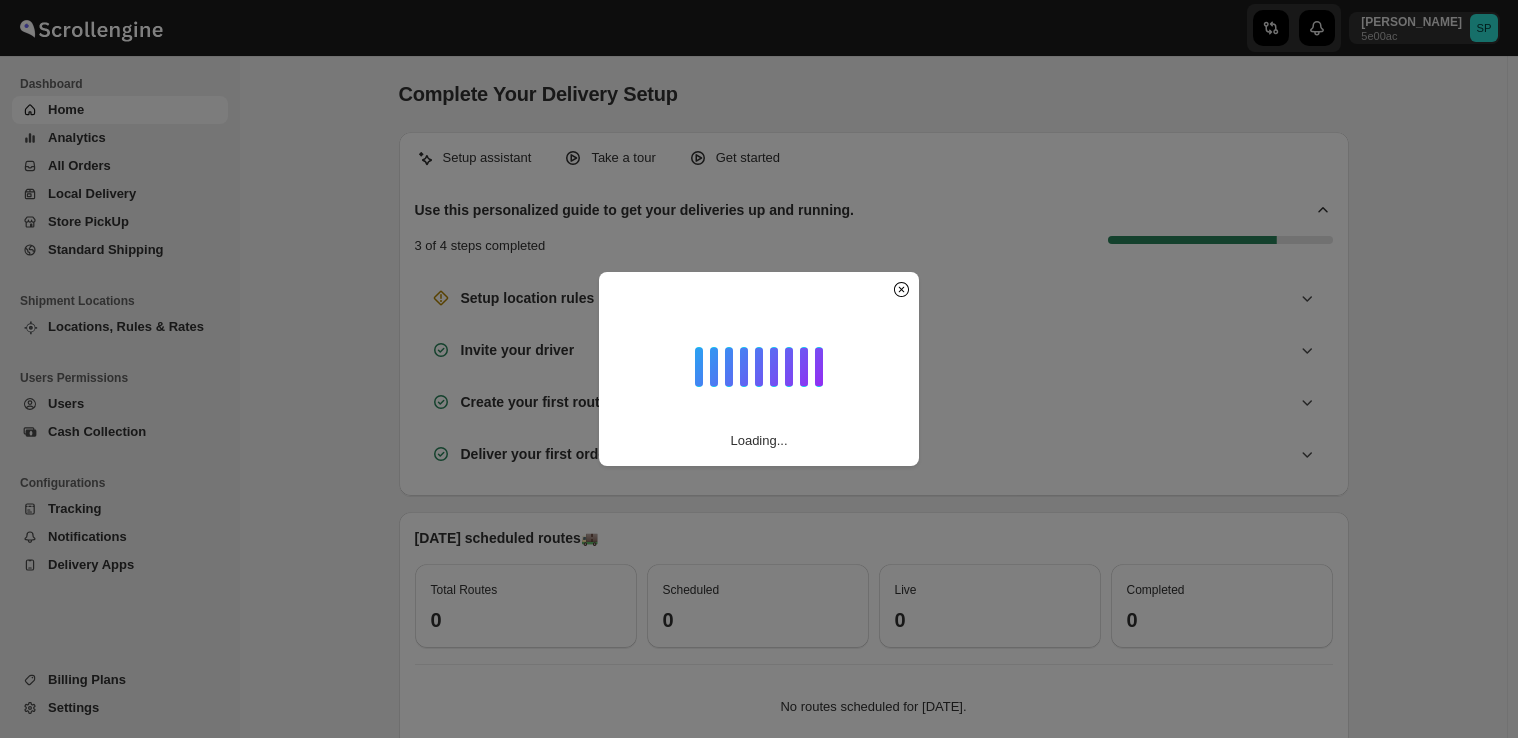 scroll, scrollTop: 0, scrollLeft: 0, axis: both 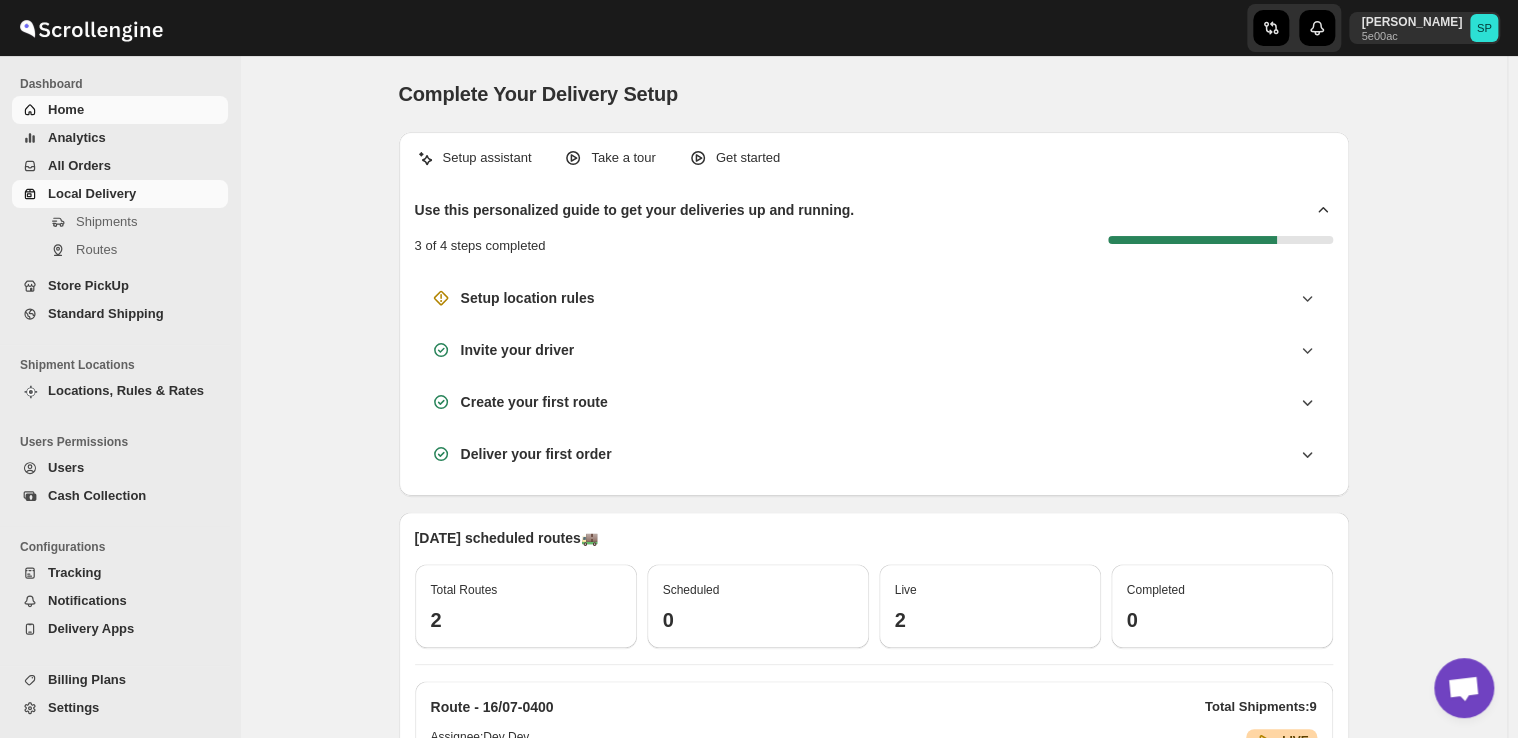 click on "Shipments Routes" at bounding box center (115, 240) 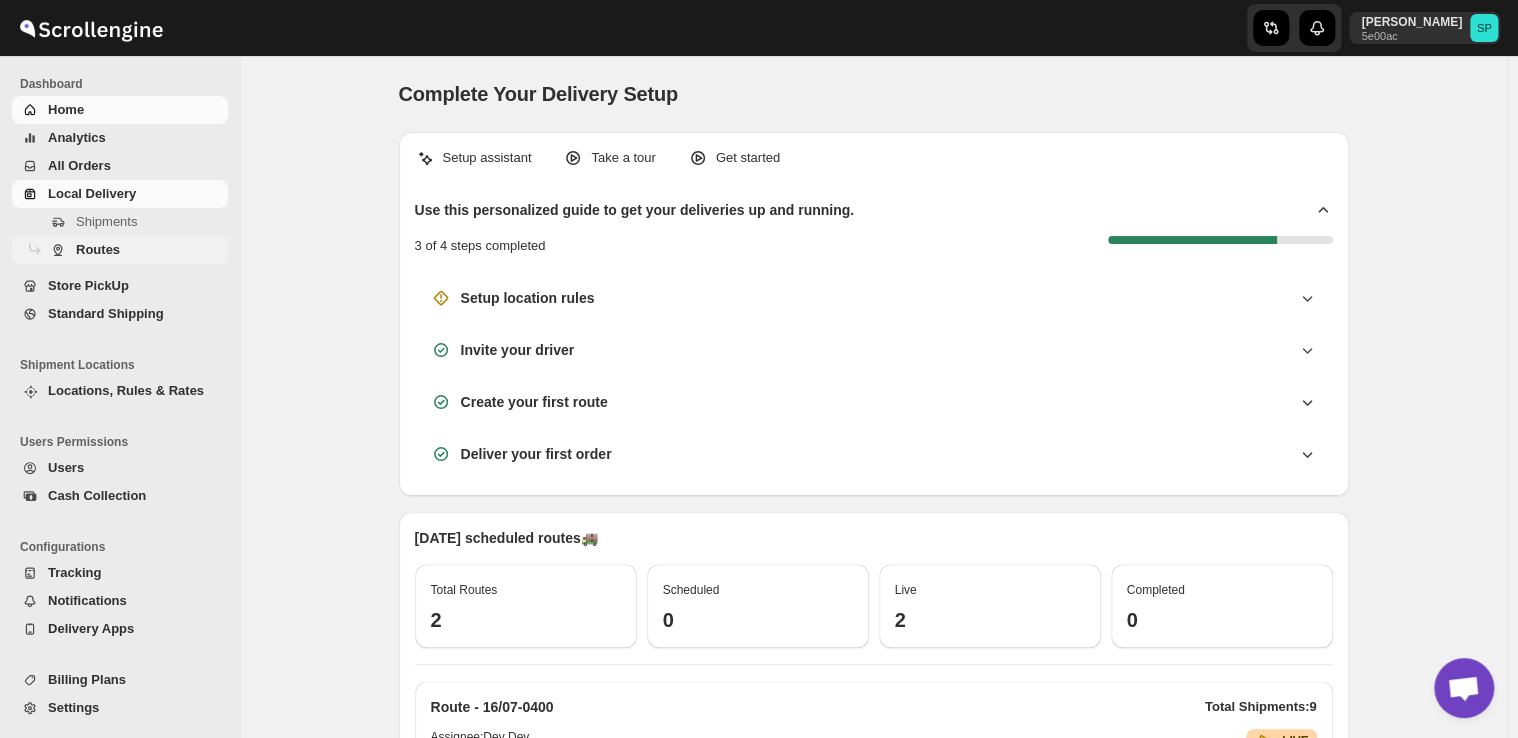 click on "Routes" at bounding box center (98, 249) 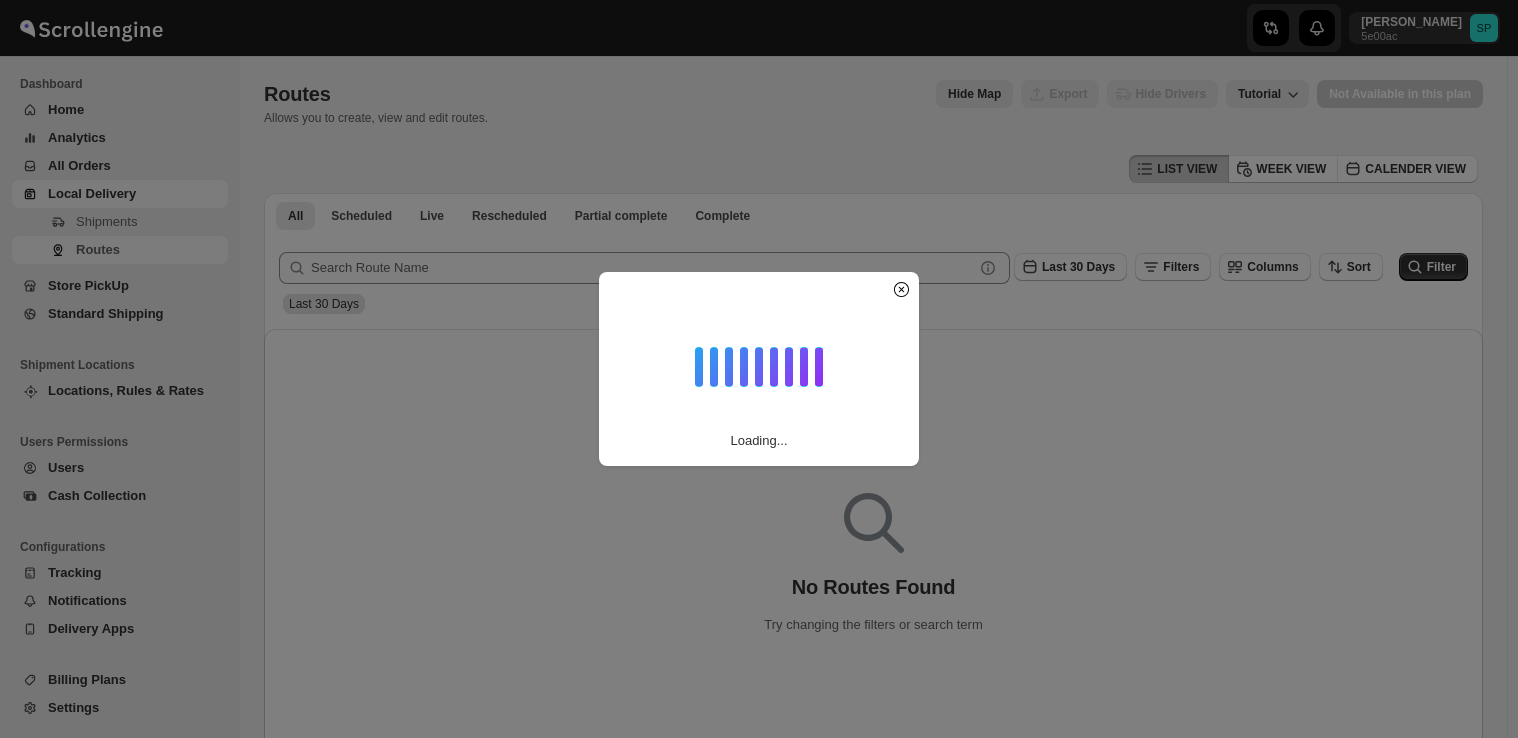scroll, scrollTop: 0, scrollLeft: 0, axis: both 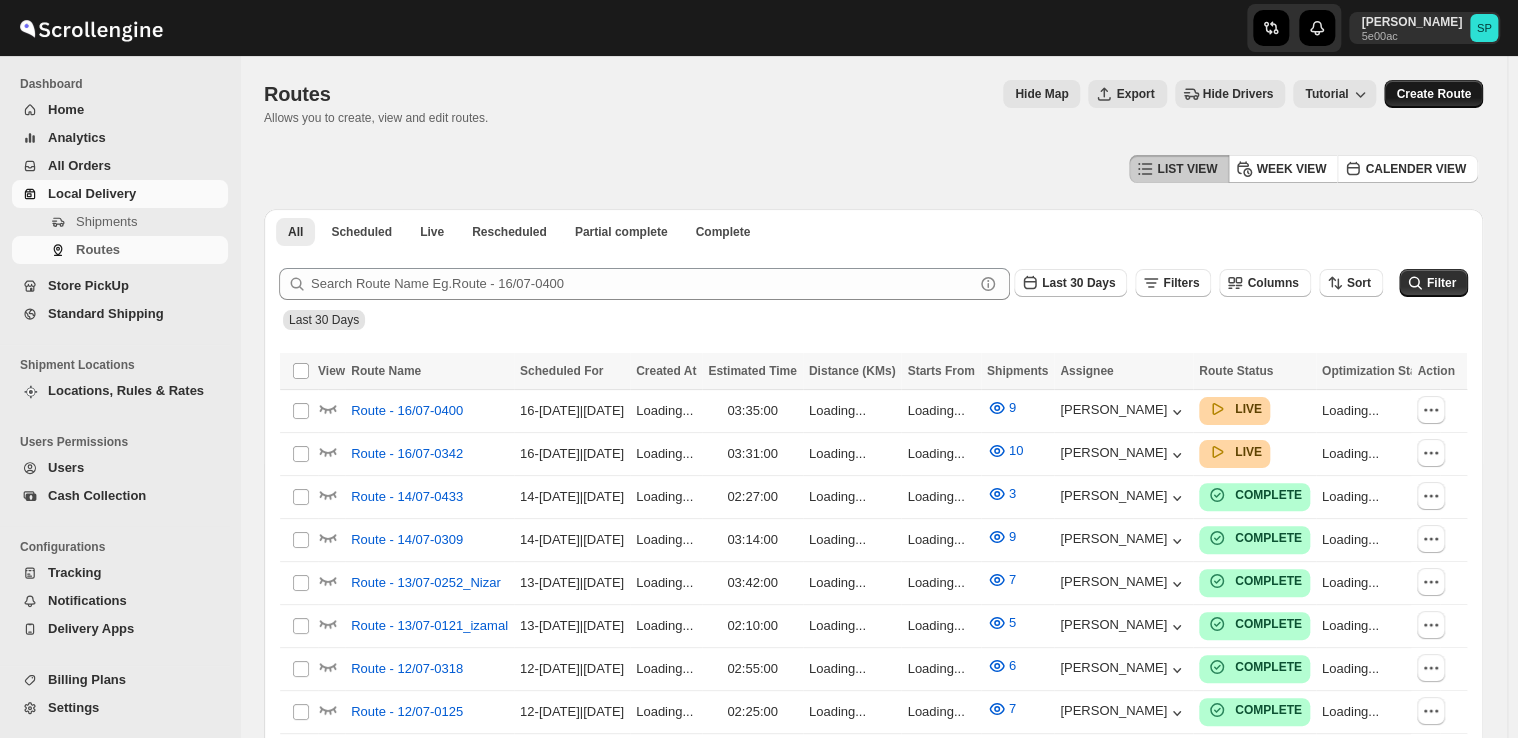 click on "Create Route" at bounding box center [1433, 94] 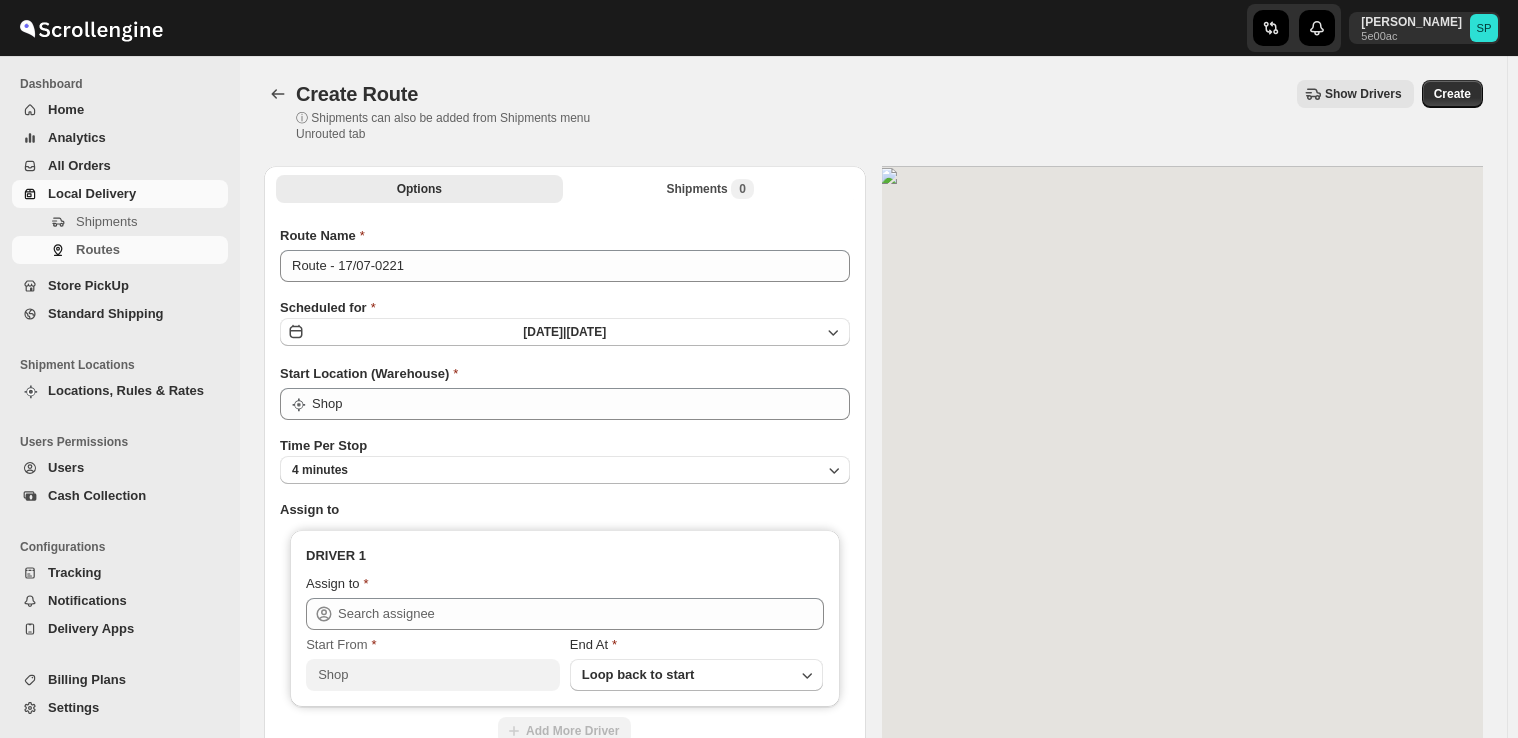scroll, scrollTop: 0, scrollLeft: 0, axis: both 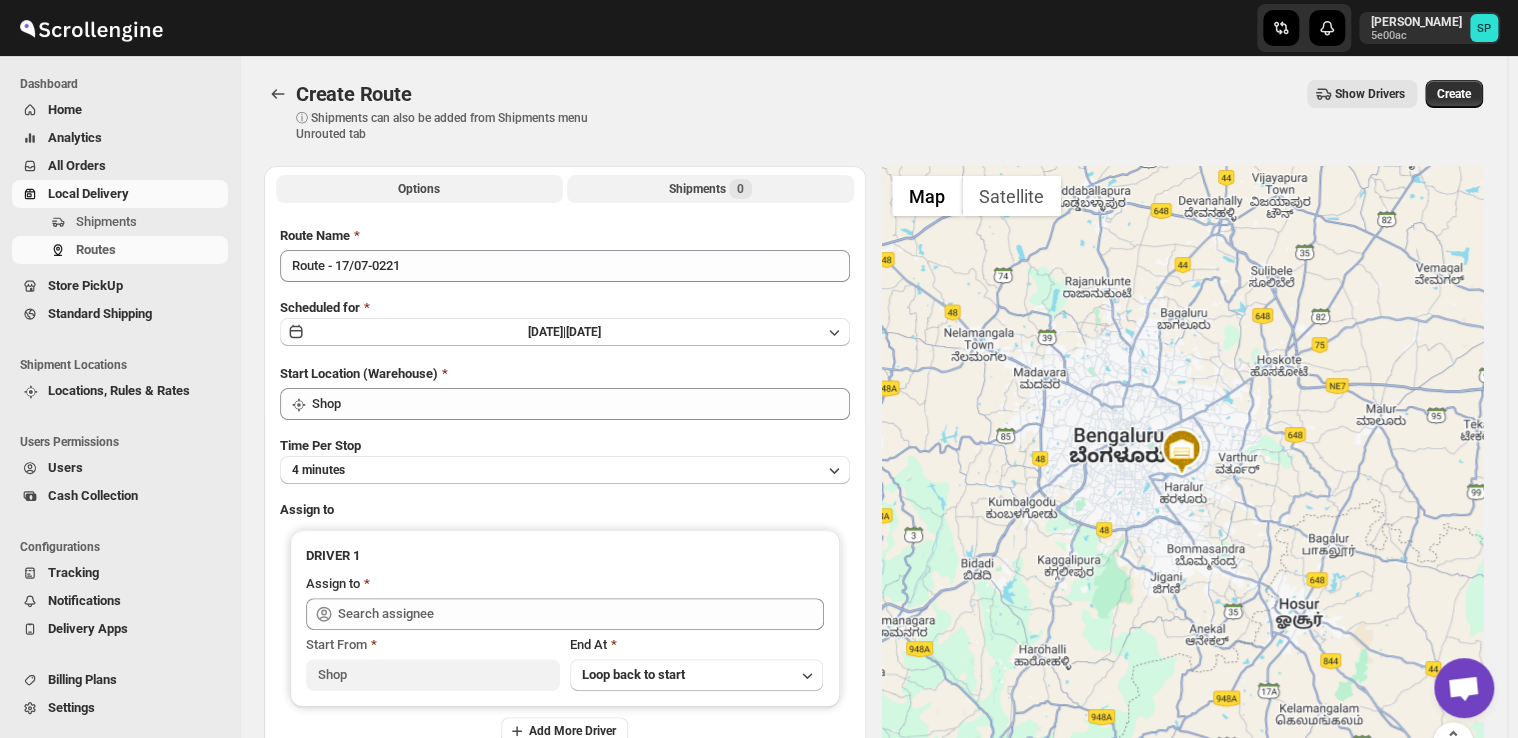 click on "Shipments   0" at bounding box center (710, 189) 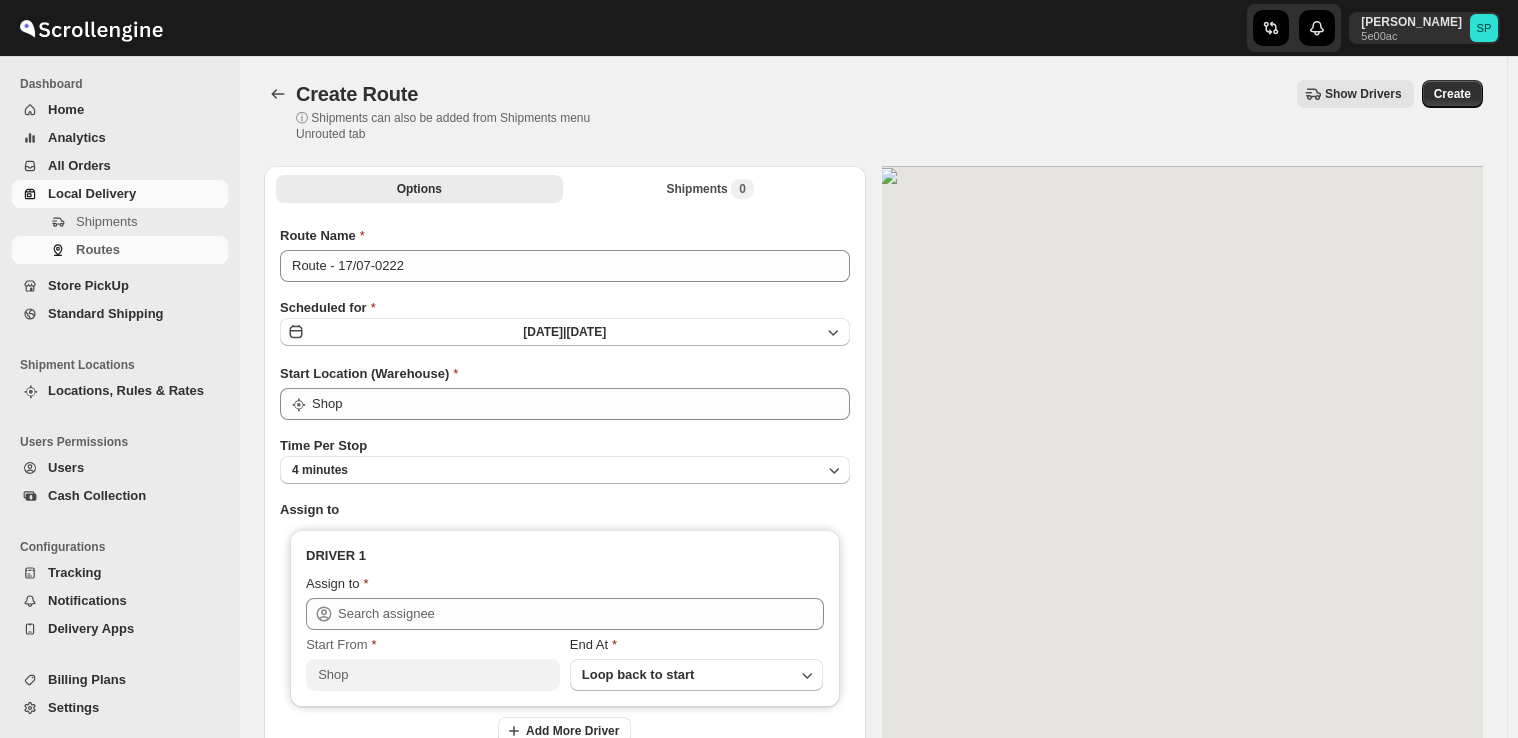 scroll, scrollTop: 0, scrollLeft: 0, axis: both 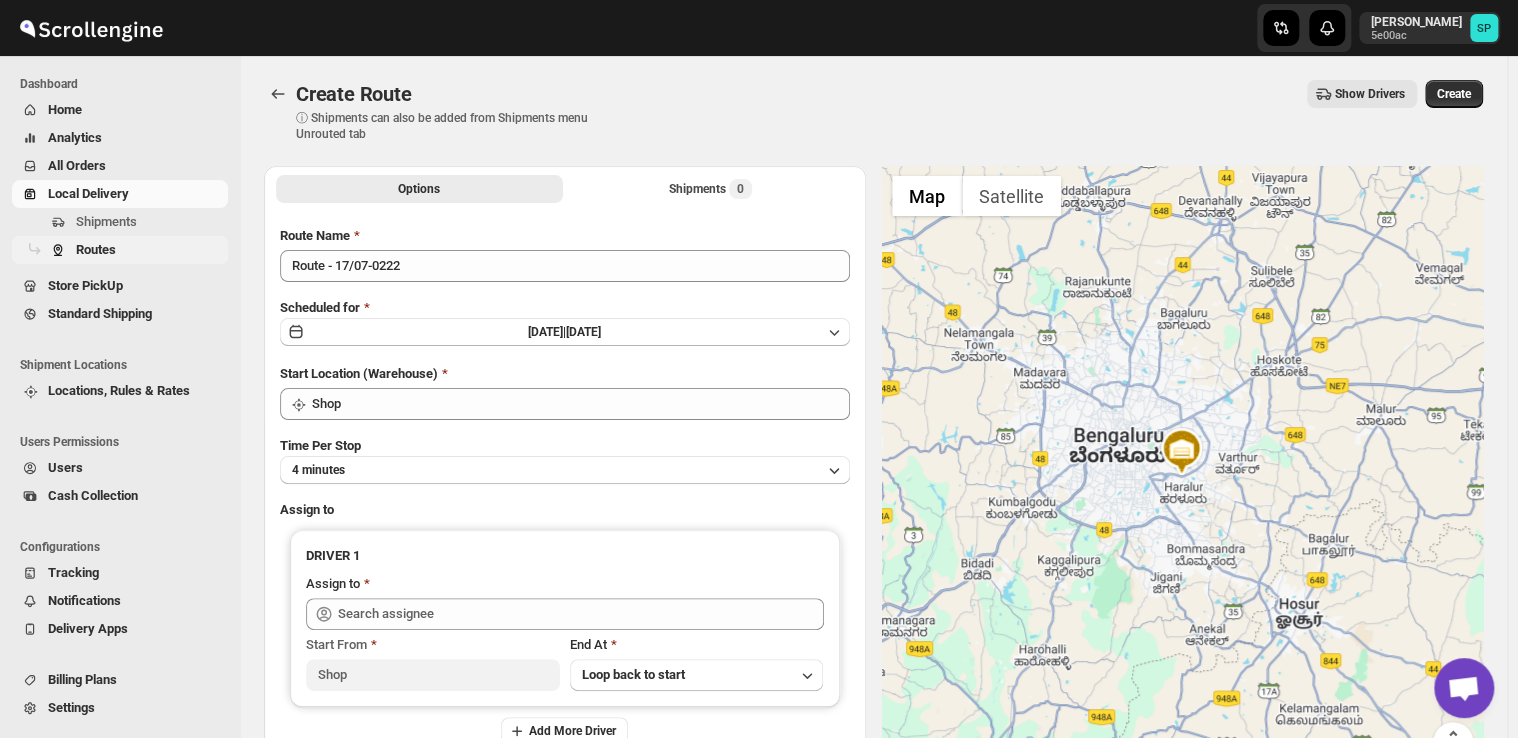 click on "Routes" at bounding box center [96, 249] 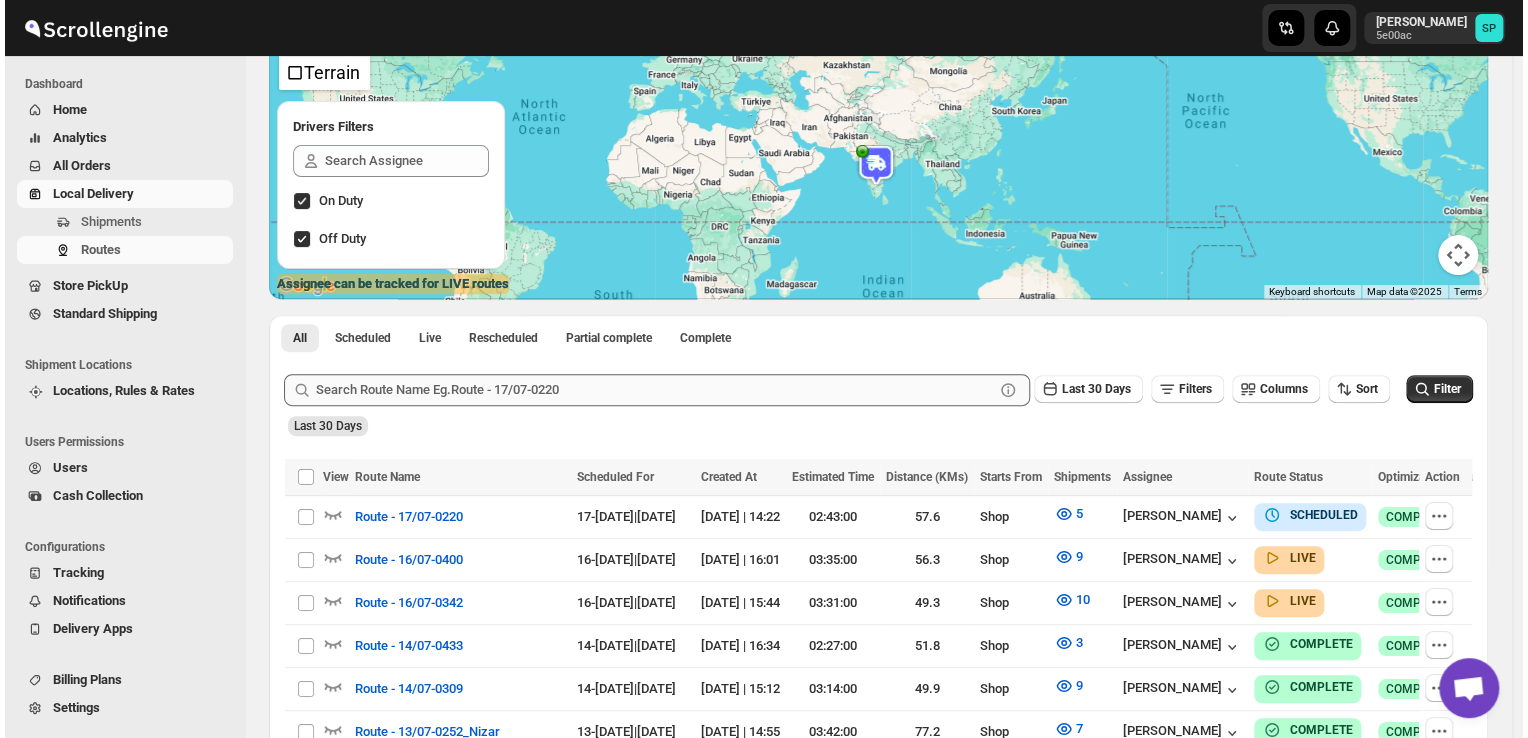 scroll, scrollTop: 300, scrollLeft: 0, axis: vertical 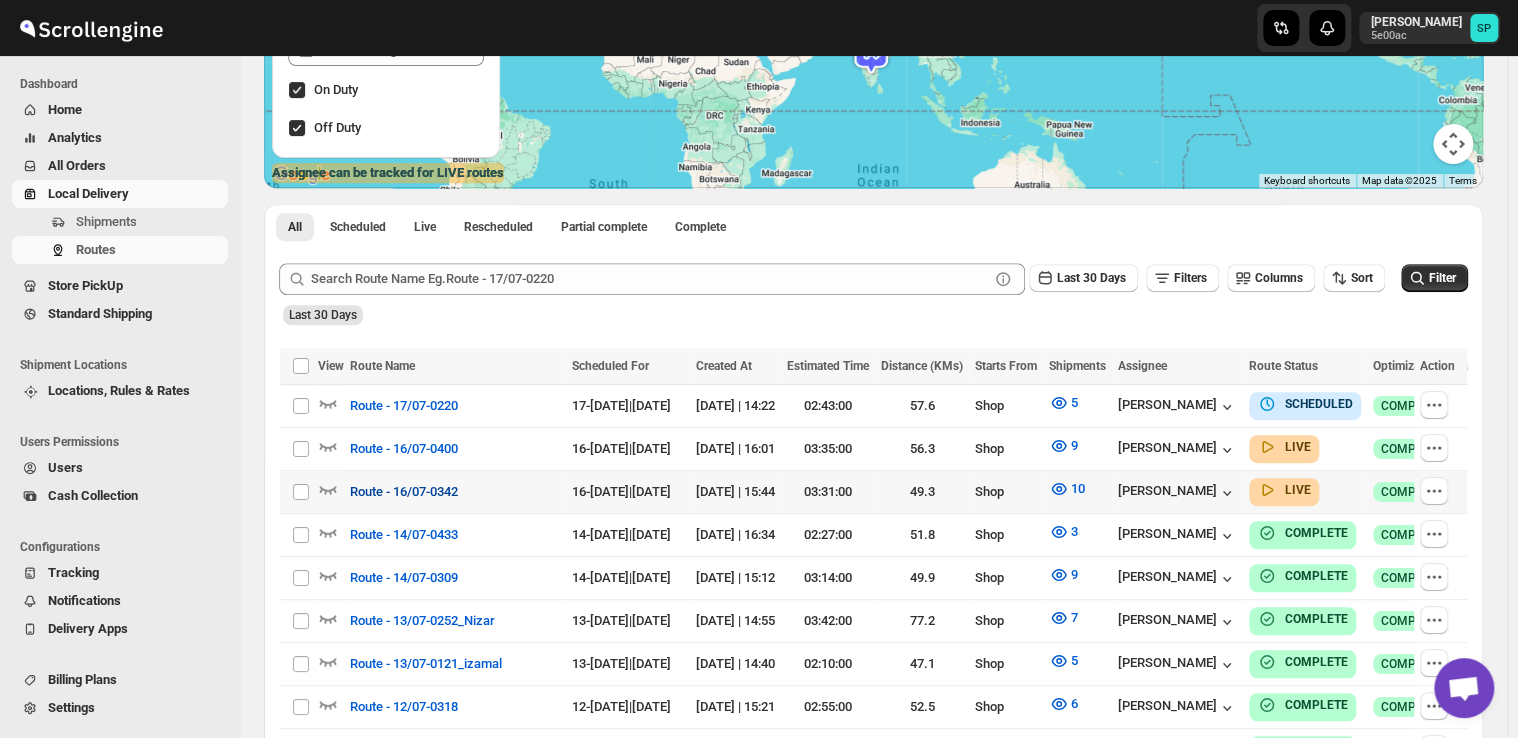 click on "Route - 16/07-0342" at bounding box center [404, 492] 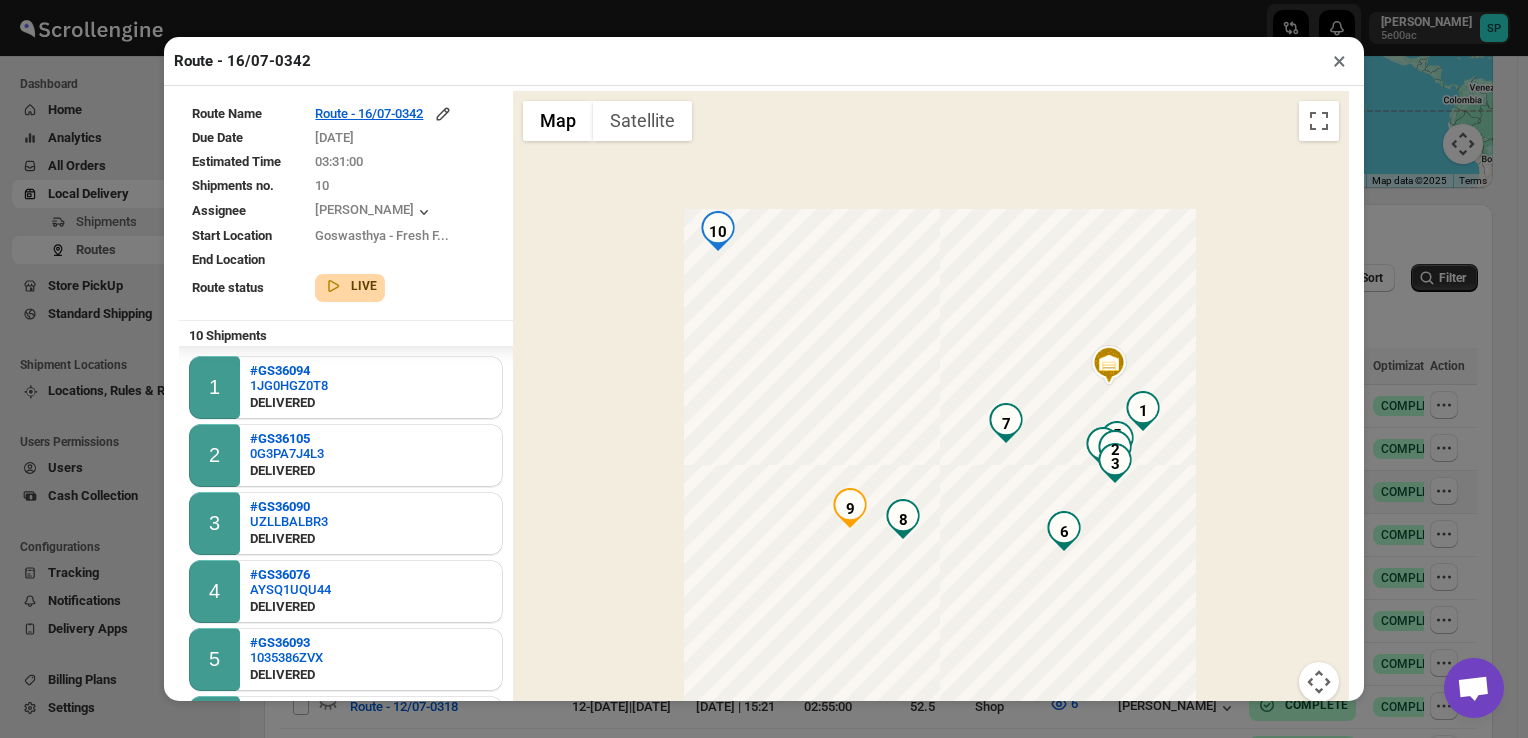 scroll, scrollTop: 244, scrollLeft: 0, axis: vertical 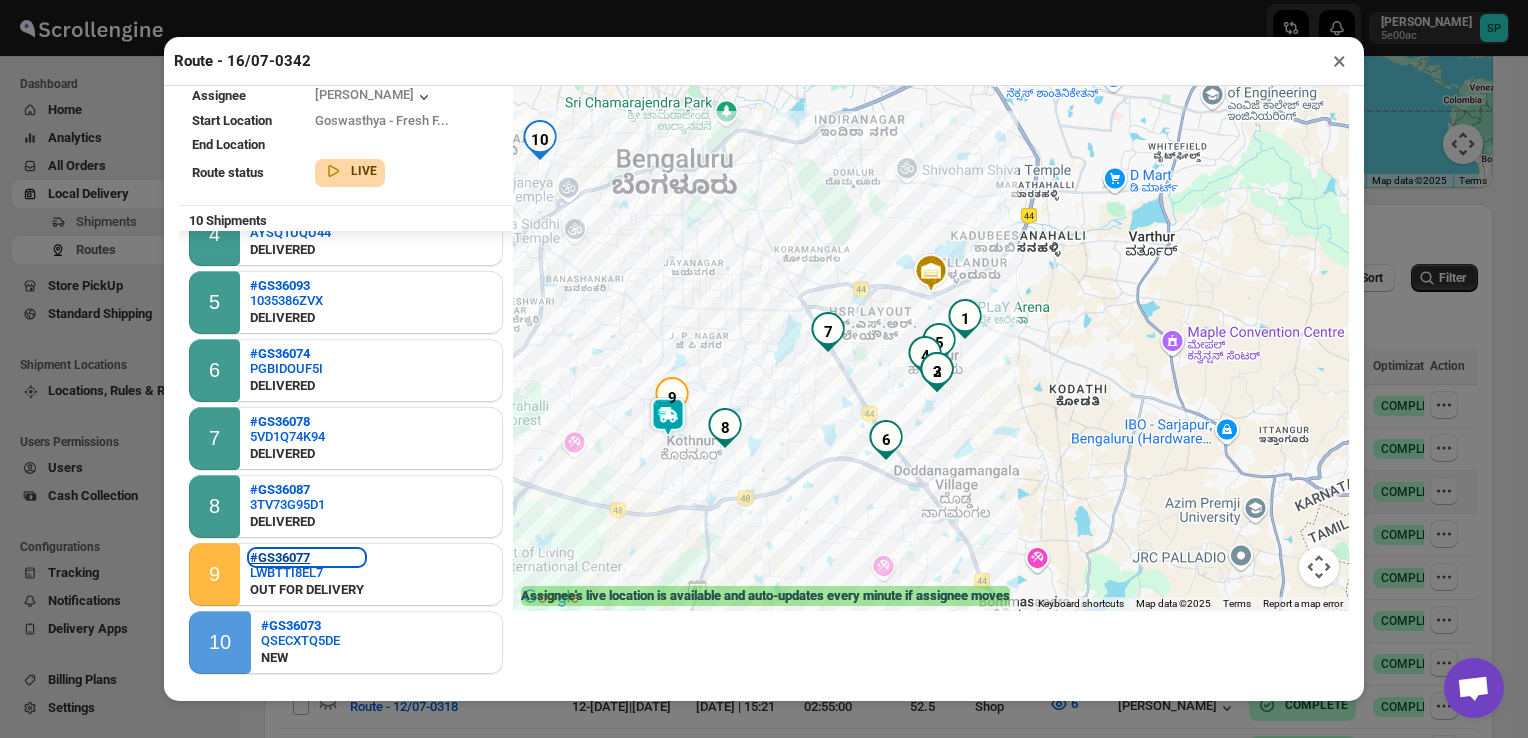 click on "#GS36077" at bounding box center [280, 557] 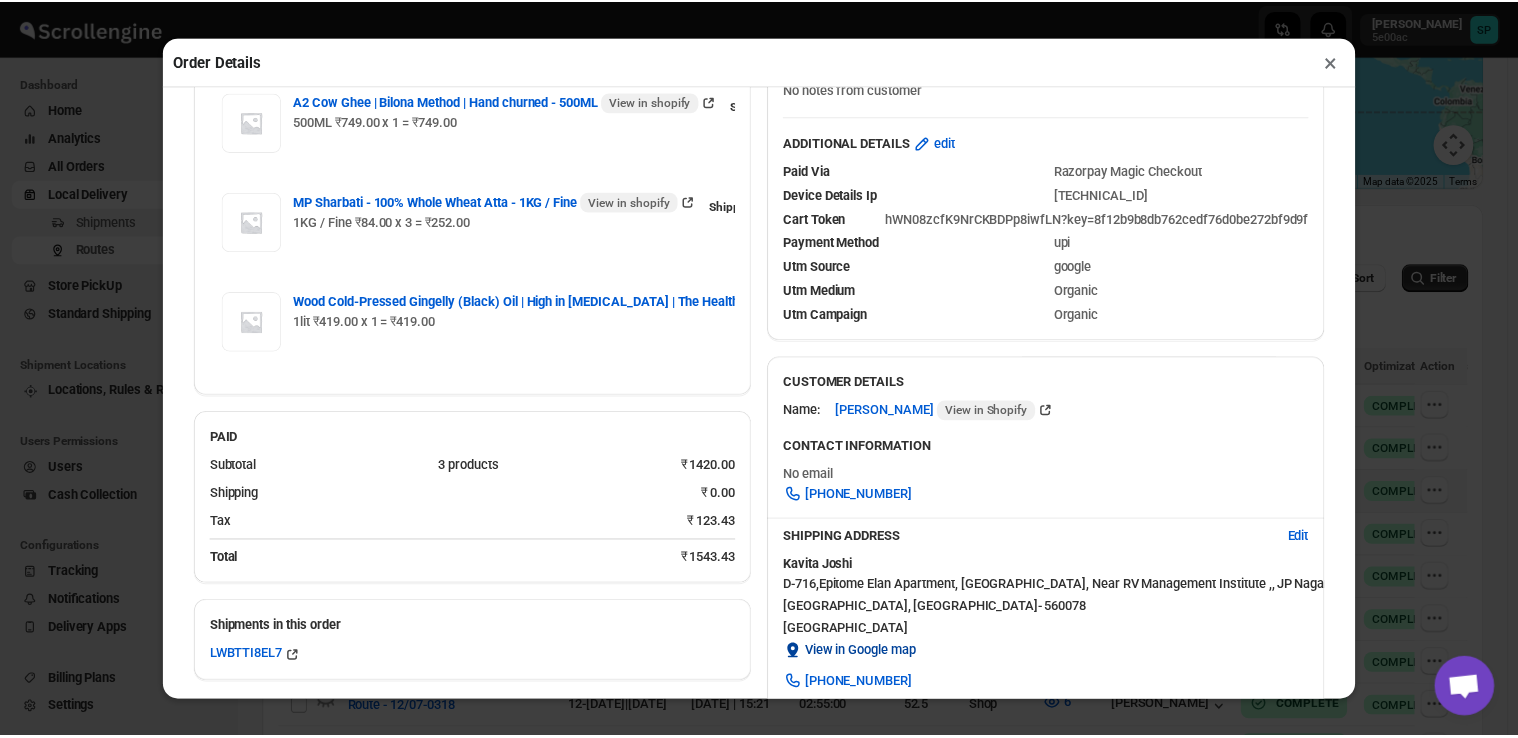 scroll, scrollTop: 300, scrollLeft: 0, axis: vertical 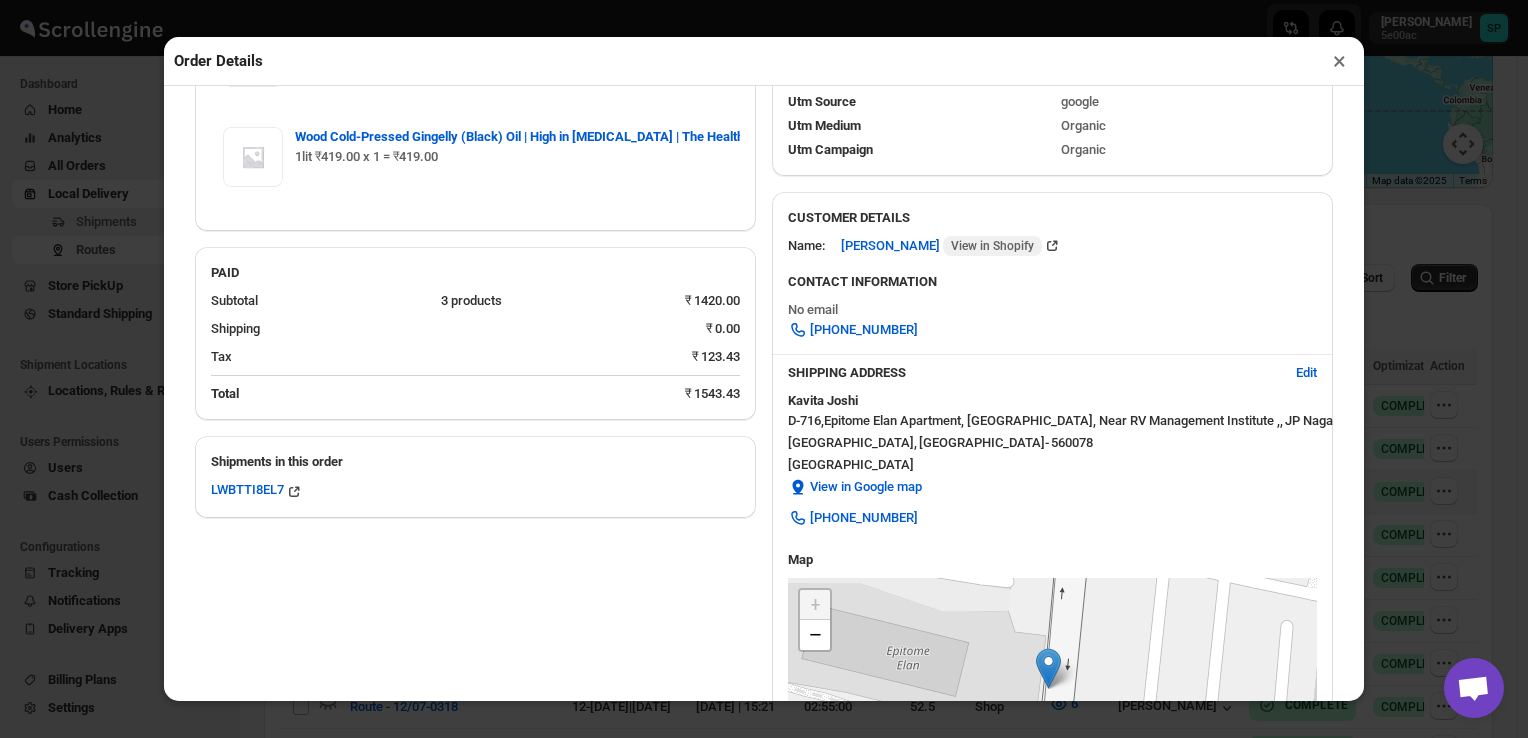 click on "×" at bounding box center (1339, 61) 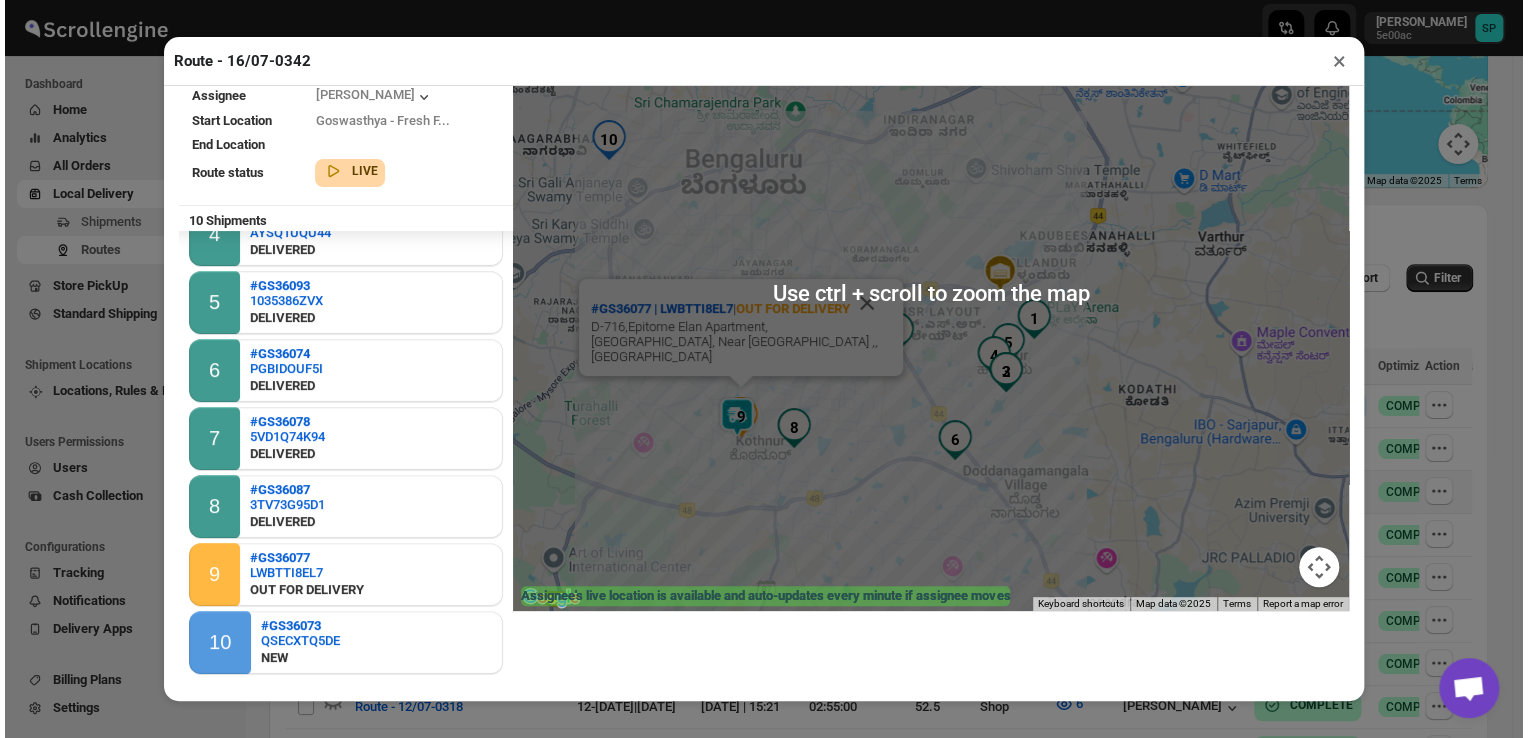 scroll, scrollTop: 0, scrollLeft: 0, axis: both 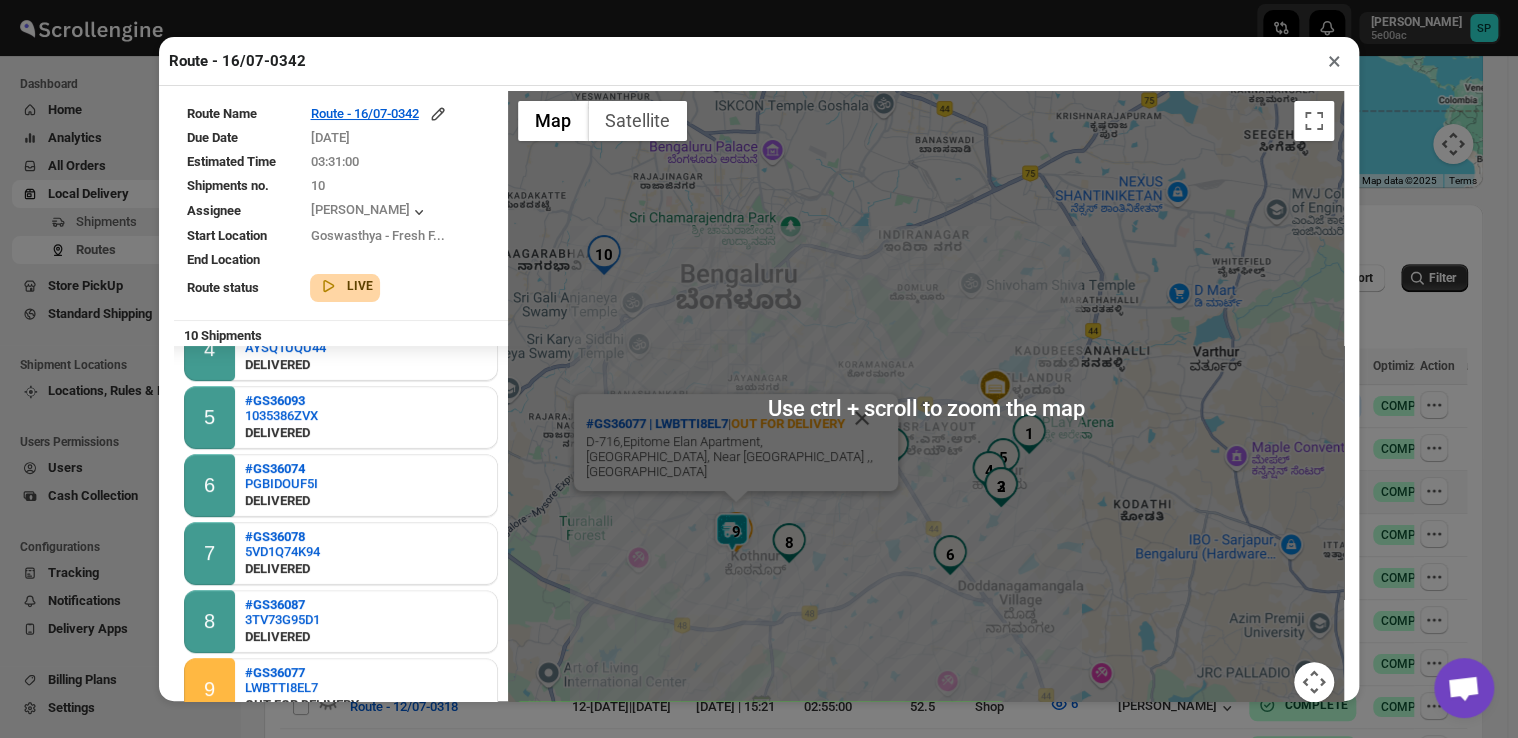 click on "×" at bounding box center (1334, 61) 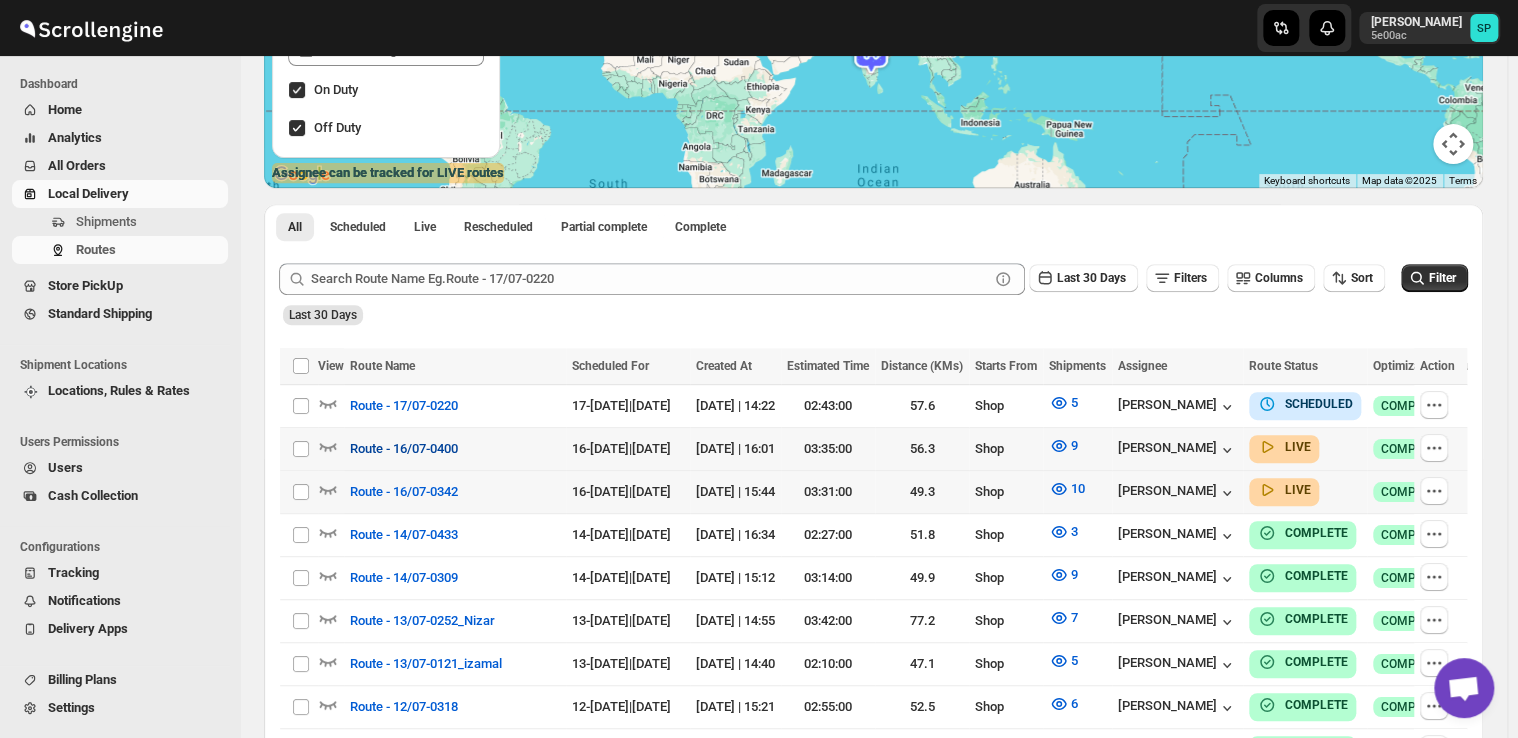 click on "Route - 16/07-0400" at bounding box center (404, 449) 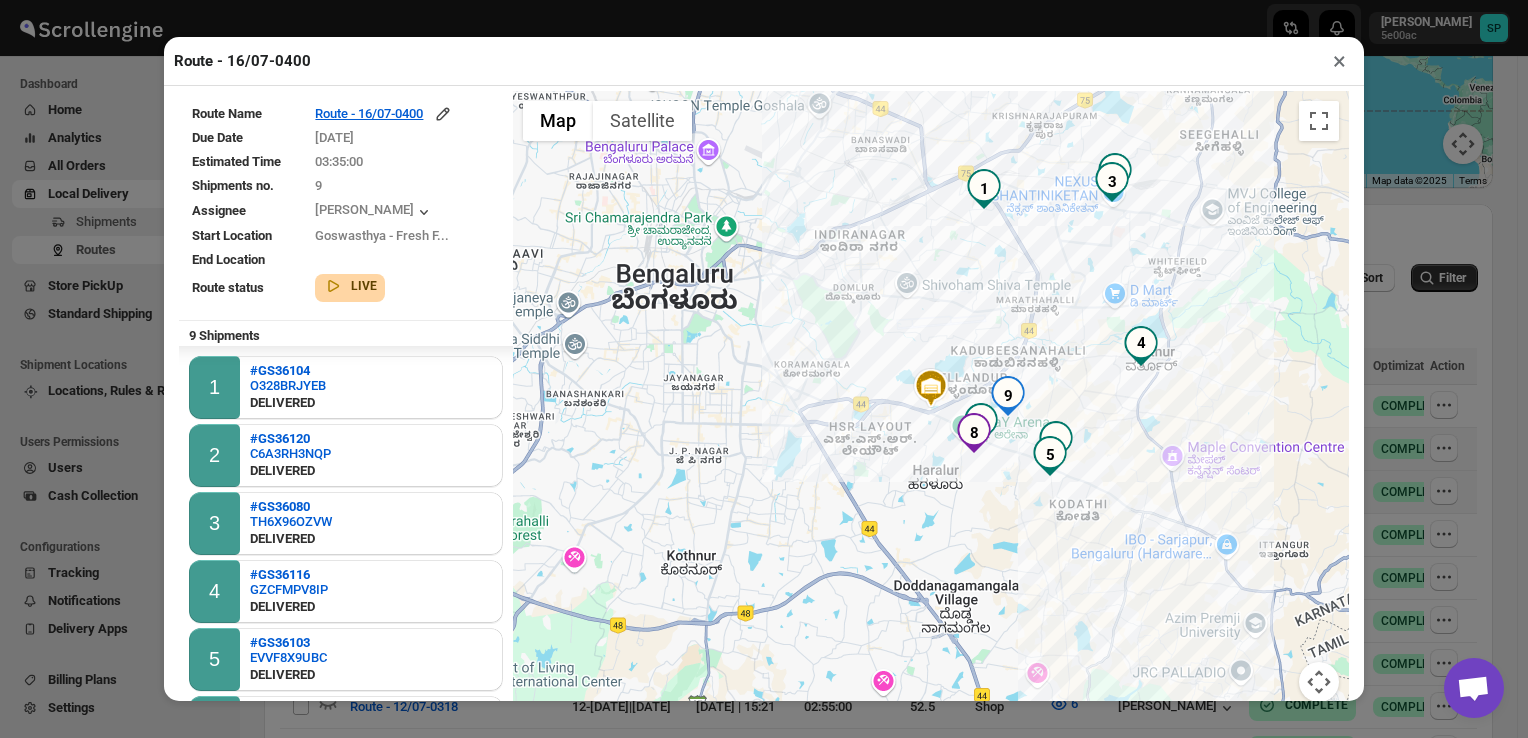 scroll, scrollTop: 176, scrollLeft: 0, axis: vertical 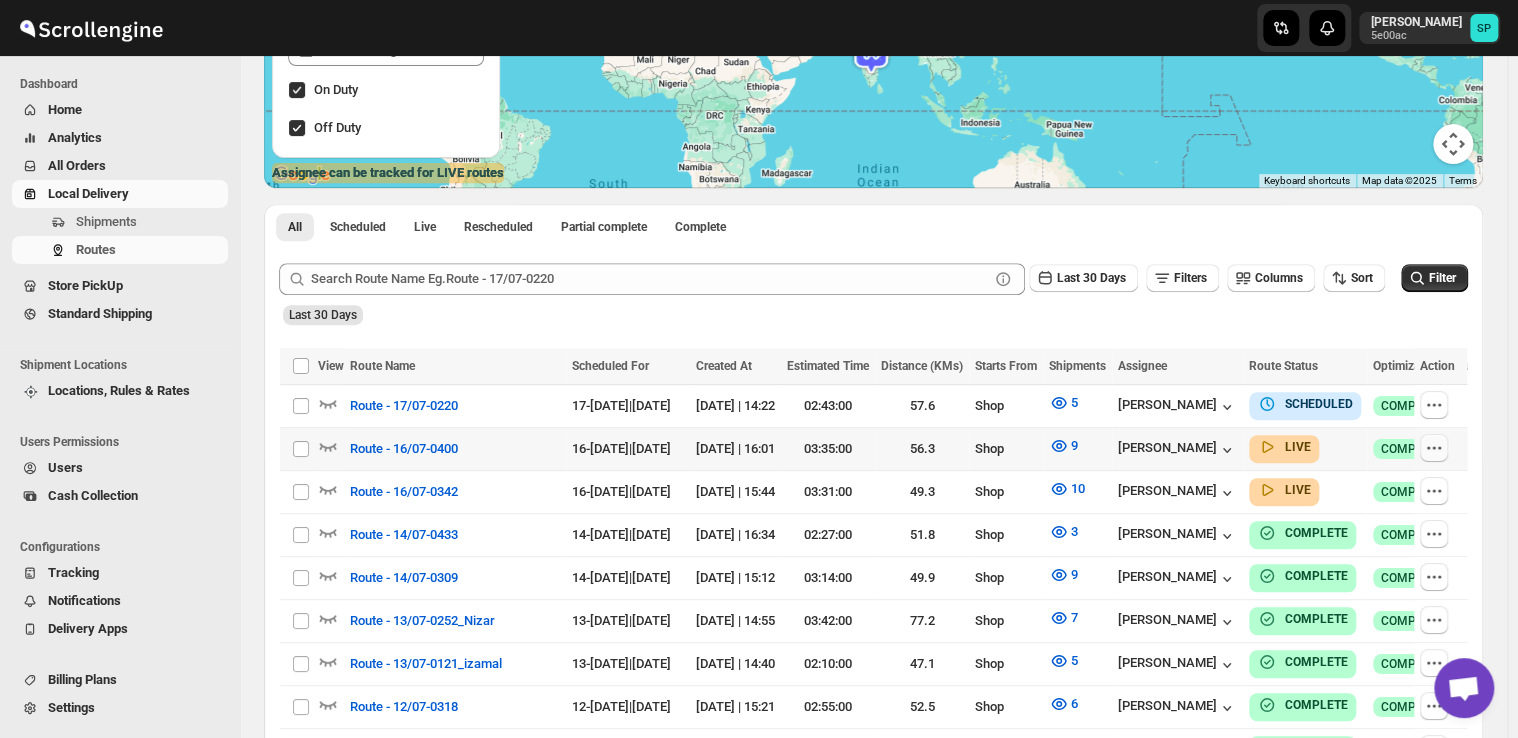 click 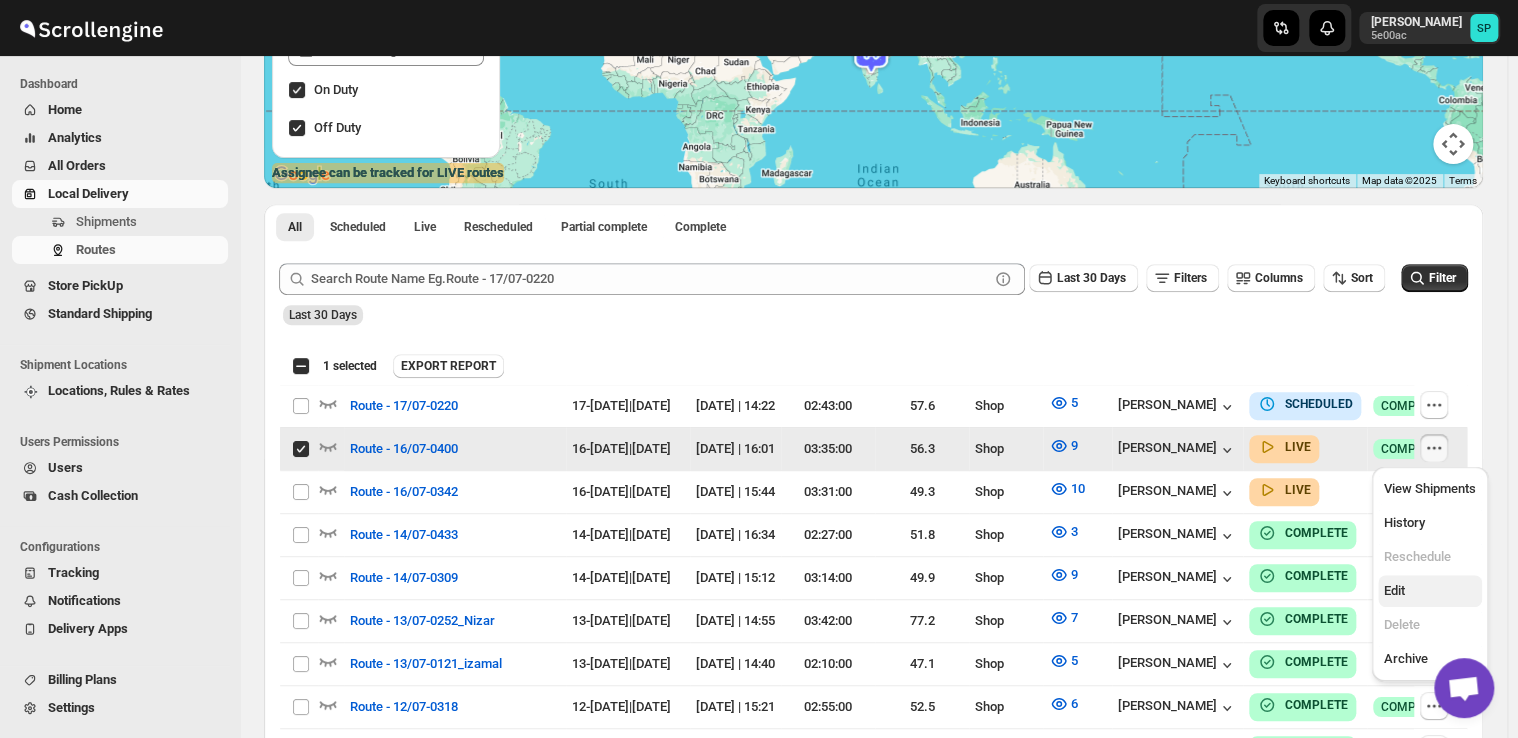 click on "Edit" at bounding box center [1430, 591] 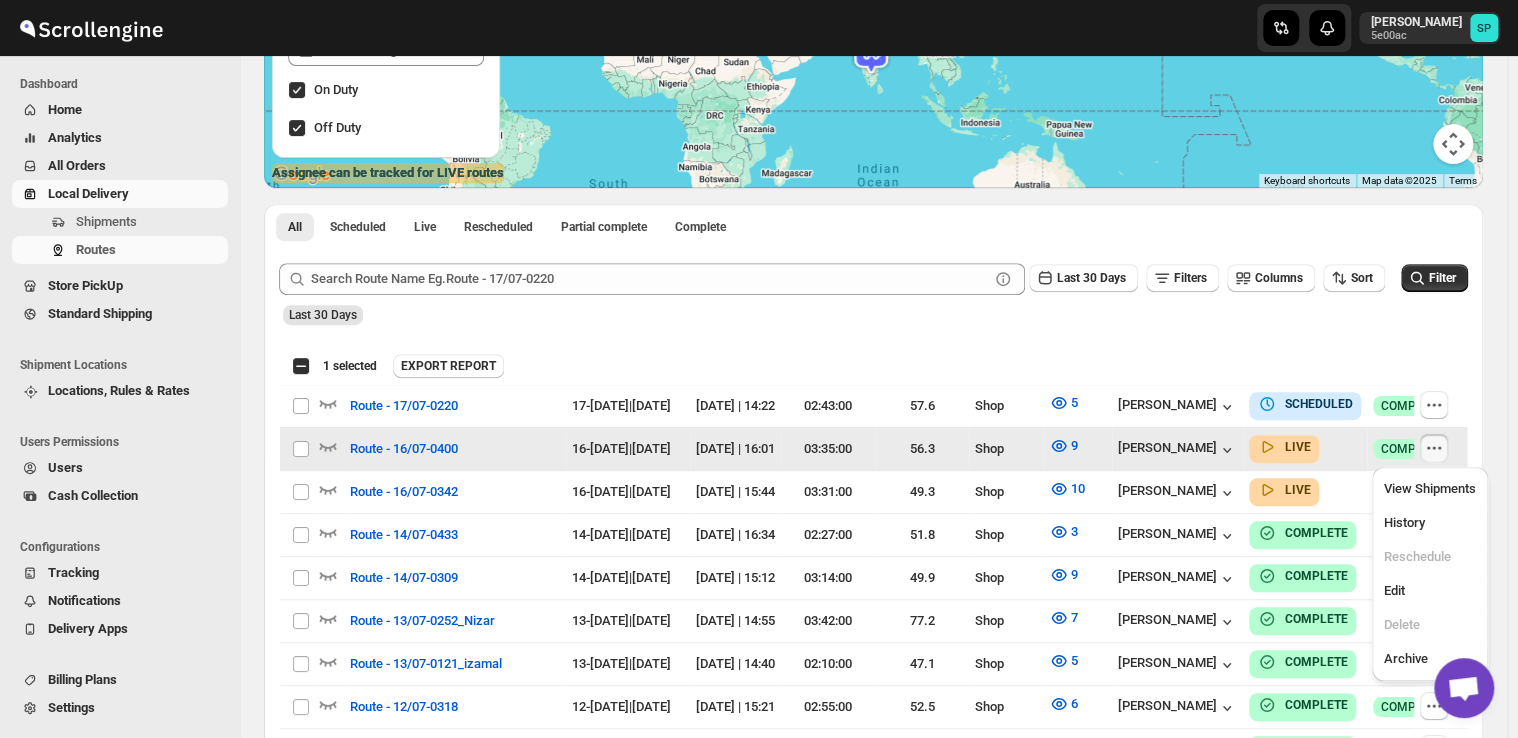 checkbox on "false" 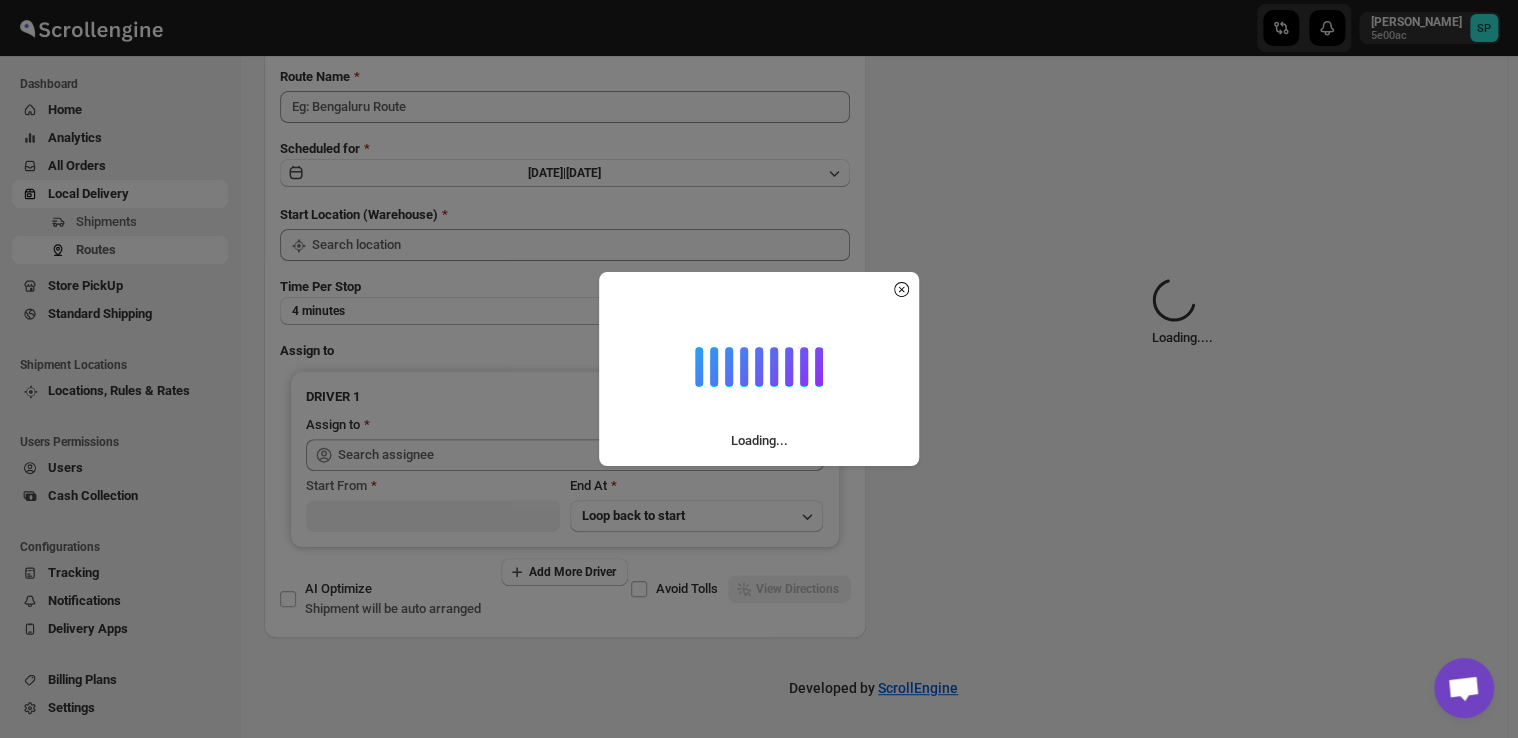 scroll, scrollTop: 0, scrollLeft: 0, axis: both 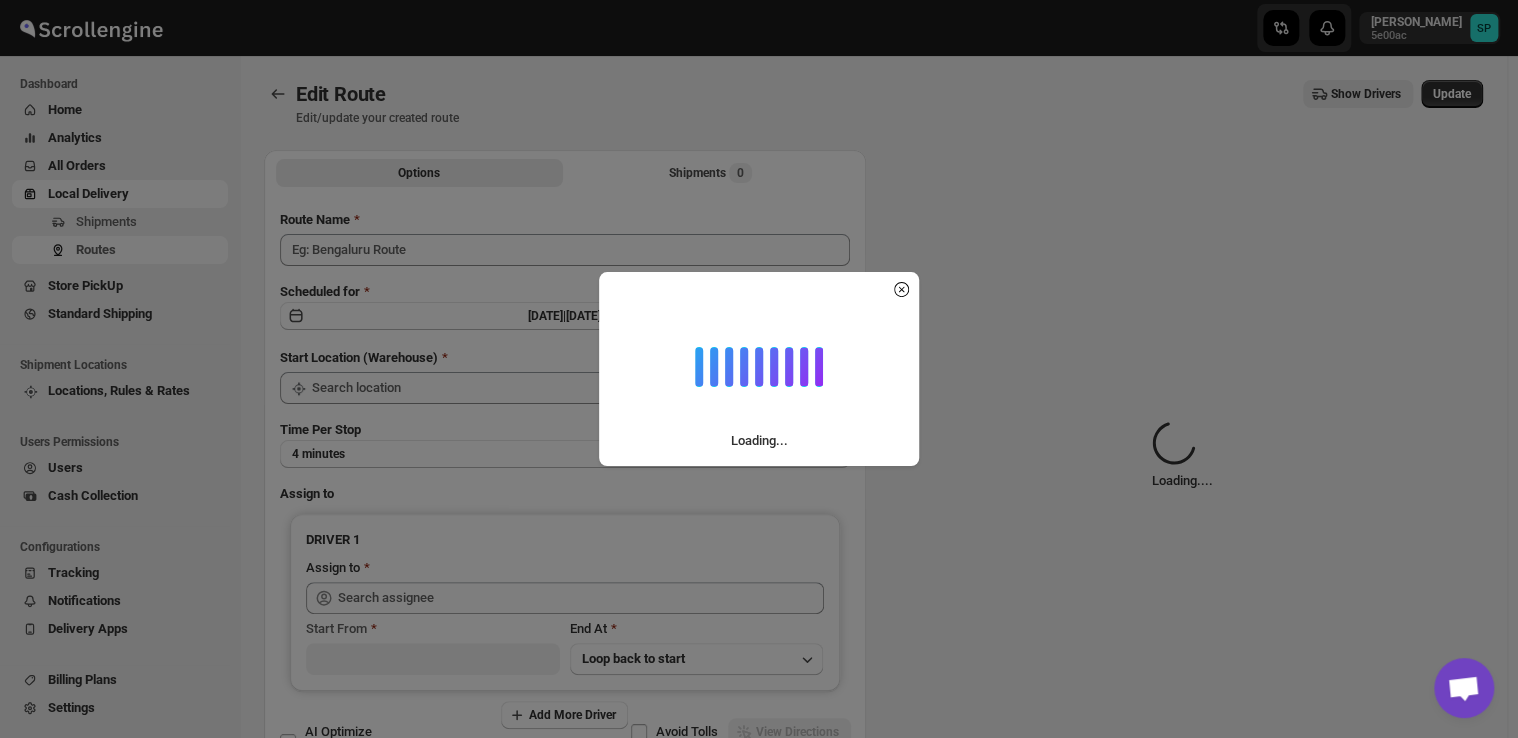 type on "Route - 16/07-0400" 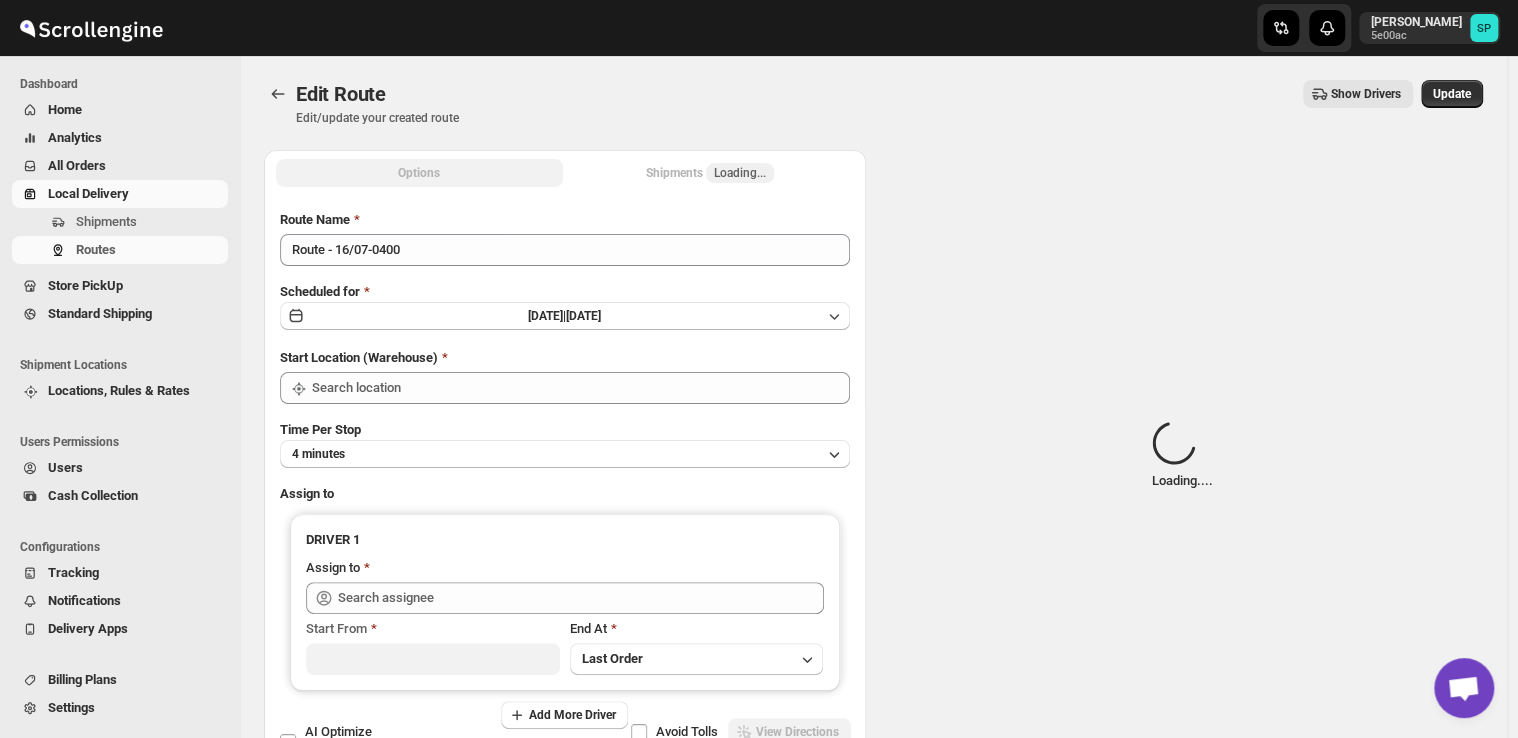 type on "Shop" 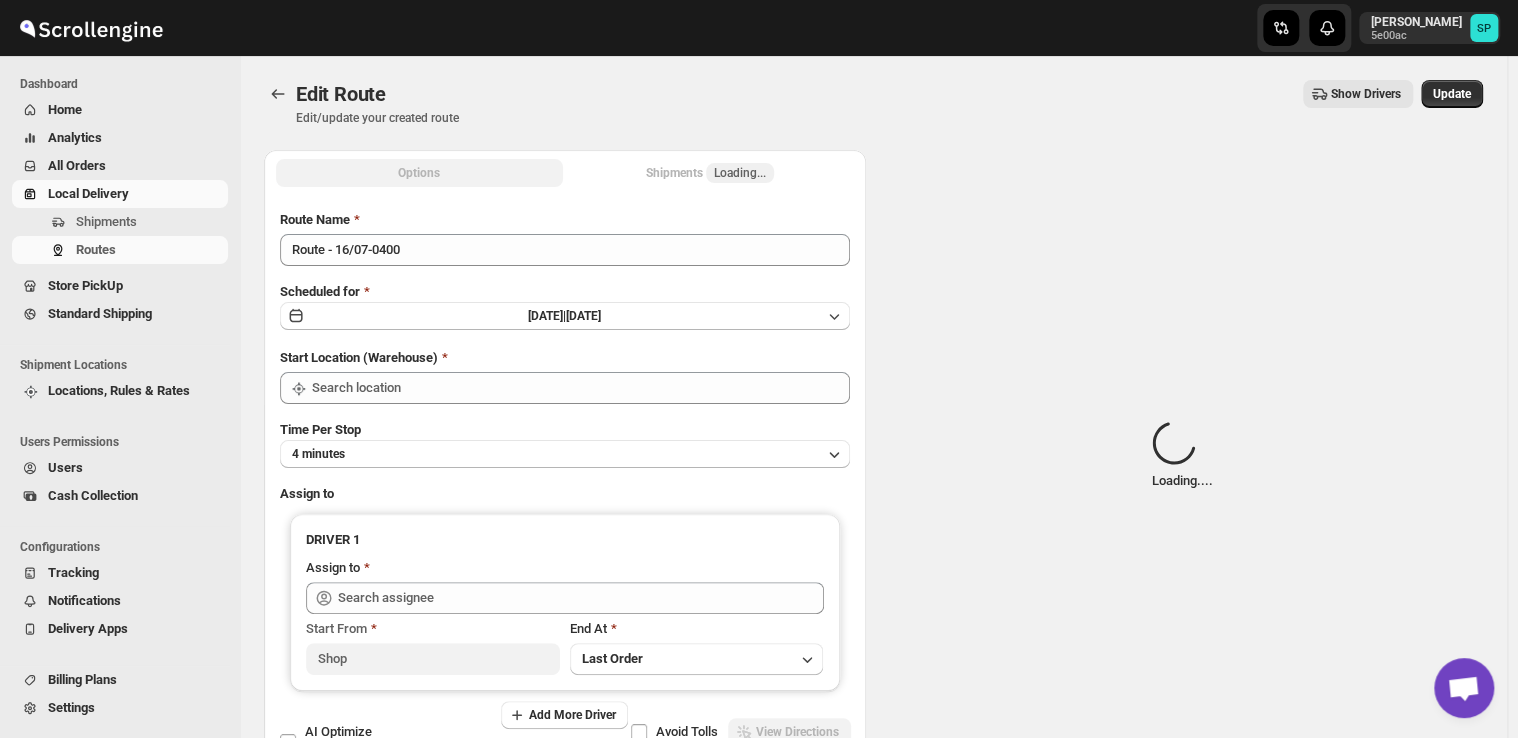 type on "Shop" 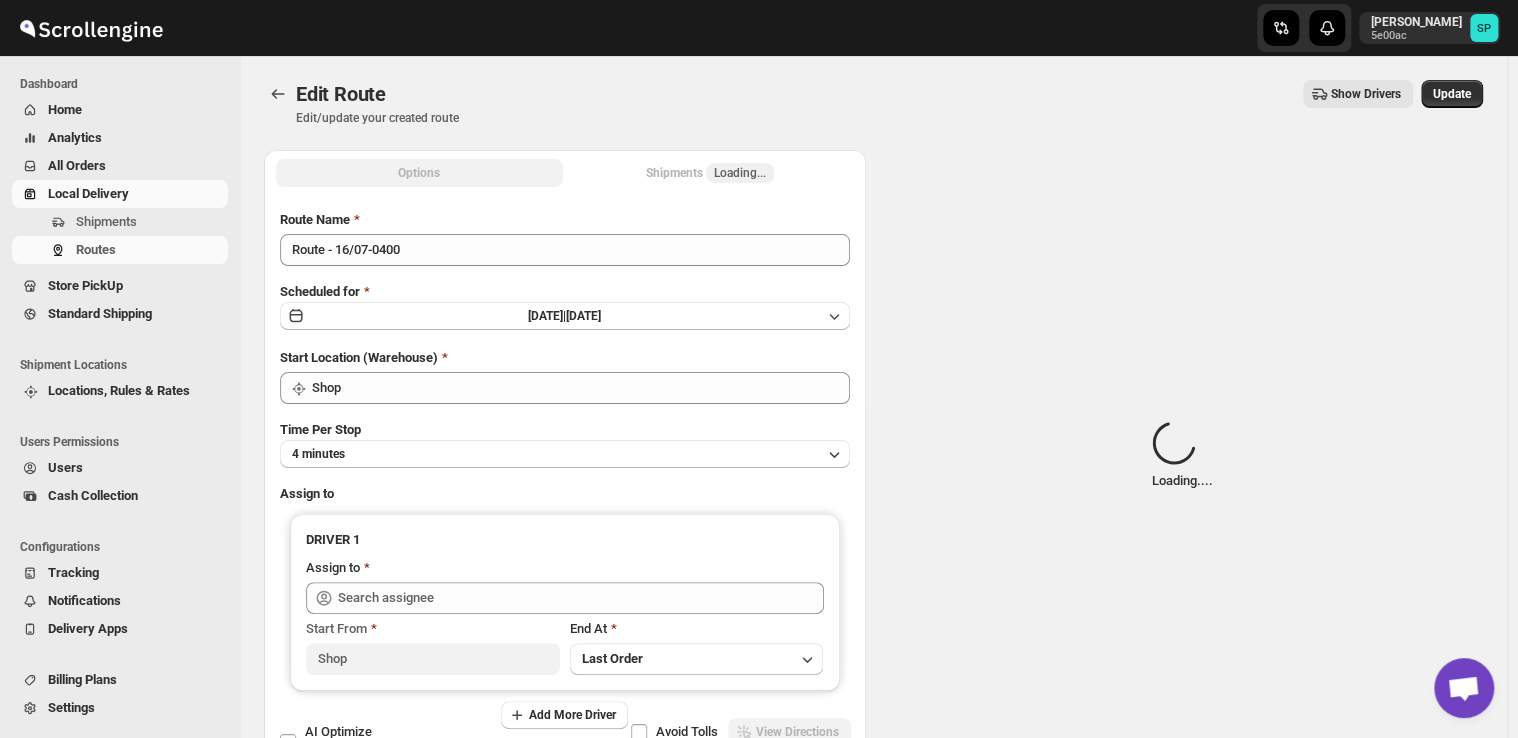 type on "[PERSON_NAME] ([PERSON_NAME][EMAIL_ADDRESS][DOMAIN_NAME])" 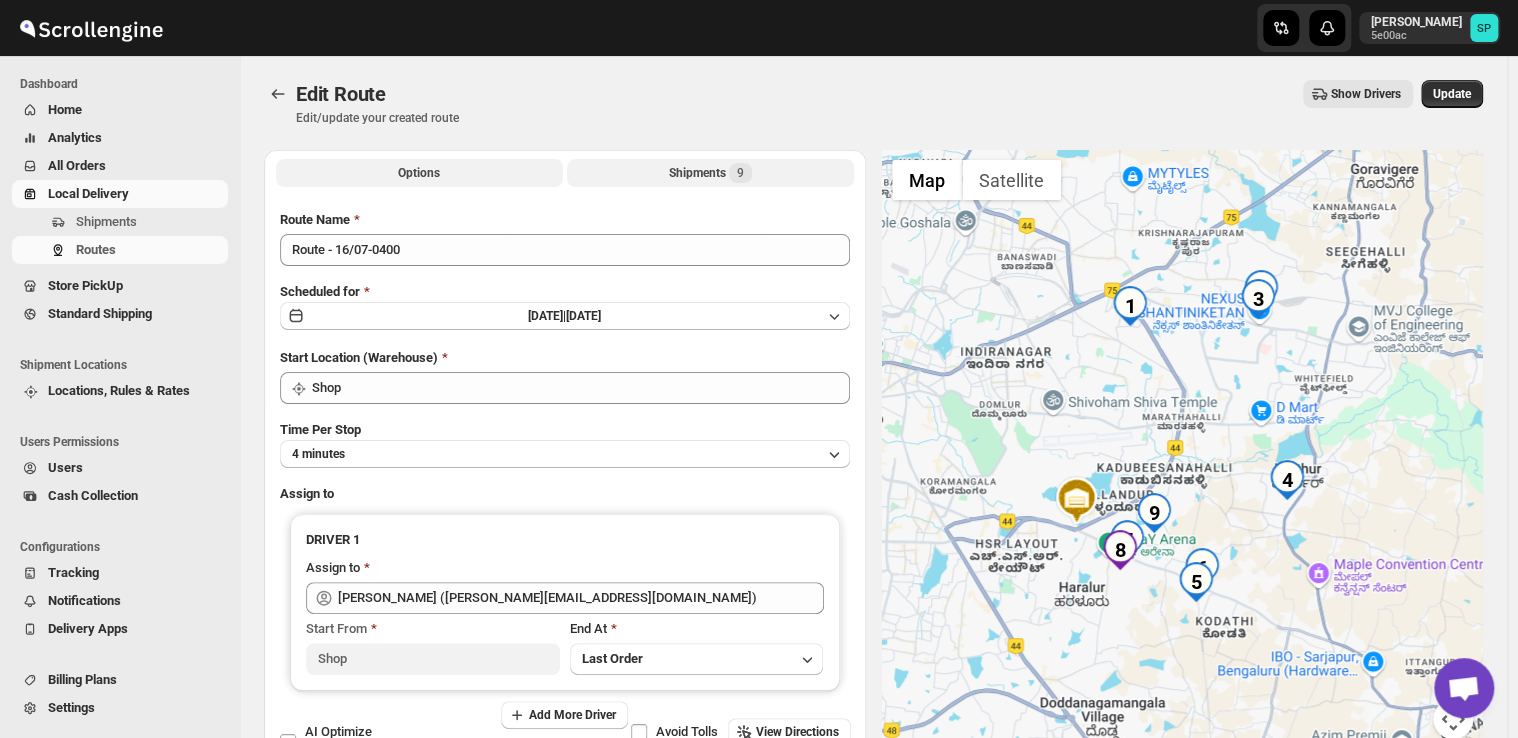 click on "Shipments   9" at bounding box center (710, 173) 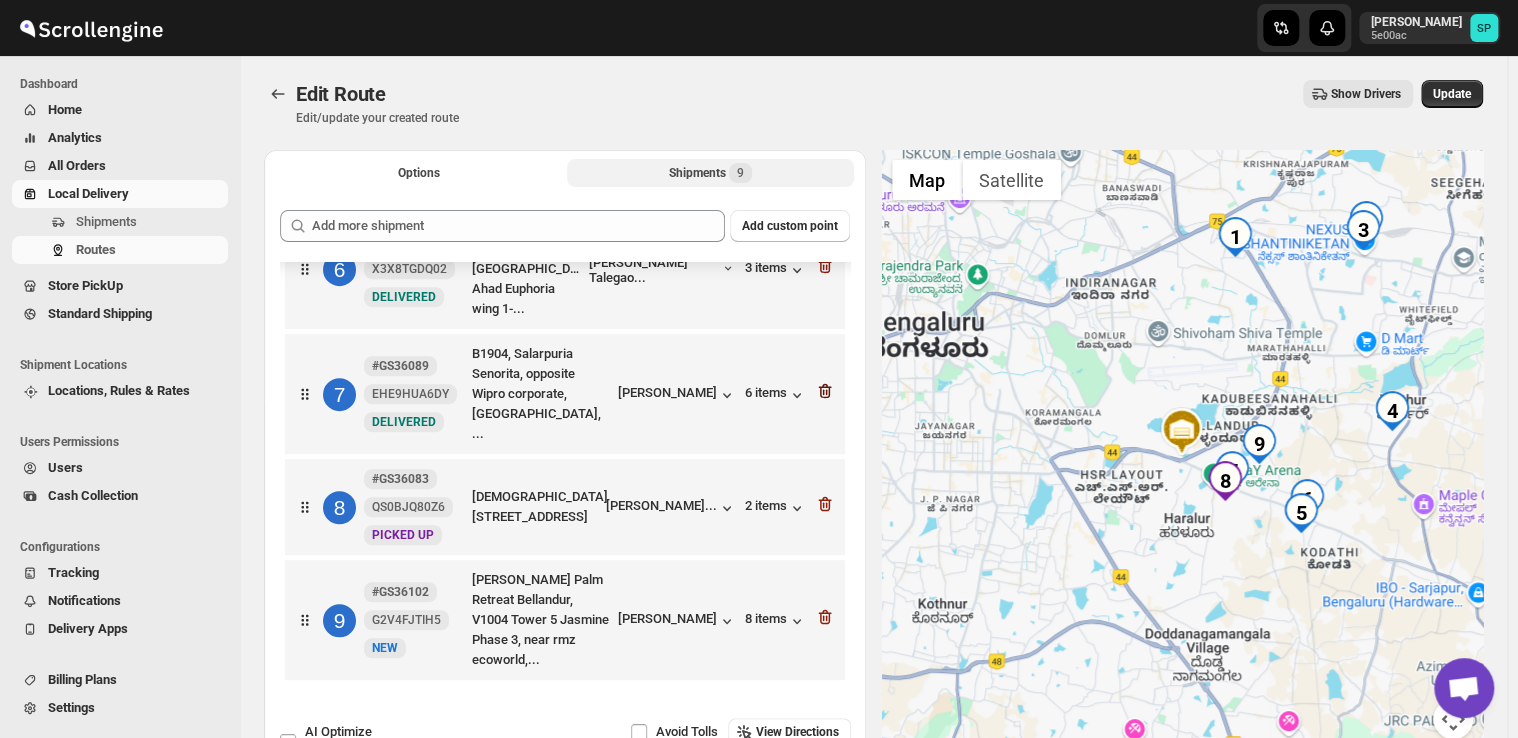 click 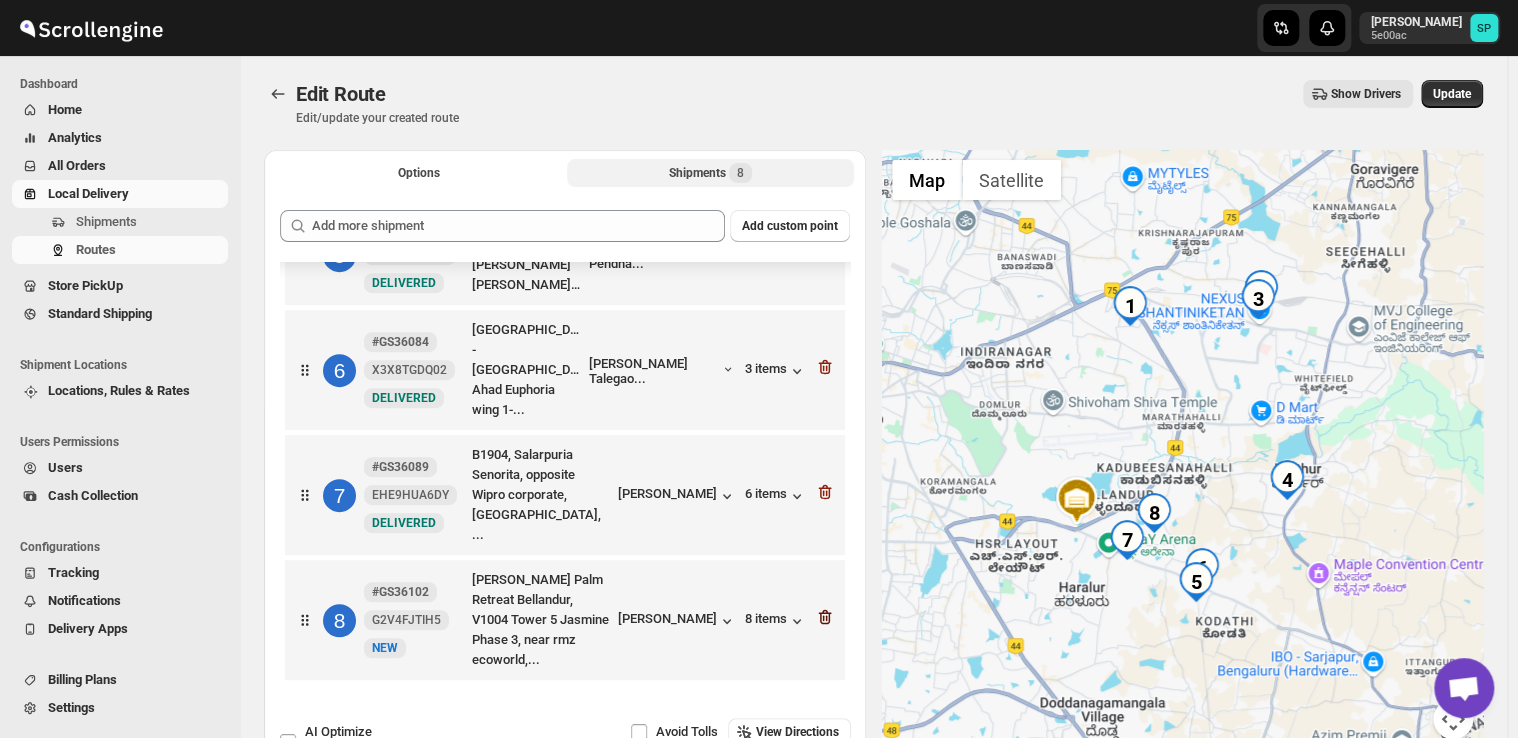 click 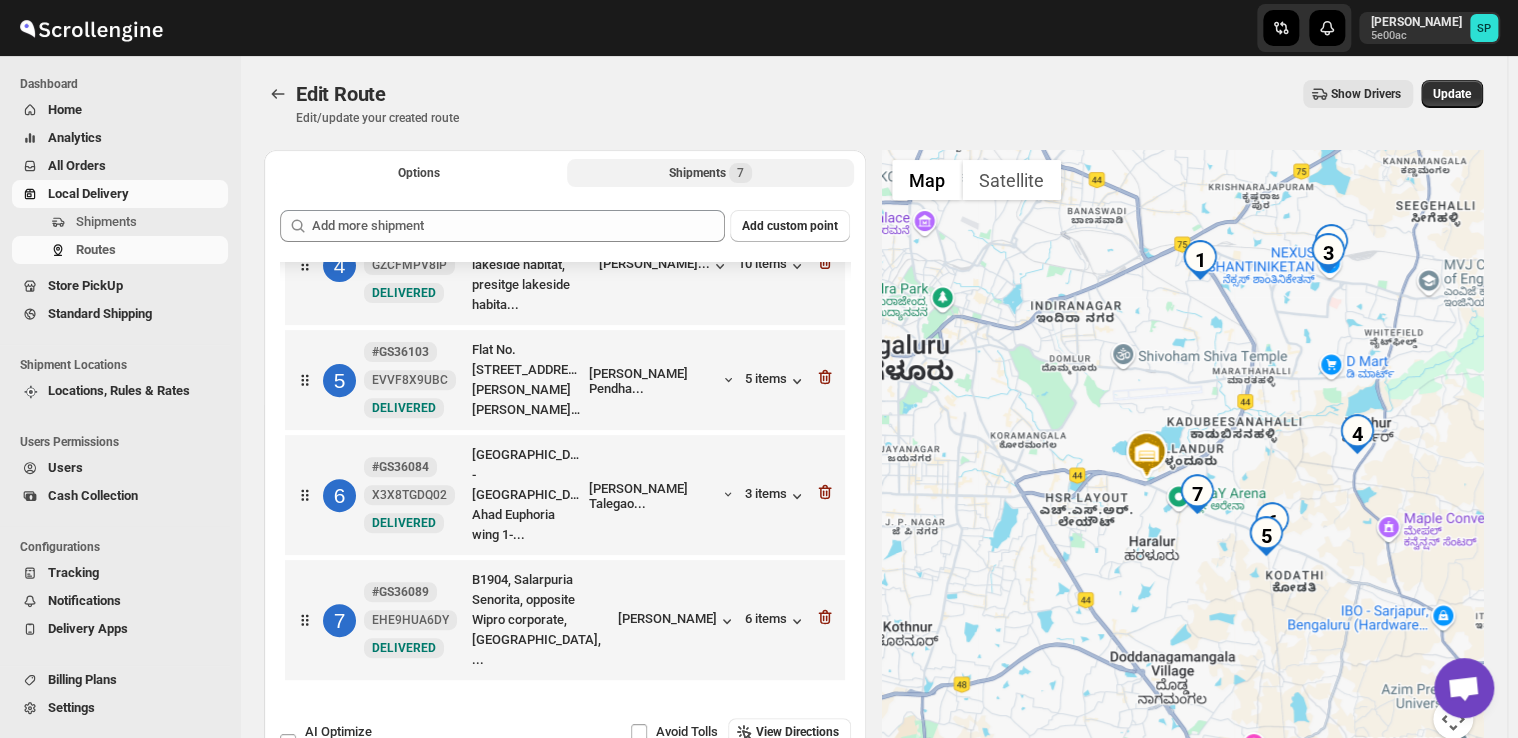 scroll, scrollTop: 394, scrollLeft: 0, axis: vertical 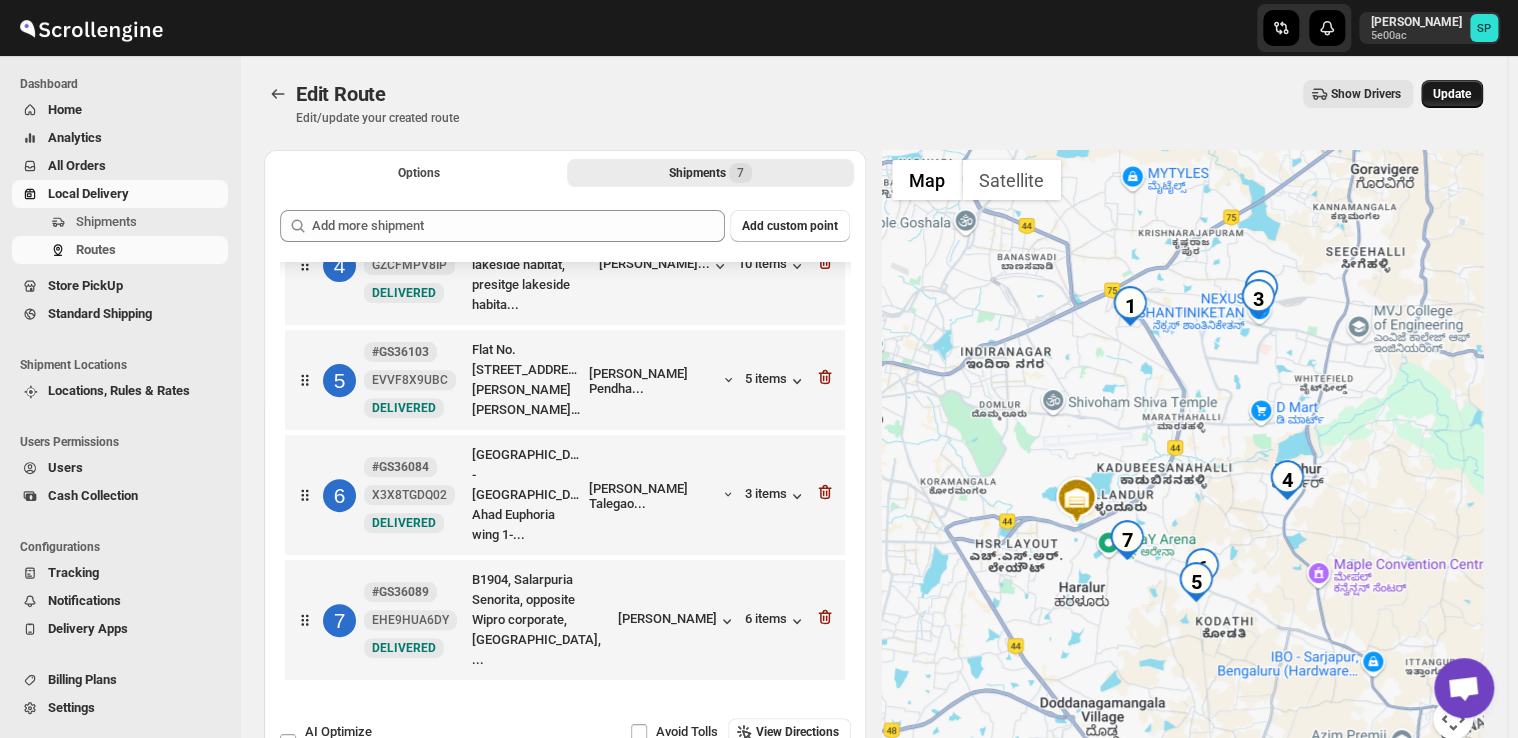 click on "Update" at bounding box center [1452, 94] 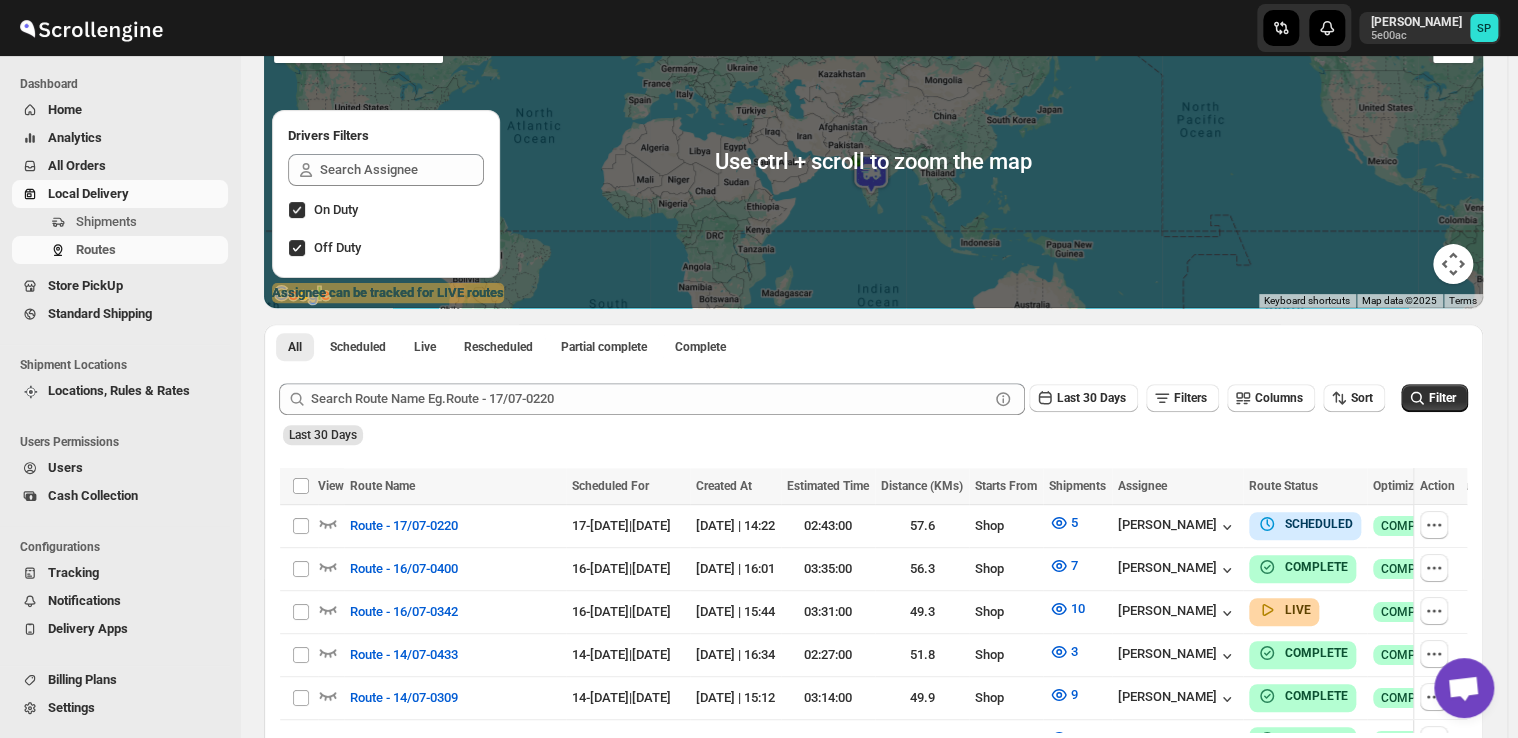 scroll, scrollTop: 300, scrollLeft: 0, axis: vertical 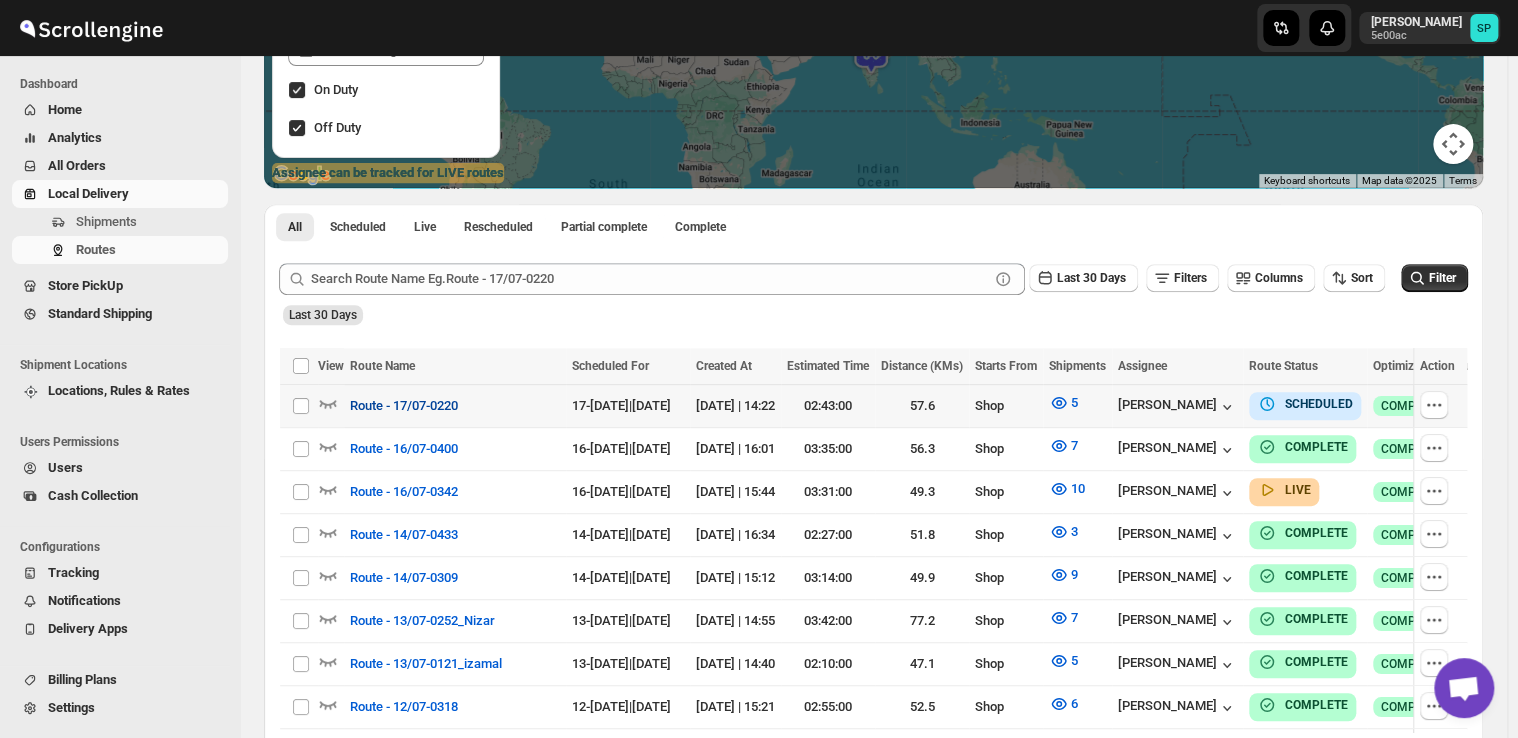click on "Route - 17/07-0220" at bounding box center (404, 406) 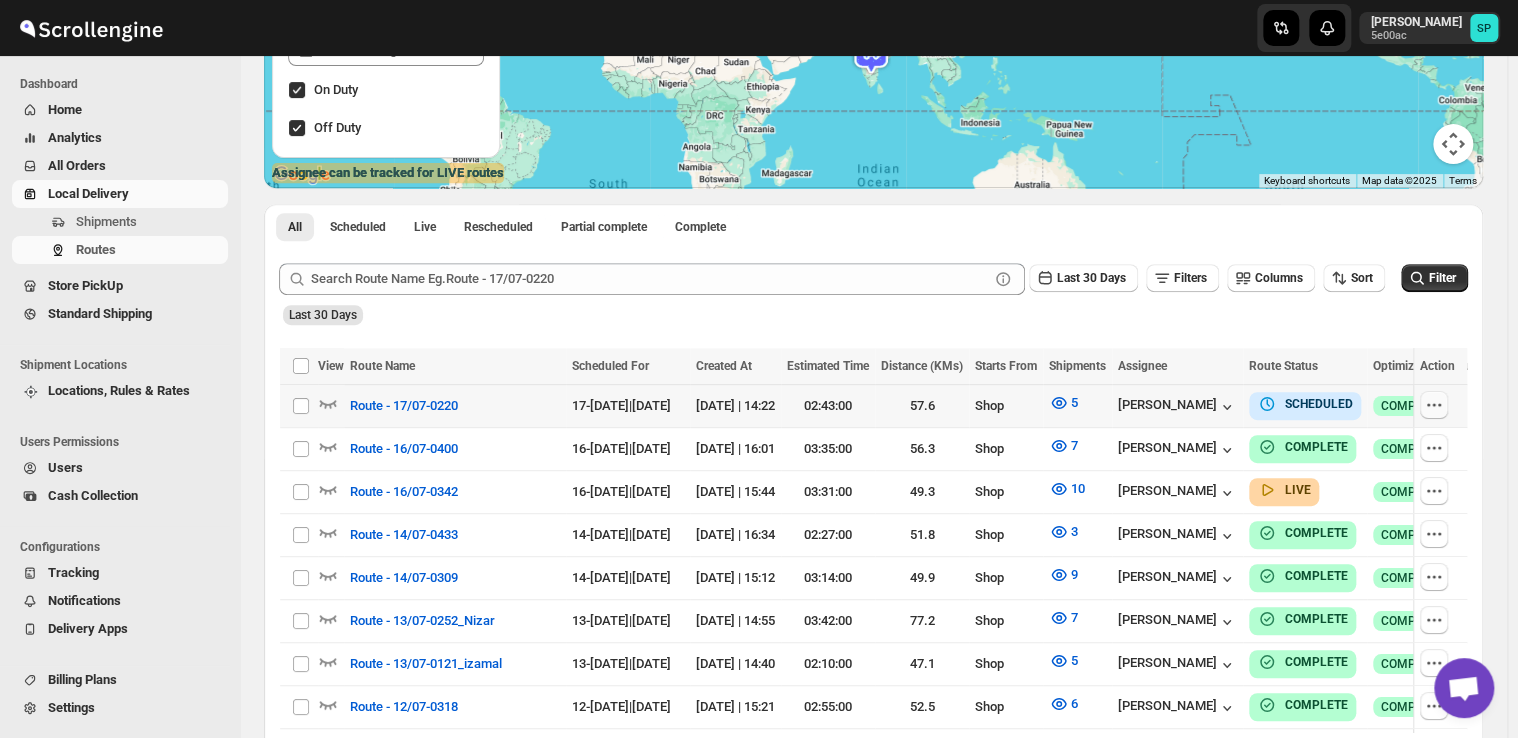 click 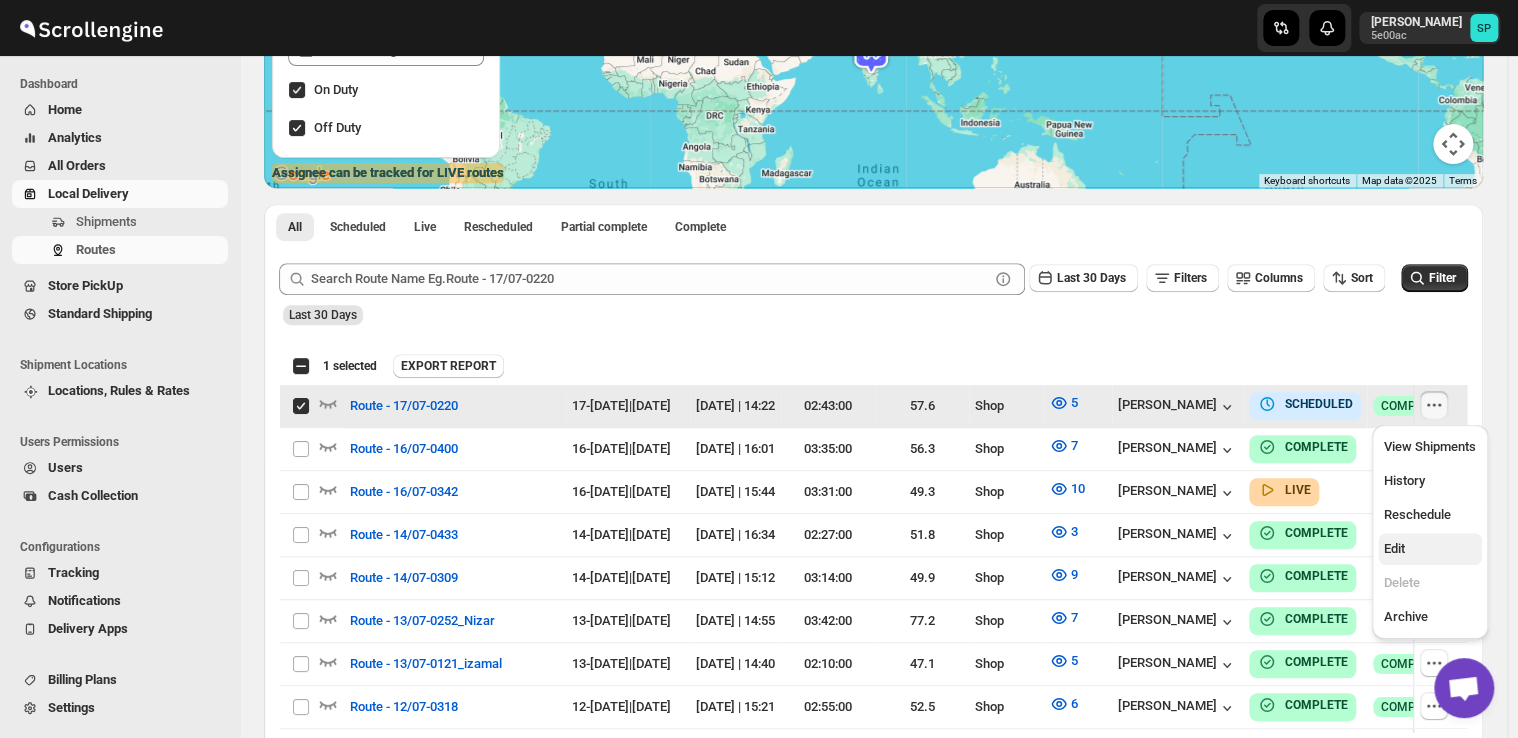 click on "Edit" at bounding box center (1394, 548) 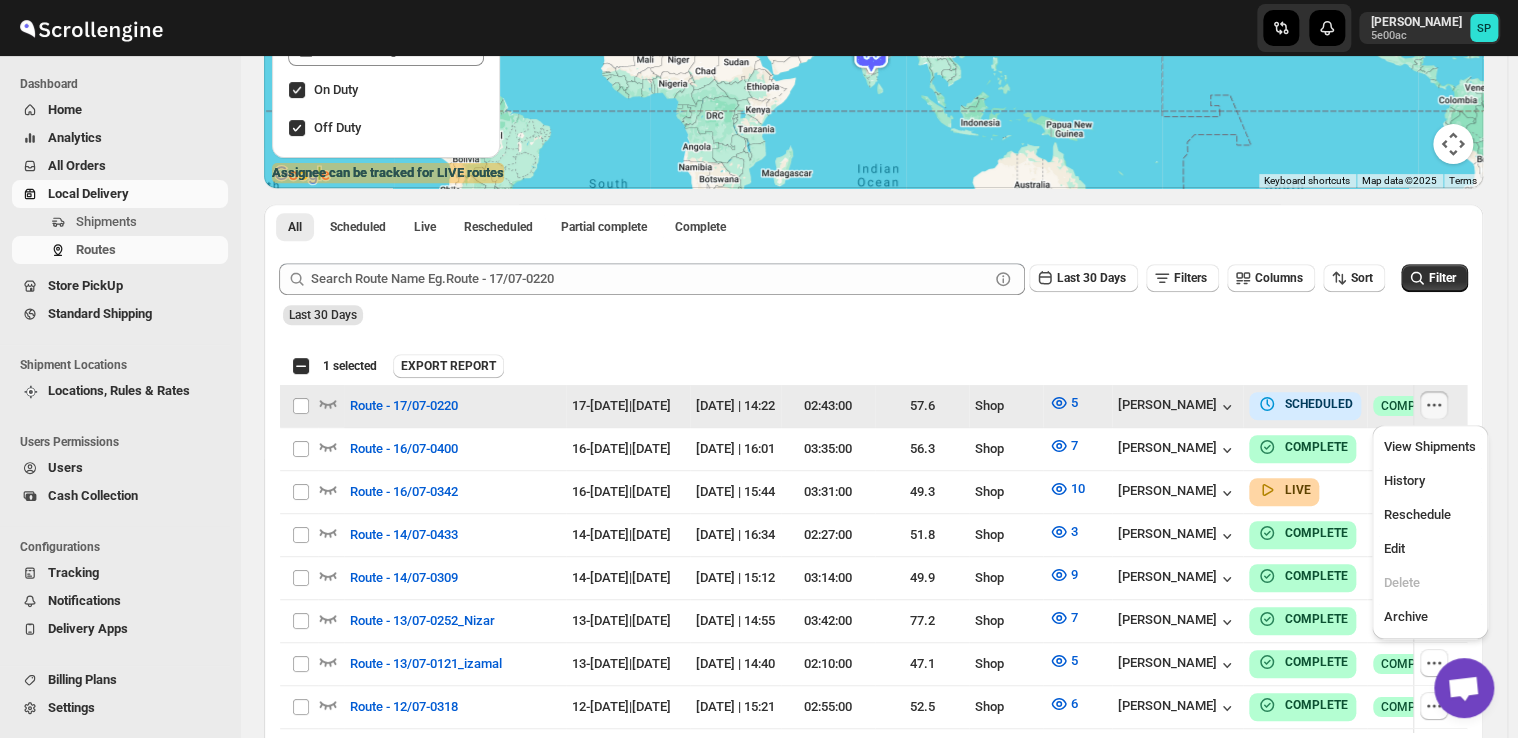 checkbox on "false" 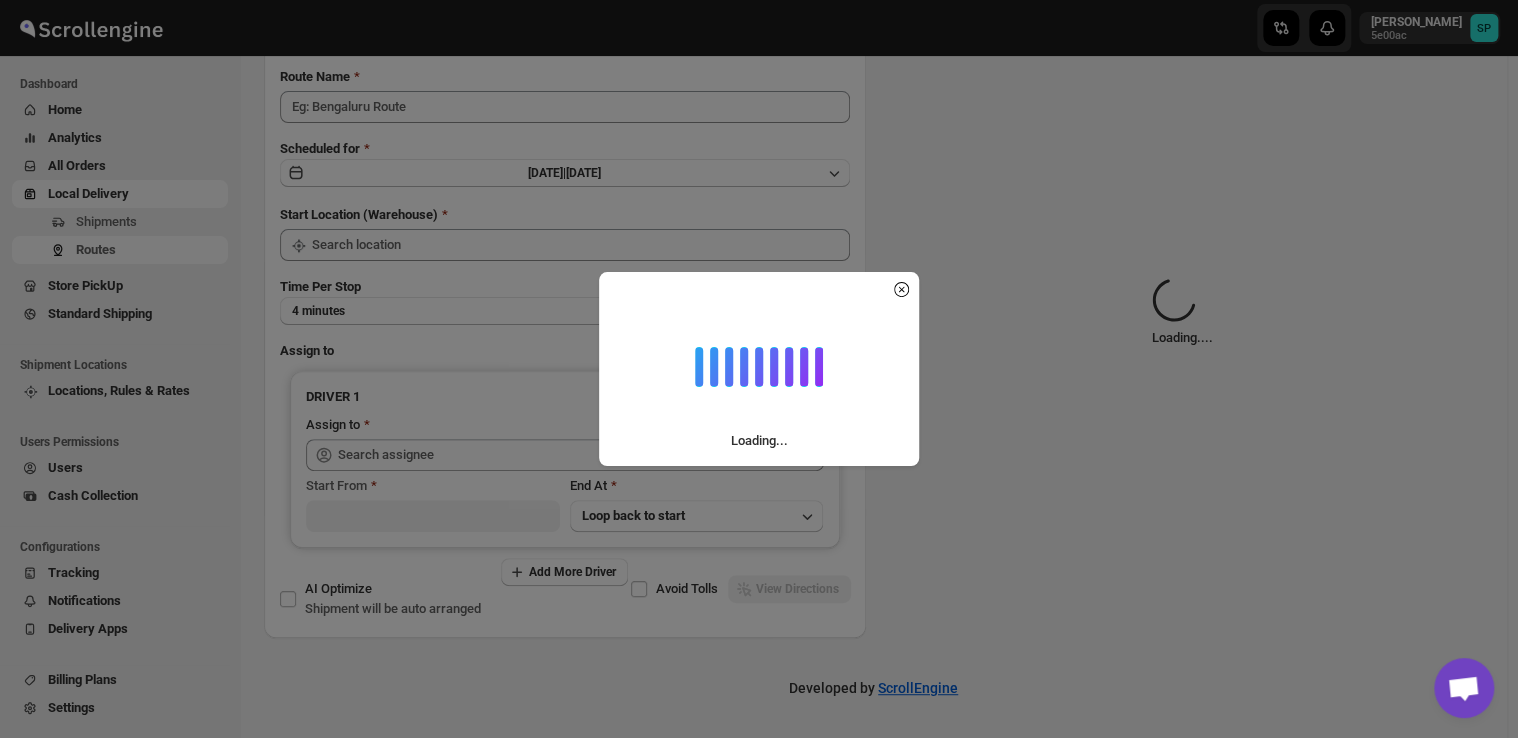 scroll, scrollTop: 0, scrollLeft: 0, axis: both 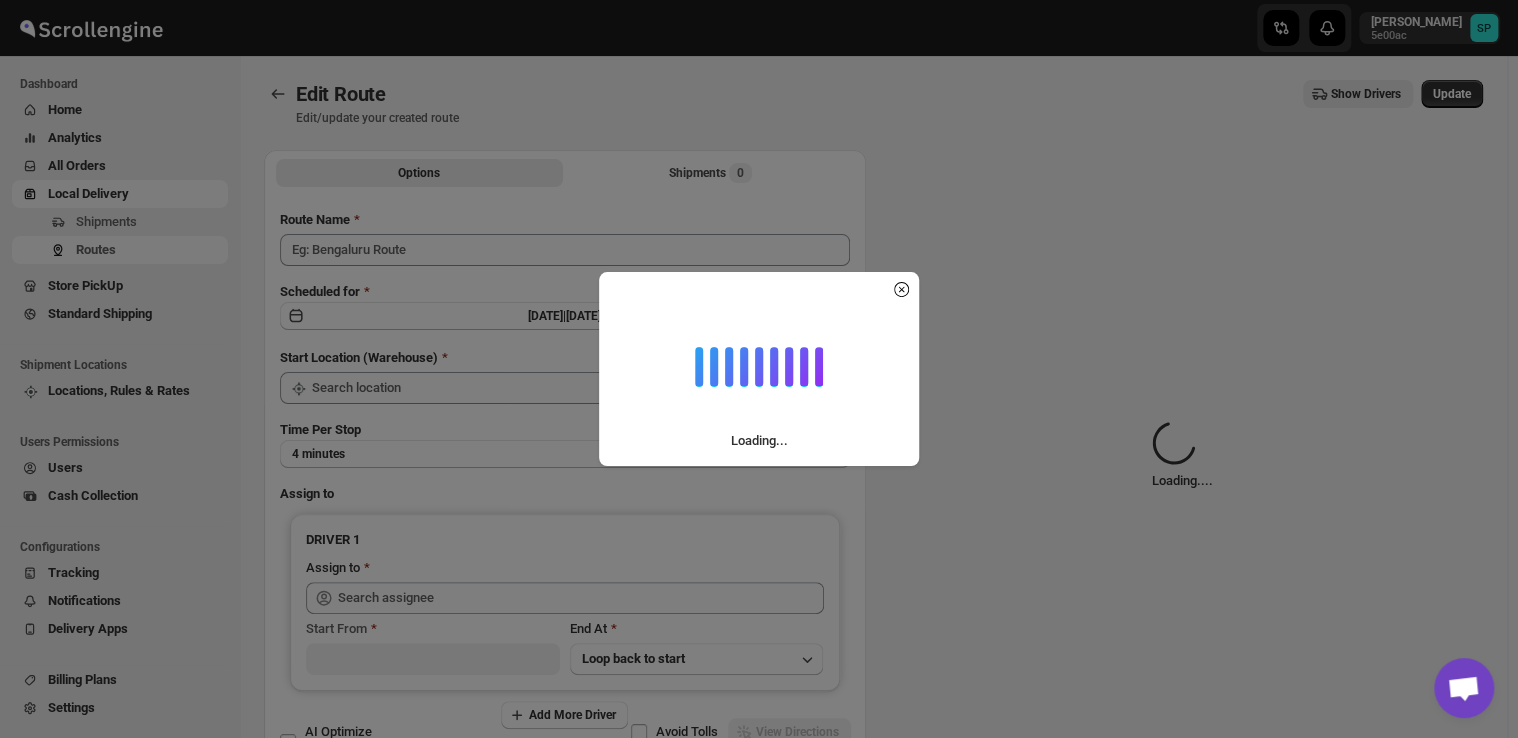 type on "Route - 17/07-0220" 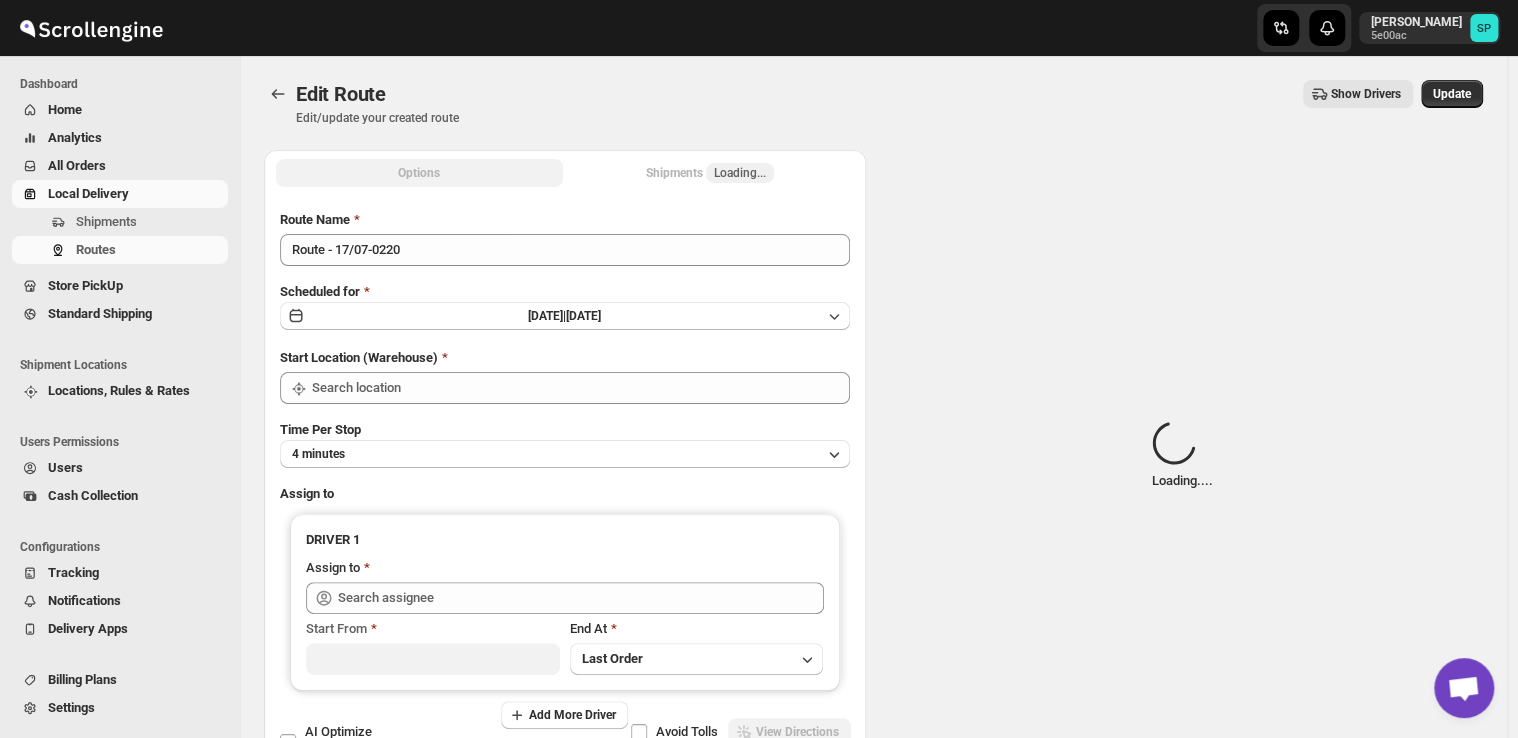 type on "Shop" 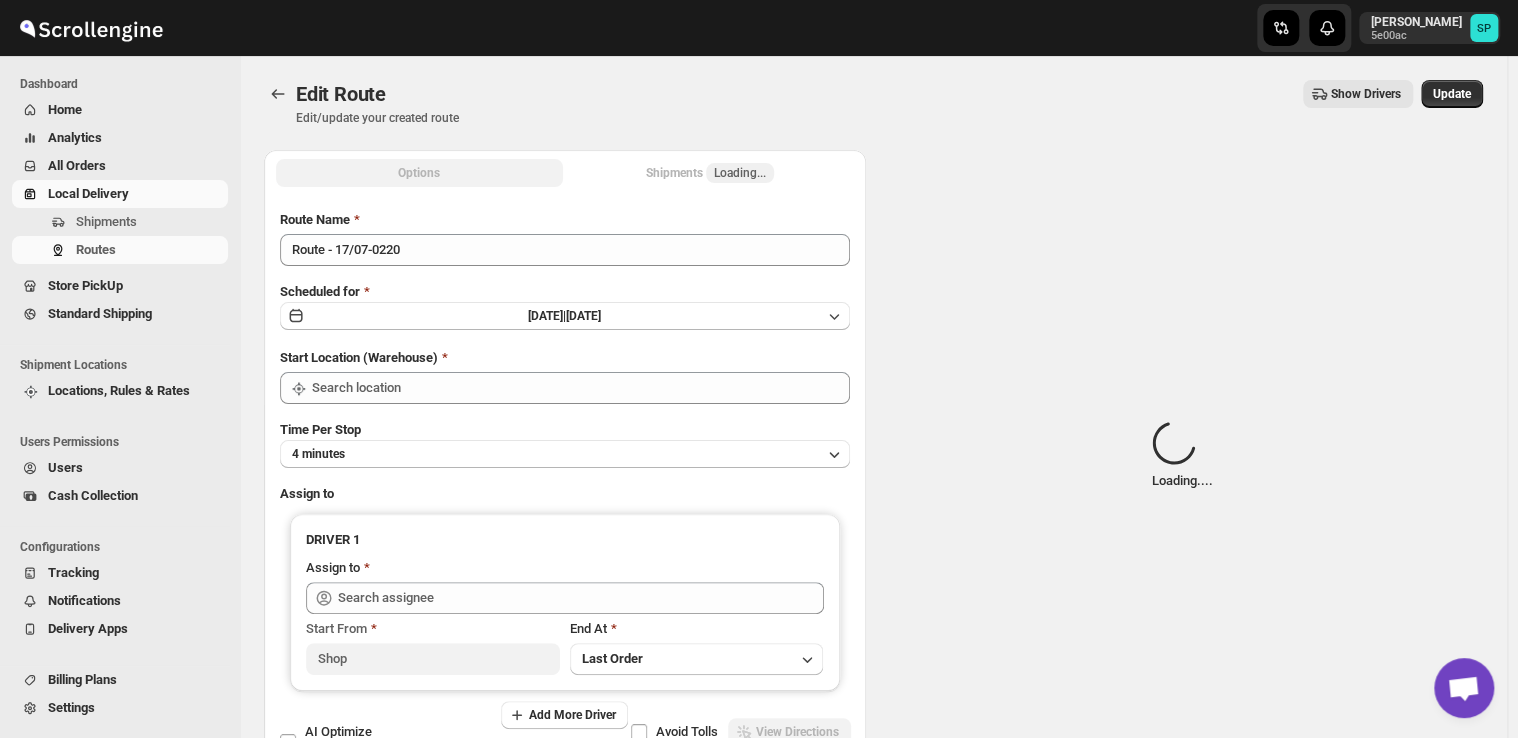 type on "Shop" 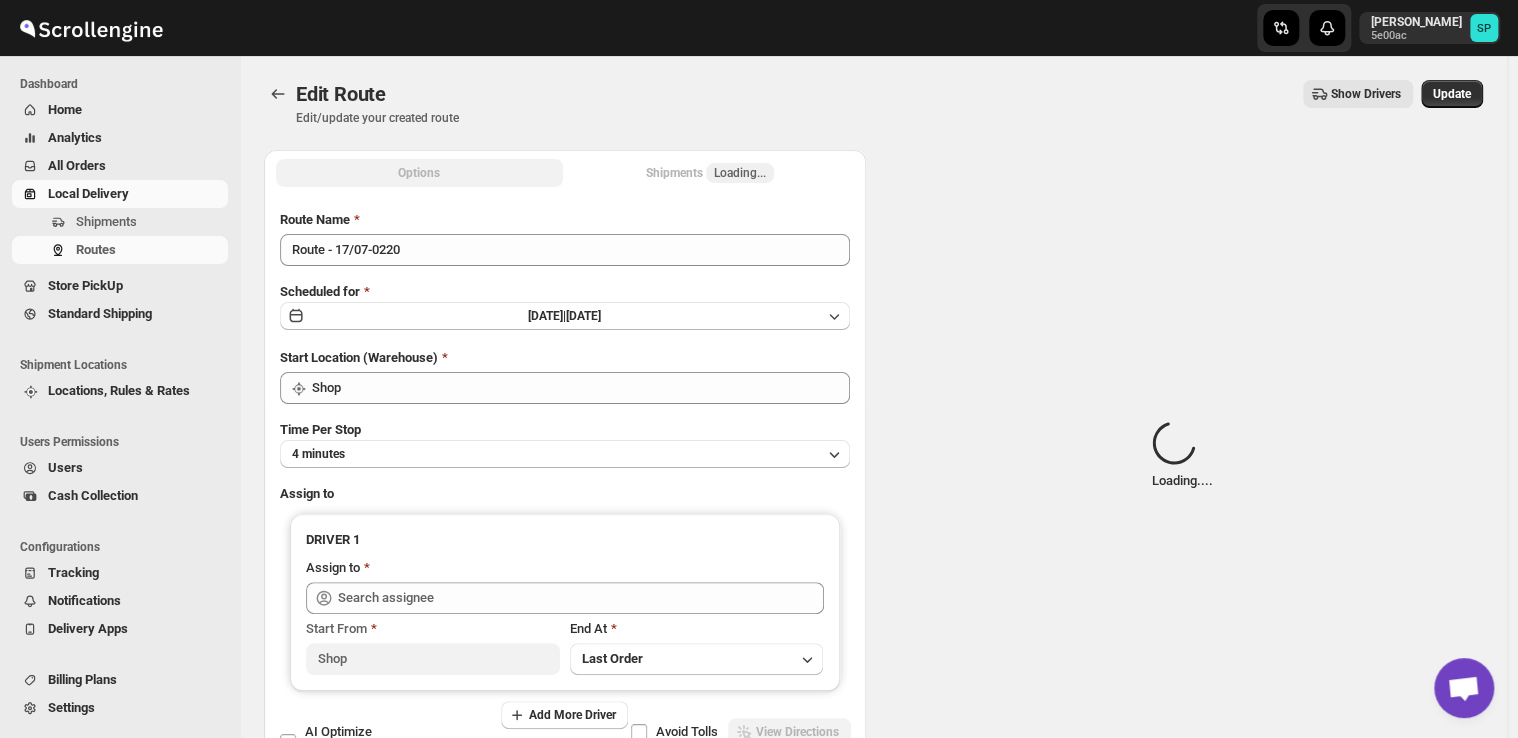 type on "[PERSON_NAME] ([EMAIL_ADDRESS][DOMAIN_NAME])" 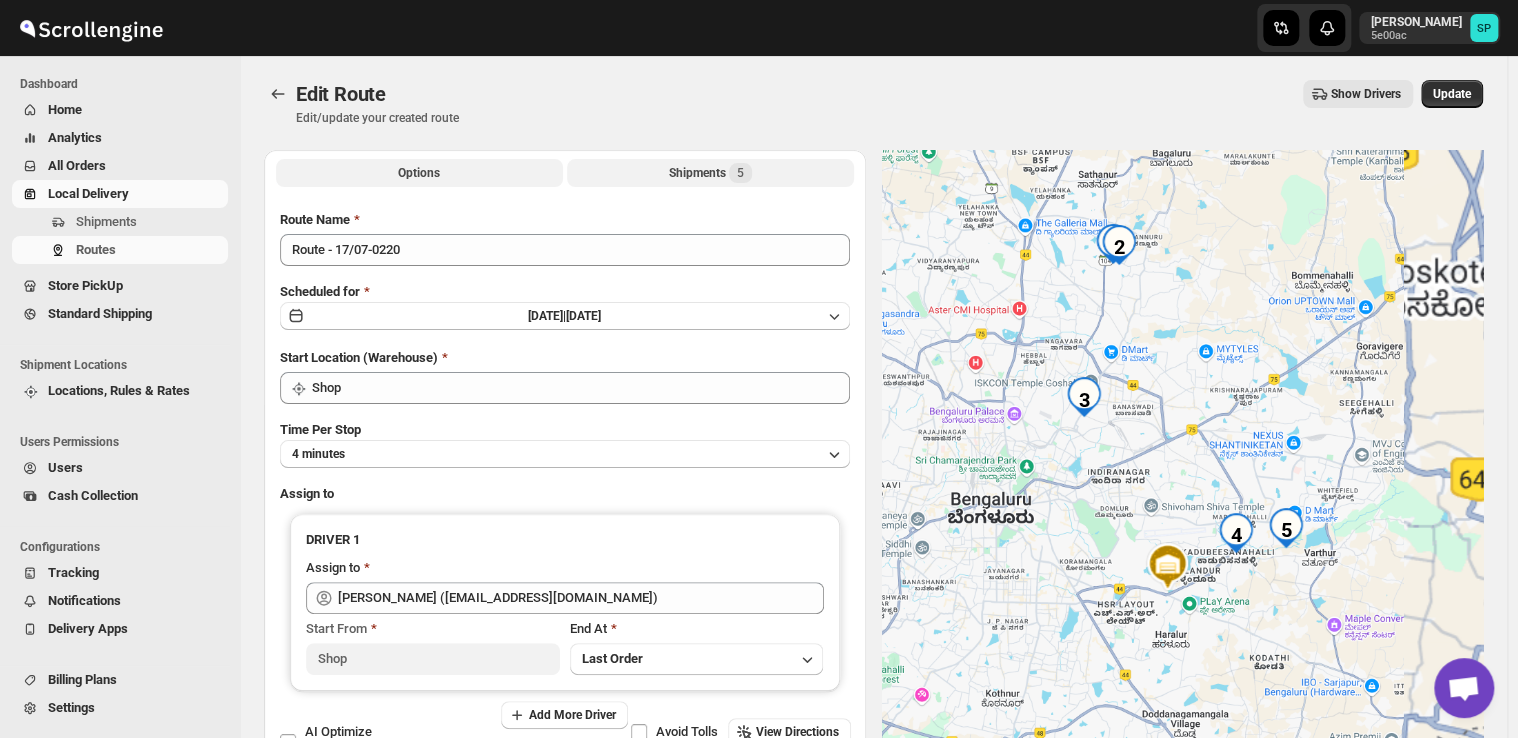 click on "Shipments   5" at bounding box center [710, 173] 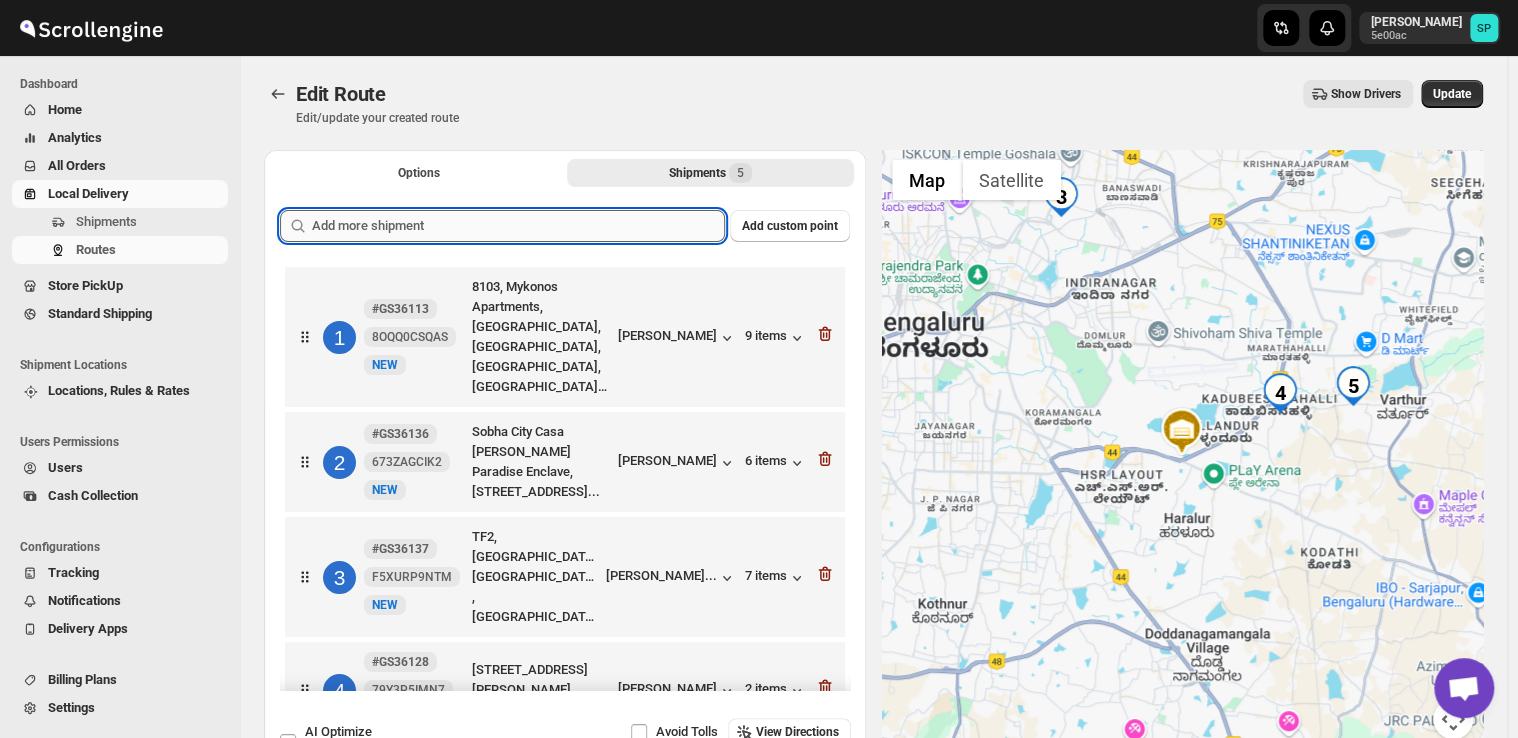 click at bounding box center [518, 226] 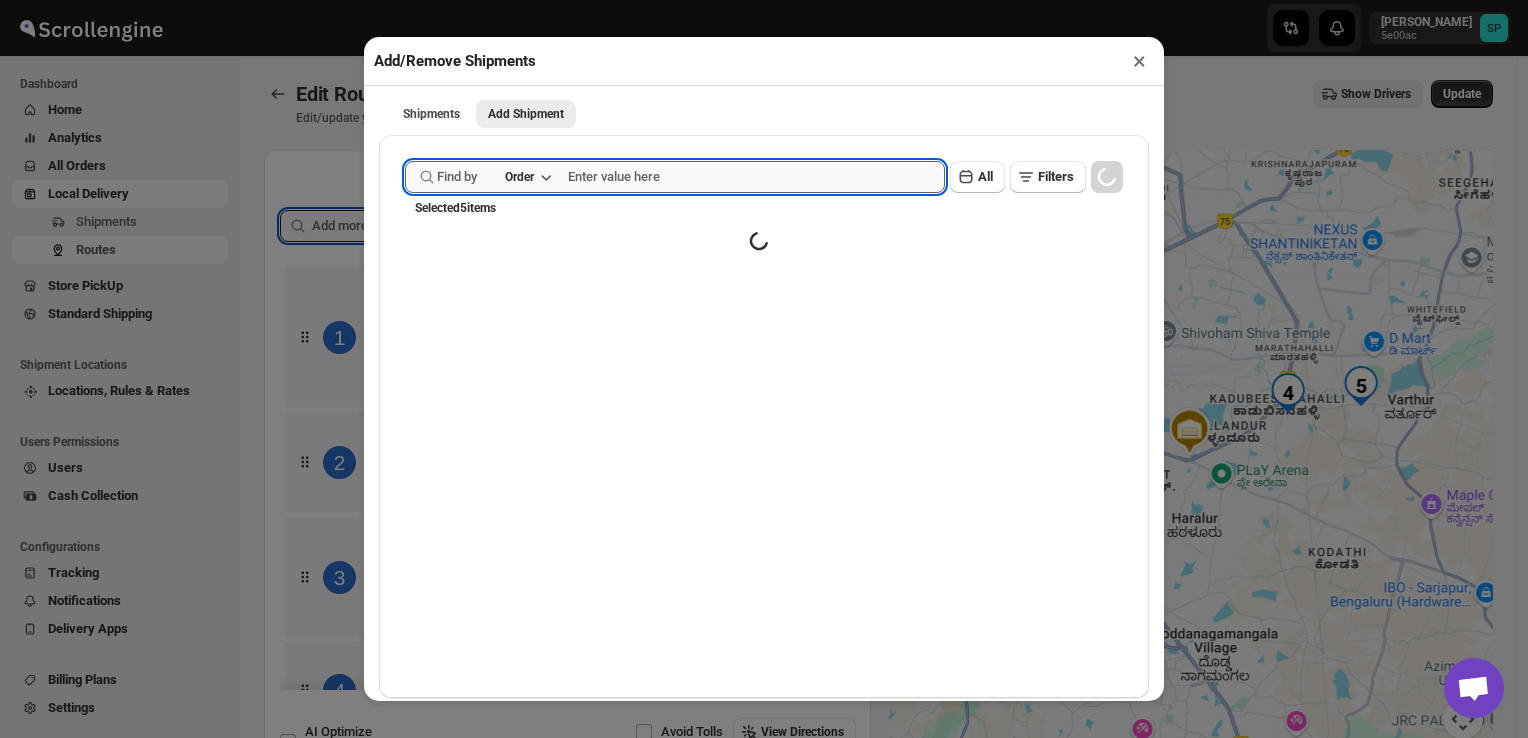 click at bounding box center [756, 177] 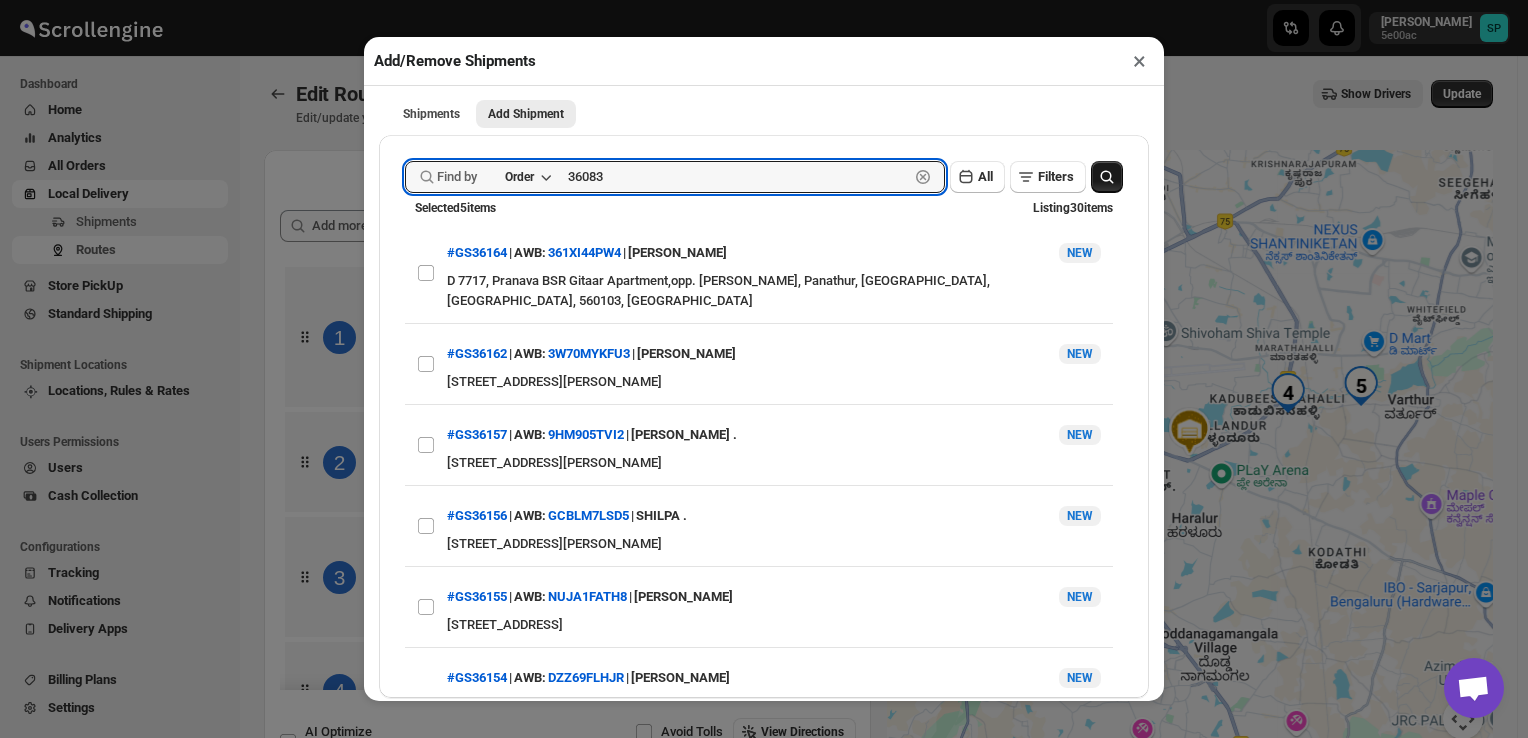 type on "36083" 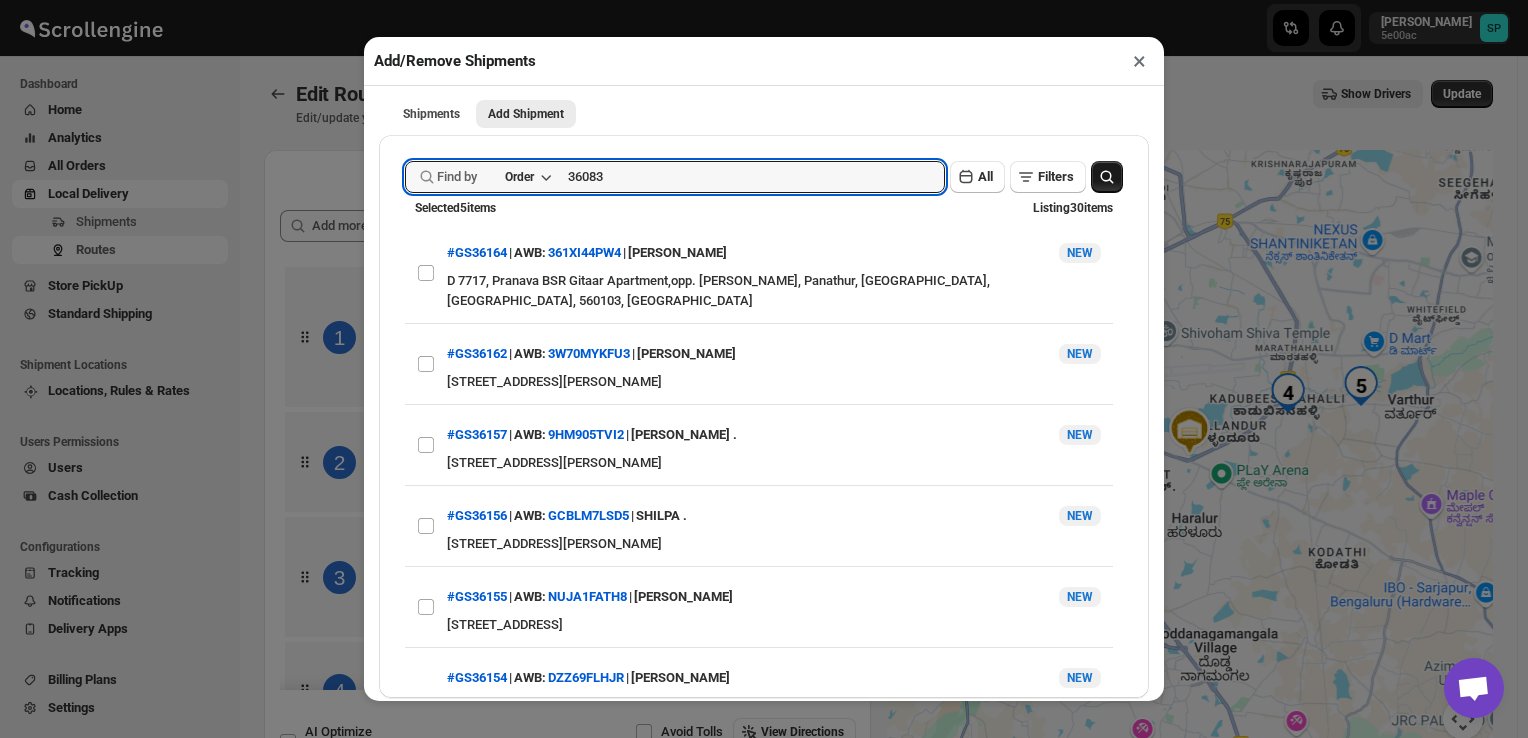 click 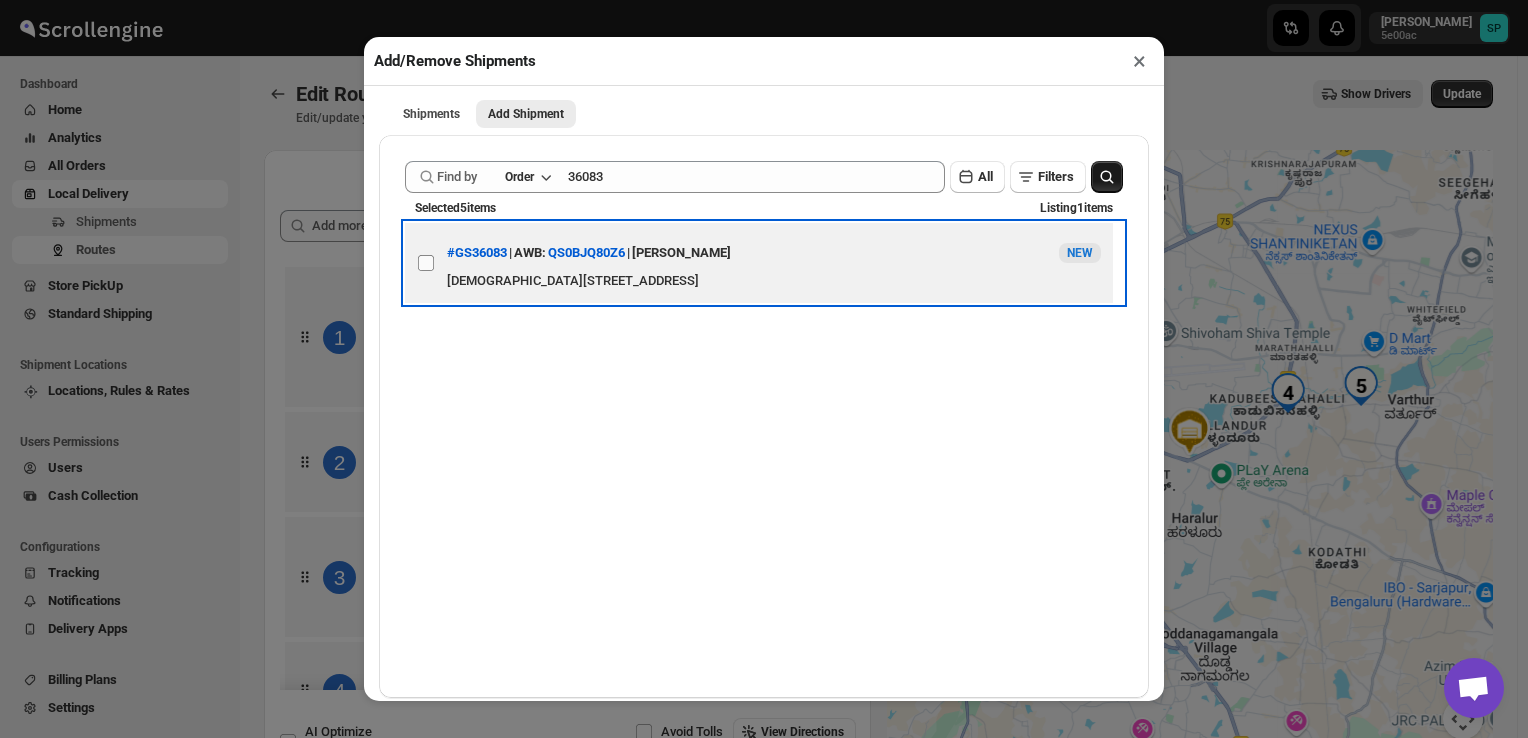 click on "View details for 68749296b5e00a12246b8230" at bounding box center [426, 263] 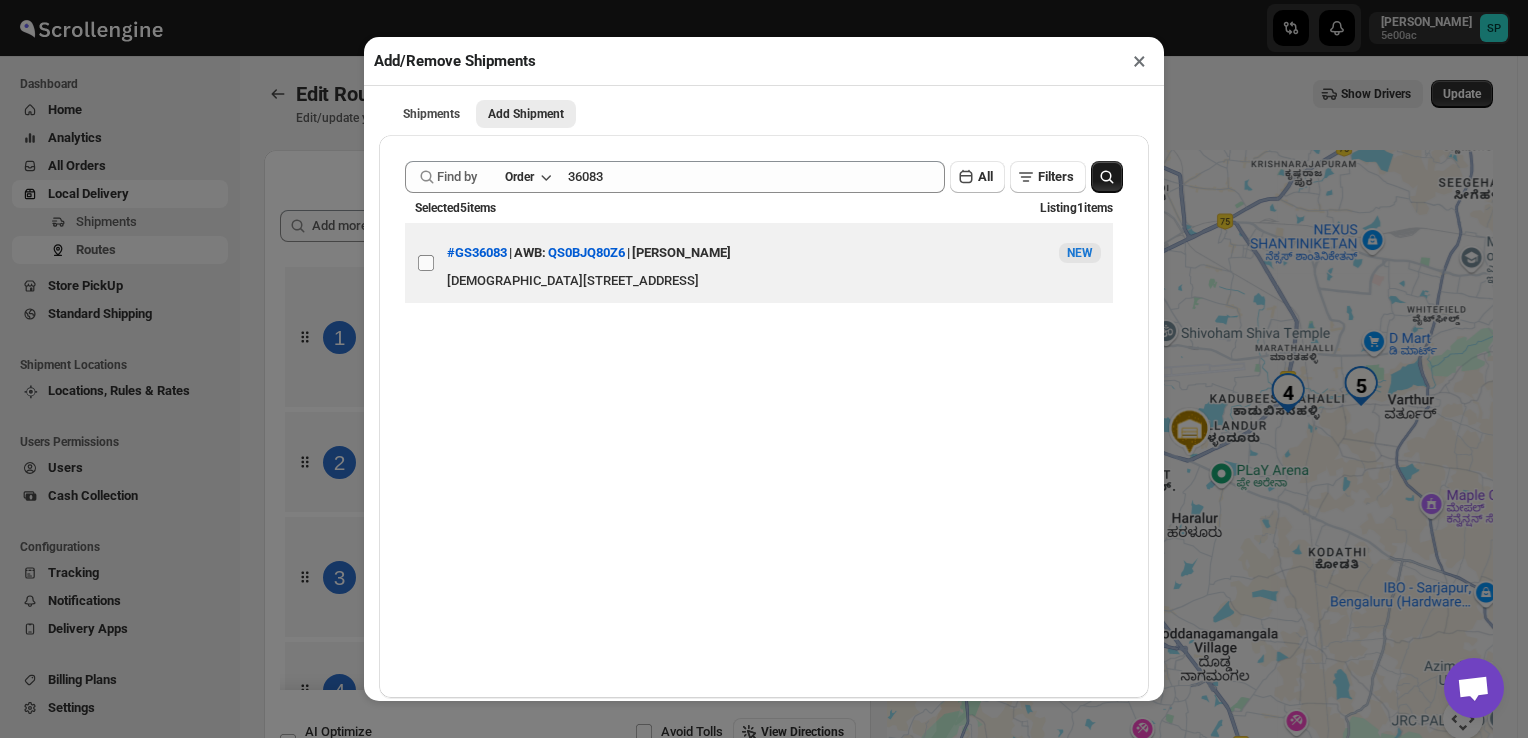 click on "View details for 68749296b5e00a12246b8230" at bounding box center (426, 263) 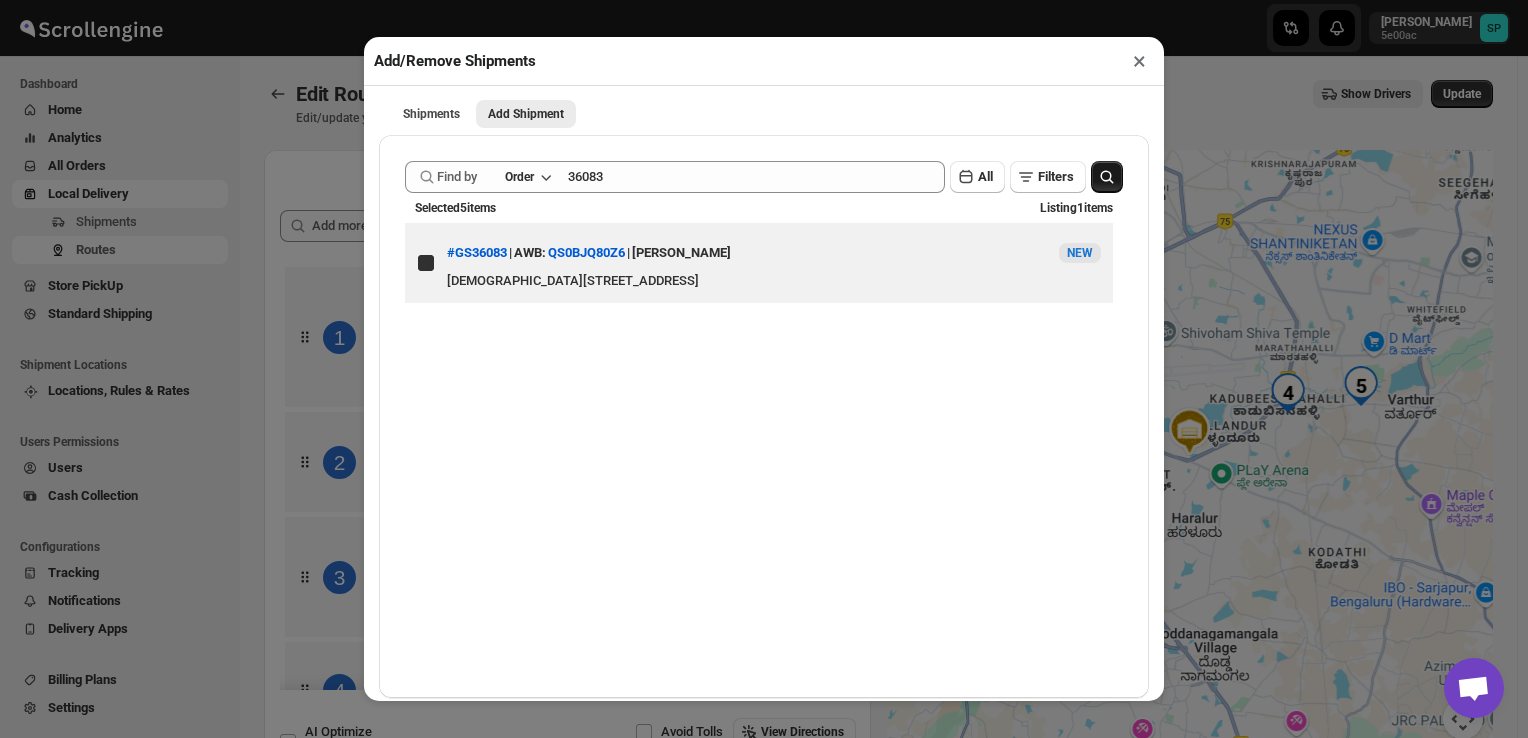 checkbox on "true" 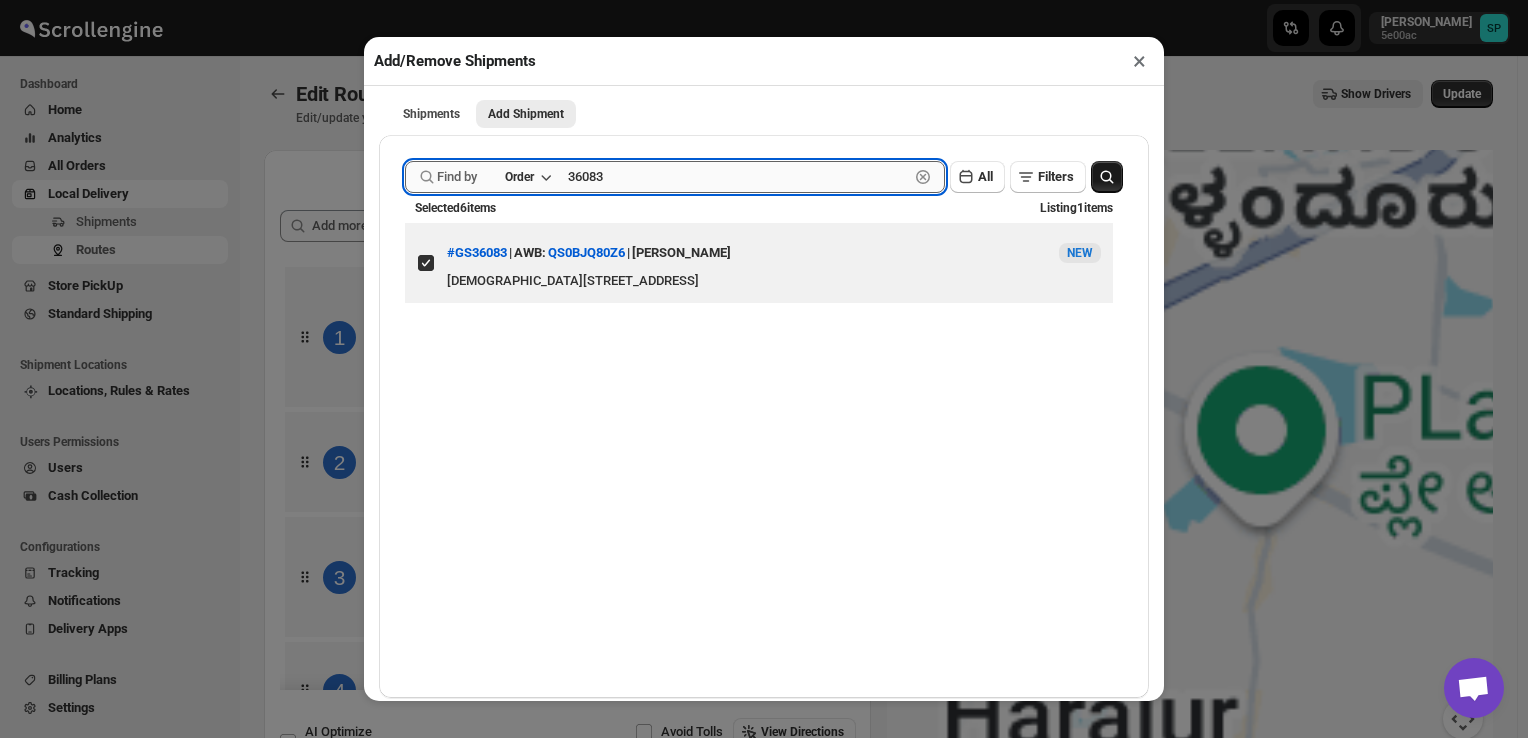 click on "36083" at bounding box center [738, 177] 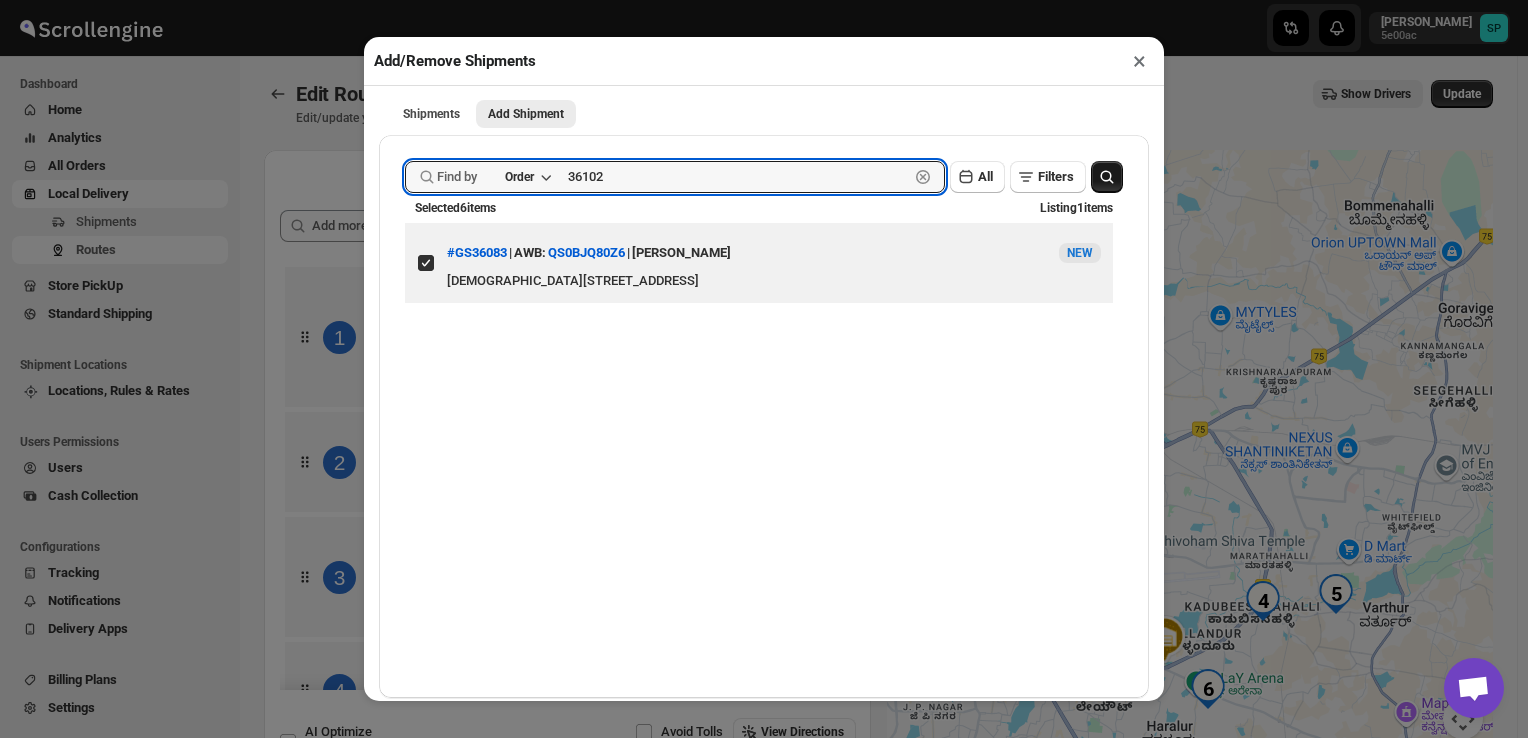 type on "36102" 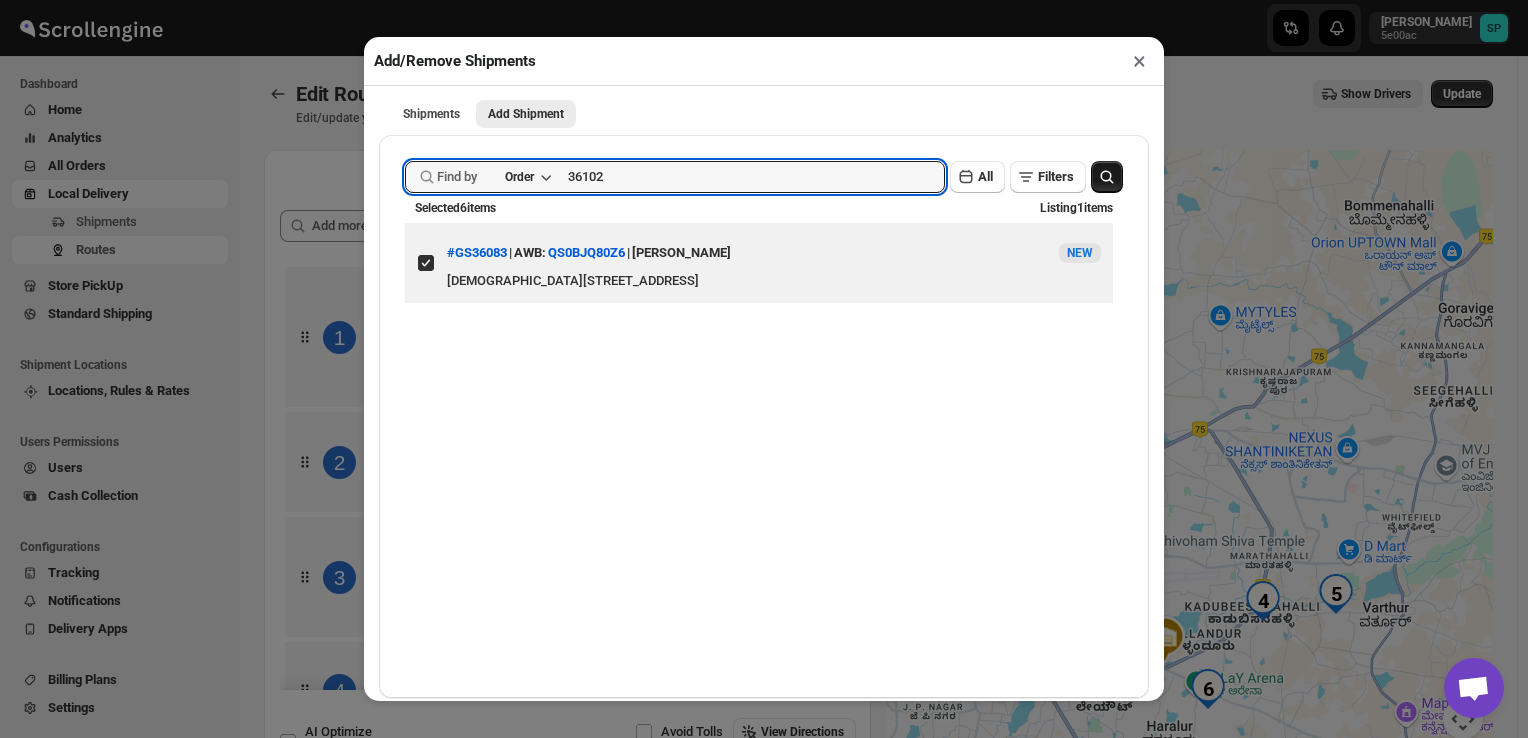 click 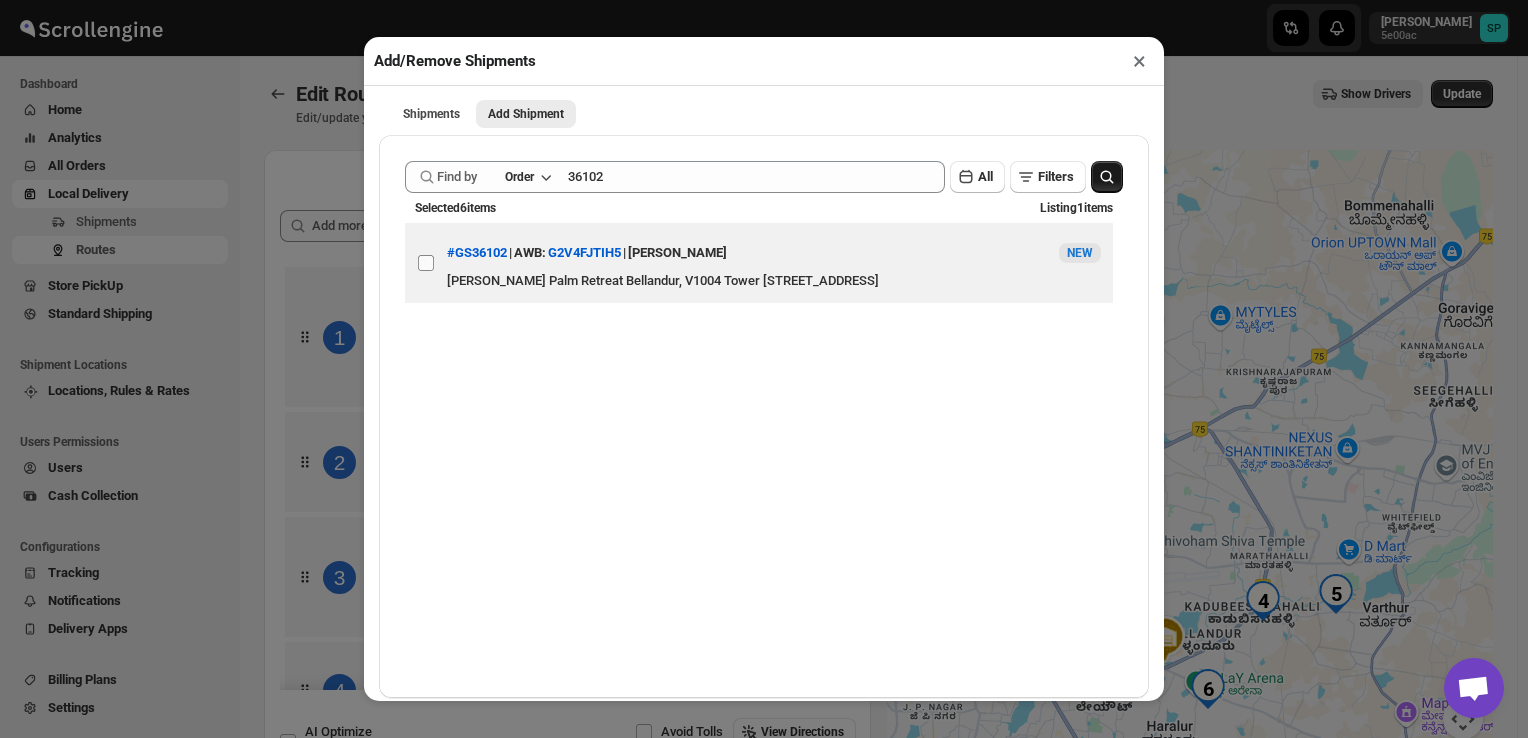 click on "View details for 6875b639b5e00a12246b9497" at bounding box center (426, 263) 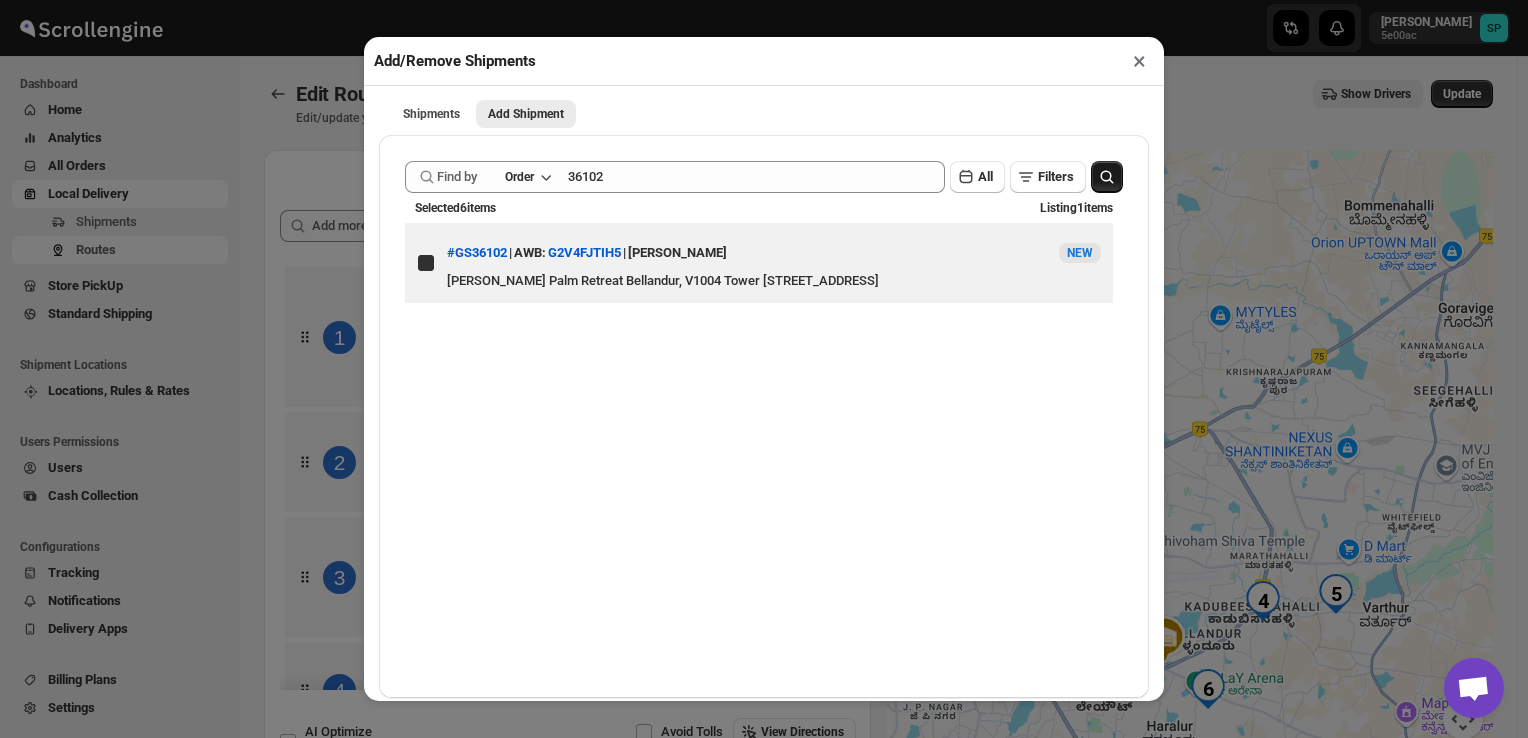 checkbox on "true" 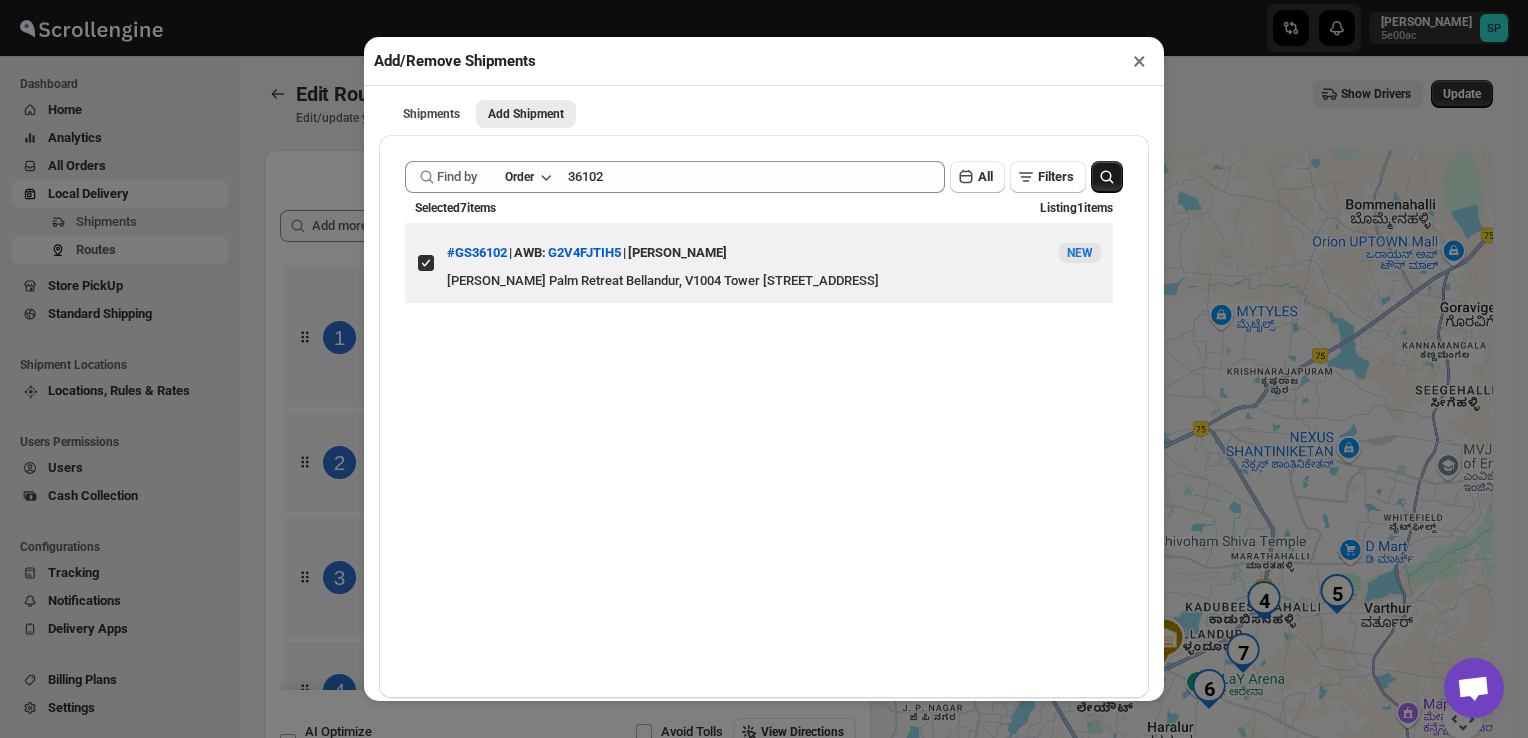 click on "×" at bounding box center [1139, 61] 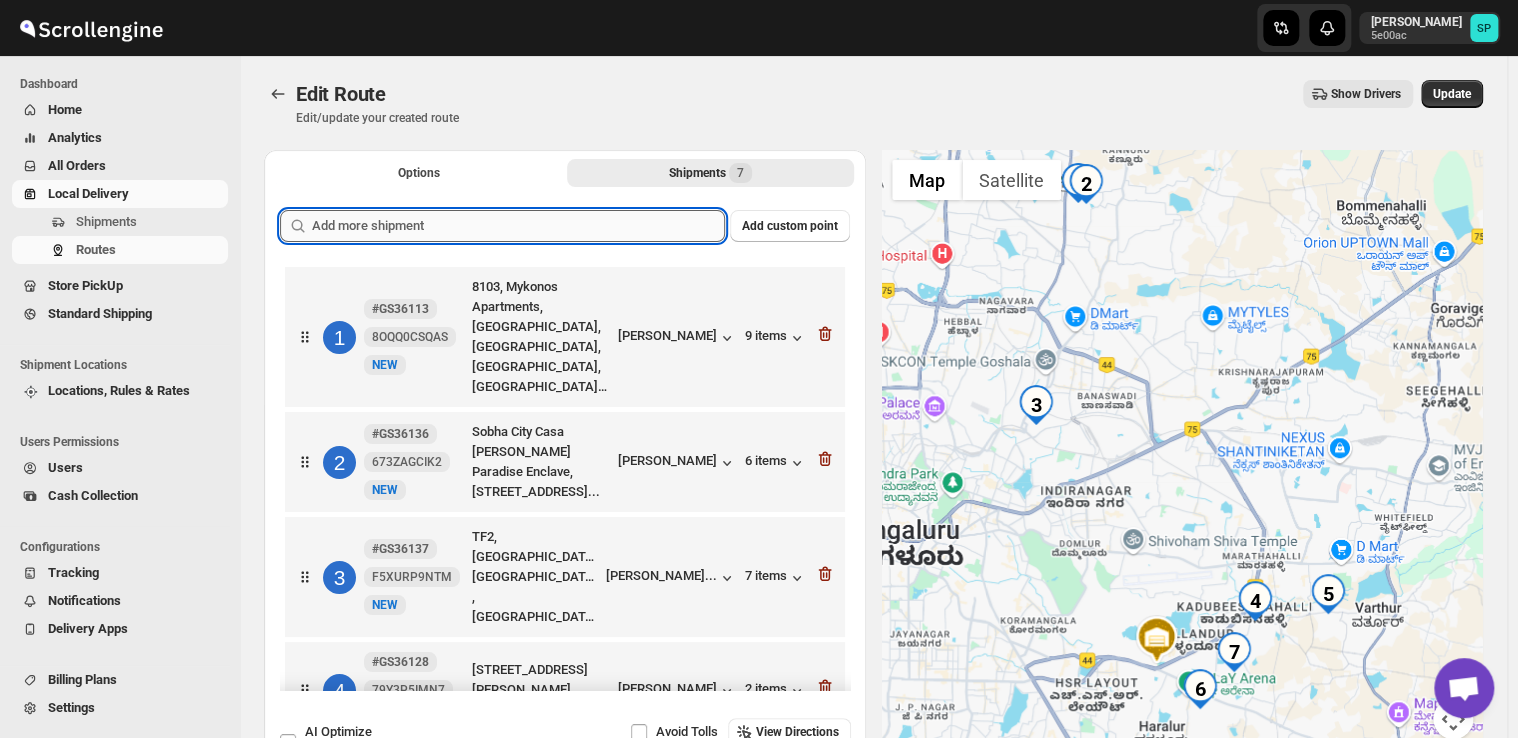 click at bounding box center [518, 226] 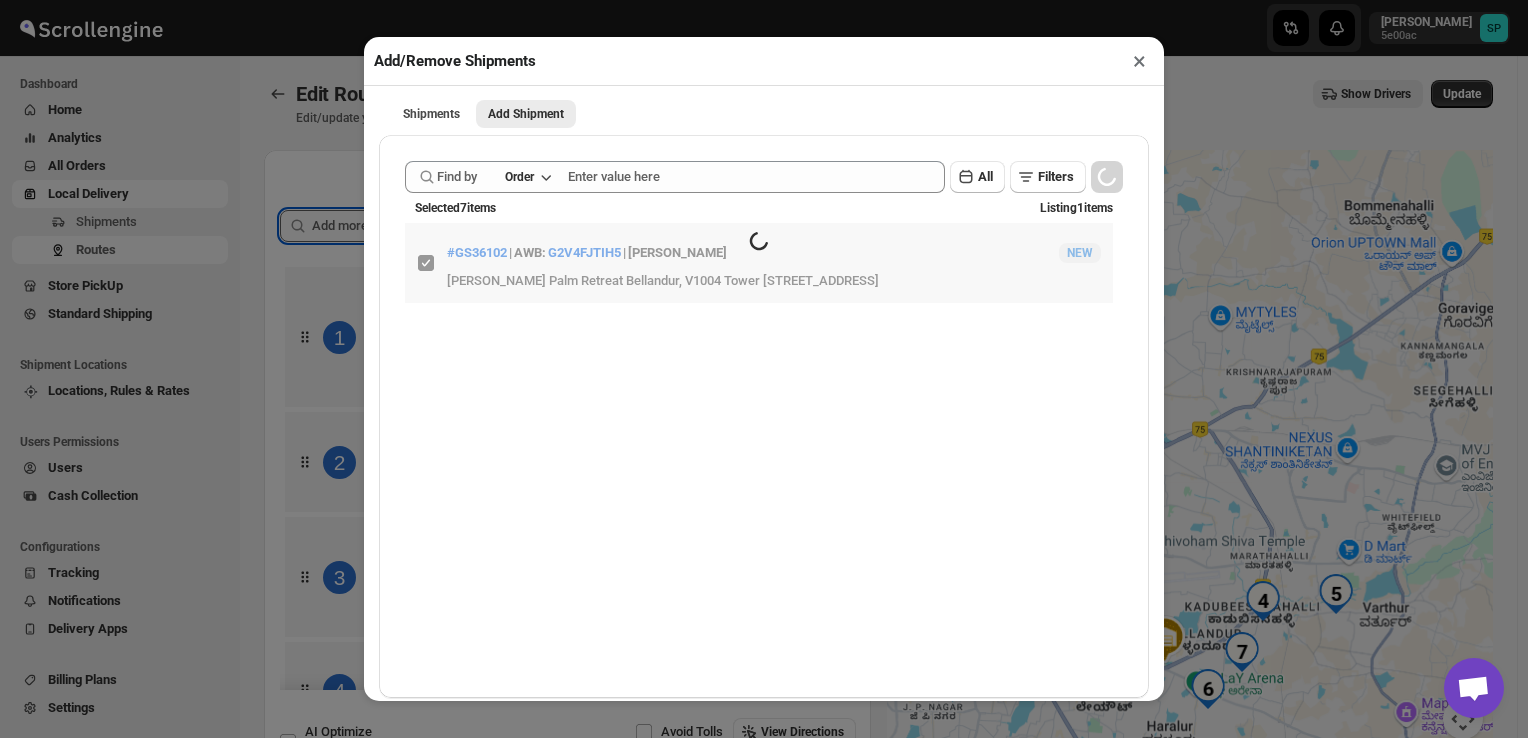 paste 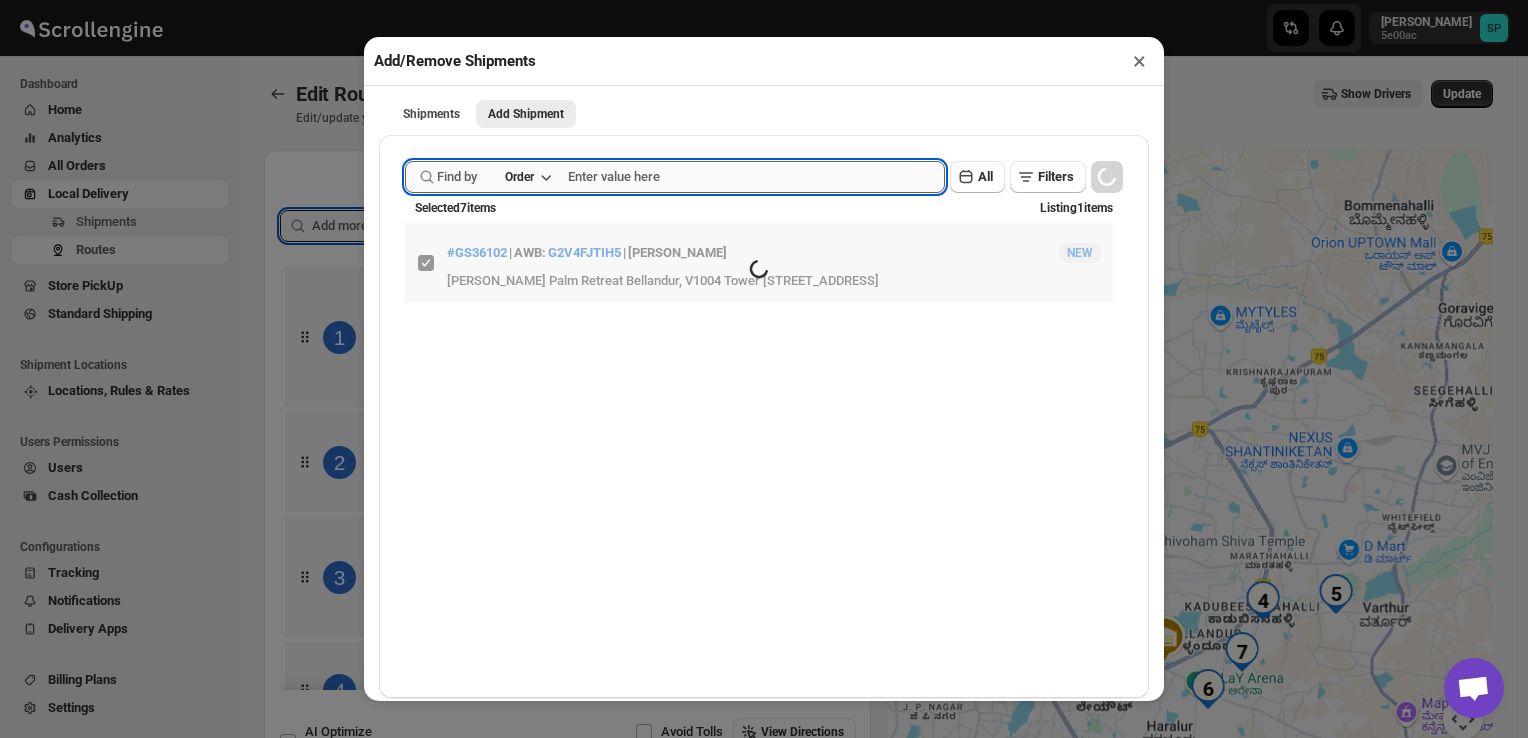 click at bounding box center (756, 177) 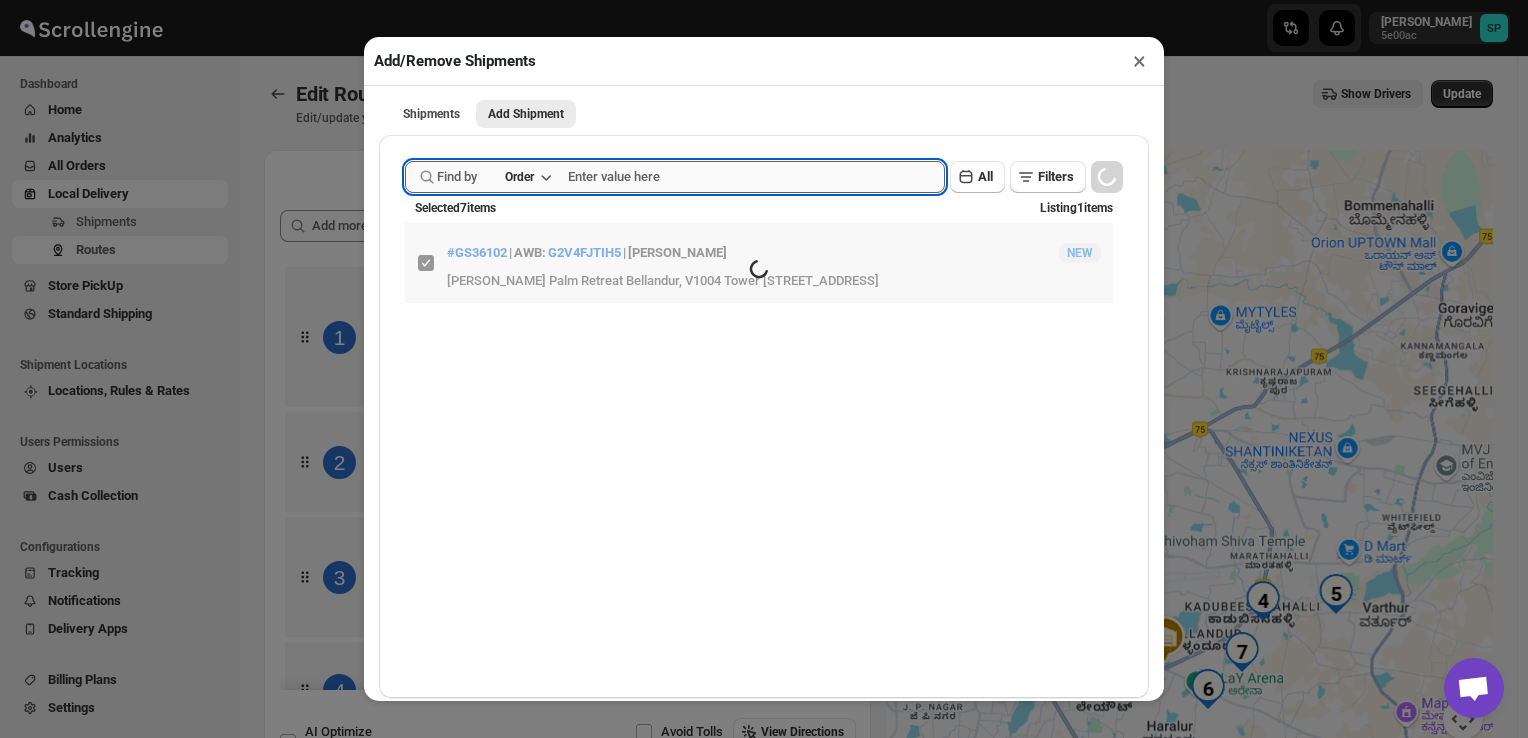paste on "Gs36097" 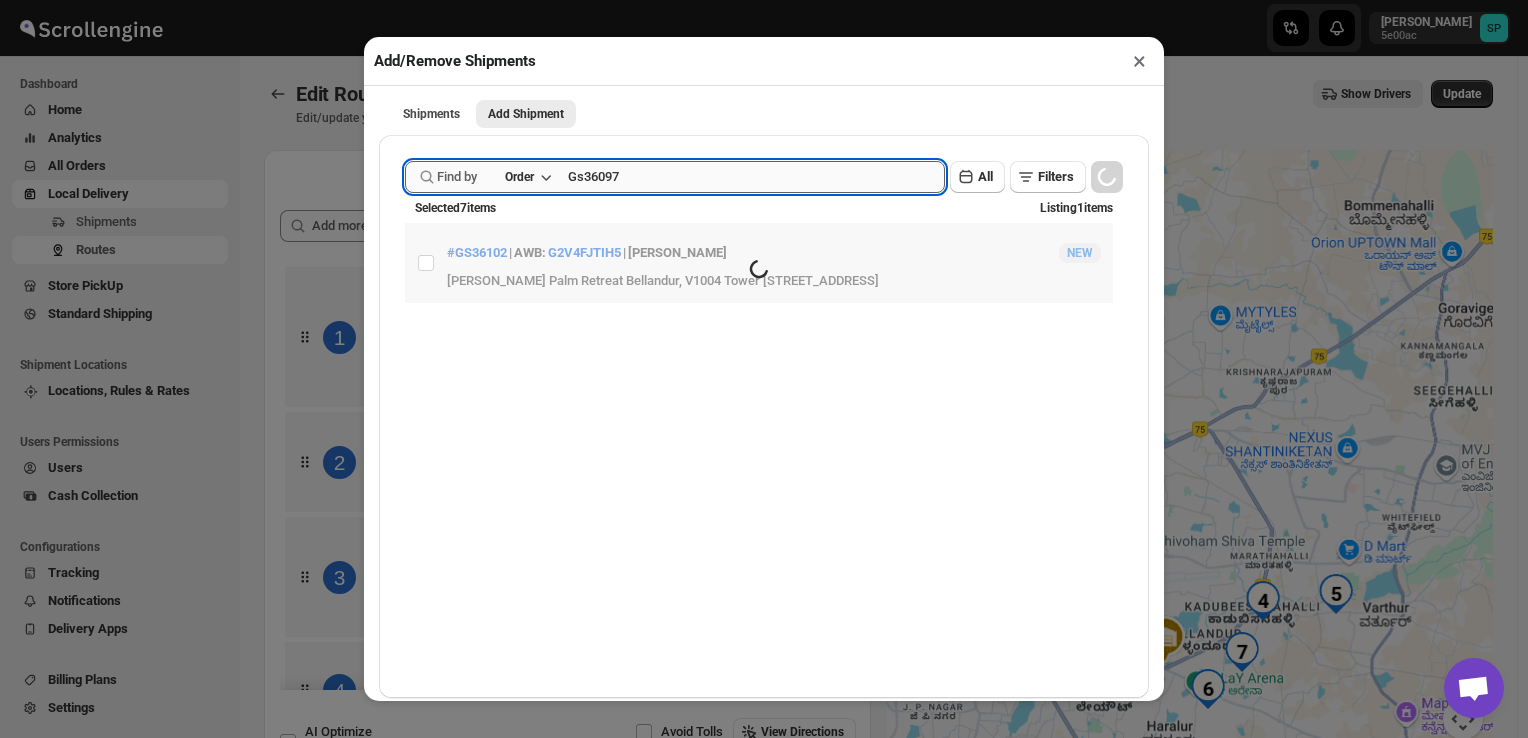 checkbox on "false" 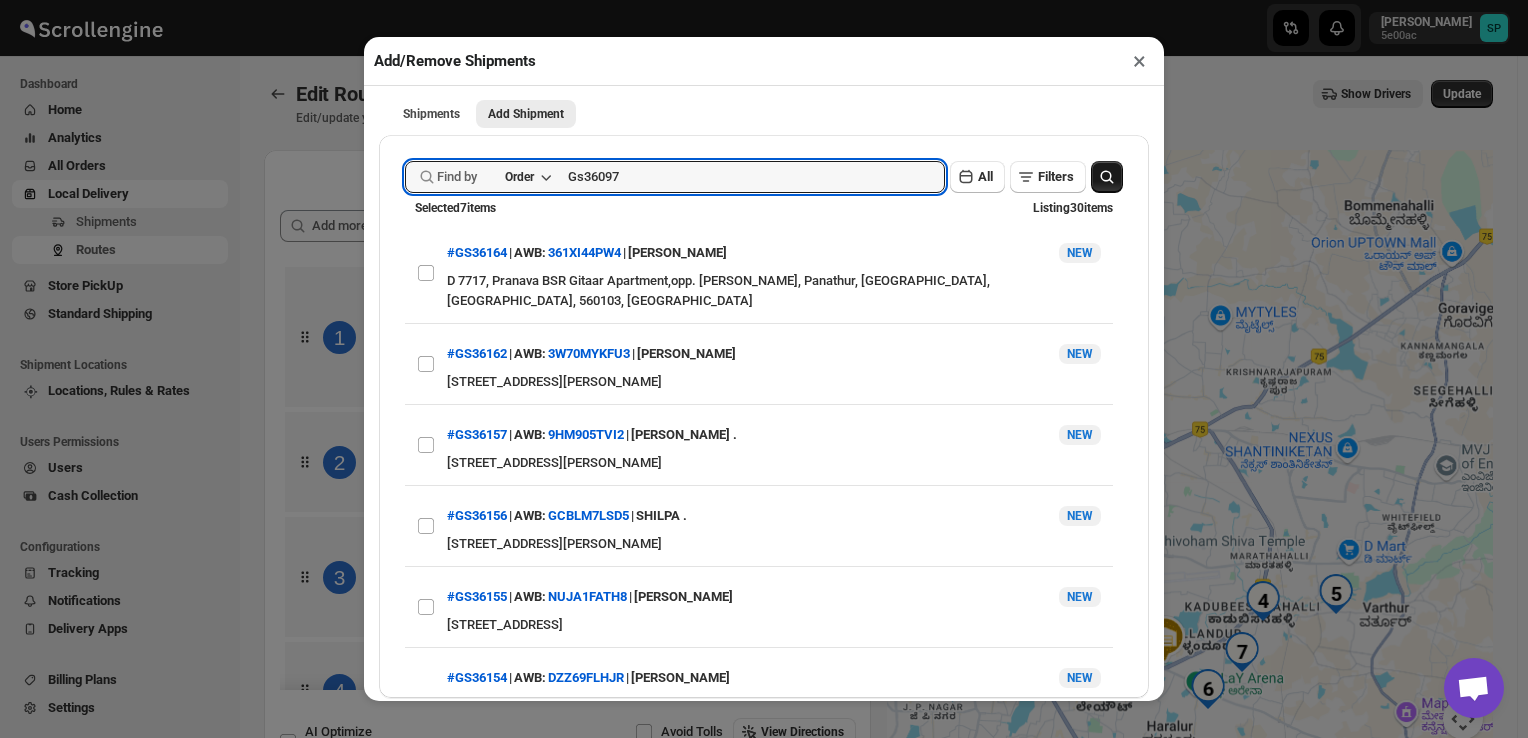 click at bounding box center [1107, 177] 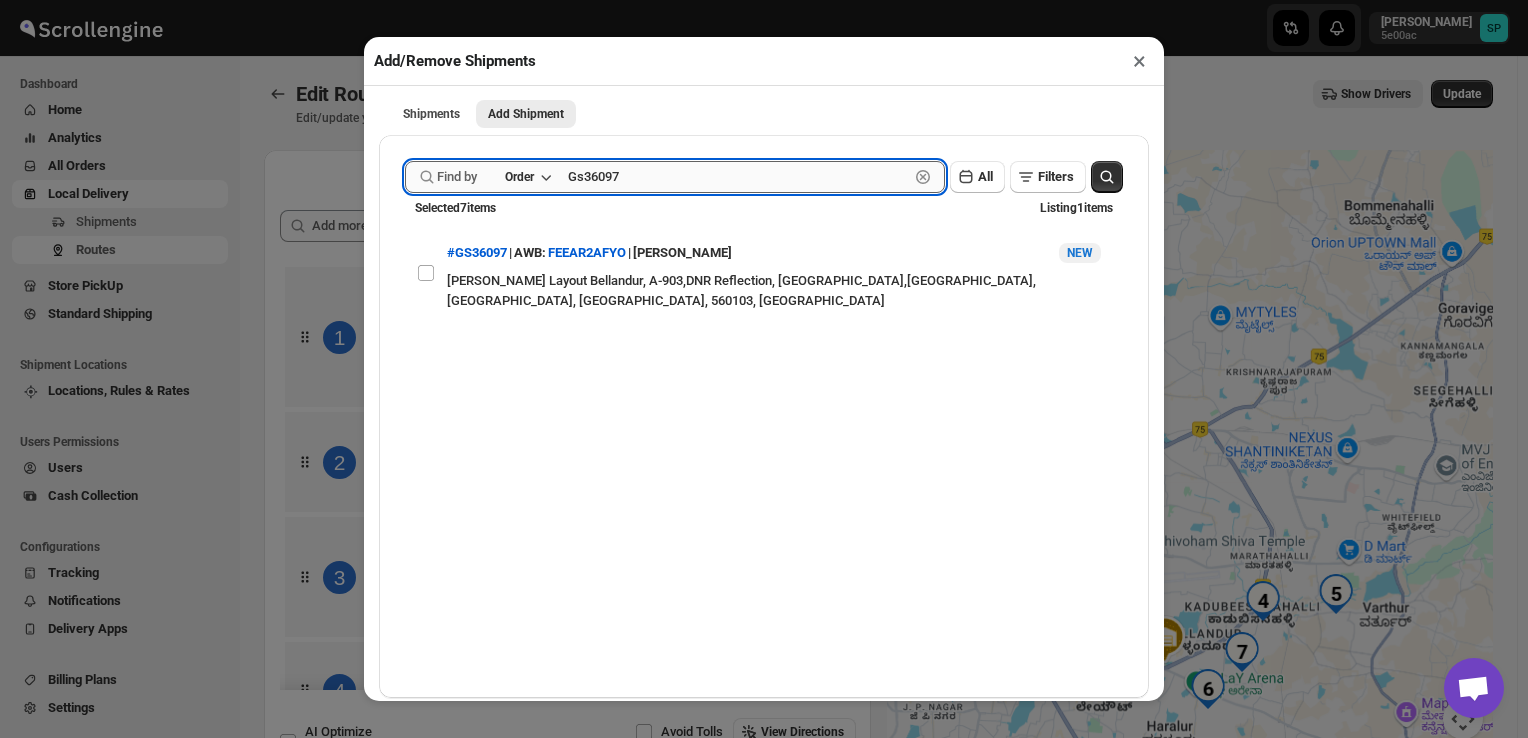 click on "Gs36097" at bounding box center [738, 177] 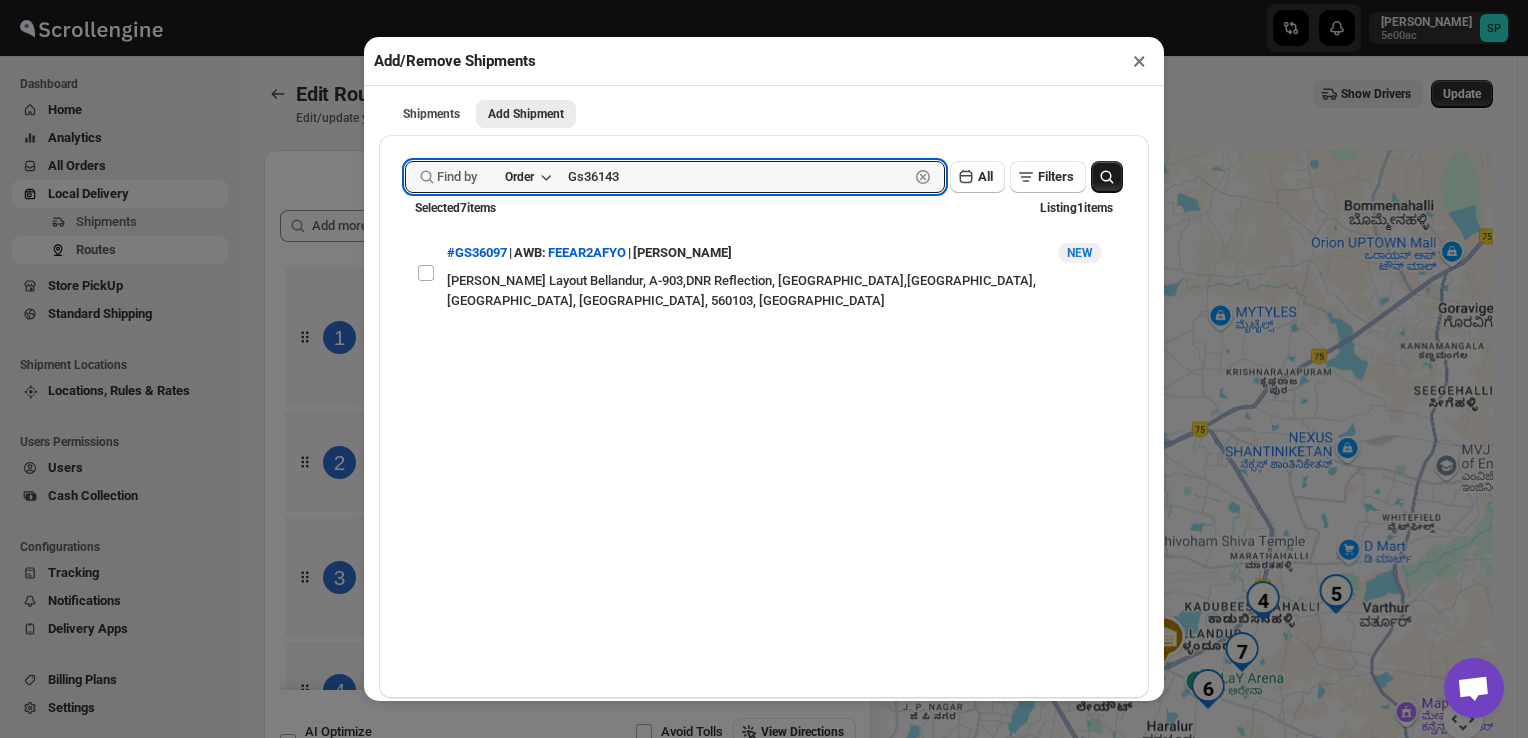 type on "Gs36143" 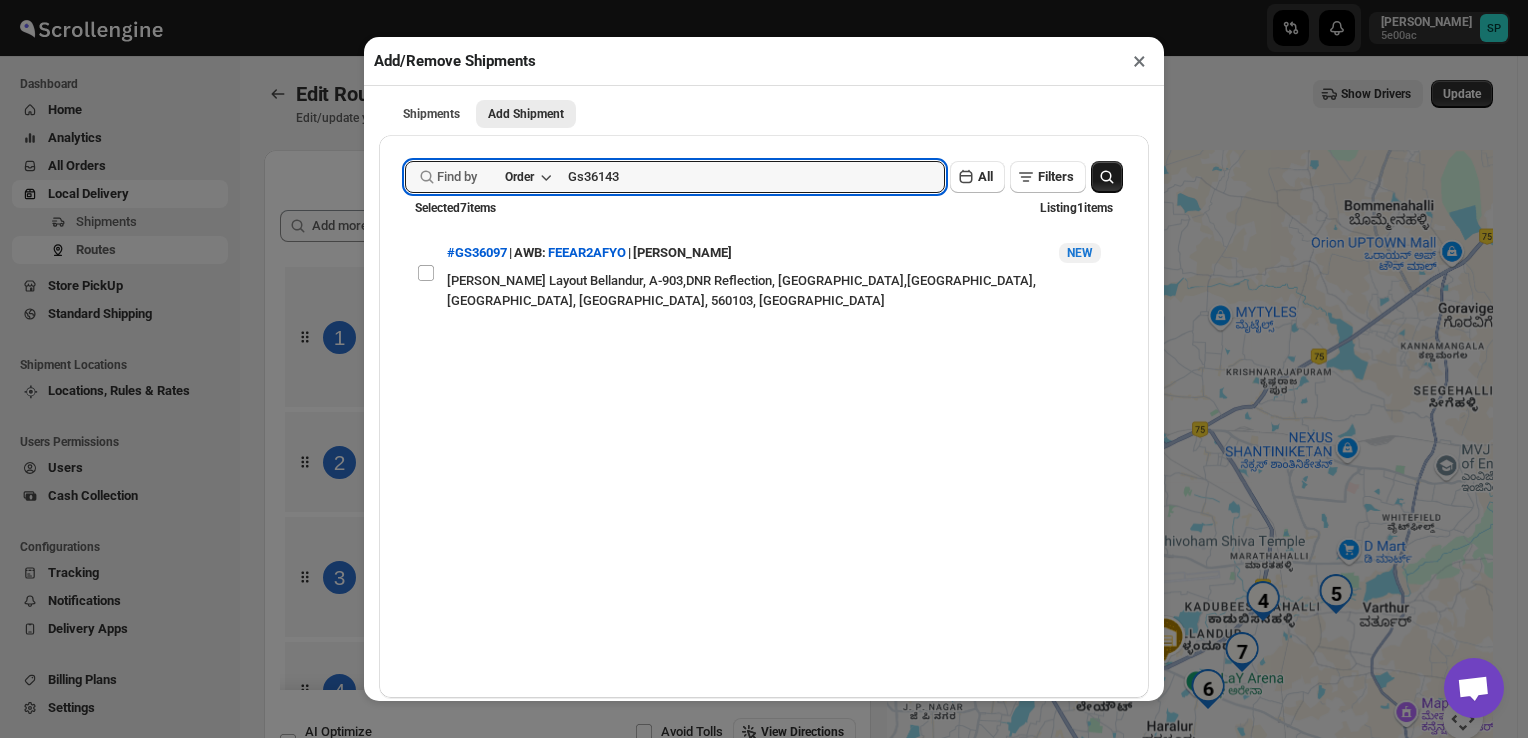 click 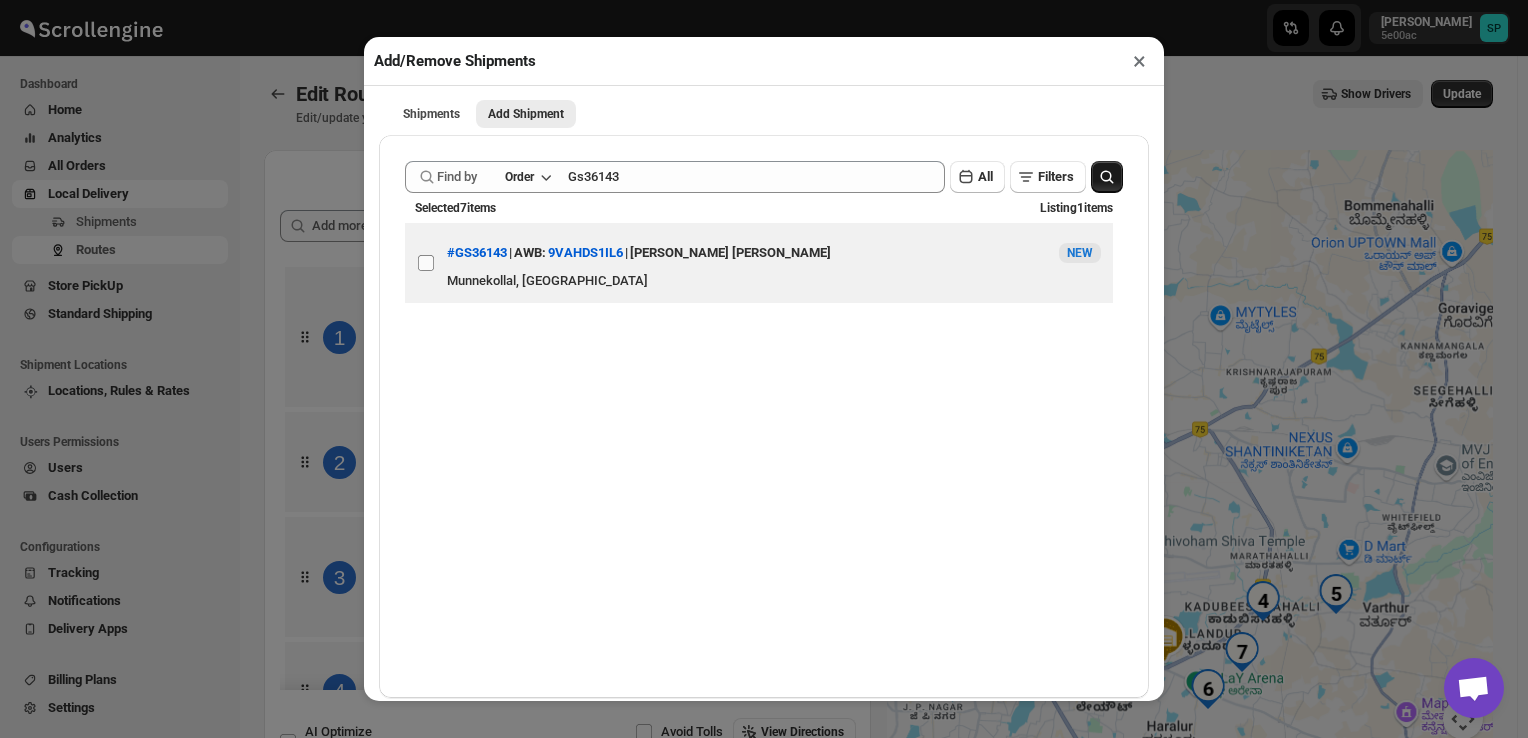 click on "View details for 6877e61cb5e00a12246bbcd2" at bounding box center (426, 263) 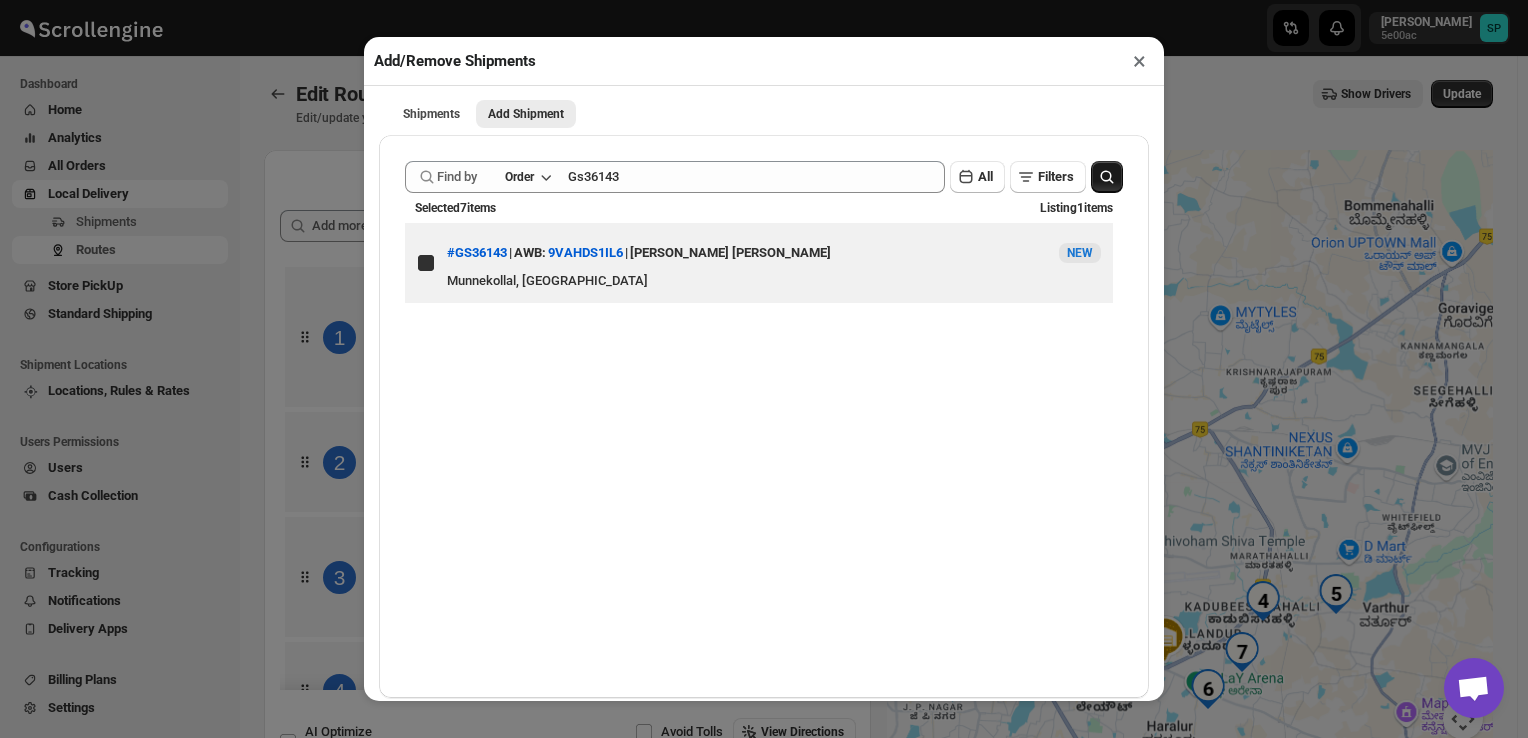 checkbox on "true" 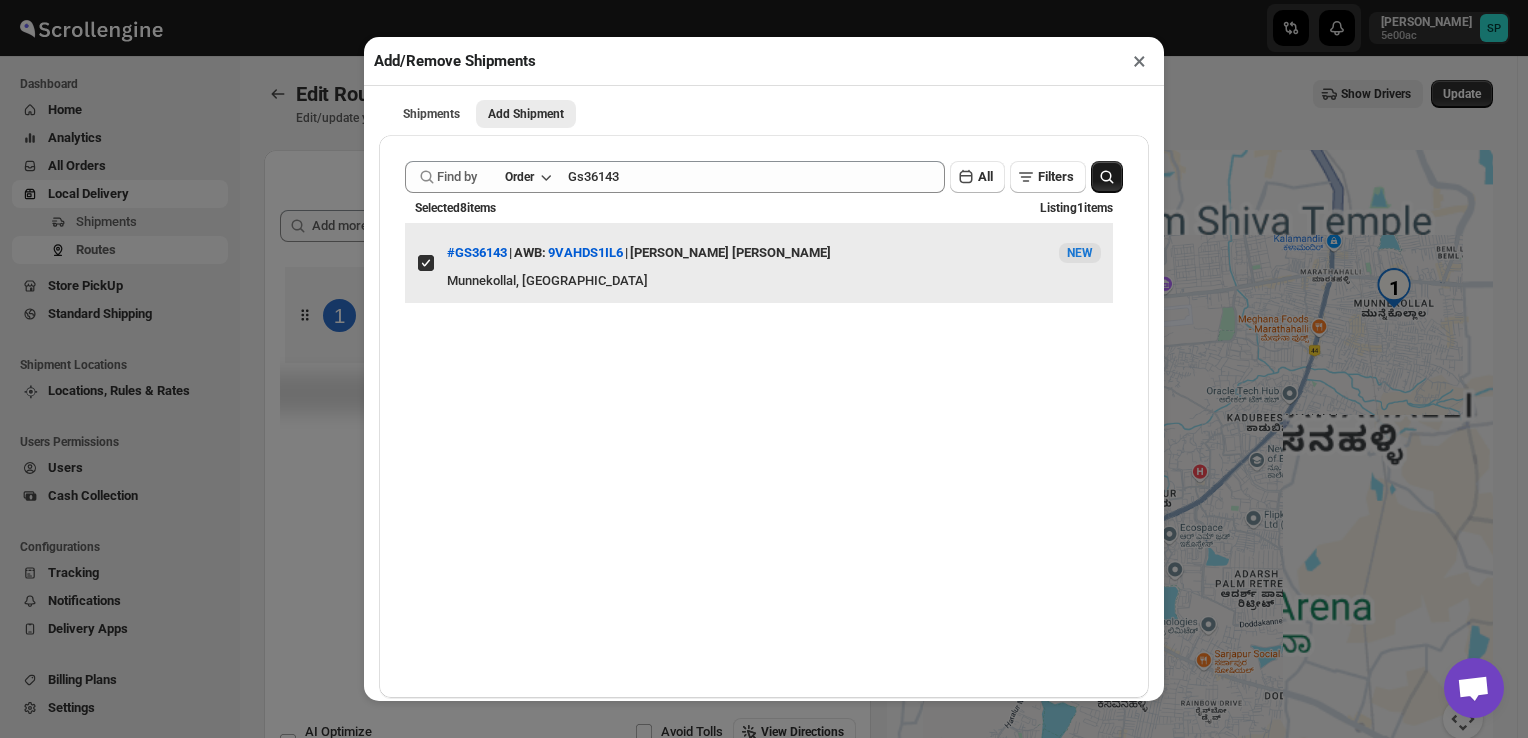 type 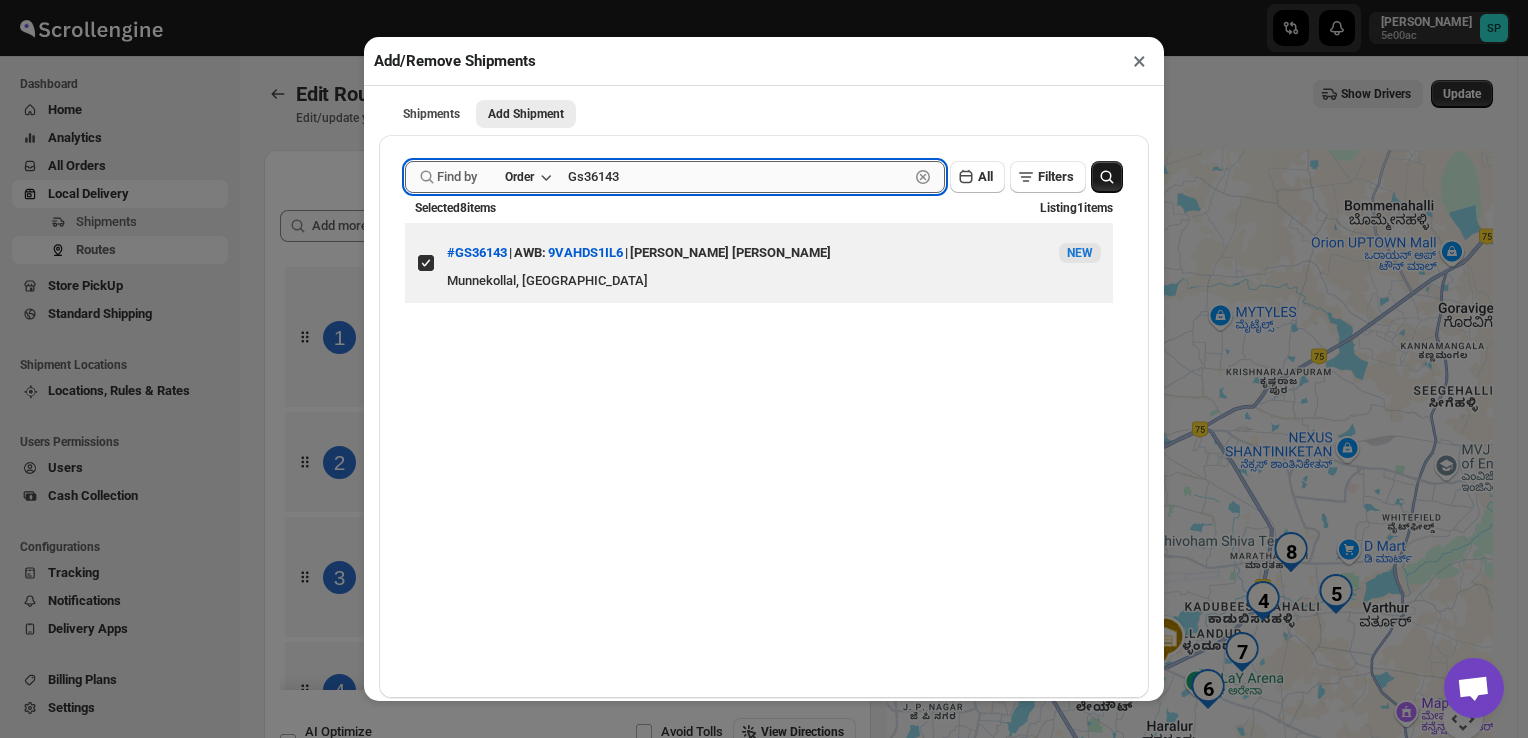 click on "Gs36143" at bounding box center [738, 177] 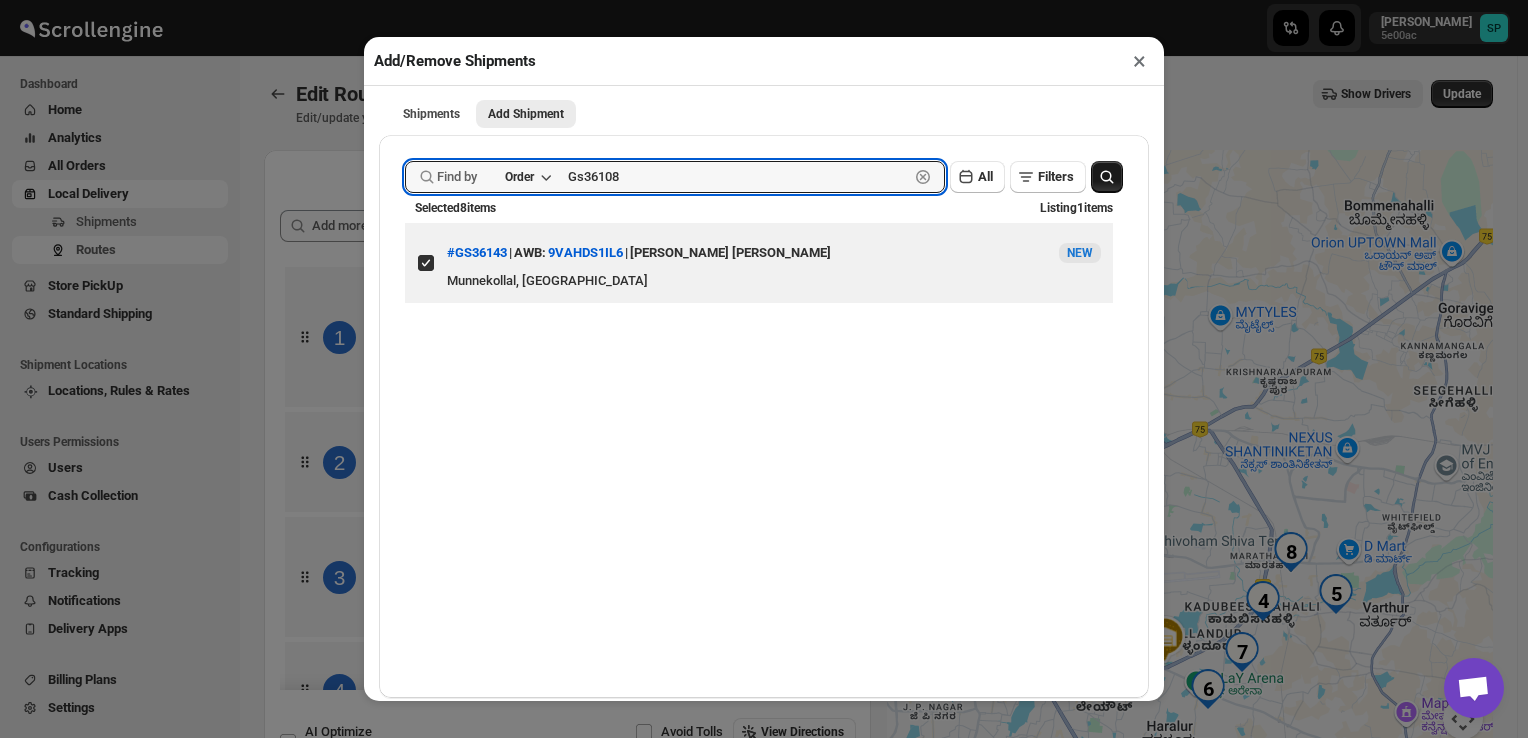 type on "Gs36108" 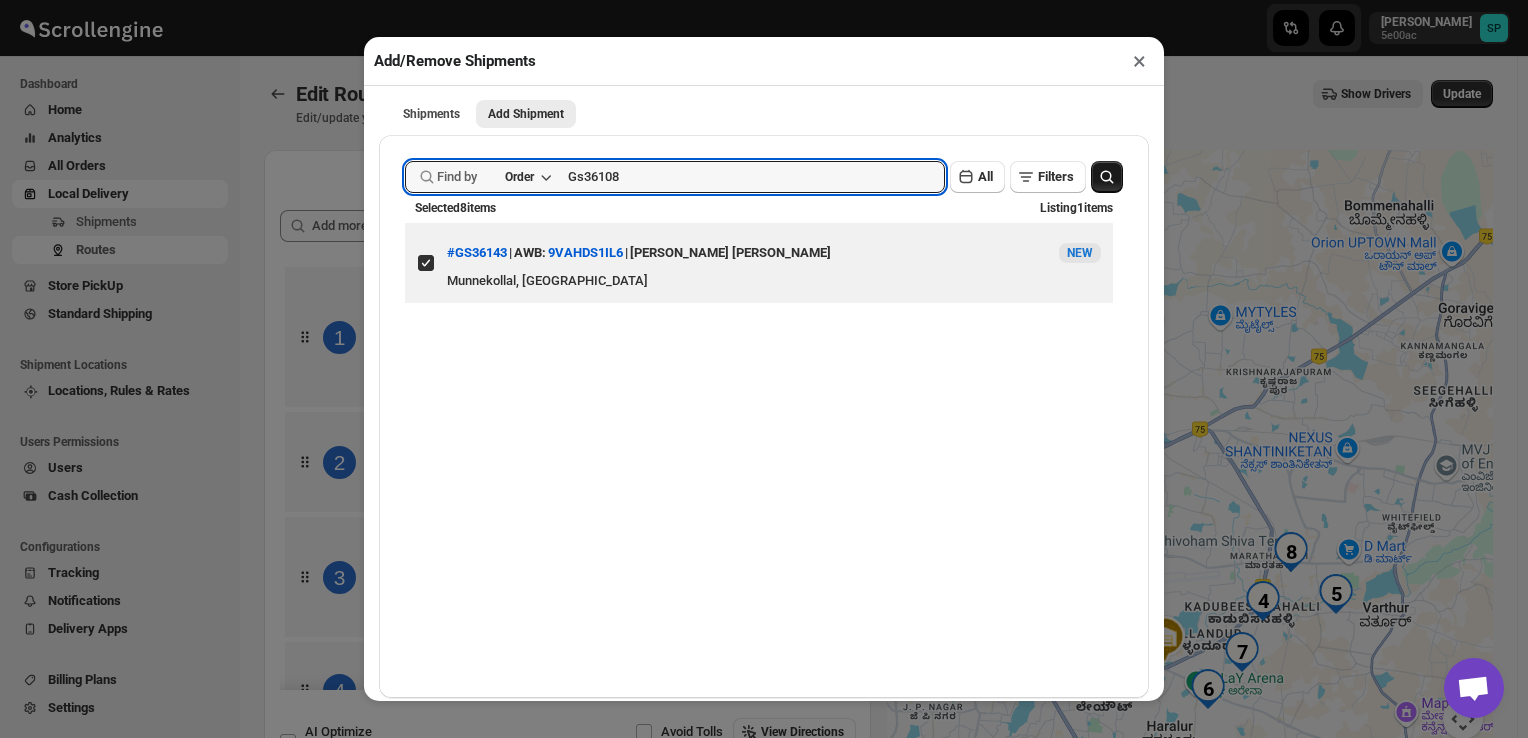 click 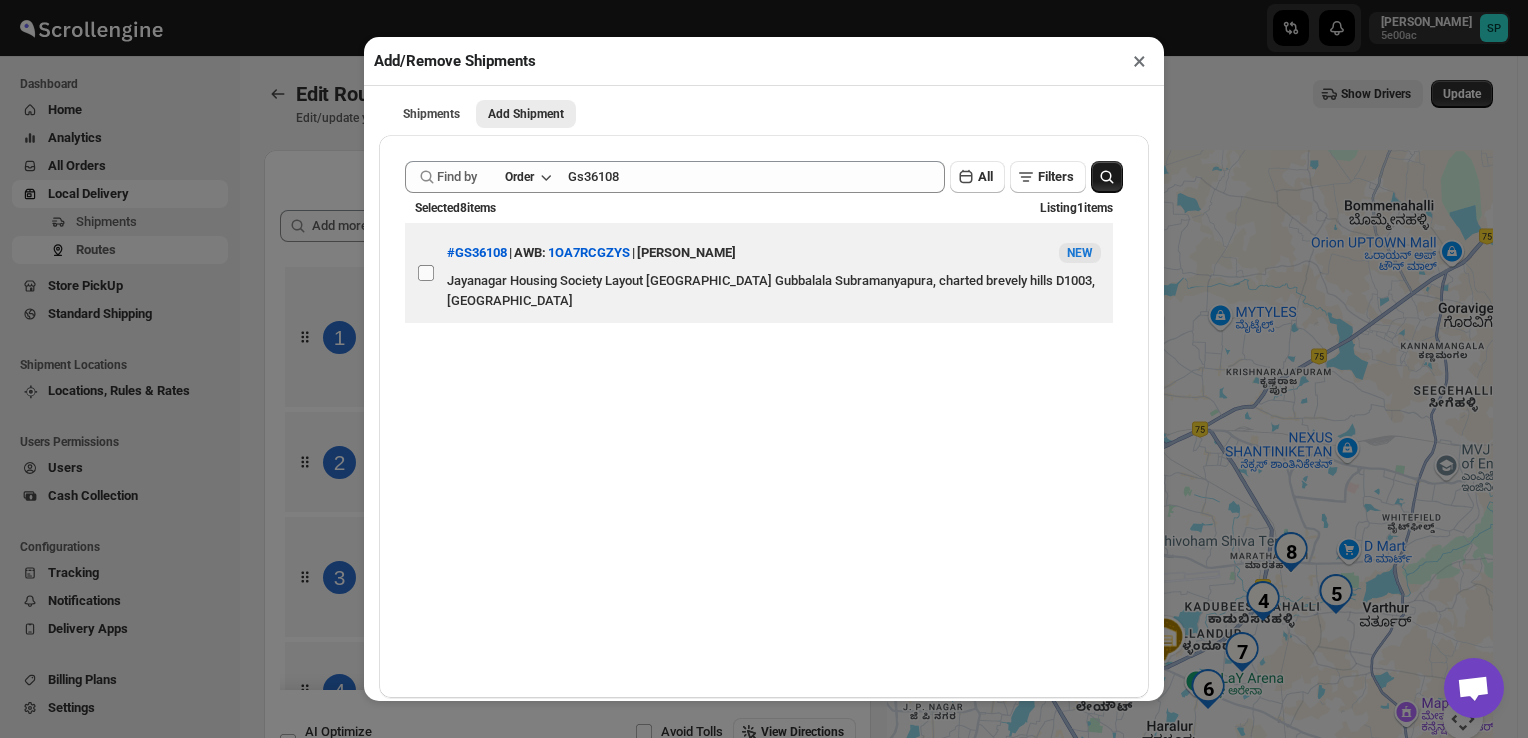 click on "View details for 6875f77eb5e00a12246b980d" at bounding box center (426, 273) 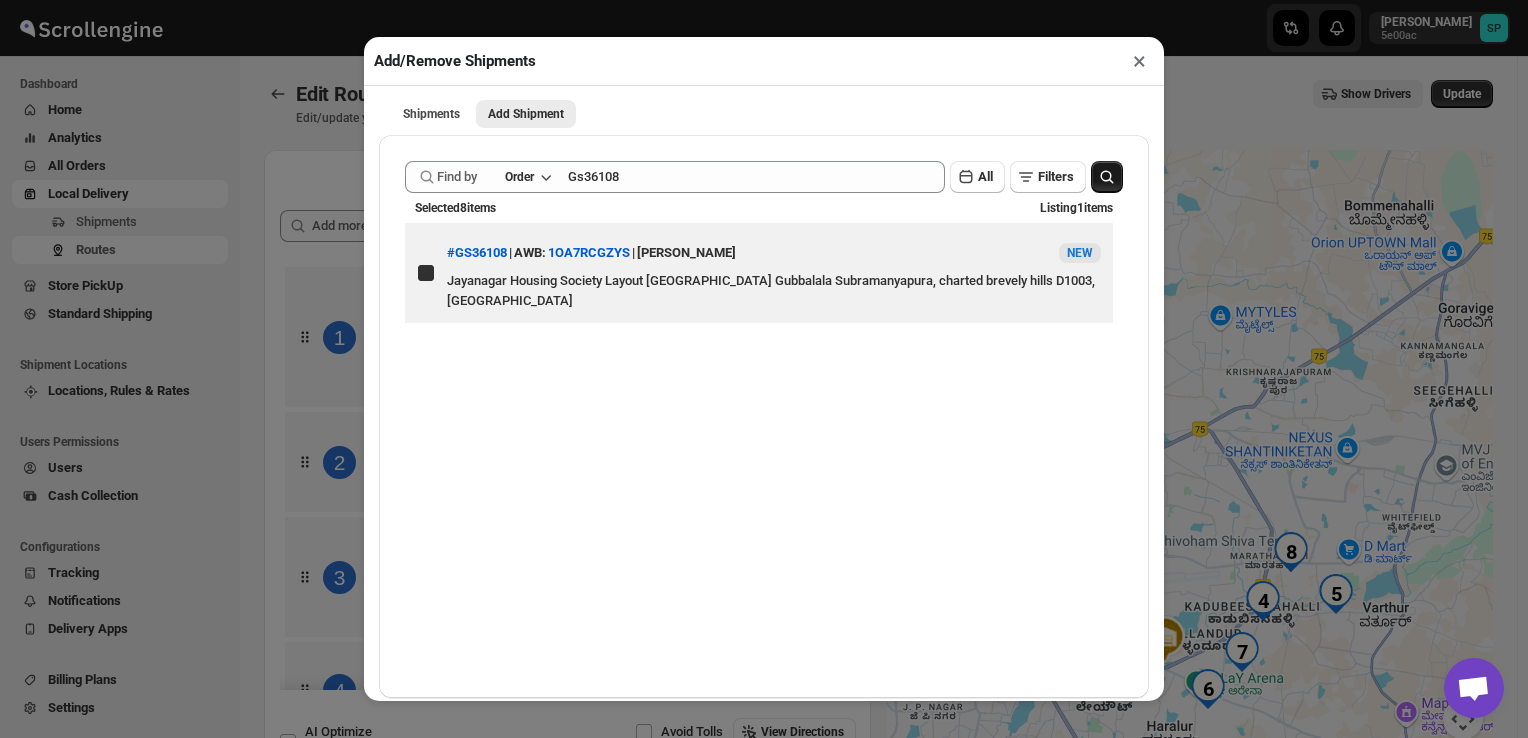 checkbox on "true" 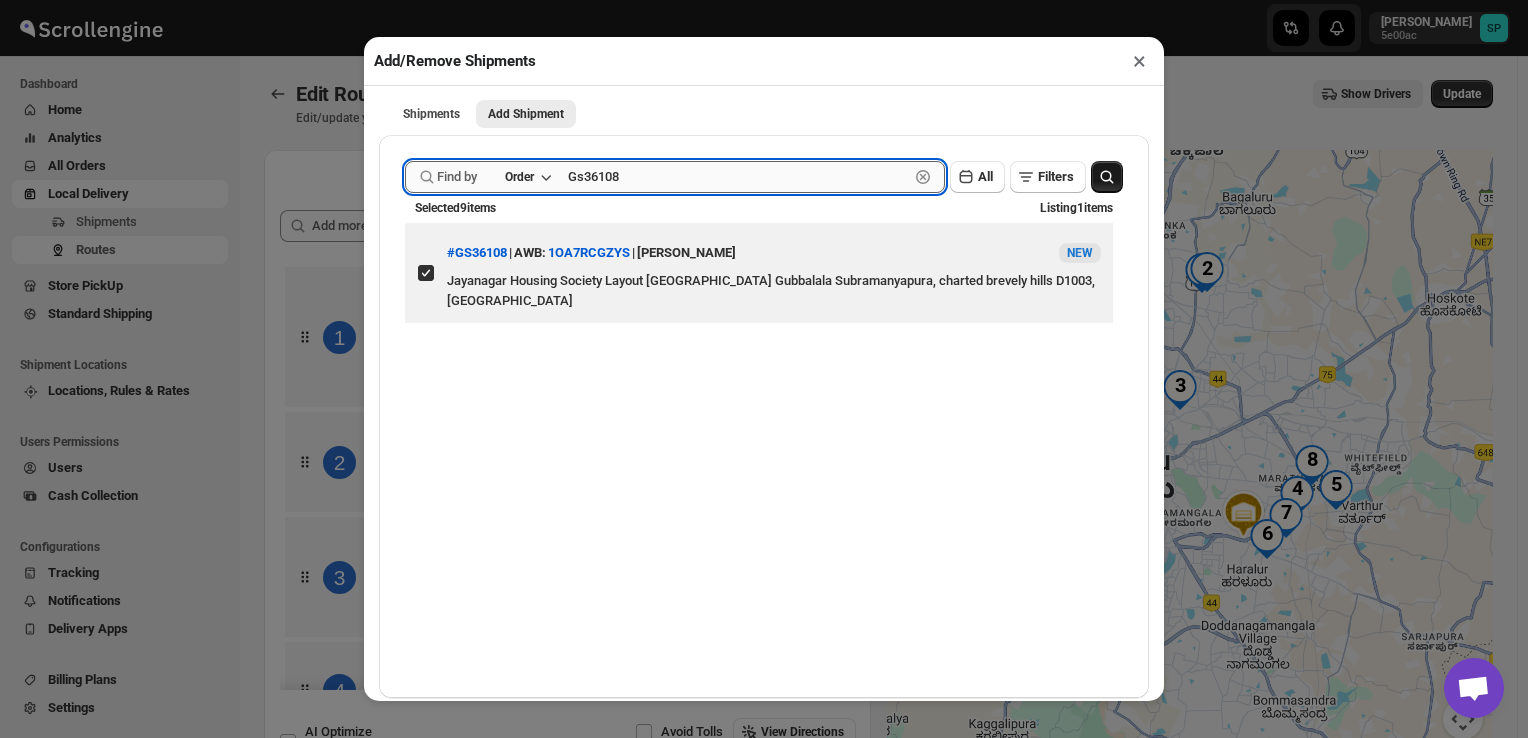 click on "Gs36108" at bounding box center [738, 177] 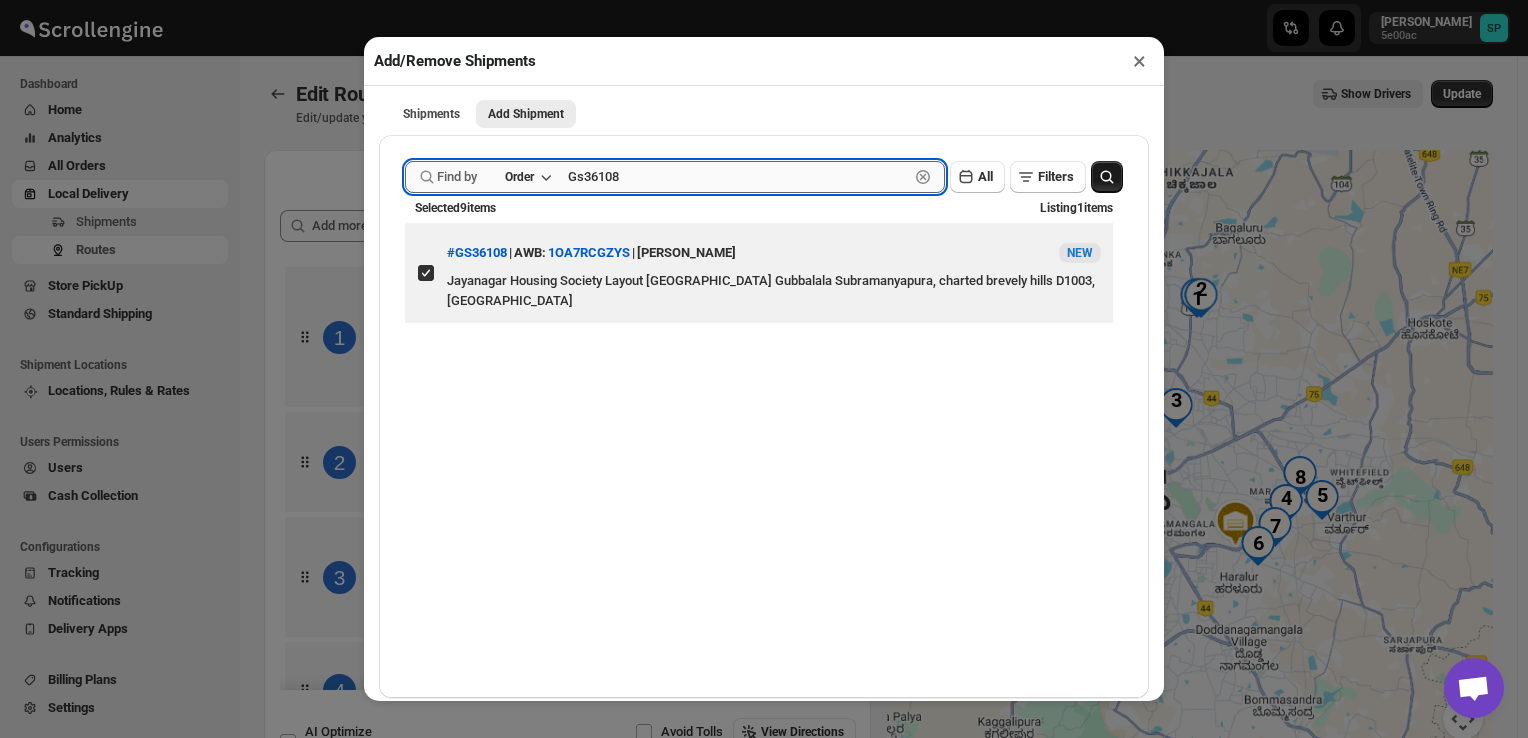 click on "Gs36108" at bounding box center [738, 177] 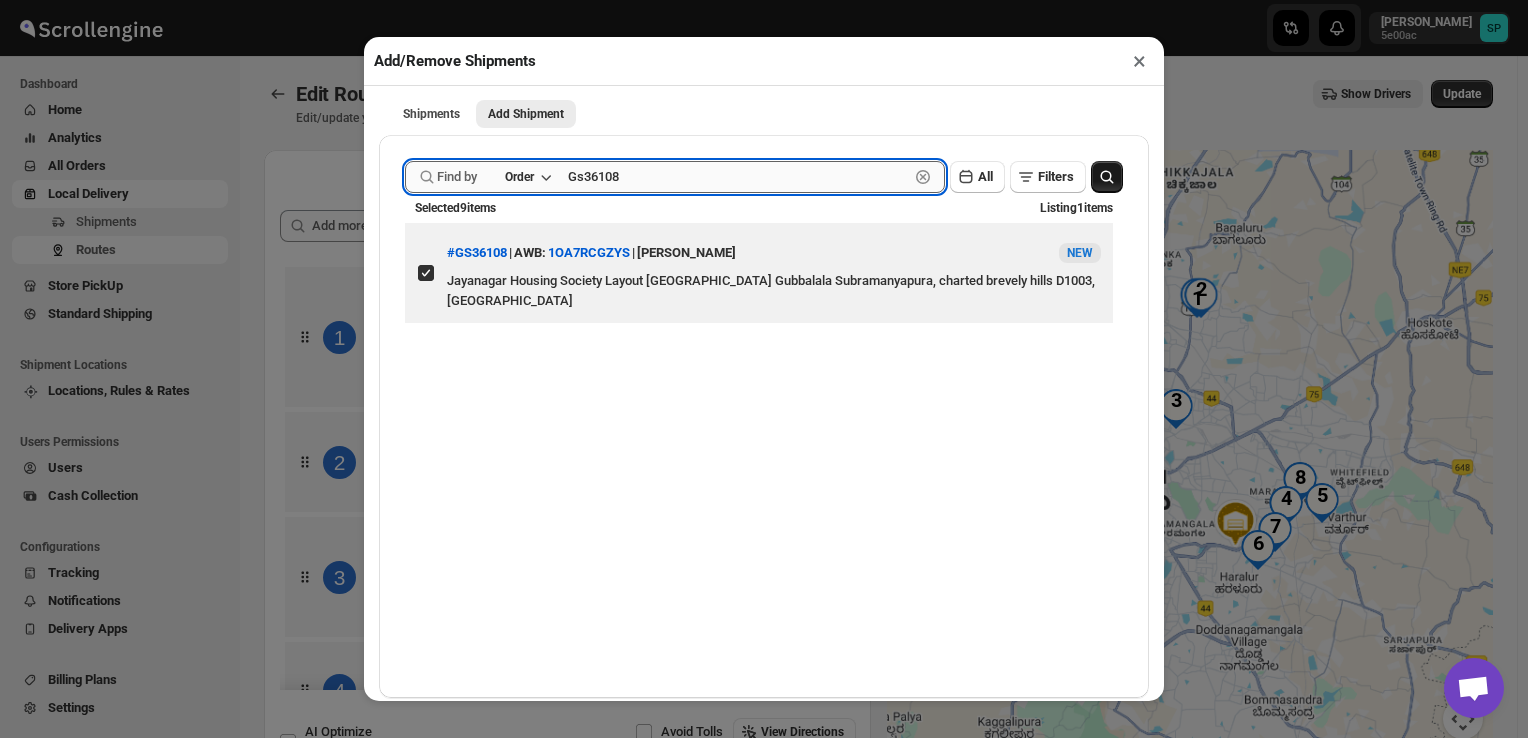 paste on "085" 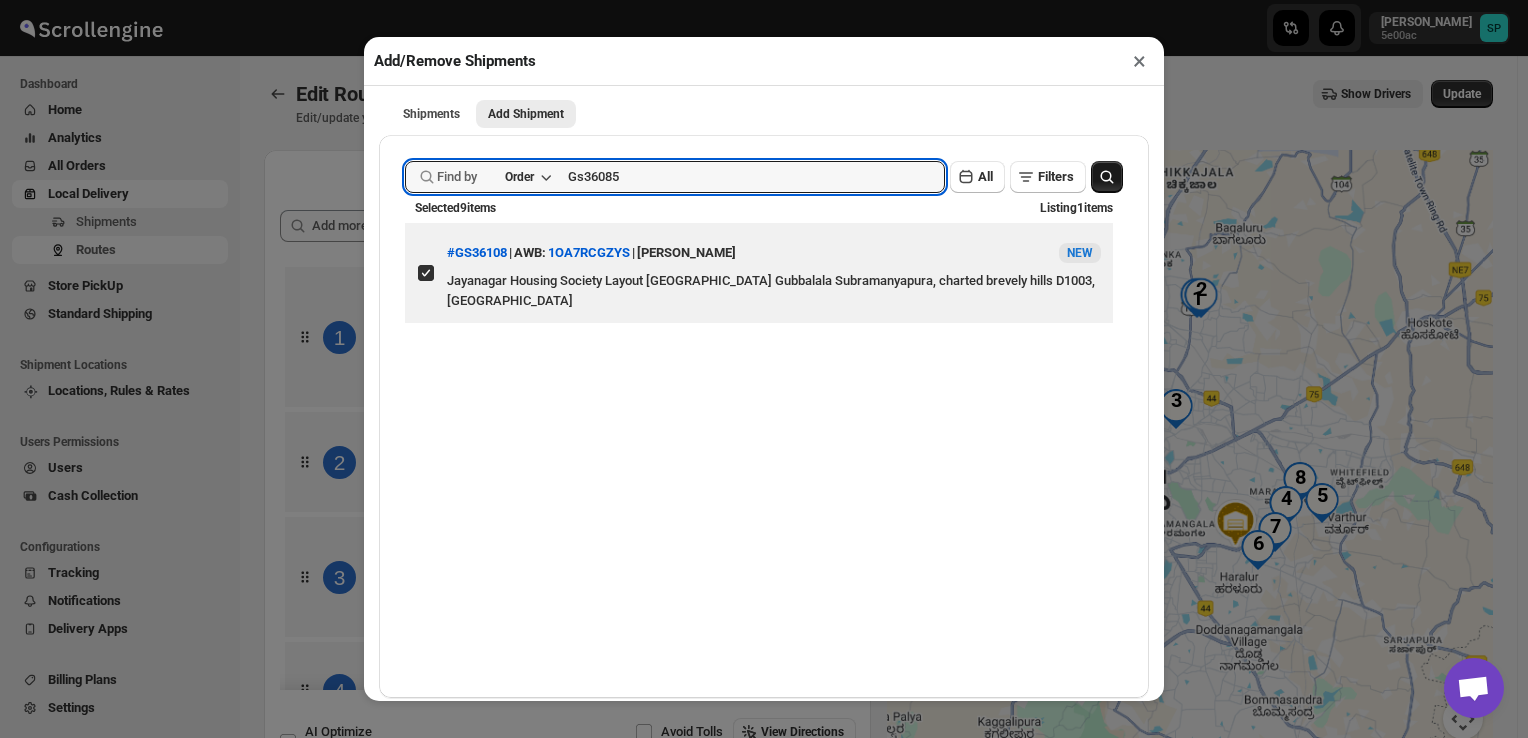click 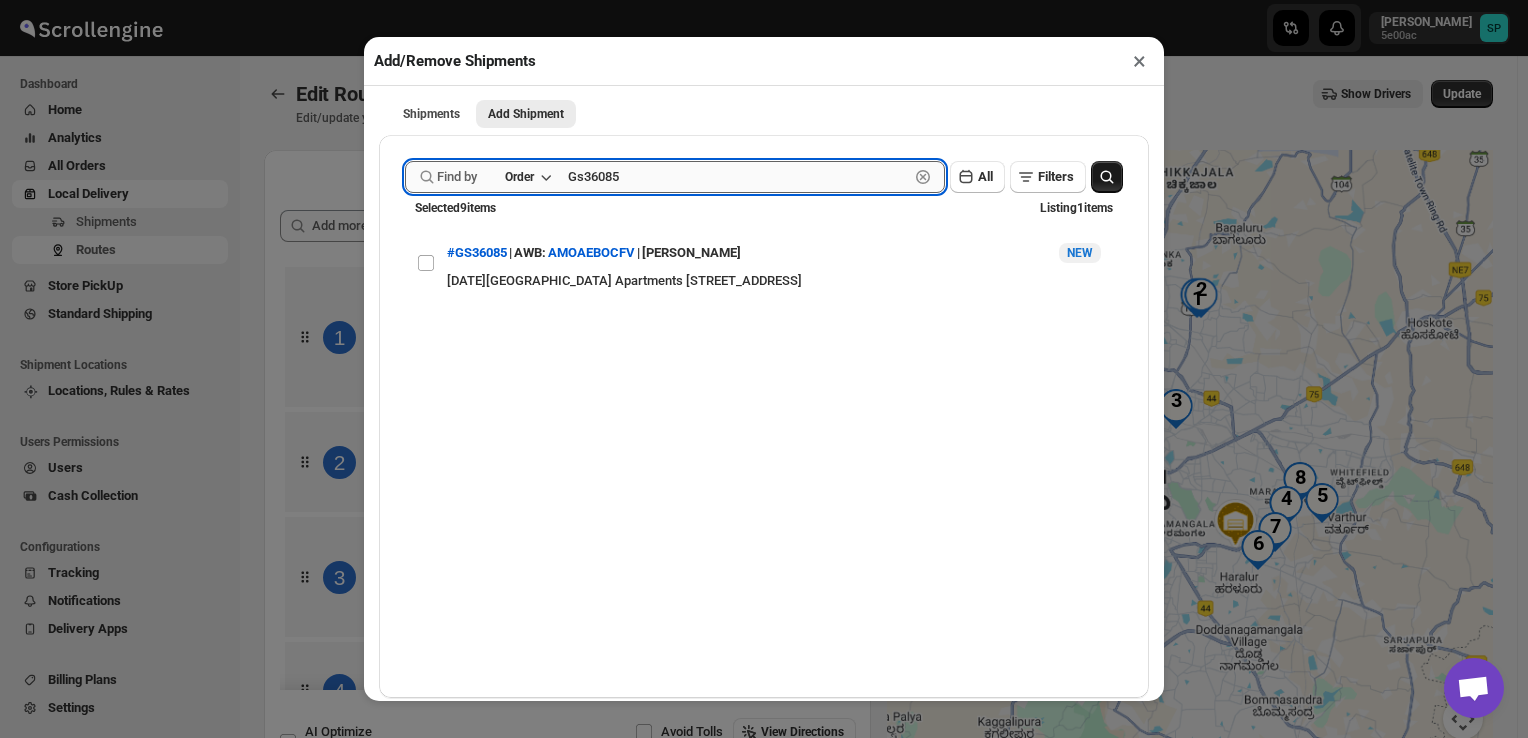 click on "Gs36085" at bounding box center (738, 177) 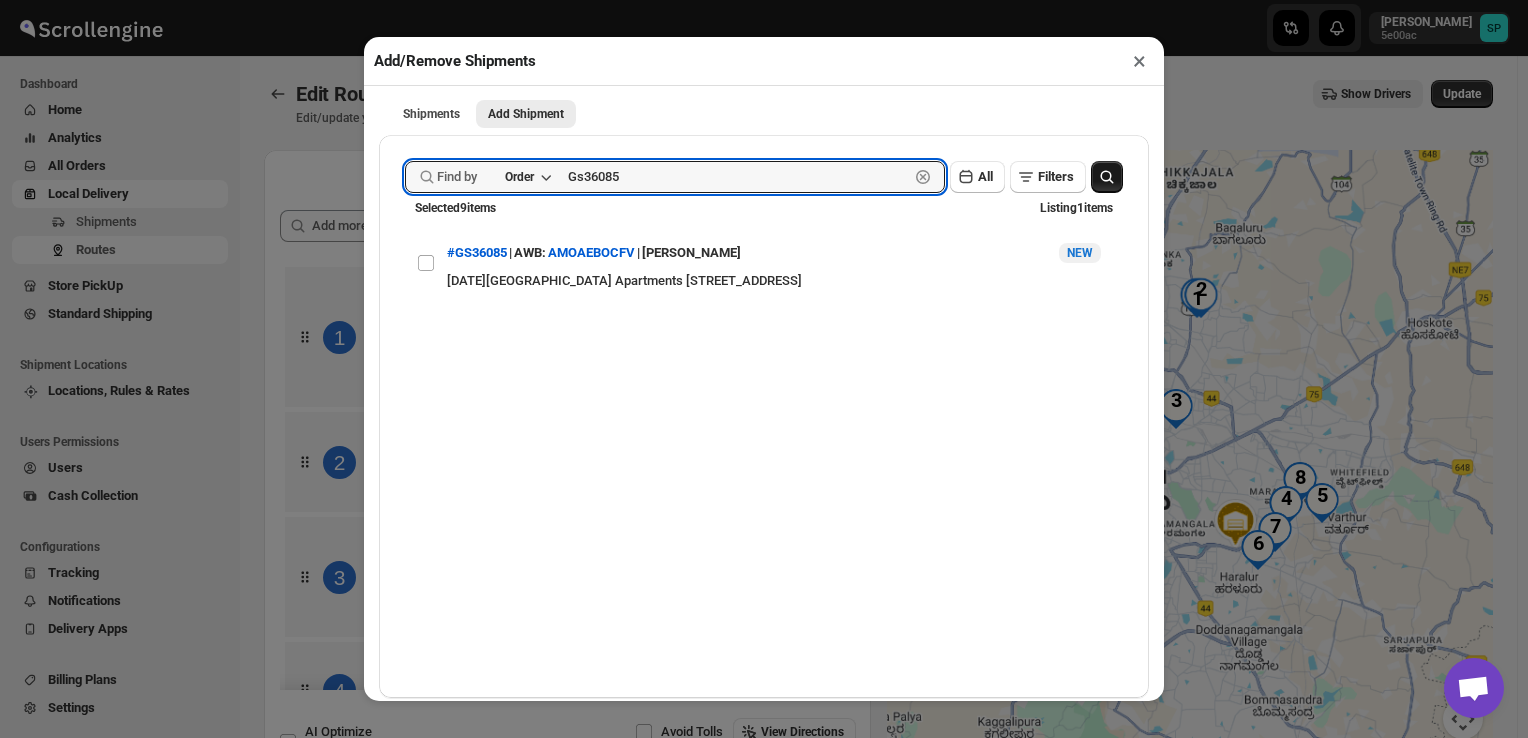 paste on "144" 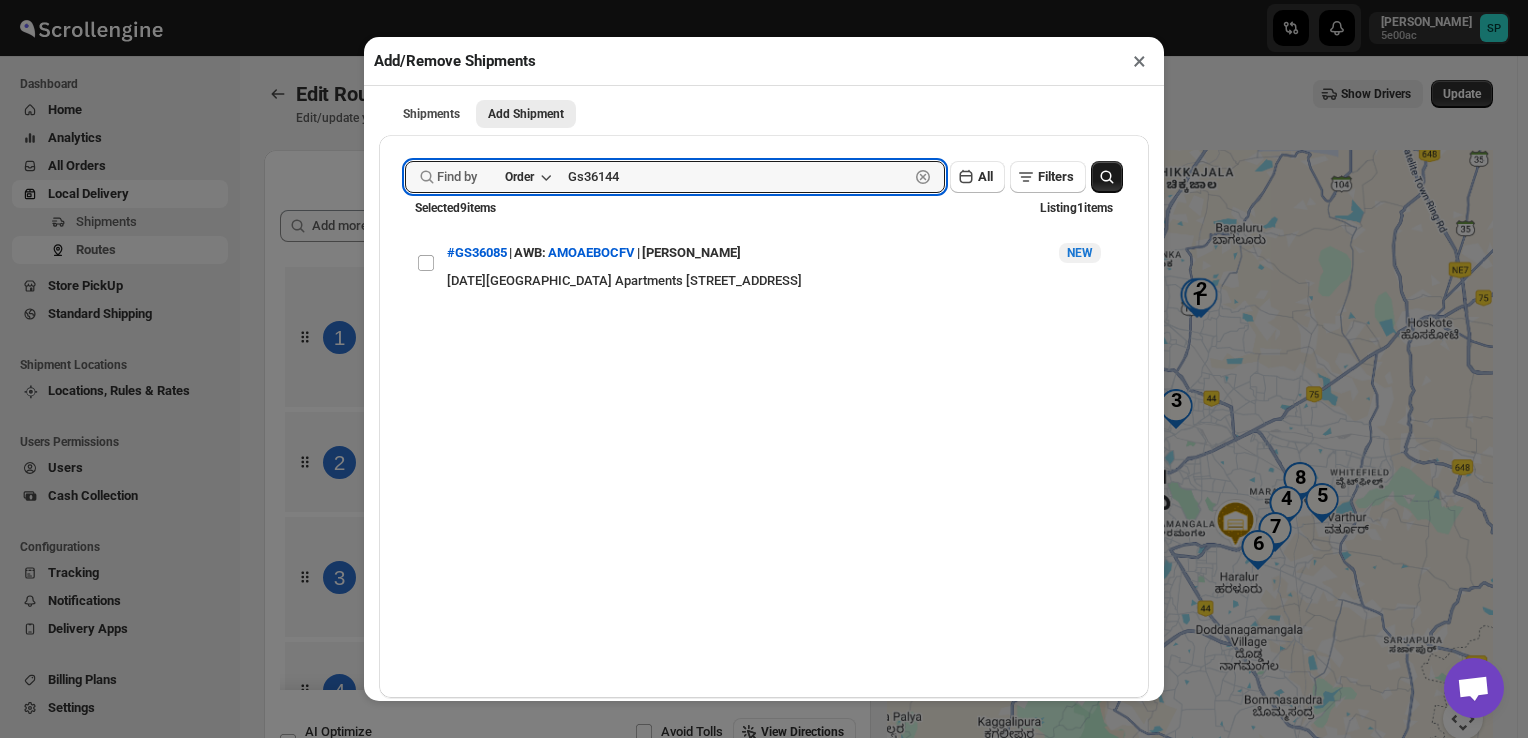 type on "Gs36144" 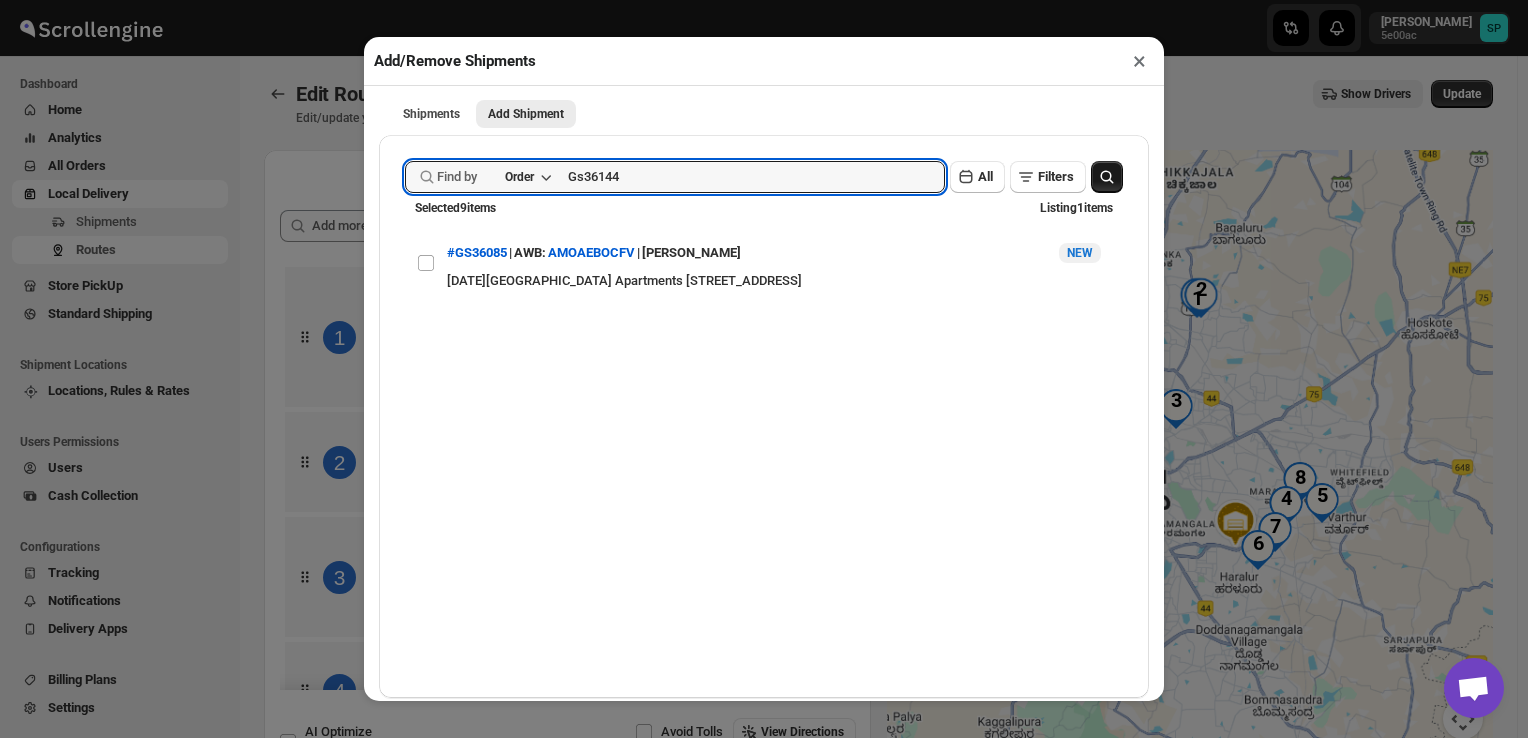 click on "Submit   Find by Order Gs36144 Clear All Filters Selected  9  items Listing  1  items View details for 6874a121b5e00a12246b82f4 #GS36085  |  AWB:   AMOAEBOCFV  |  VIJAYA HEGDE New NEW Raja Aristos Apartment Apartments Bannerghatta Road, Doddakammanahalli Main Road Hulimavu, B- 603, Bengaluru, Karnataka, 560076, India" at bounding box center [764, 416] 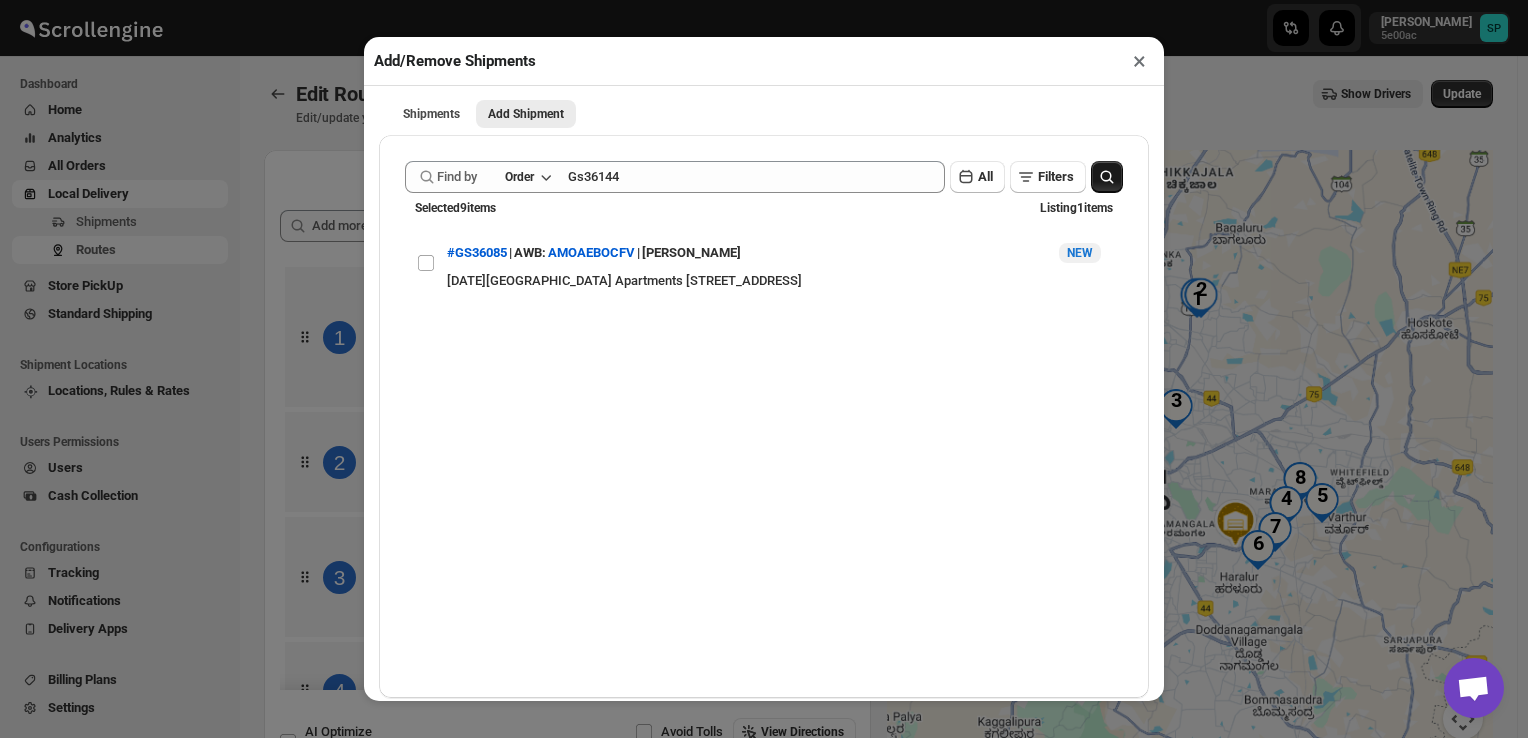 click 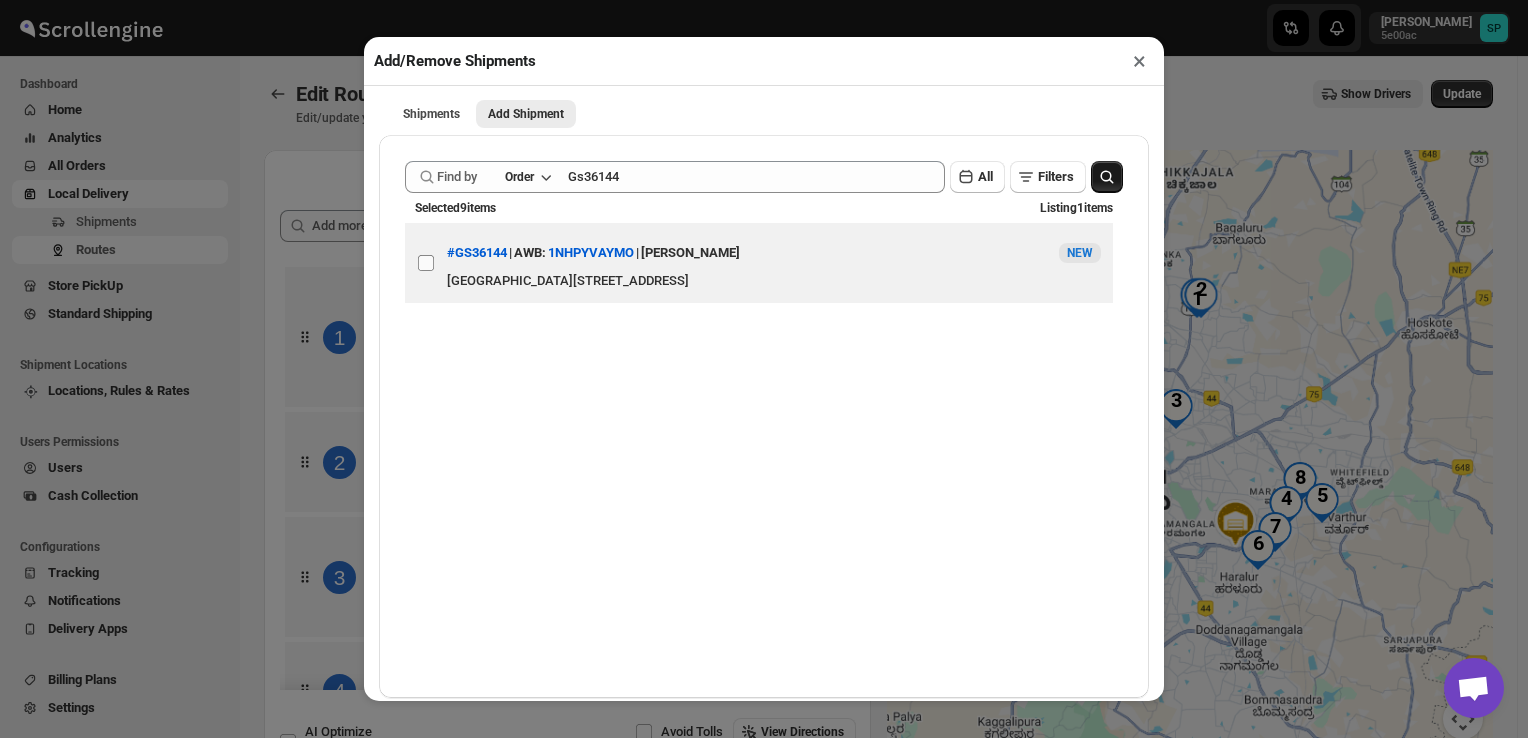 click on "View details for 68785b0db5e00a12246bc474" at bounding box center (426, 263) 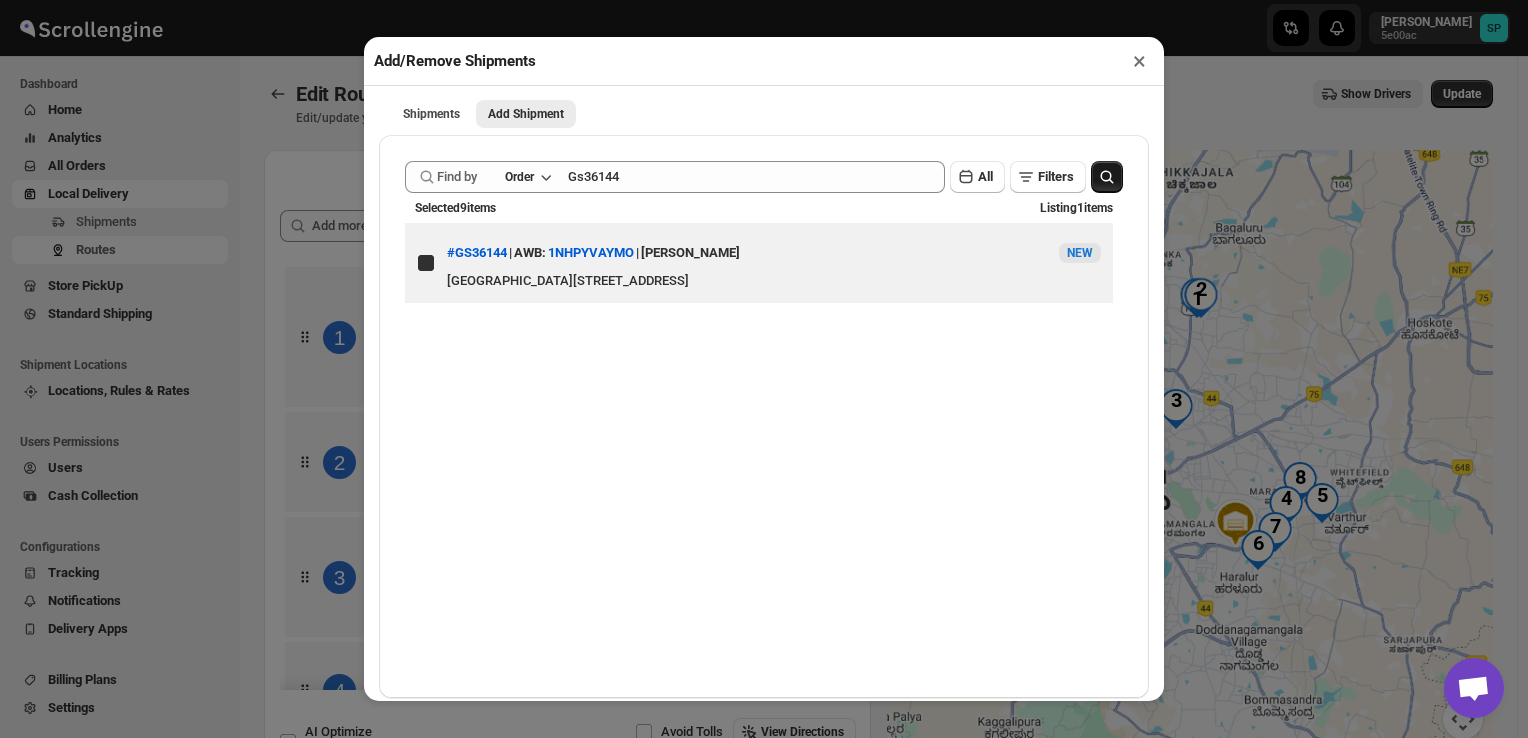 checkbox on "true" 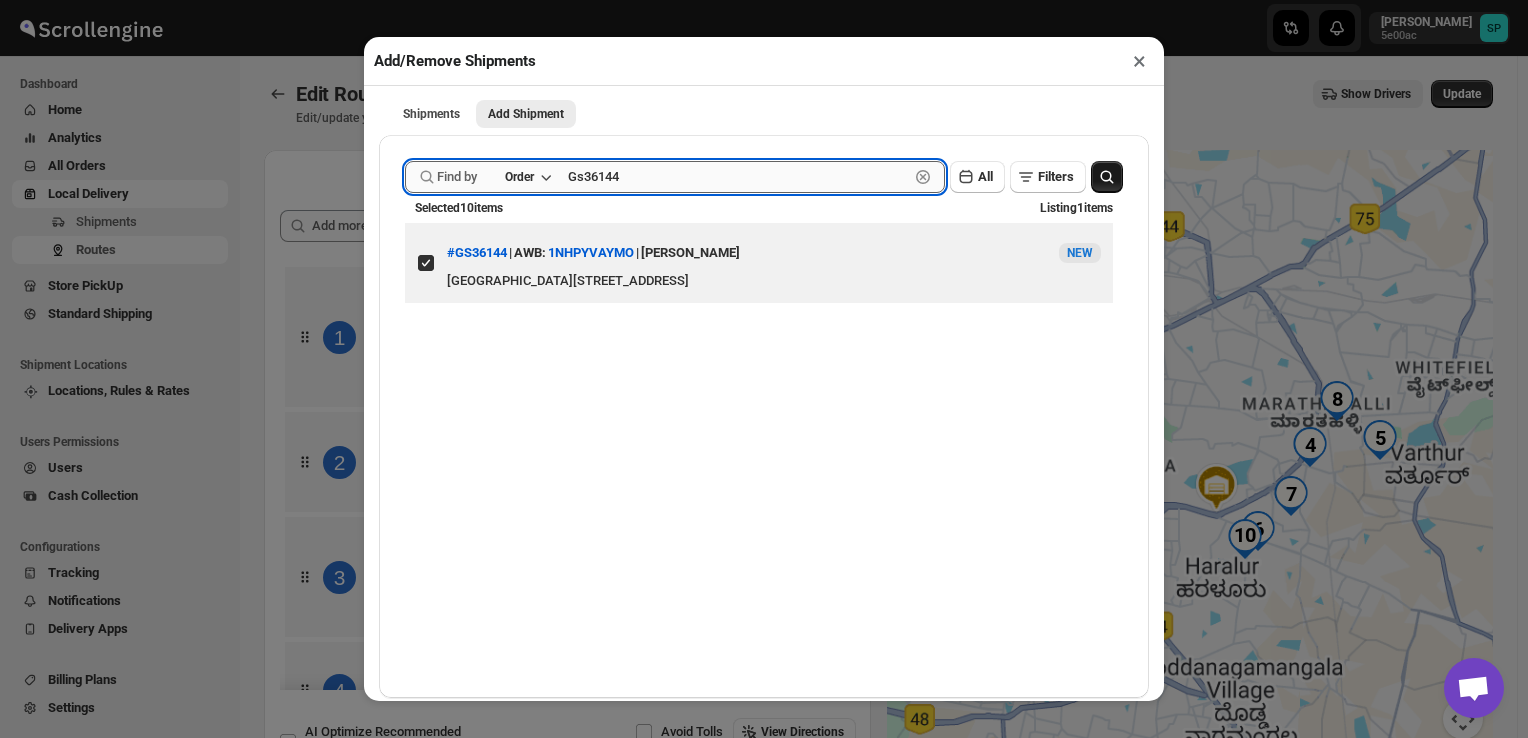 click on "Gs36144" at bounding box center (738, 177) 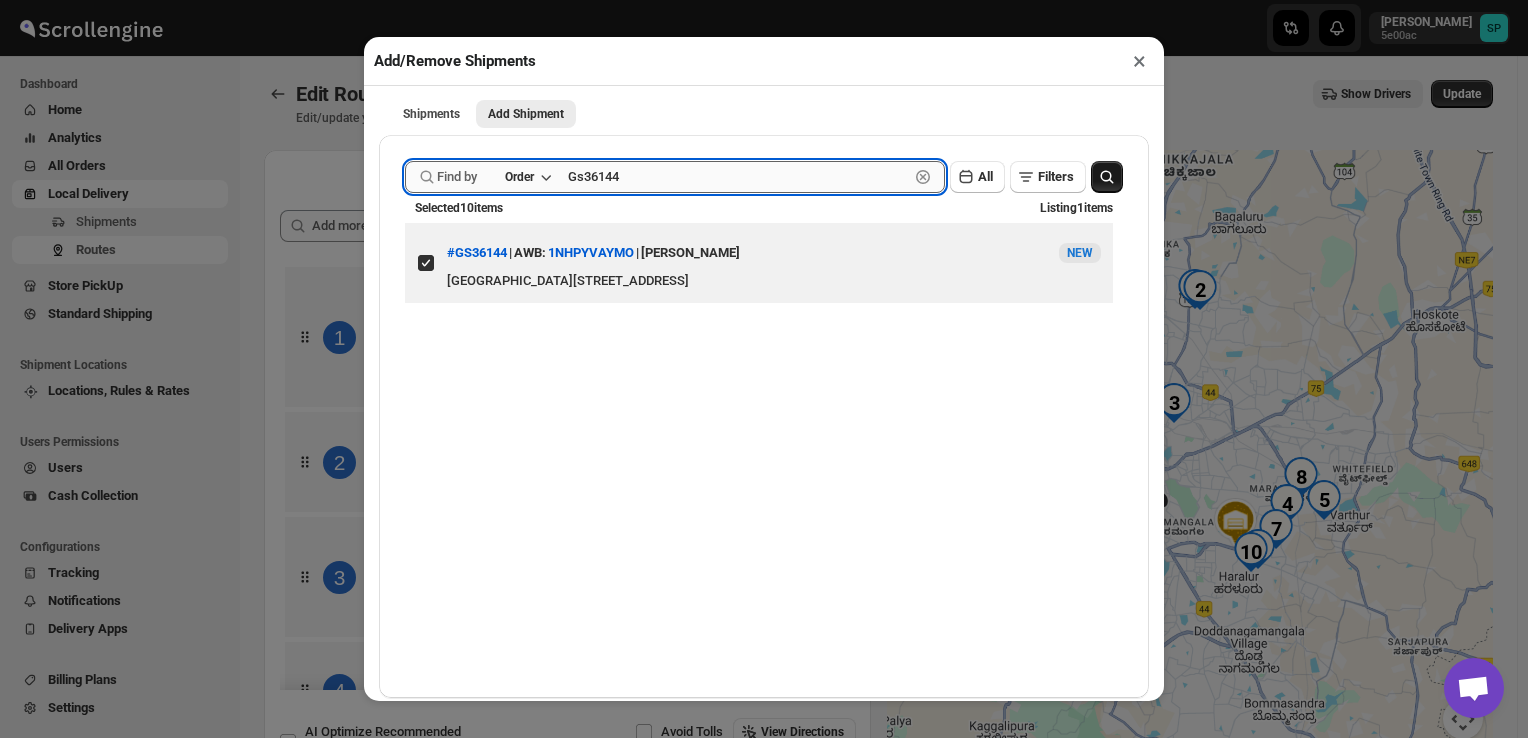 click on "Gs36144" at bounding box center (738, 177) 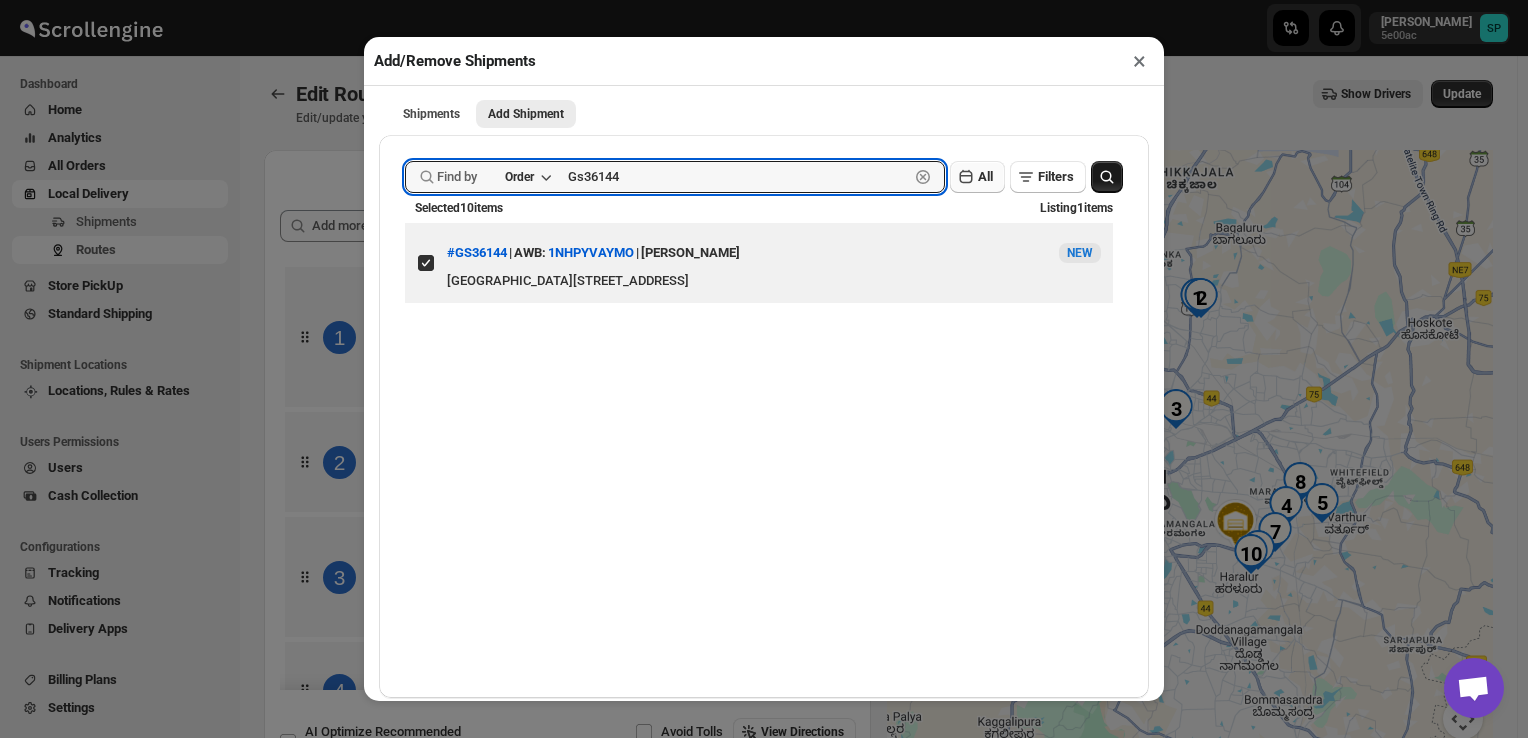 paste on "36" 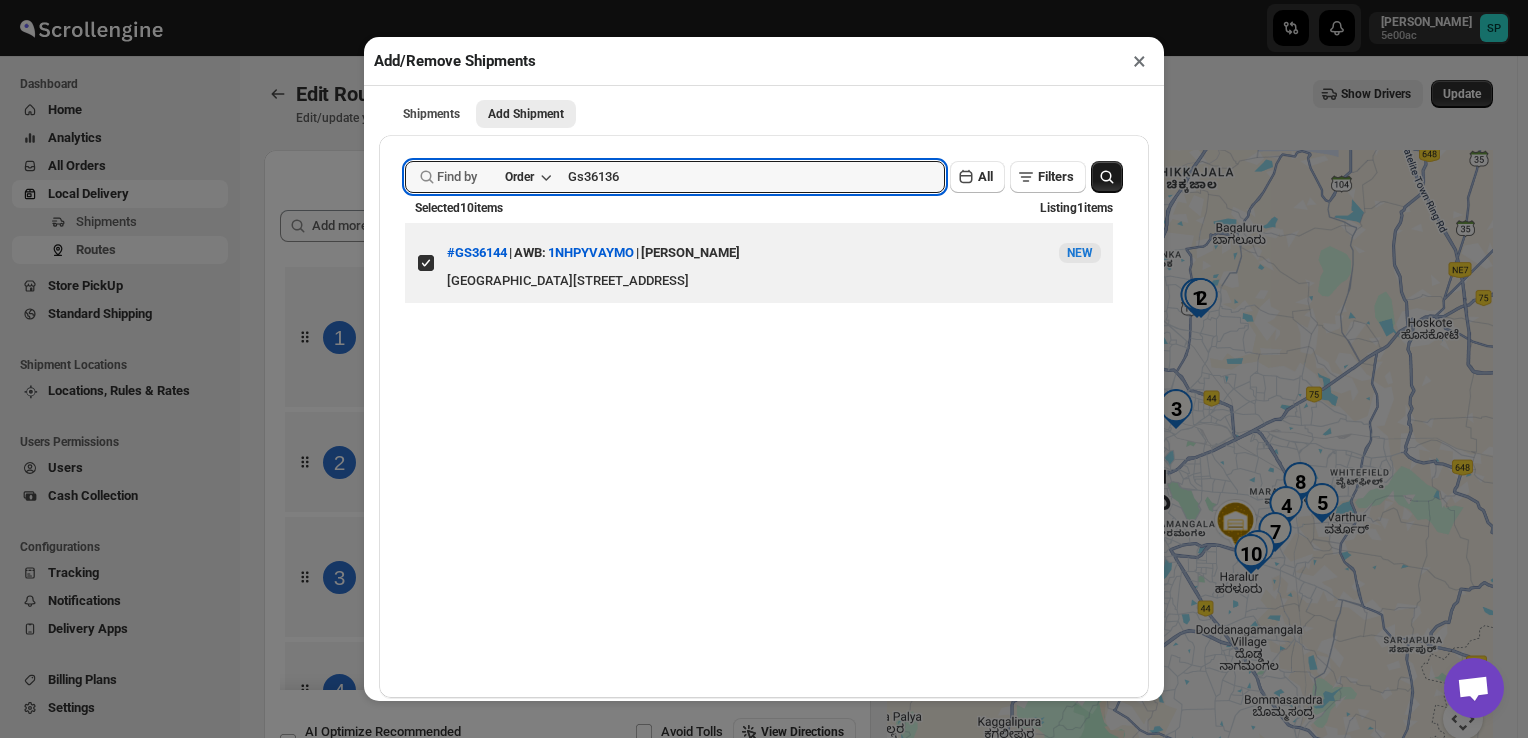 click at bounding box center [1107, 177] 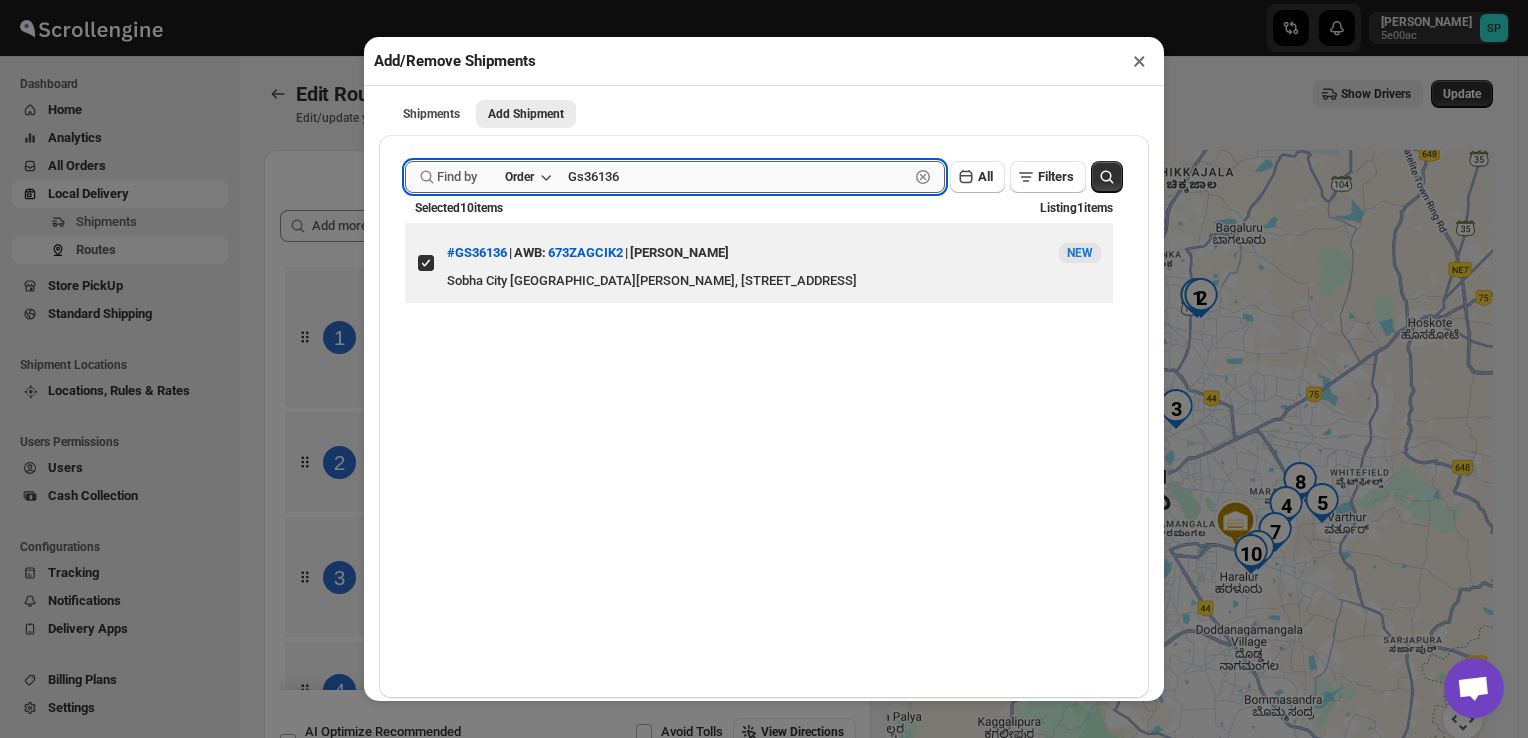 click on "Gs36136" at bounding box center [738, 177] 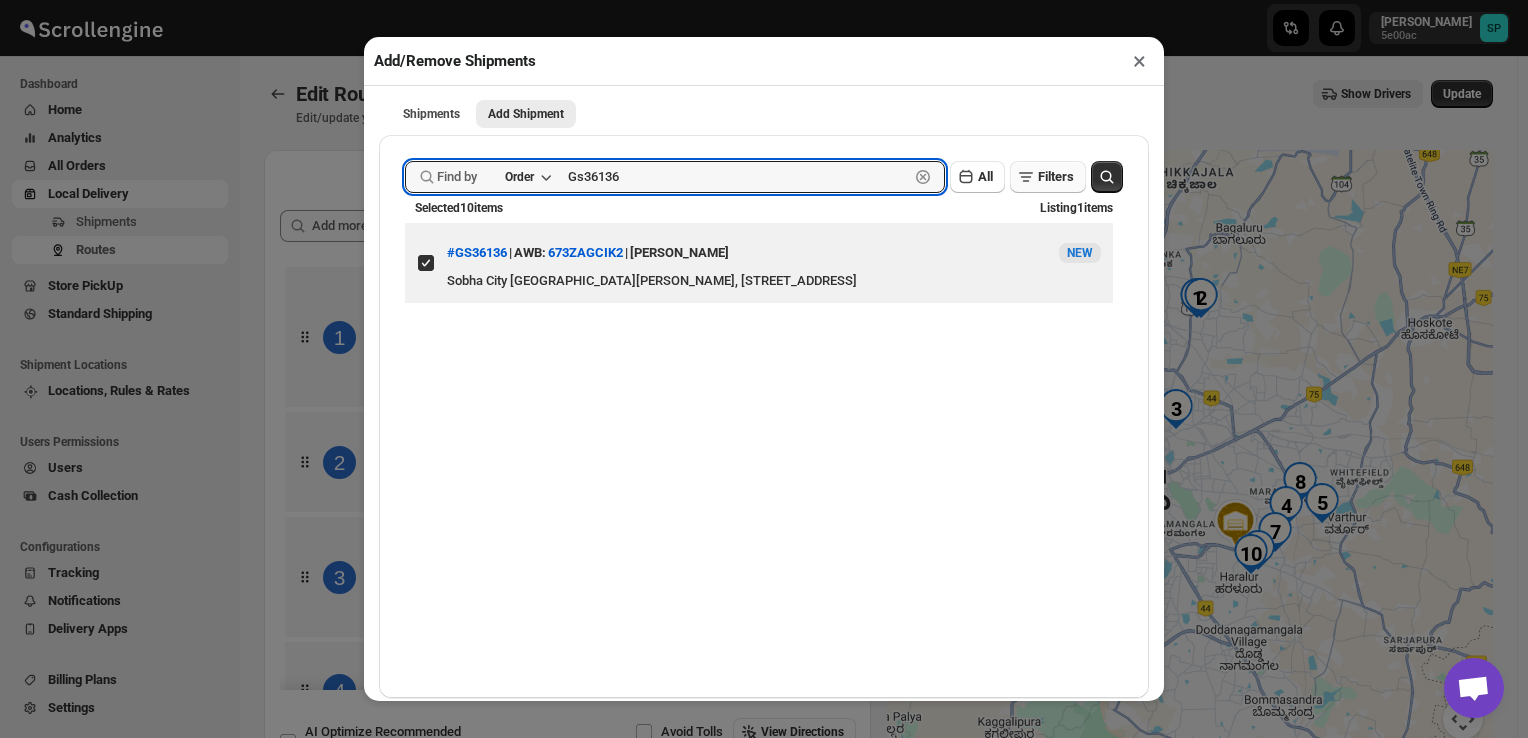 paste on "28" 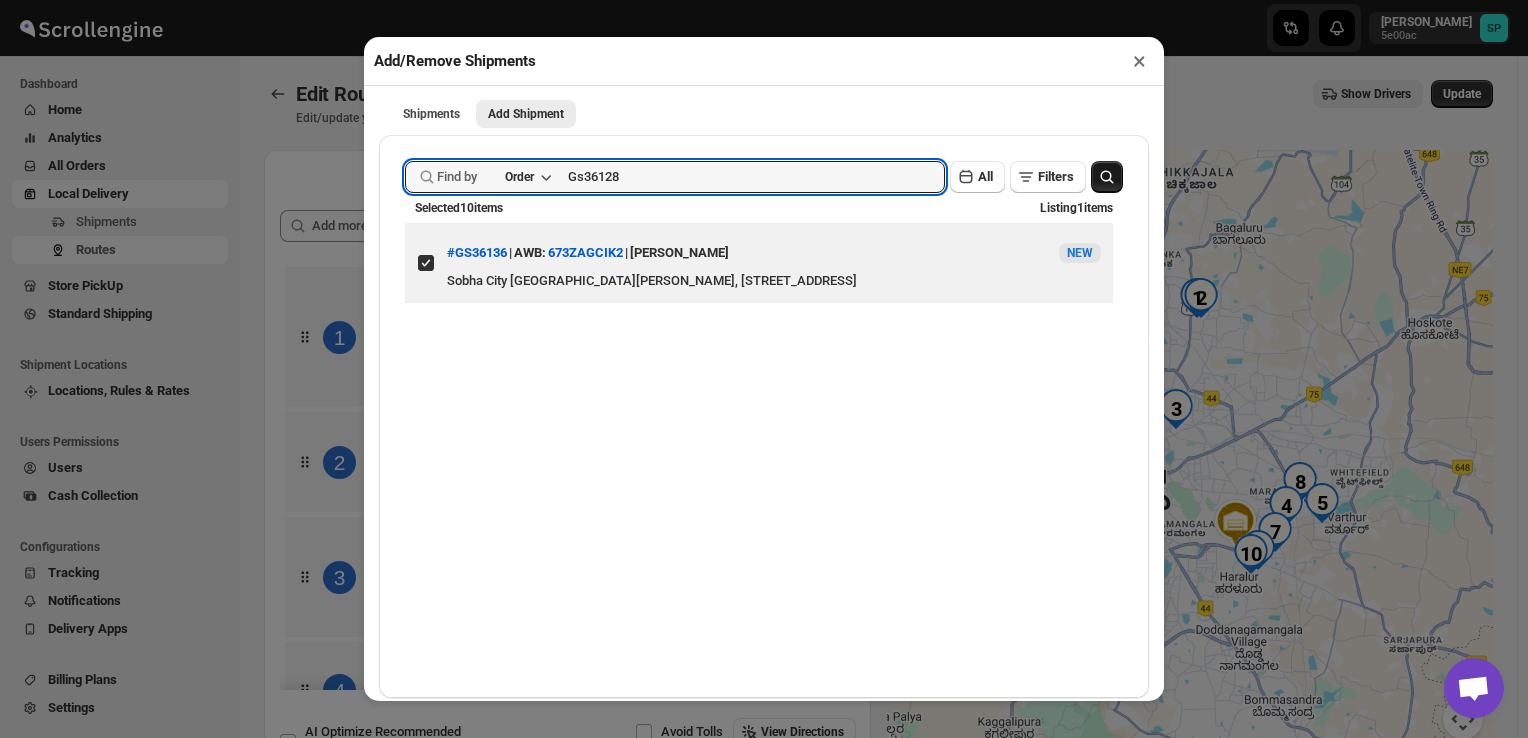 click at bounding box center (1107, 177) 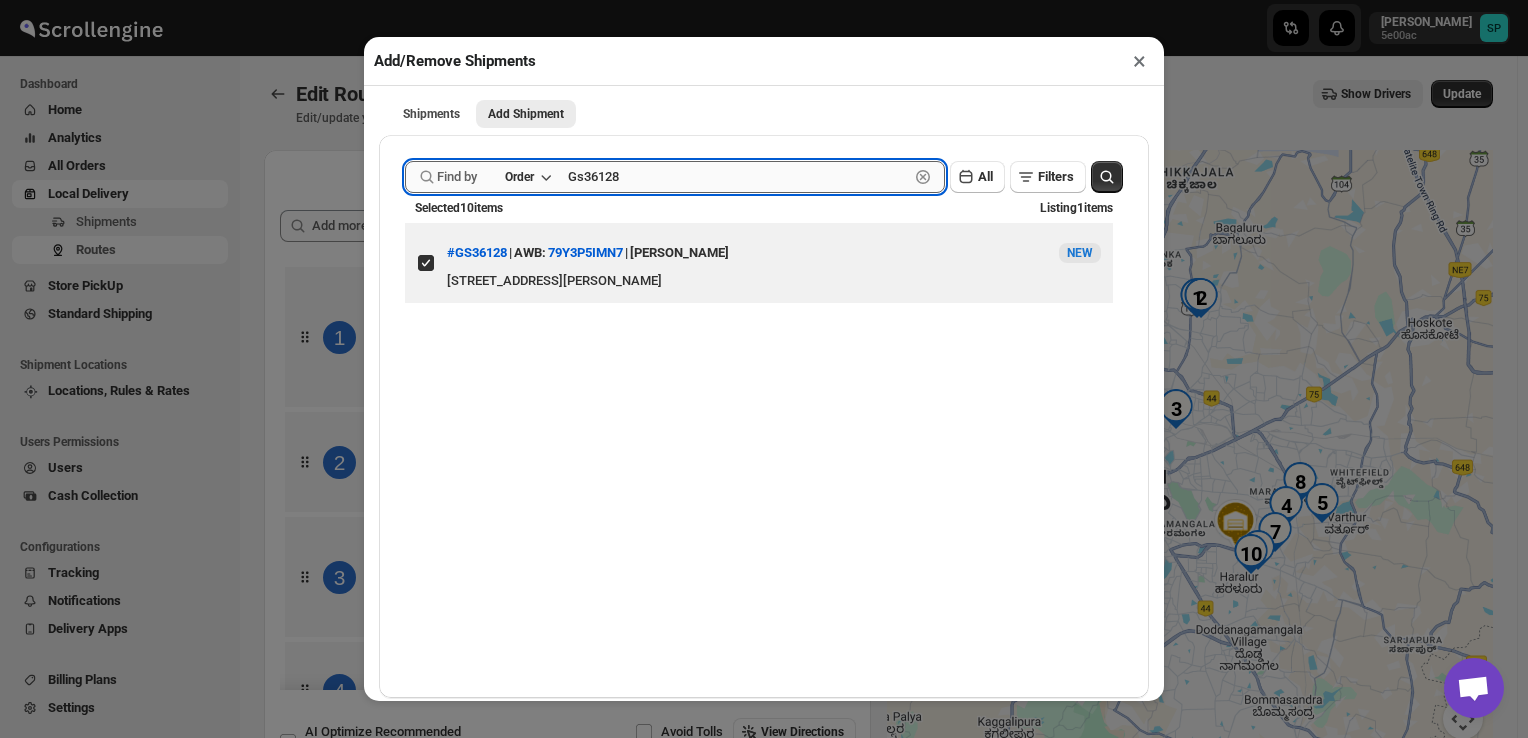 click on "Gs36128" at bounding box center [738, 177] 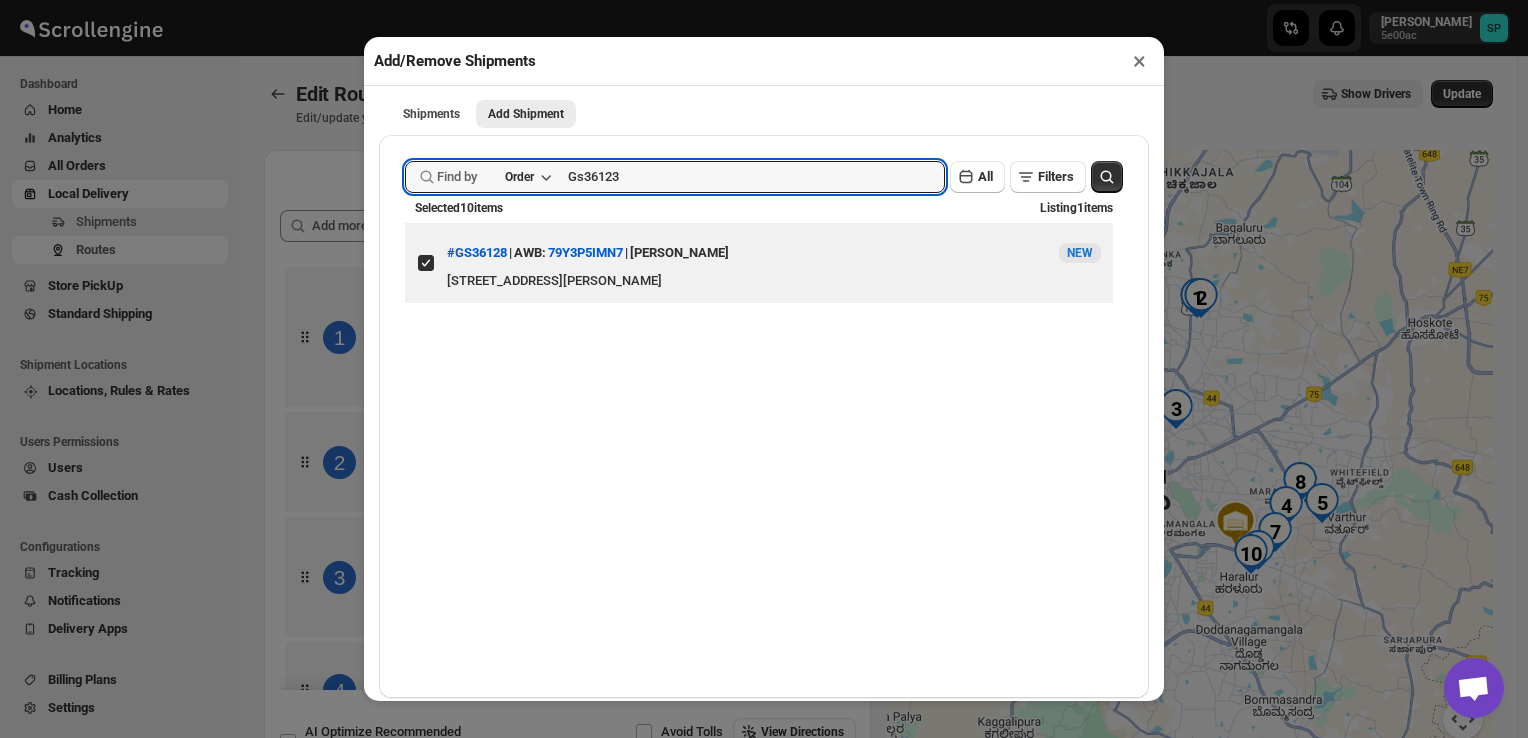 click 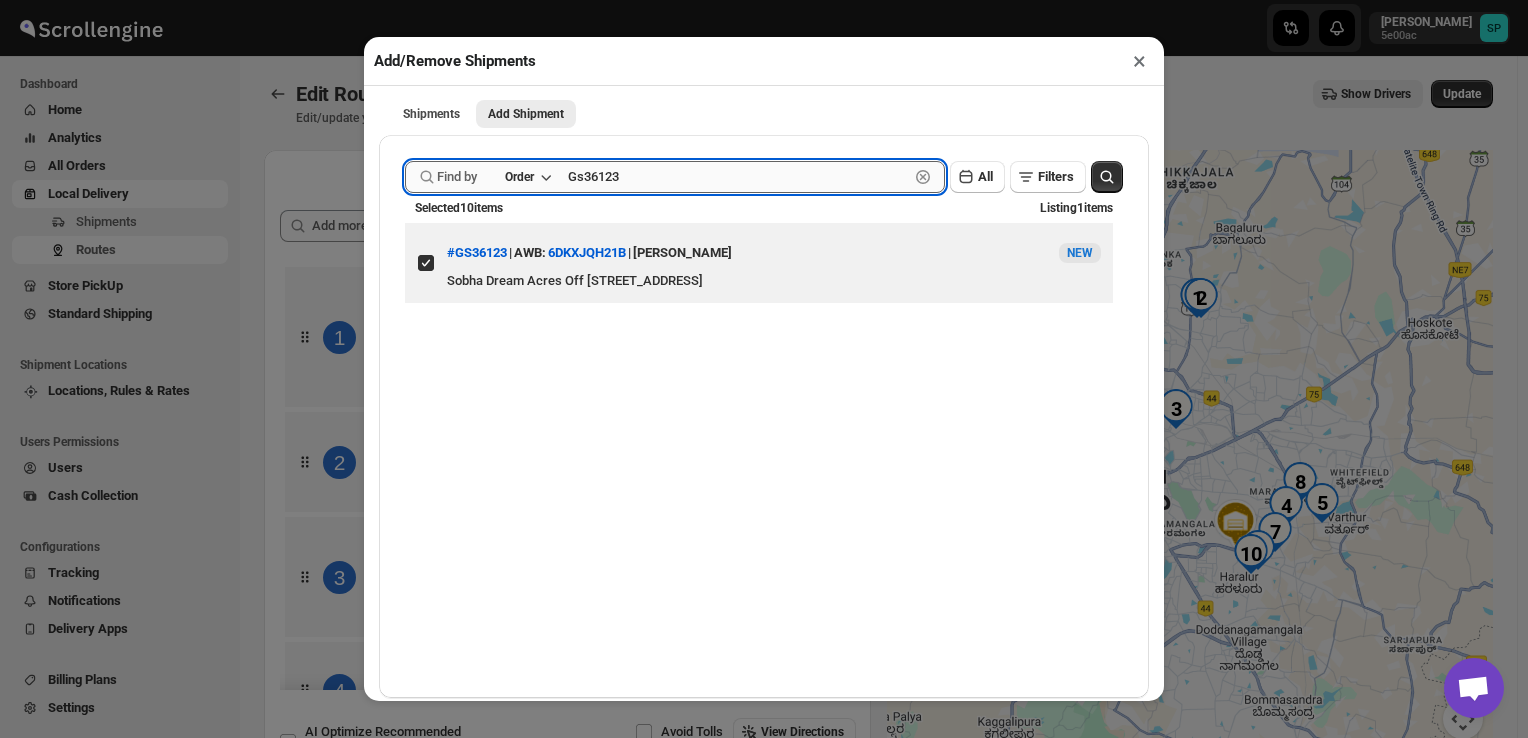 click on "Gs36123" at bounding box center (738, 177) 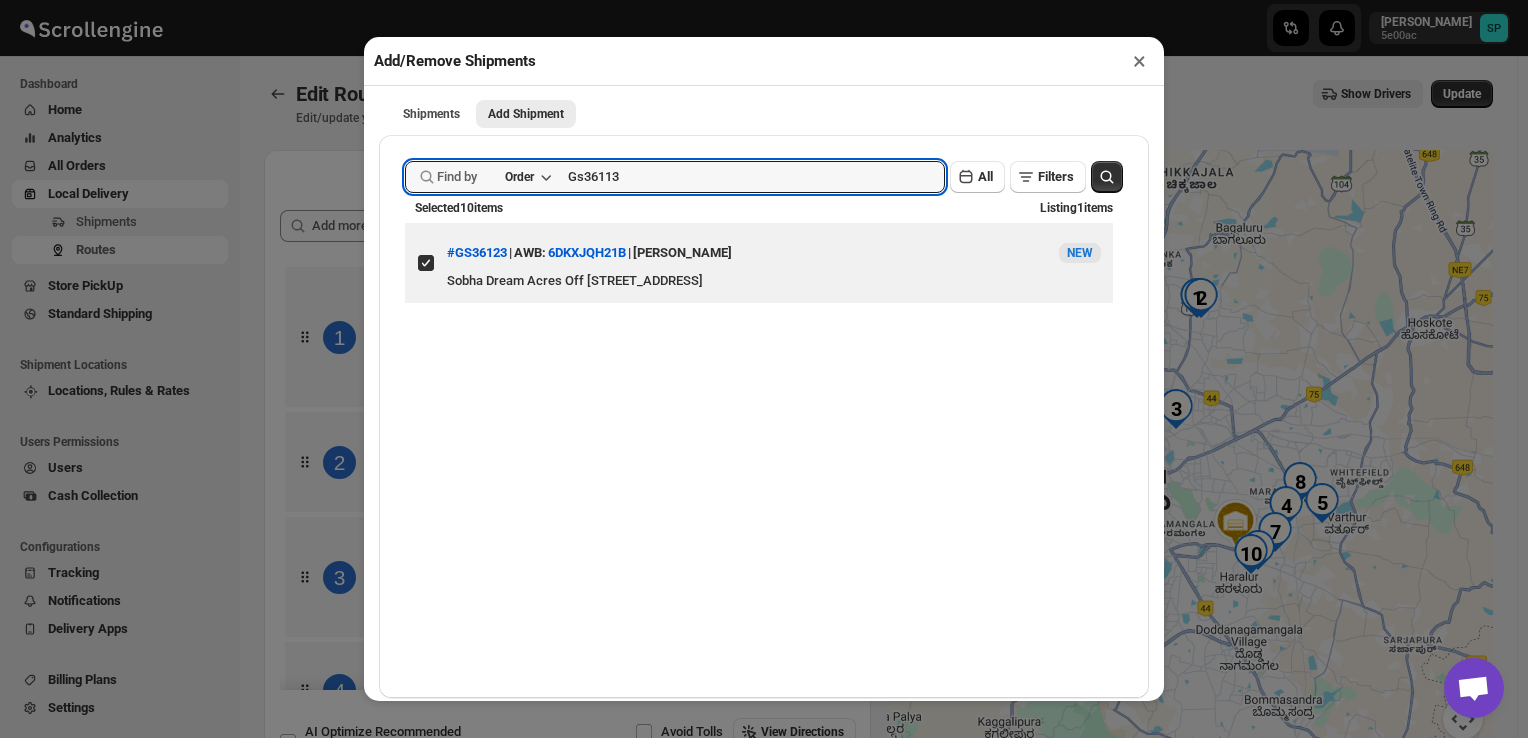 click 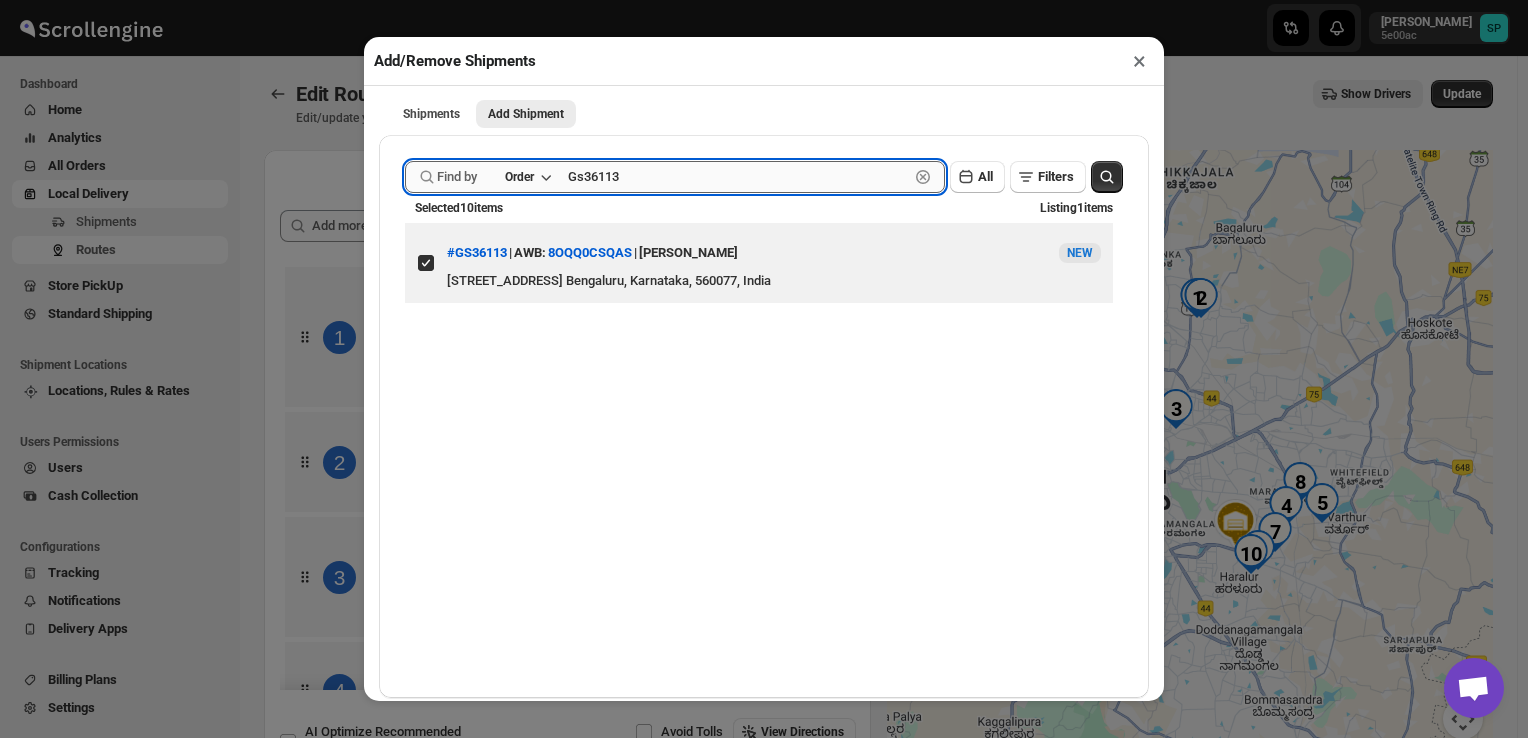click on "Gs36113" at bounding box center (738, 177) 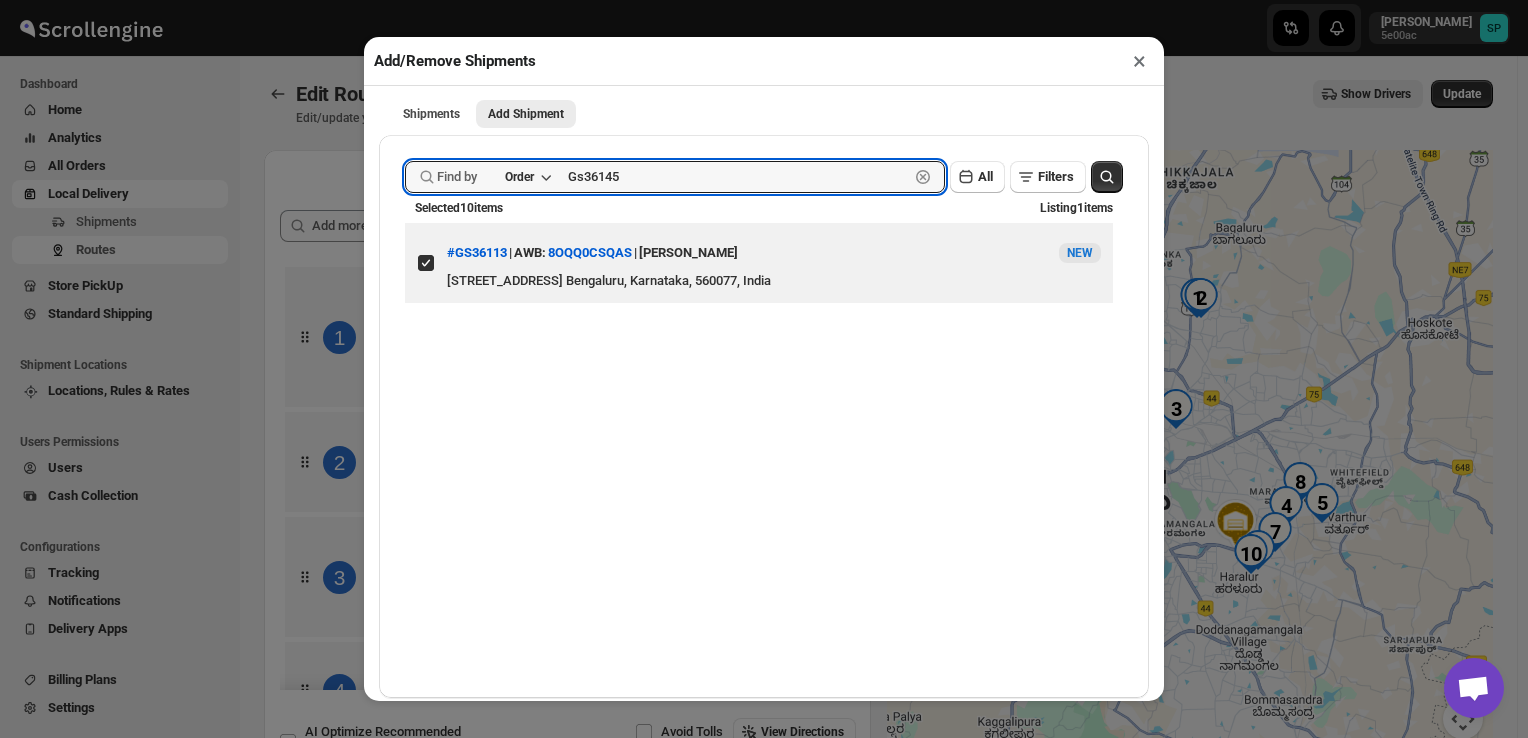 type on "Gs36145" 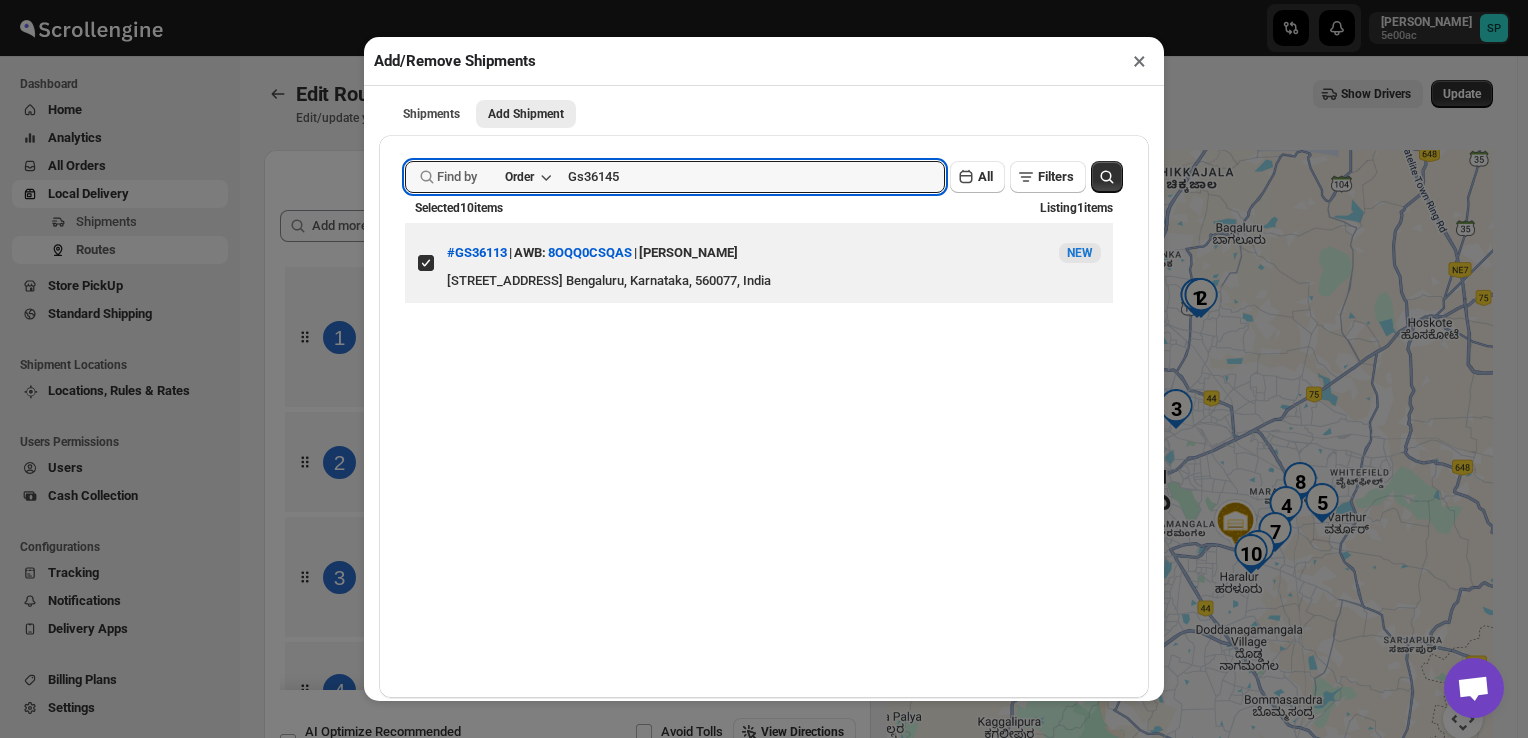 click 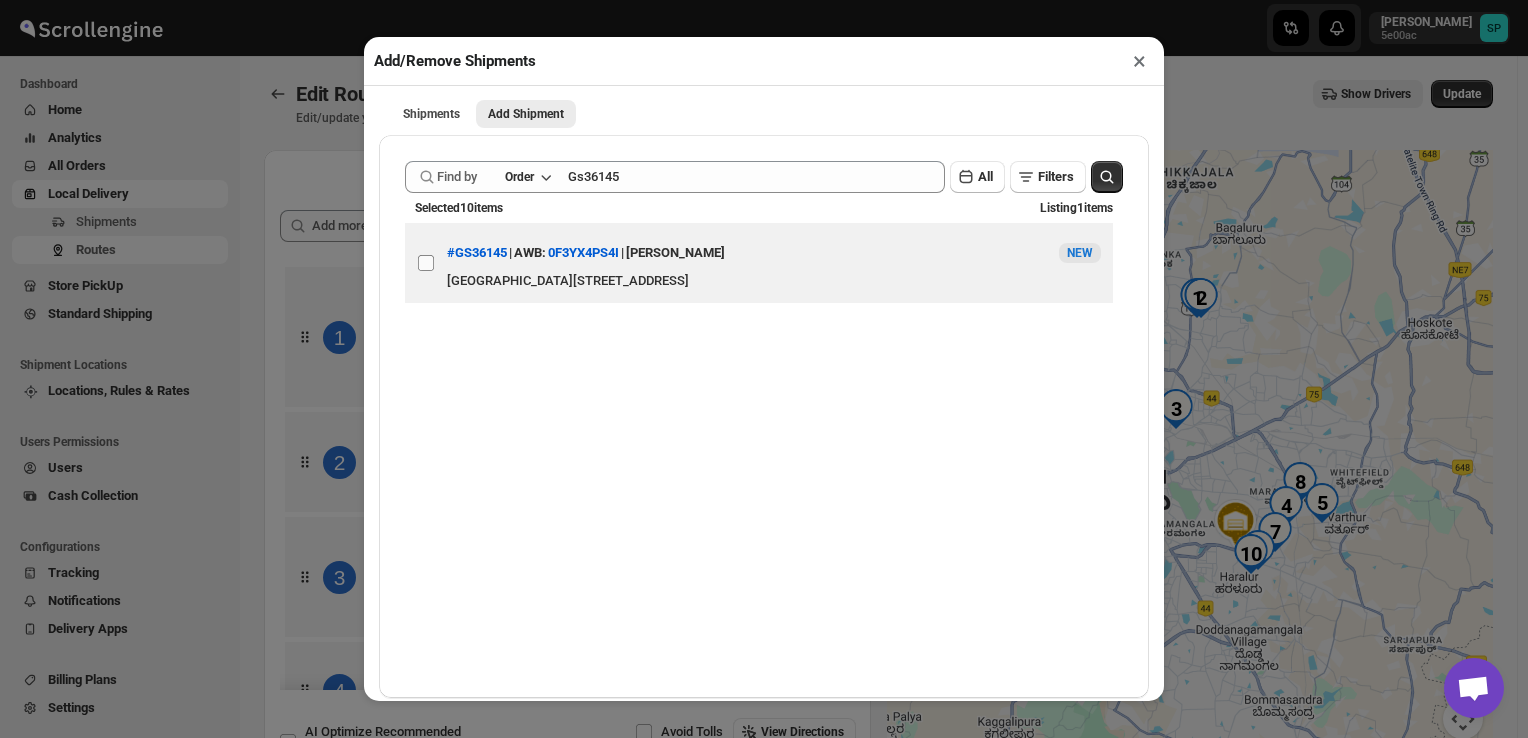 click on "View details for 68785bffb5e00a12246bc47d" at bounding box center [426, 263] 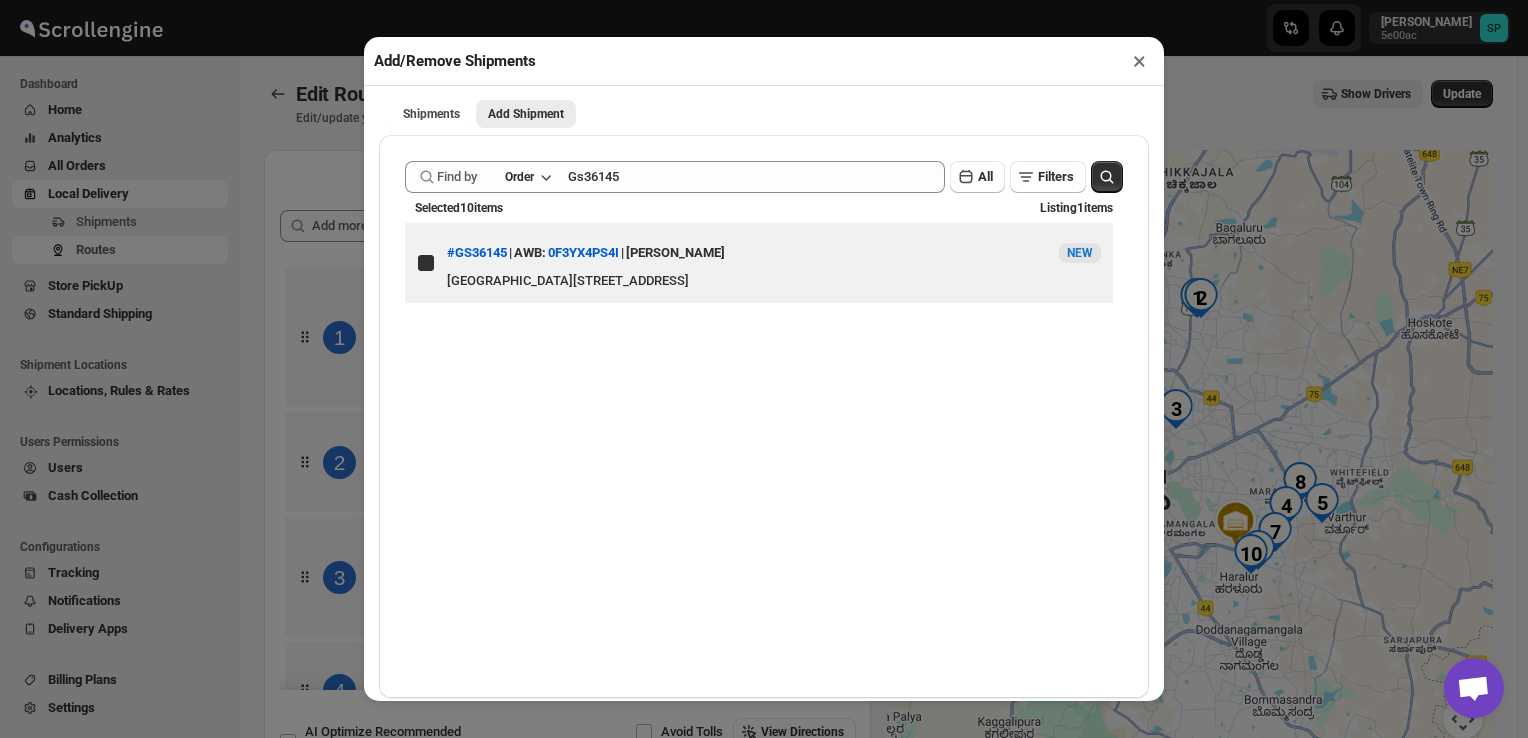 checkbox on "true" 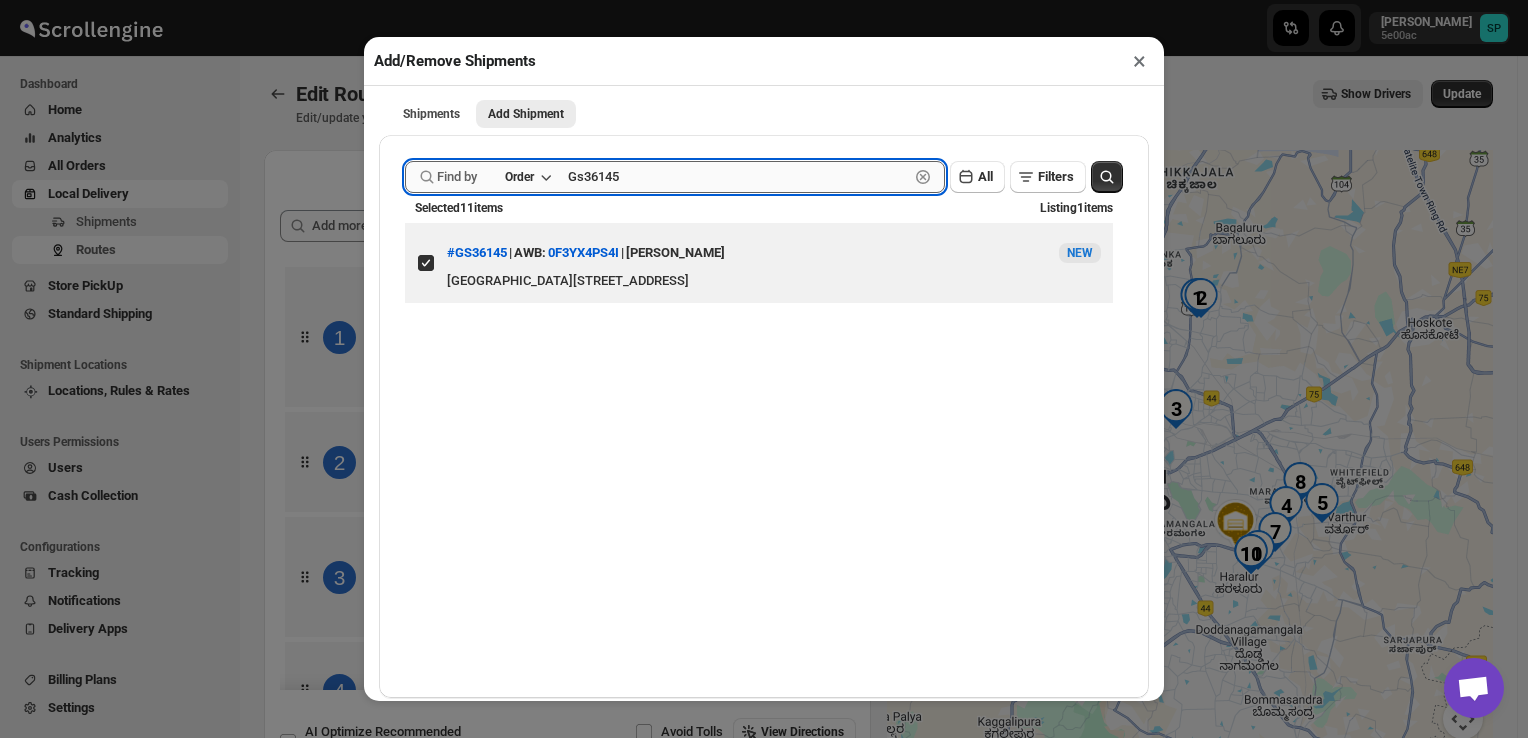 click on "Gs36145" at bounding box center [738, 177] 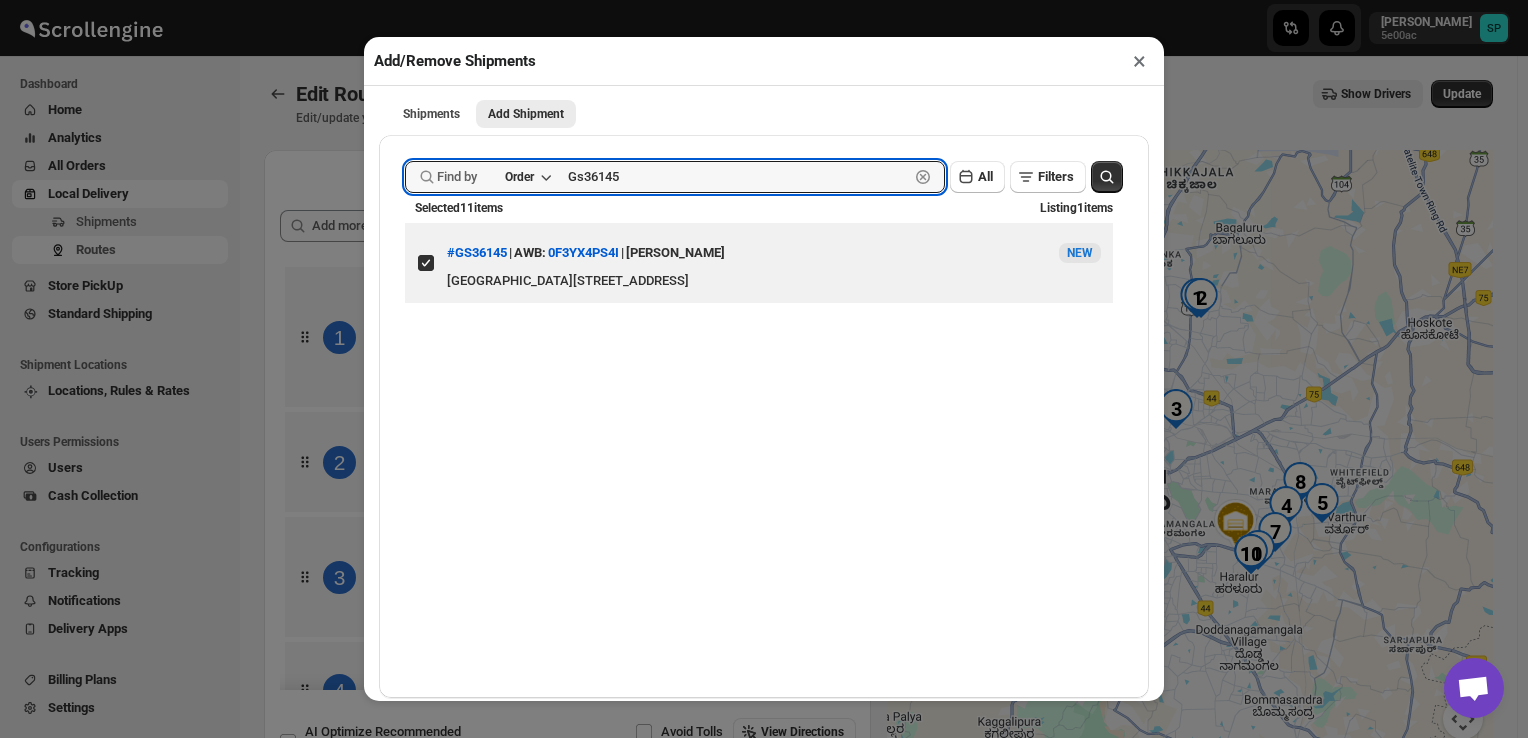 paste on "7" 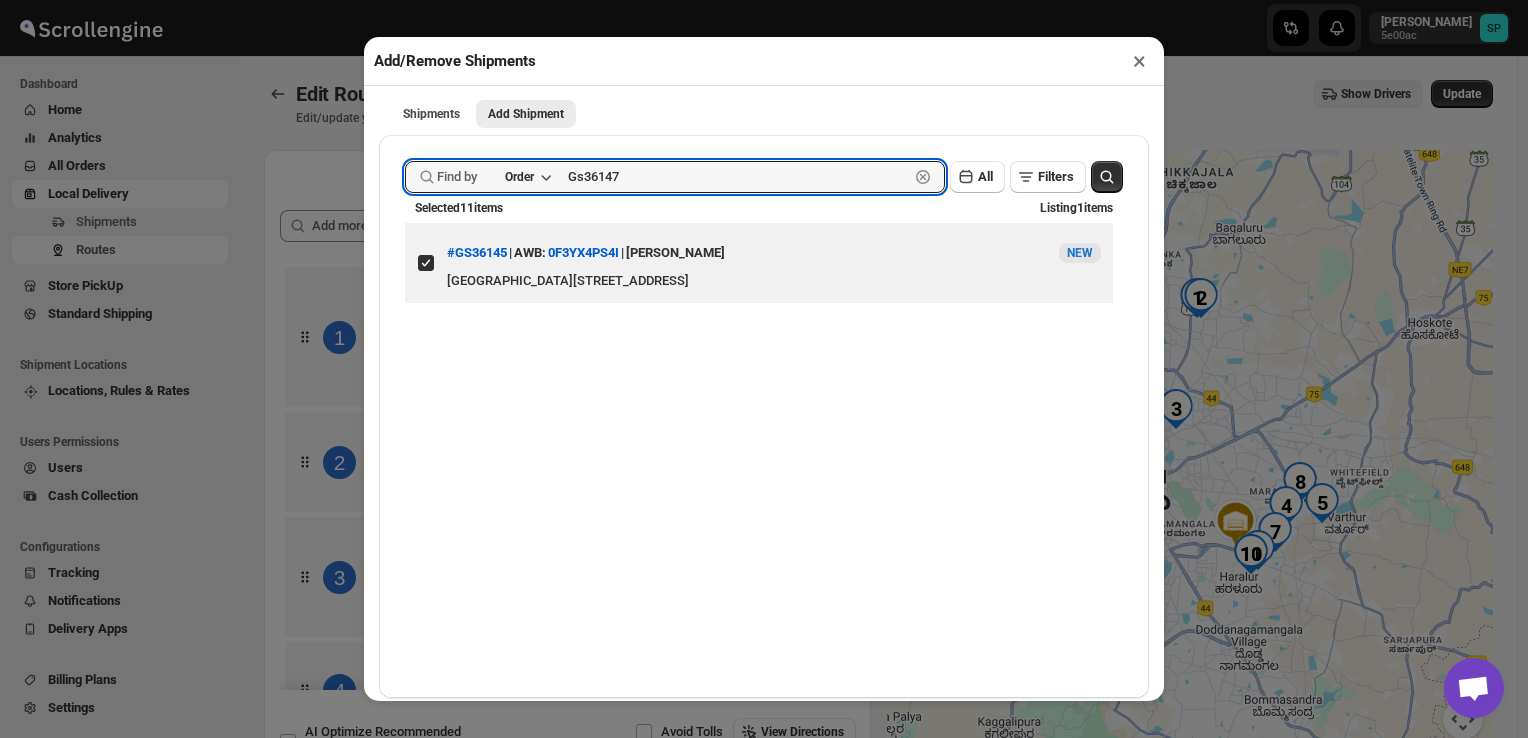 type on "Gs36147" 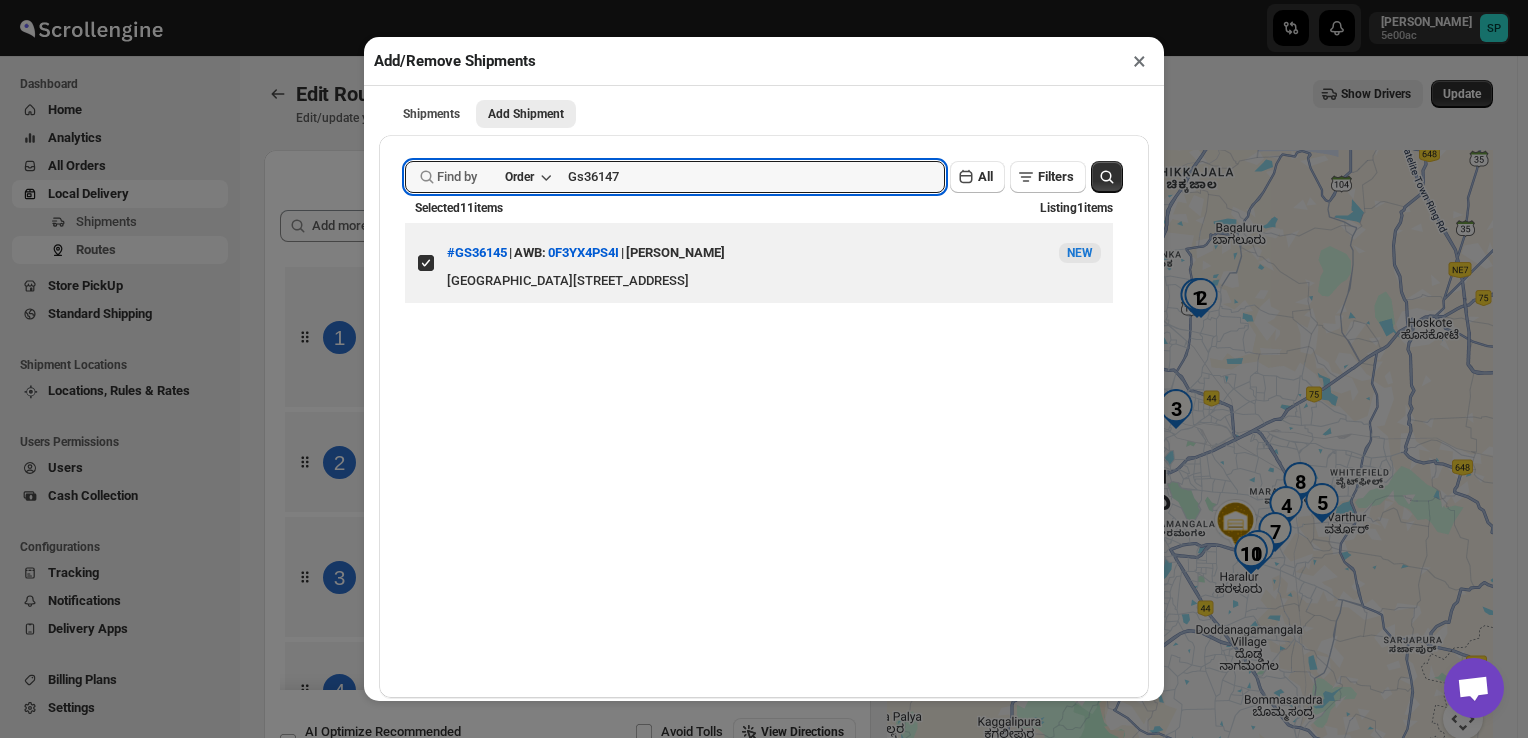 click 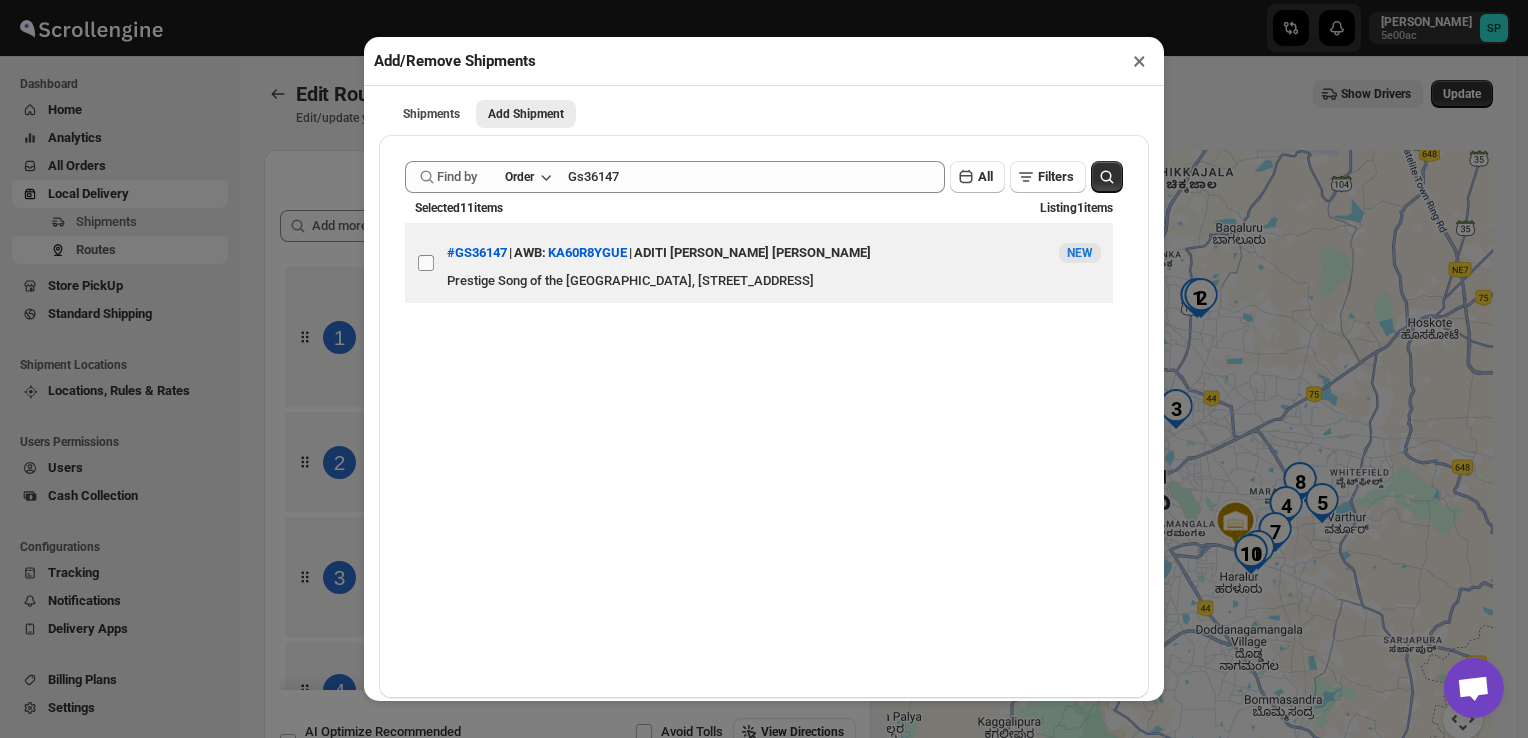 click on "View details for 68785e99b5e00a12246bc49e" at bounding box center (426, 263) 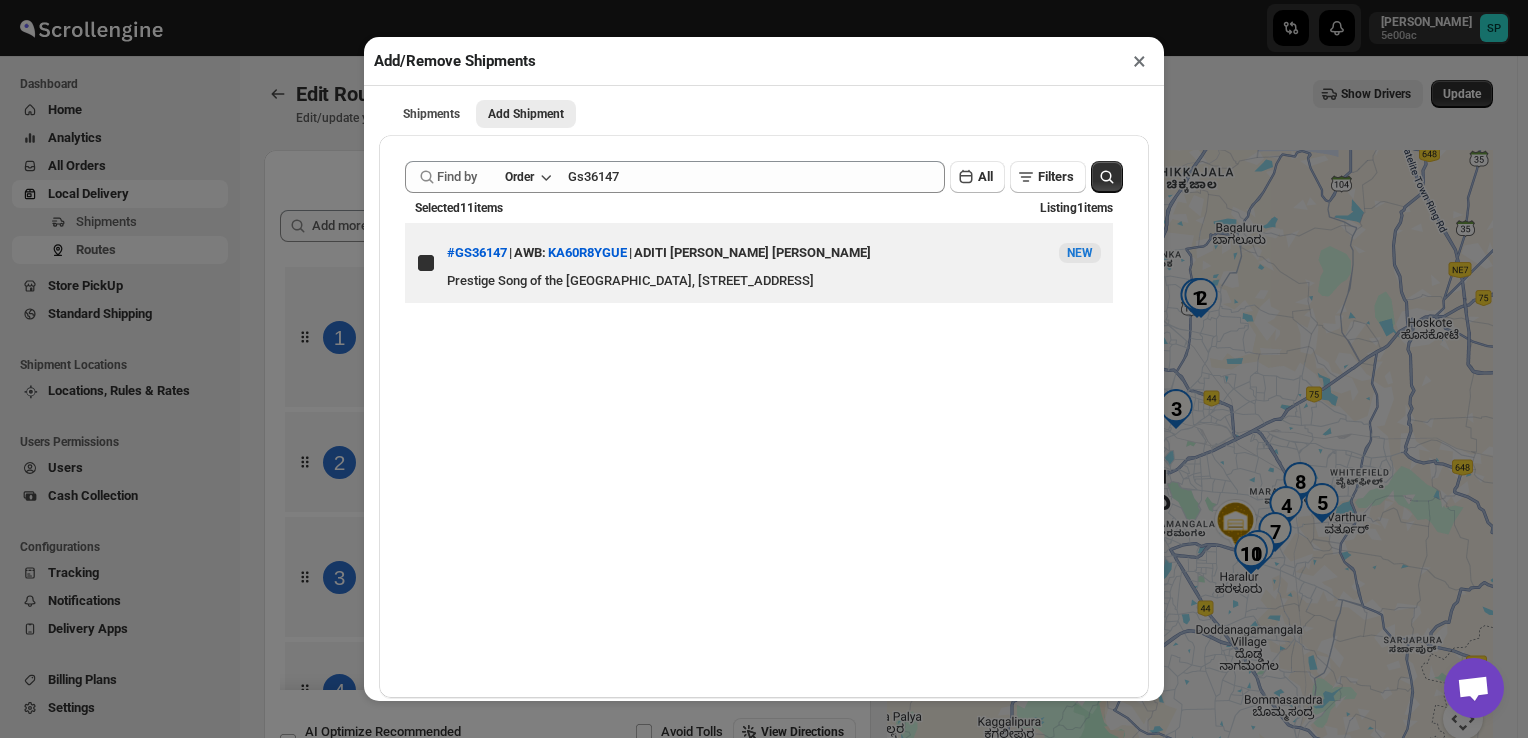 checkbox on "true" 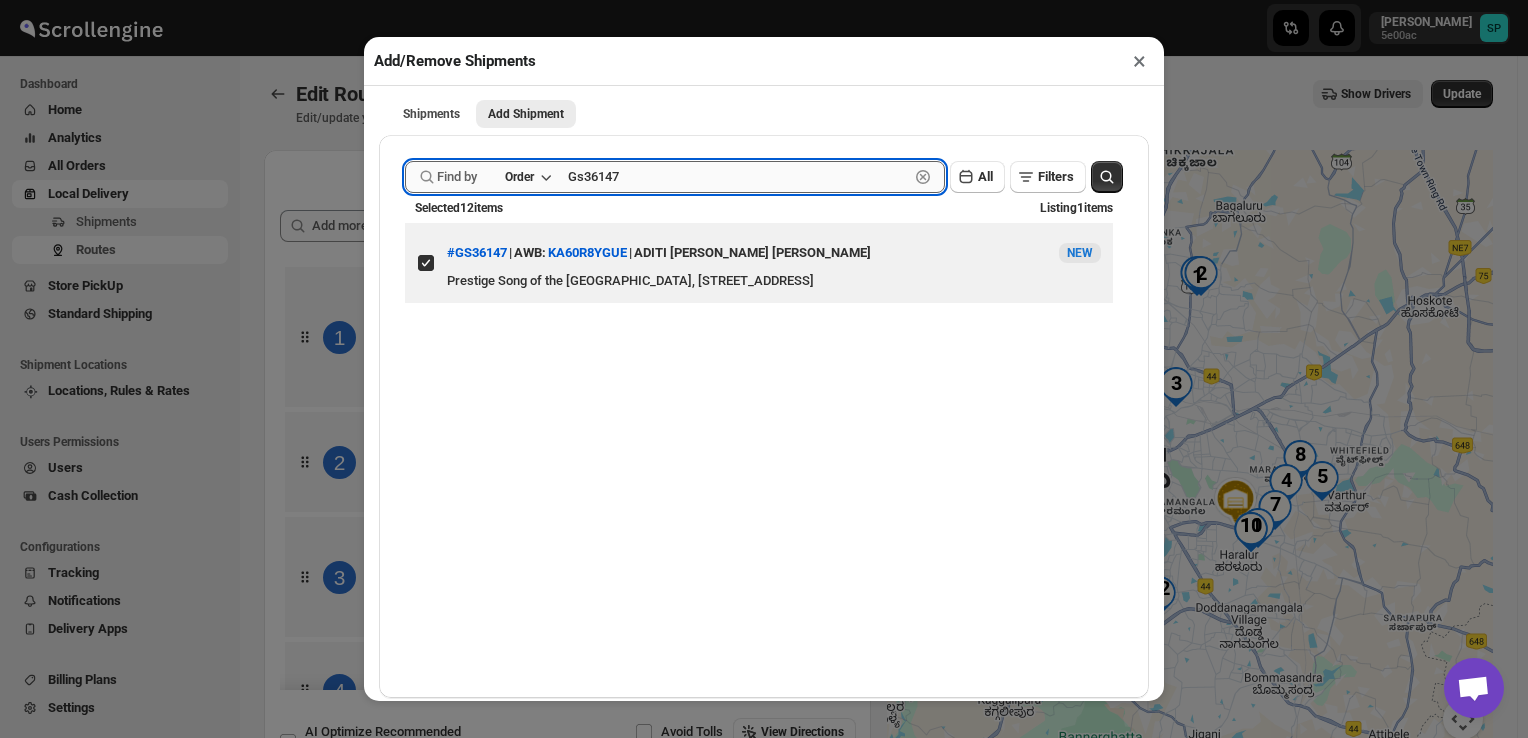 click on "Gs36147" at bounding box center (738, 177) 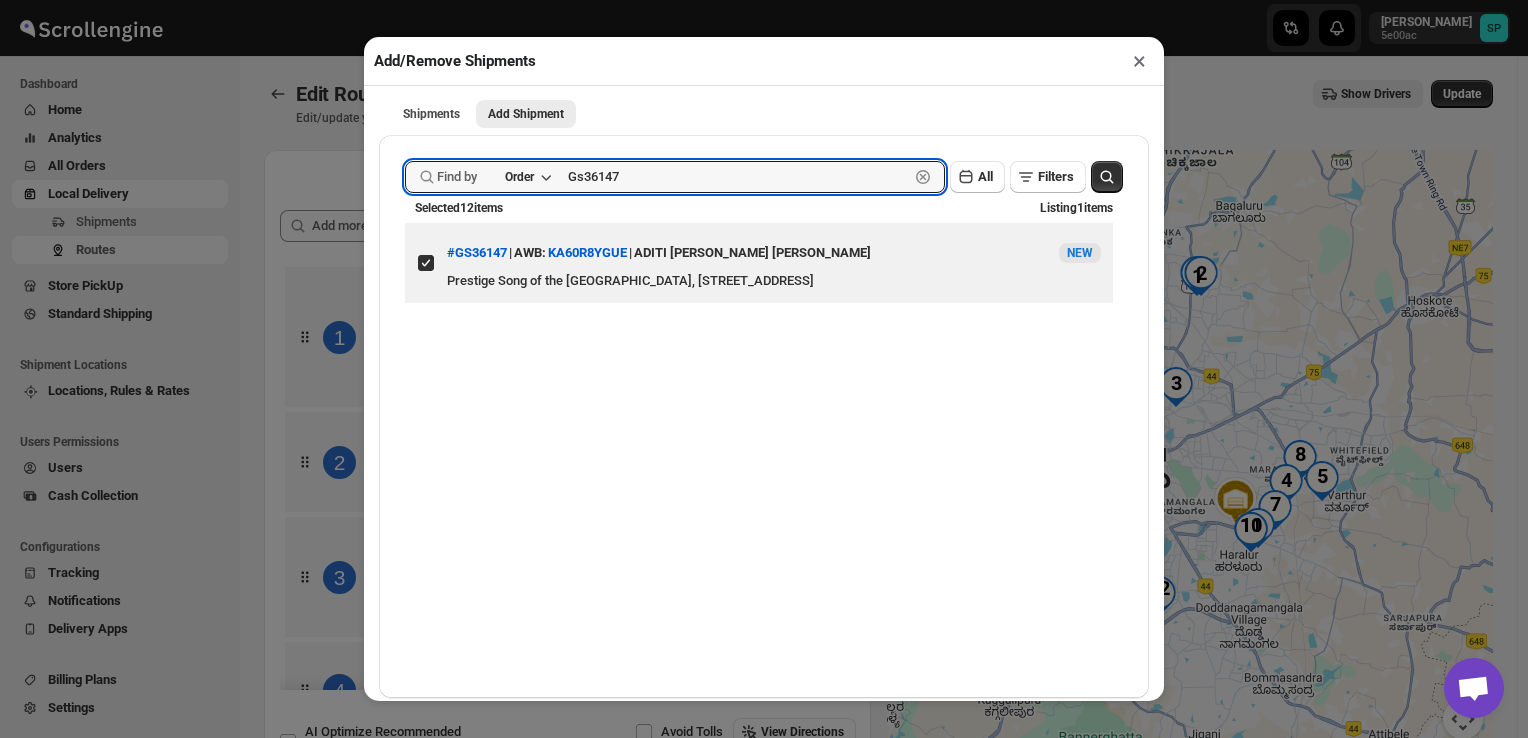 click on "Gs36147" at bounding box center (738, 177) 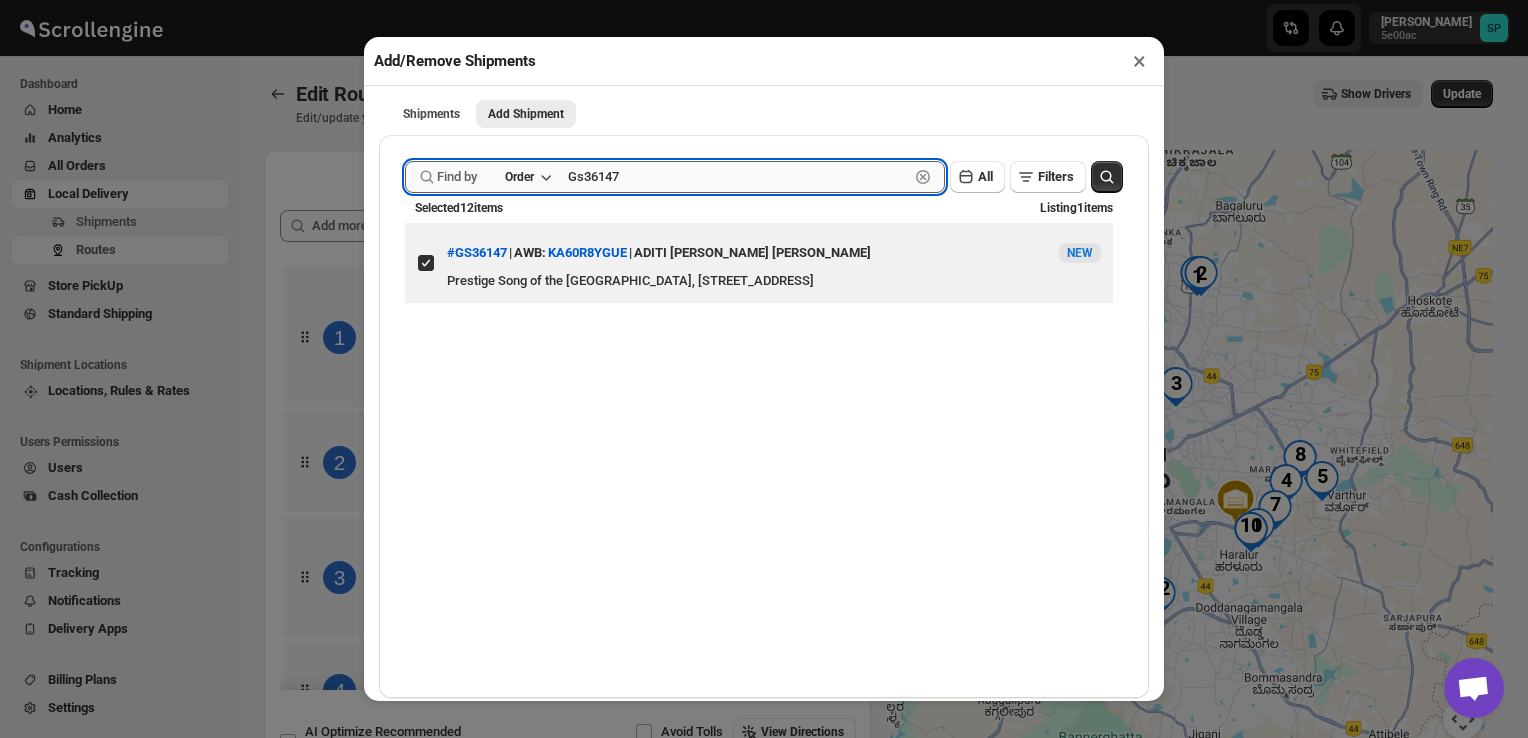 paste on "a36142" 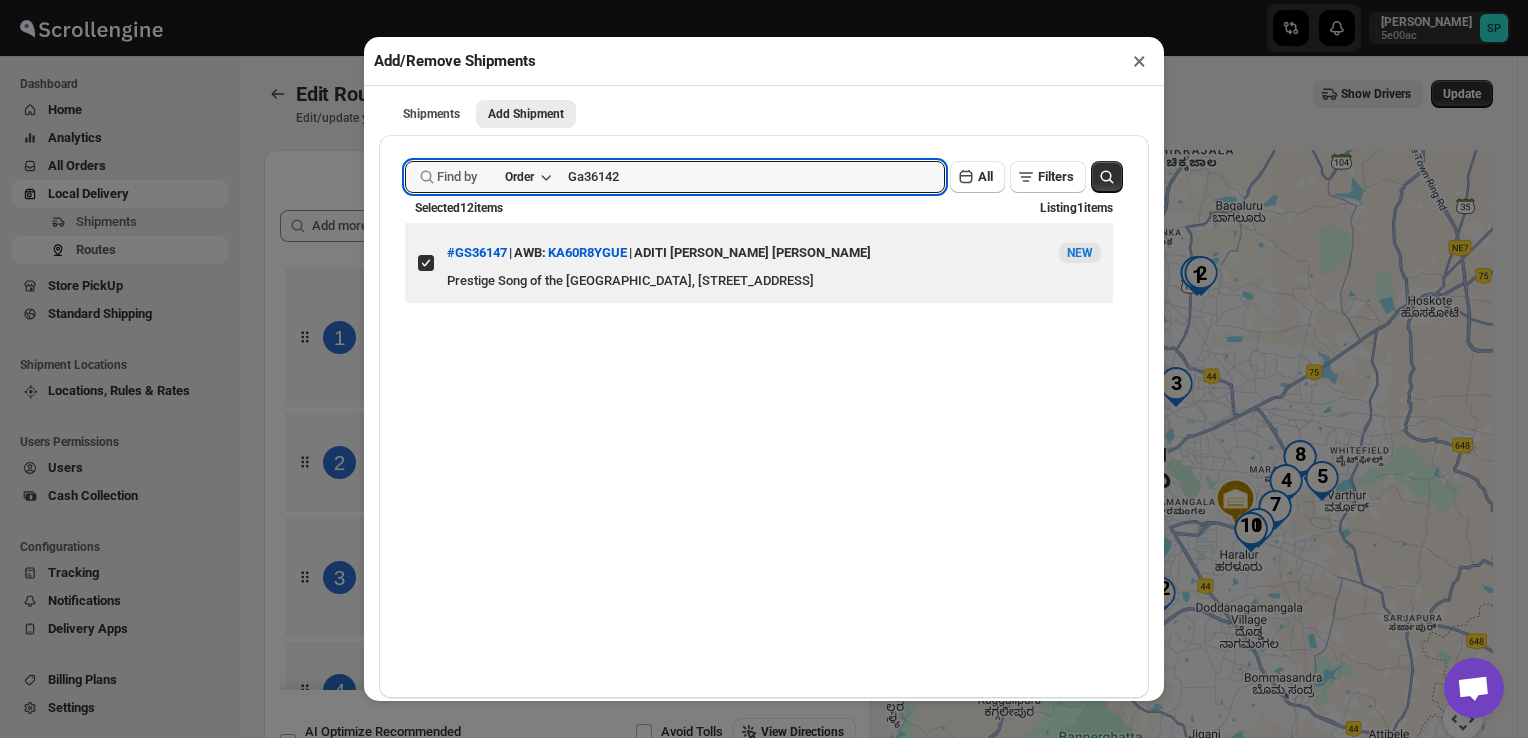 click 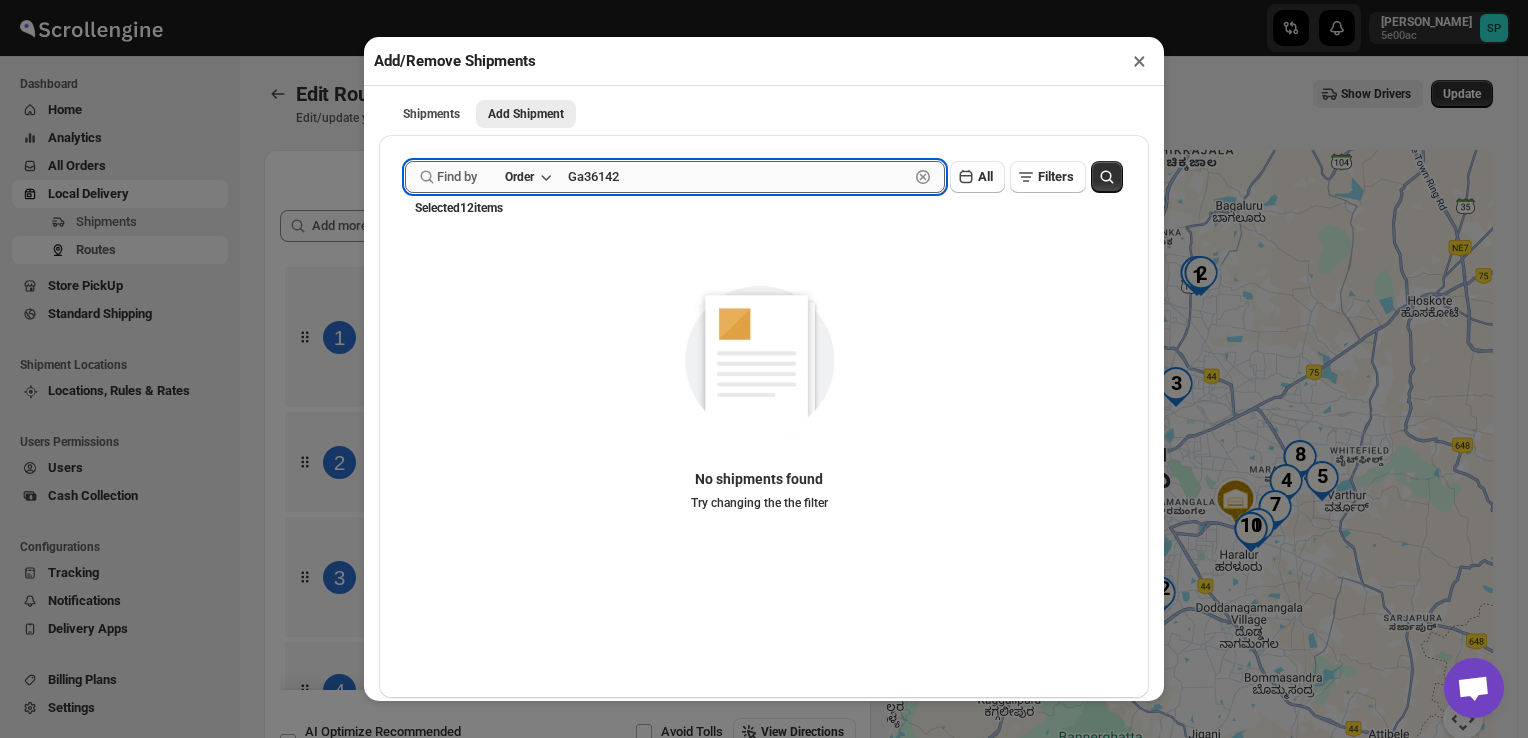 click on "Ga36142" at bounding box center [738, 177] 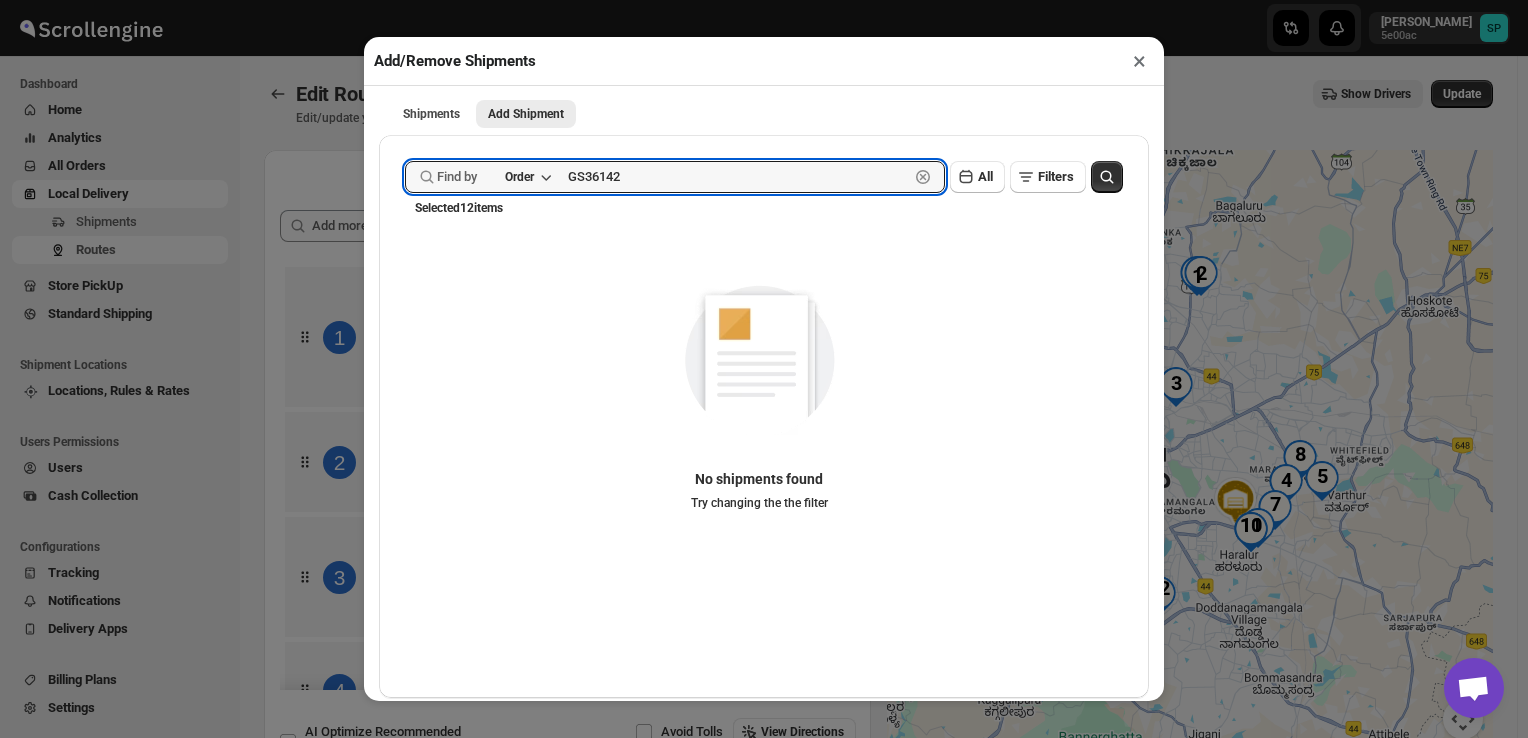 type on "GS36142" 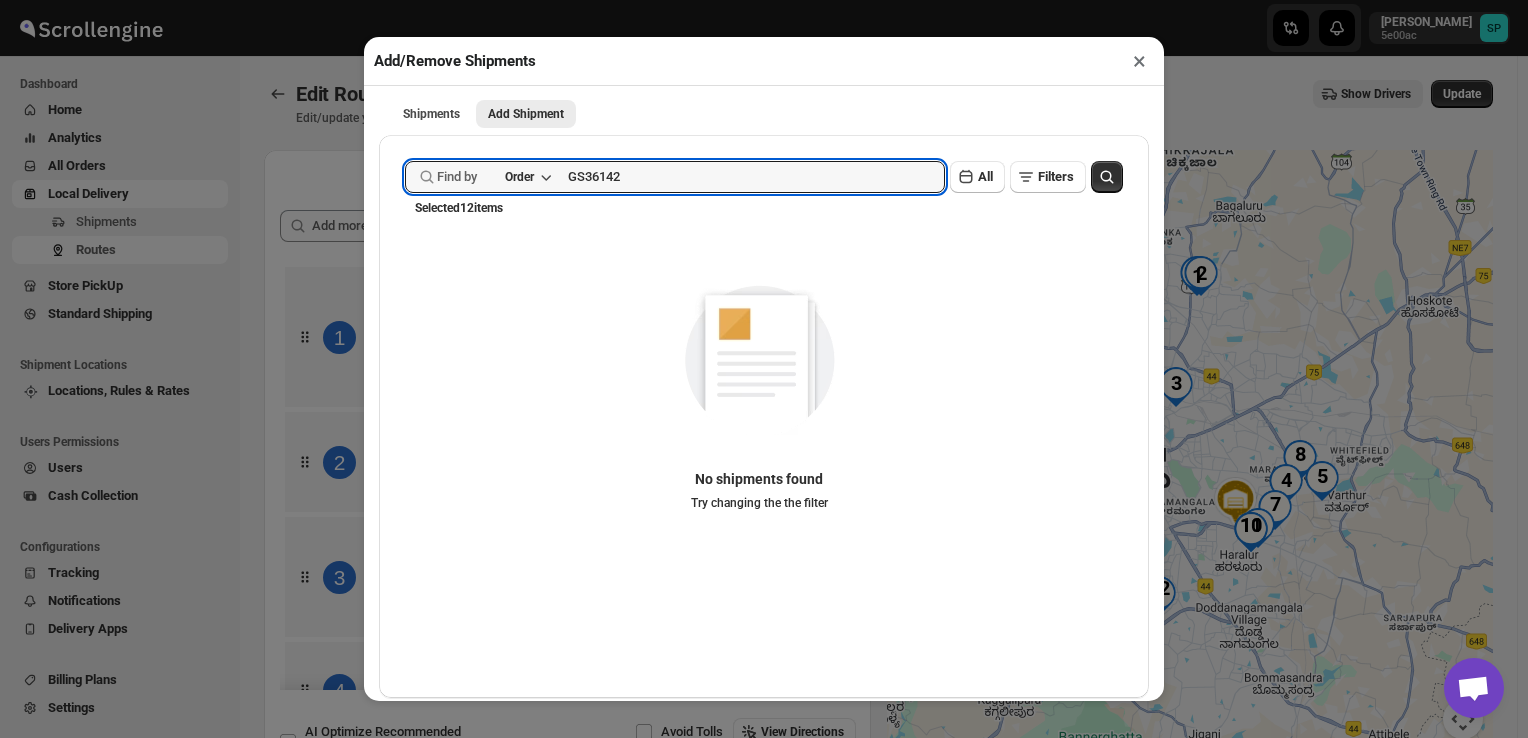 click 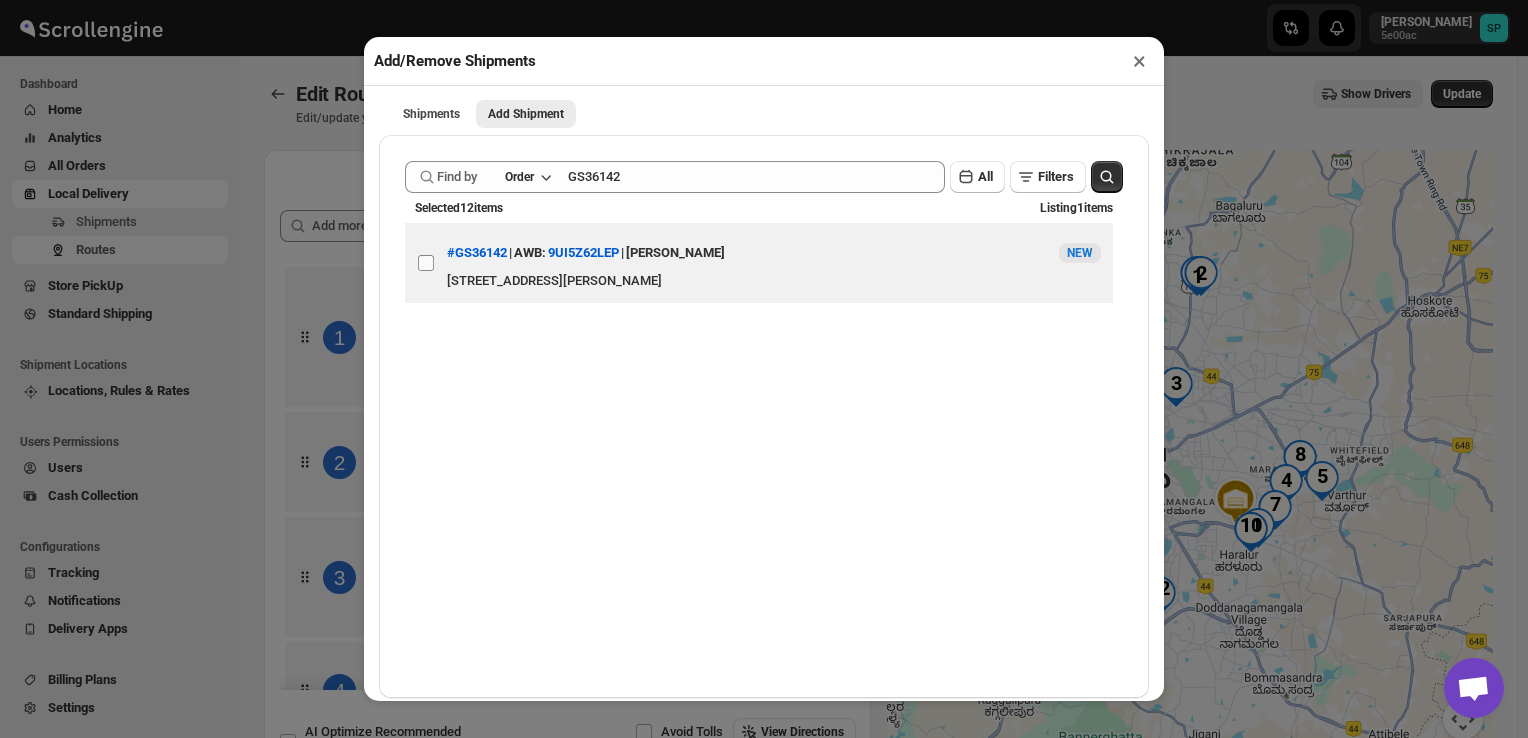 click on "View details for 6877ca4fb5e00a12246bba25" at bounding box center (426, 263) 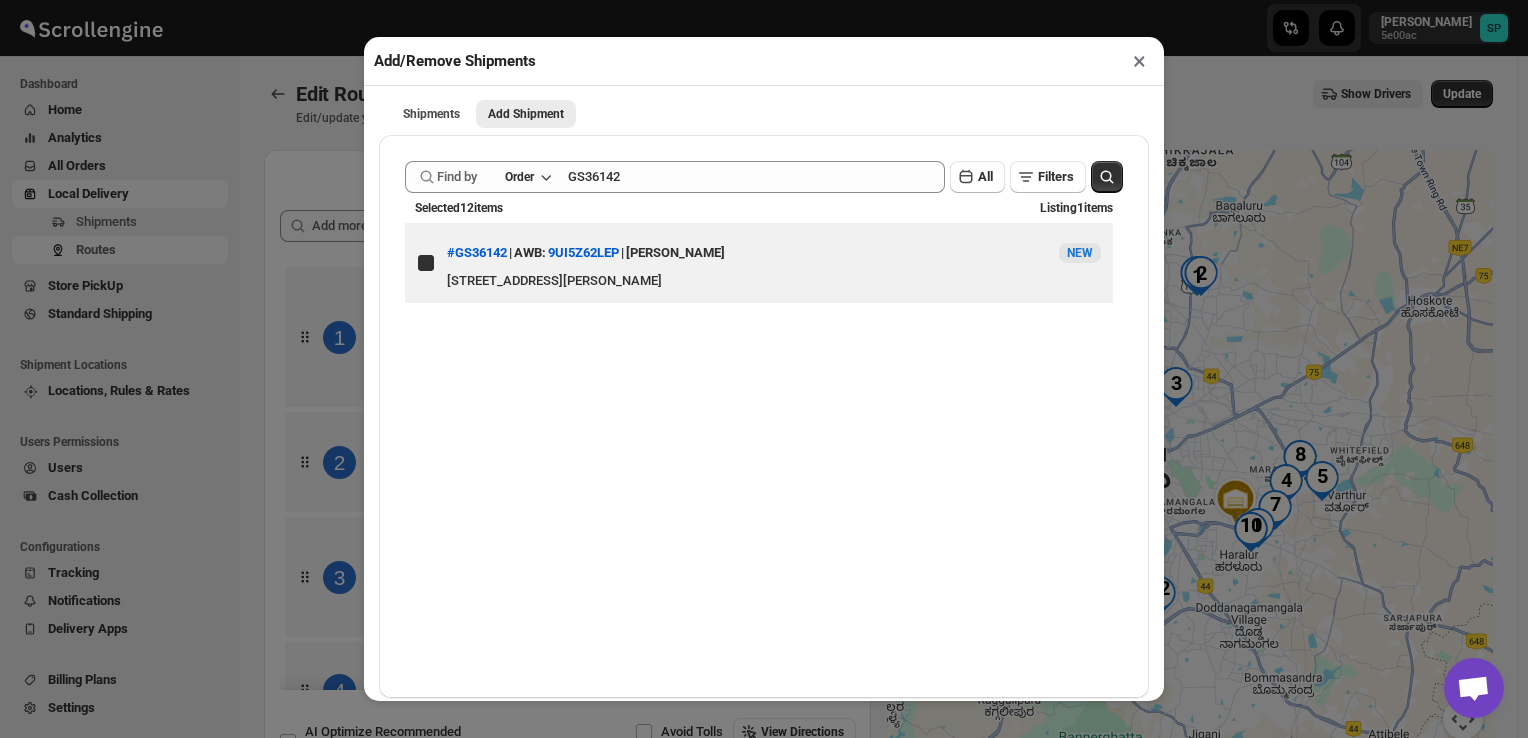 checkbox on "true" 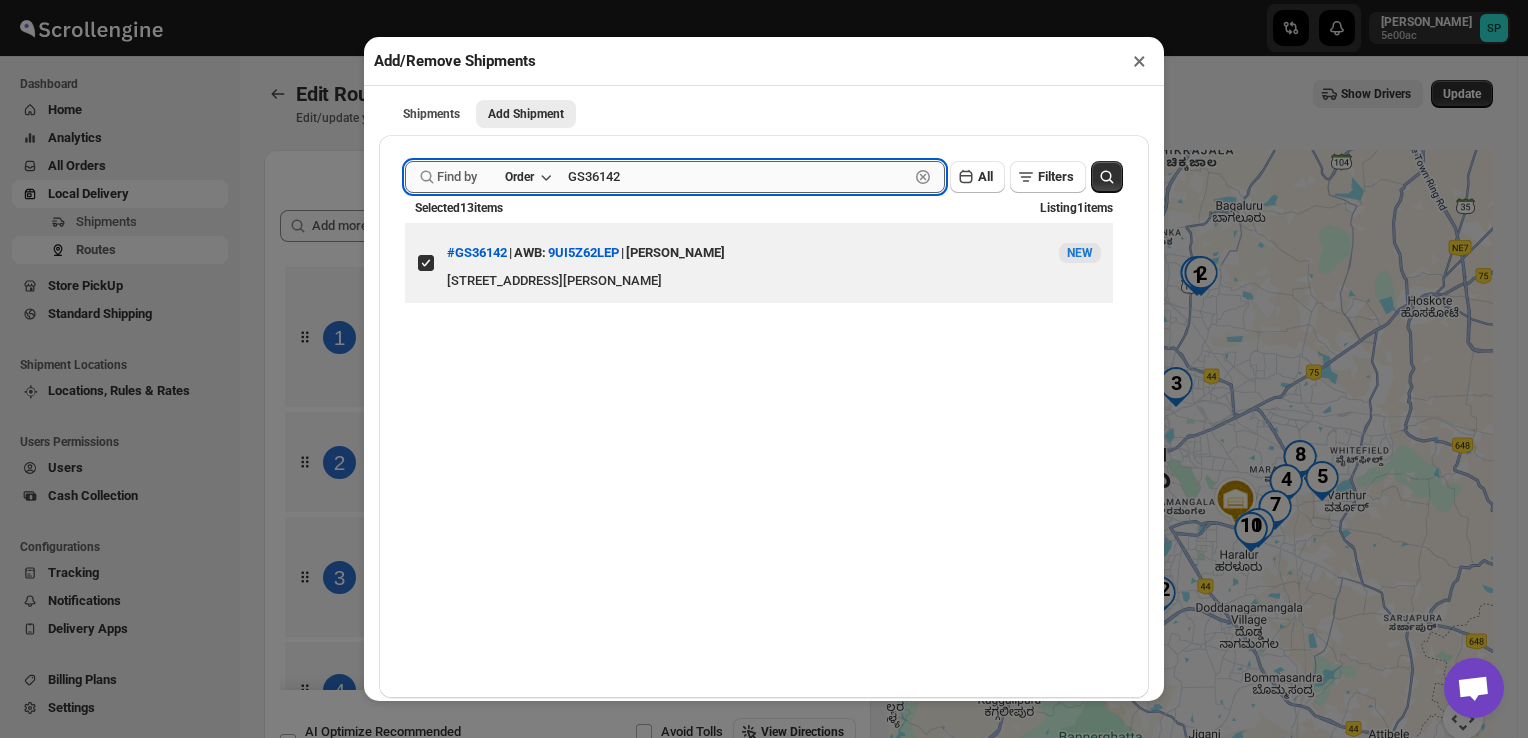 click on "GS36142" at bounding box center [738, 177] 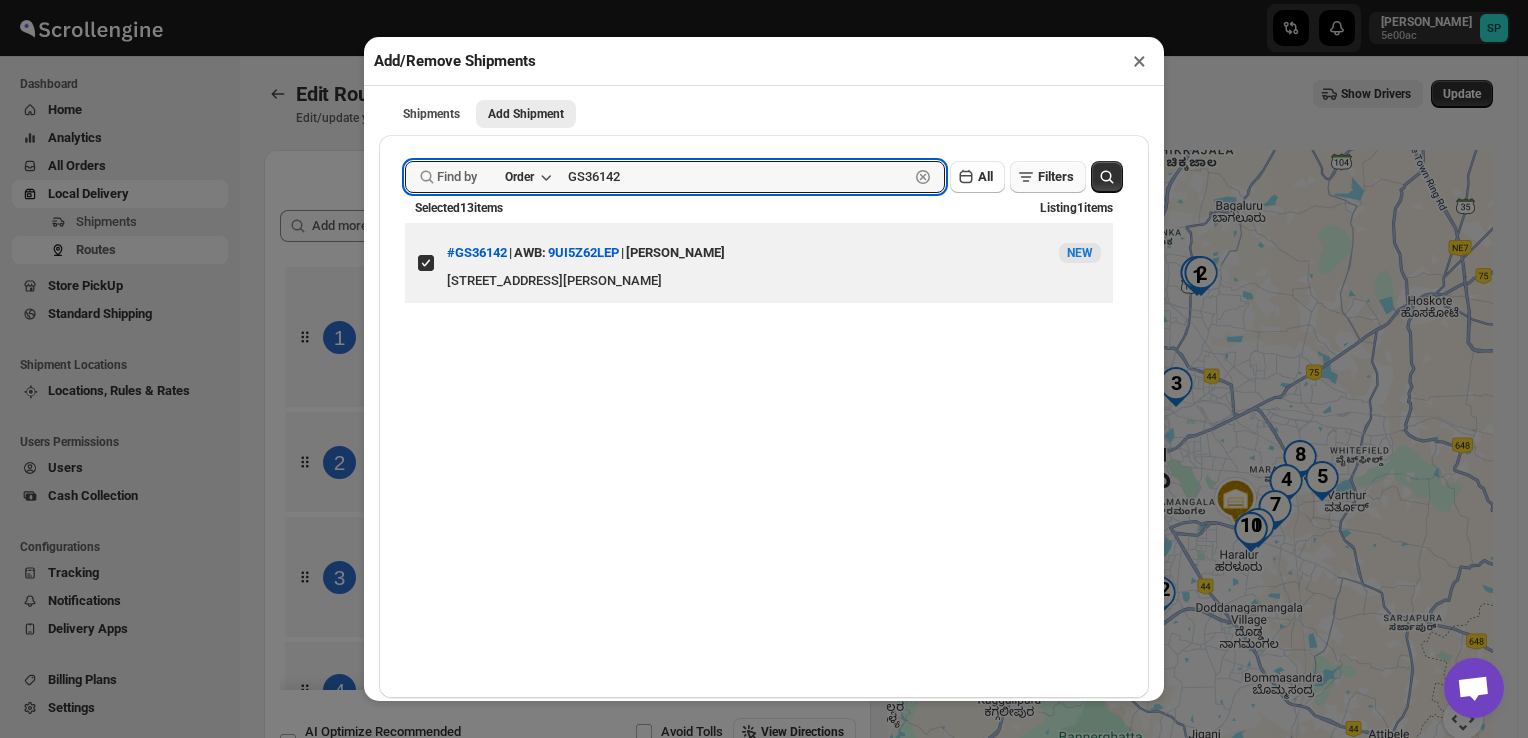 paste on "s36157" 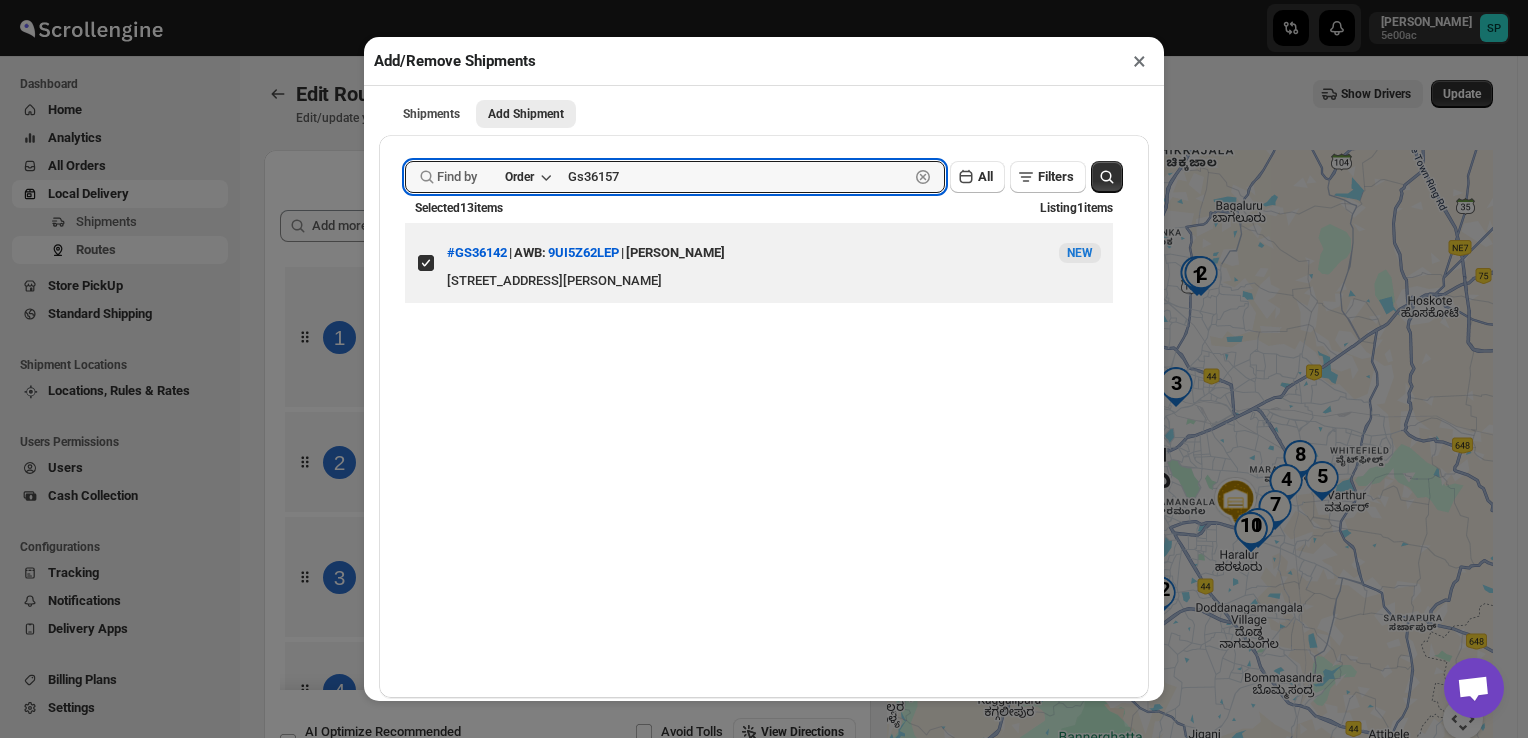 type on "Gs36157" 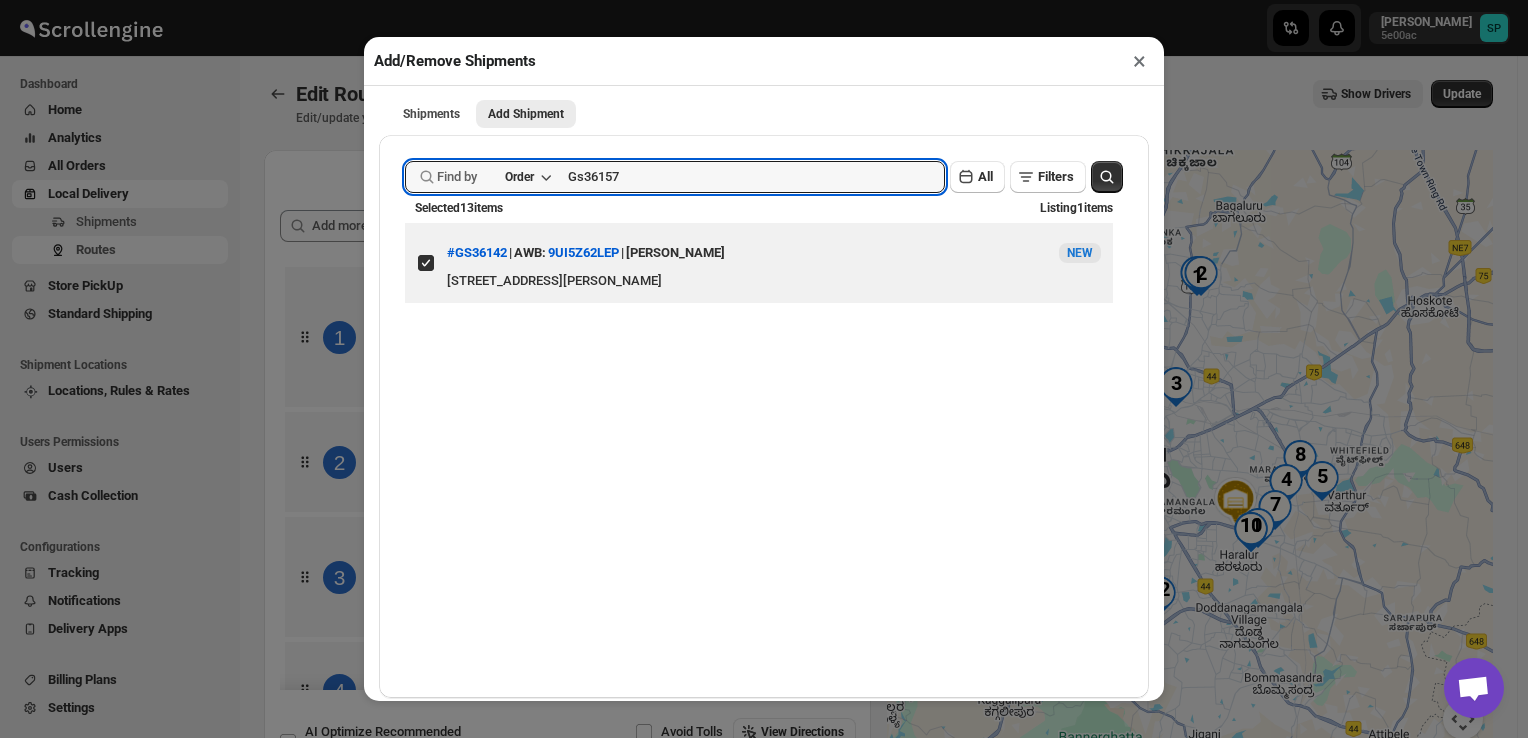 click 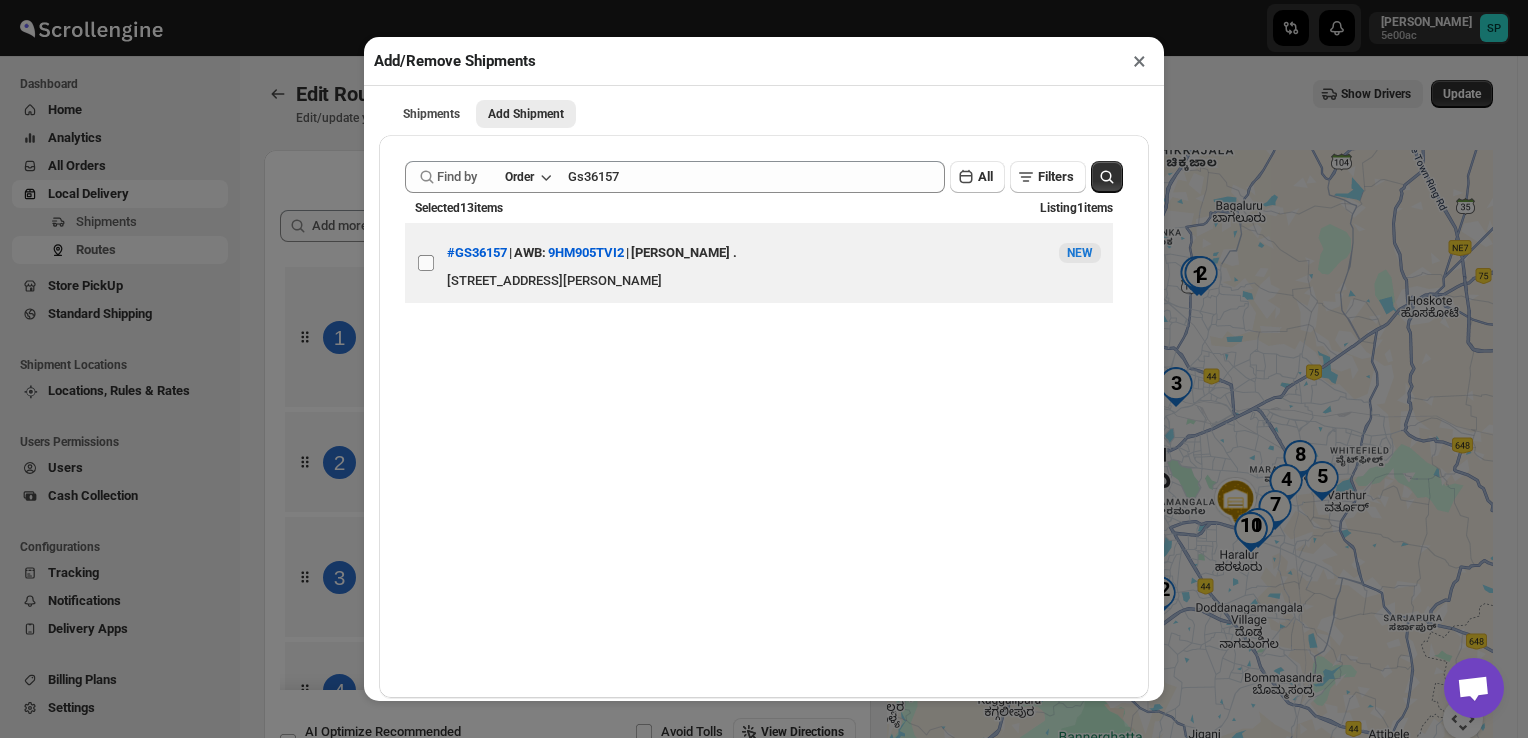 click on "View details for 68789d9cb5e00a12246bc806" at bounding box center (426, 263) 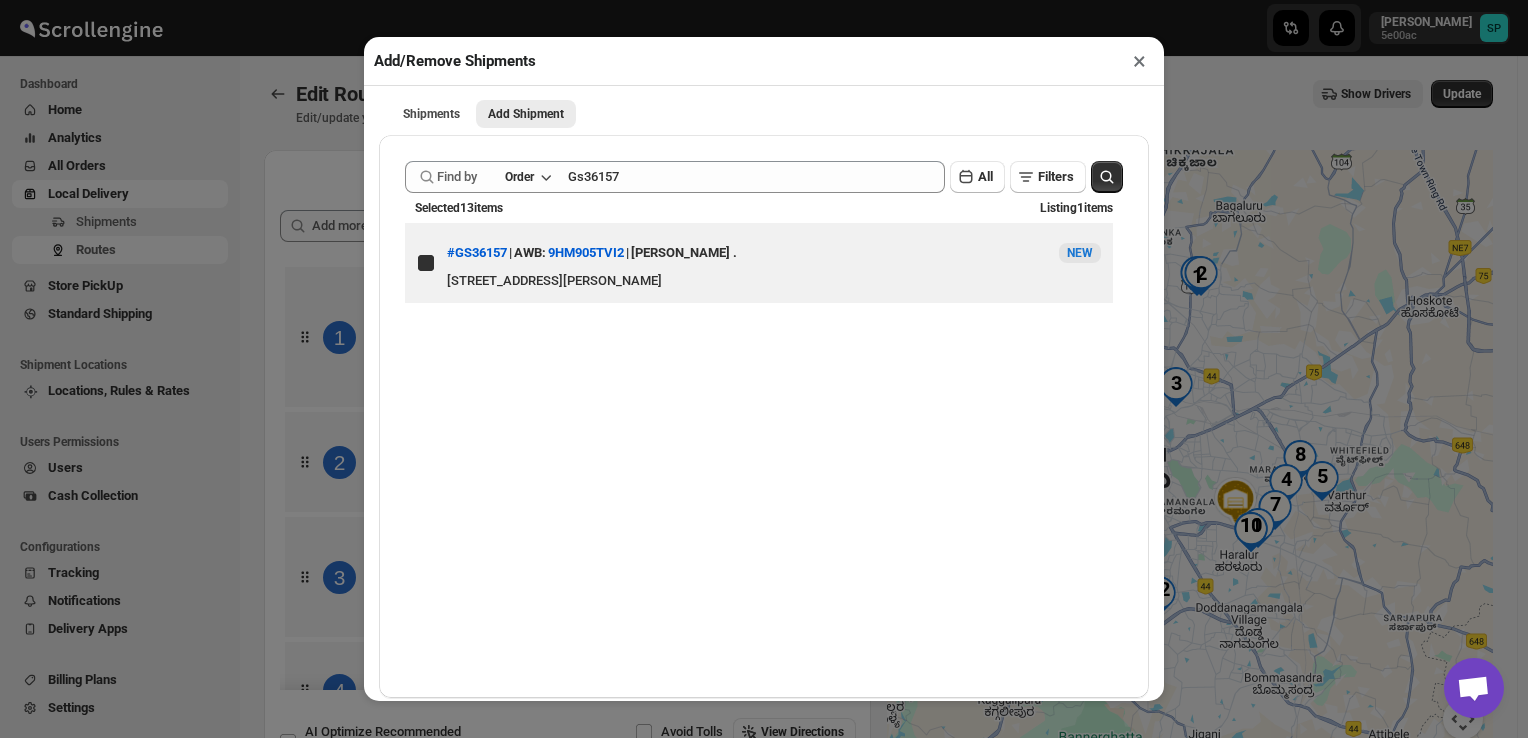 checkbox on "true" 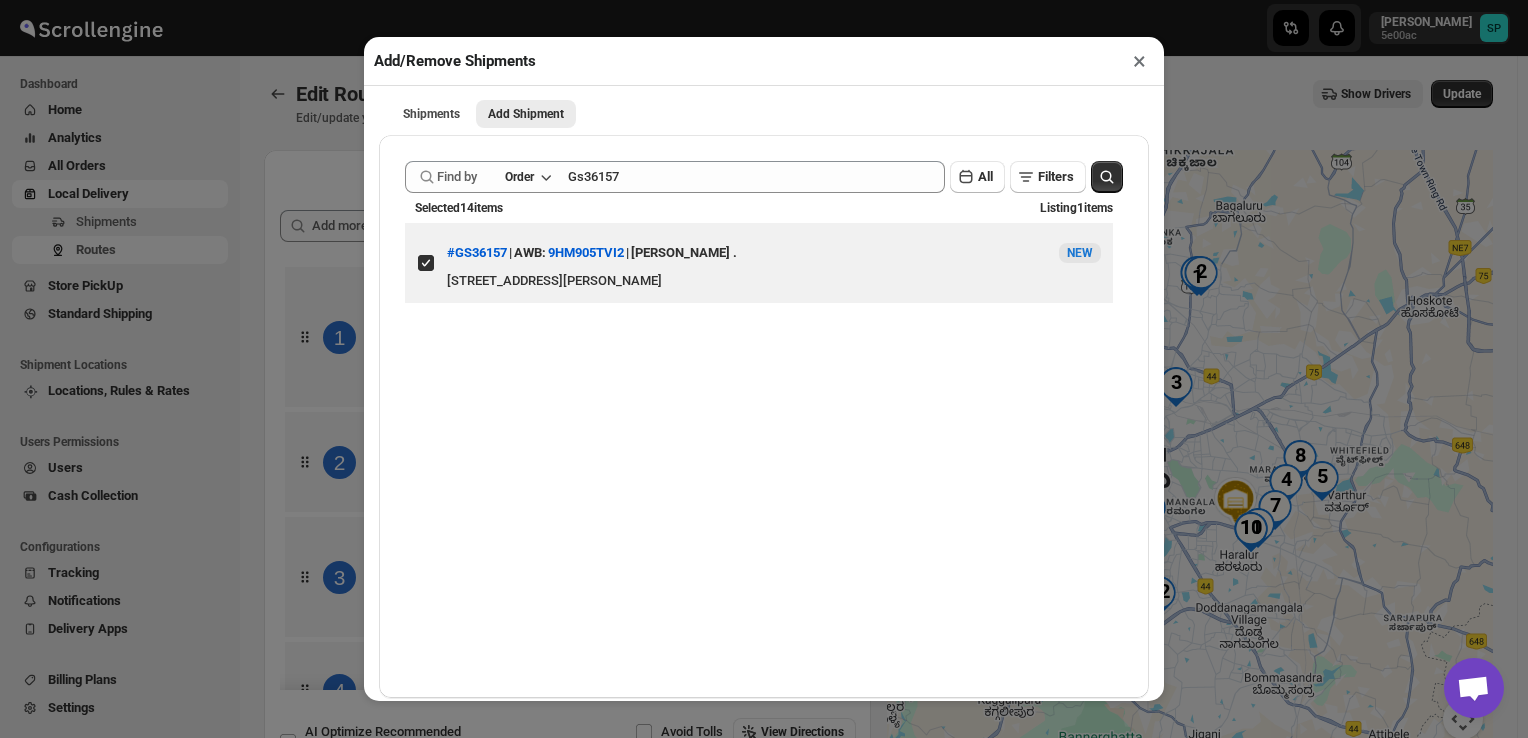 click on "×" at bounding box center (1139, 61) 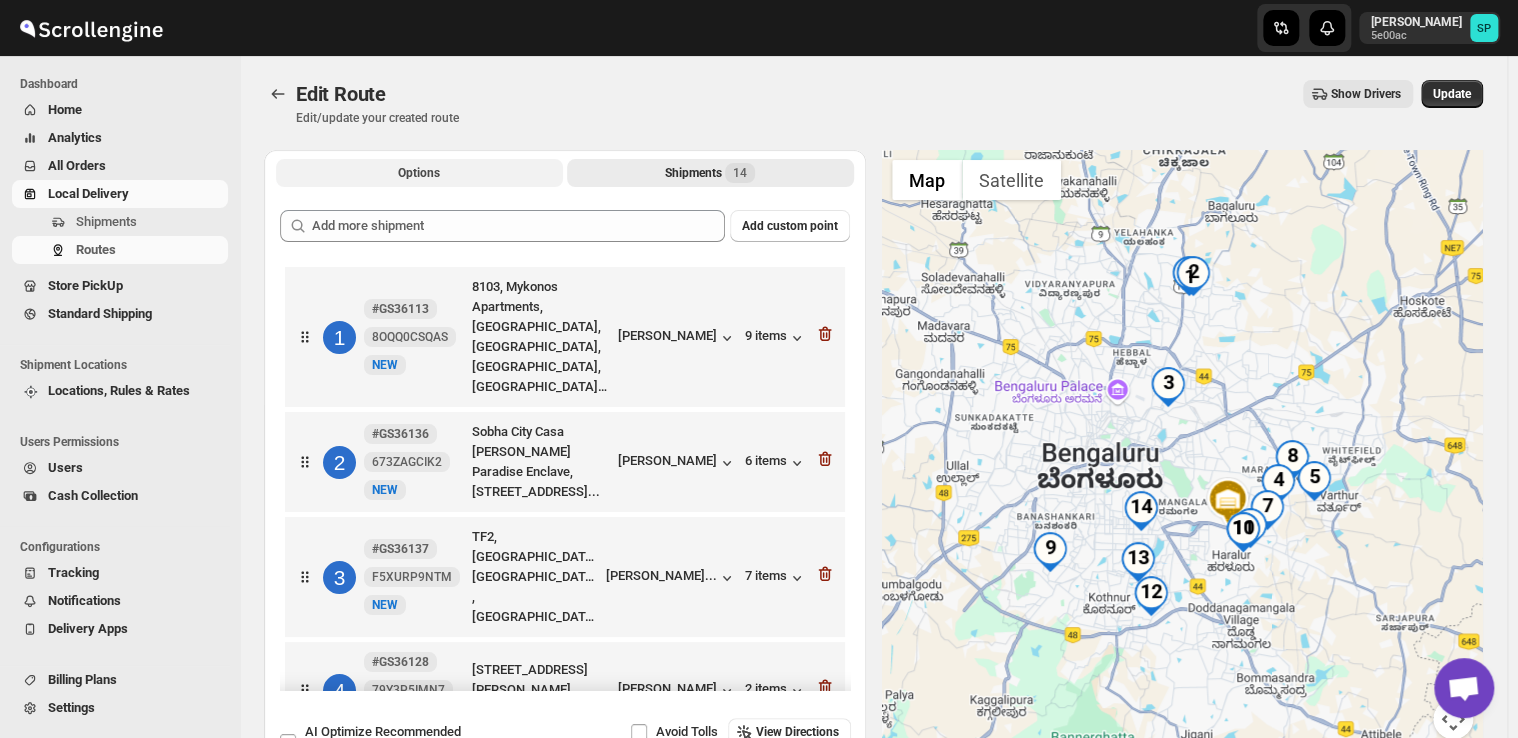 click on "Options" at bounding box center [419, 173] 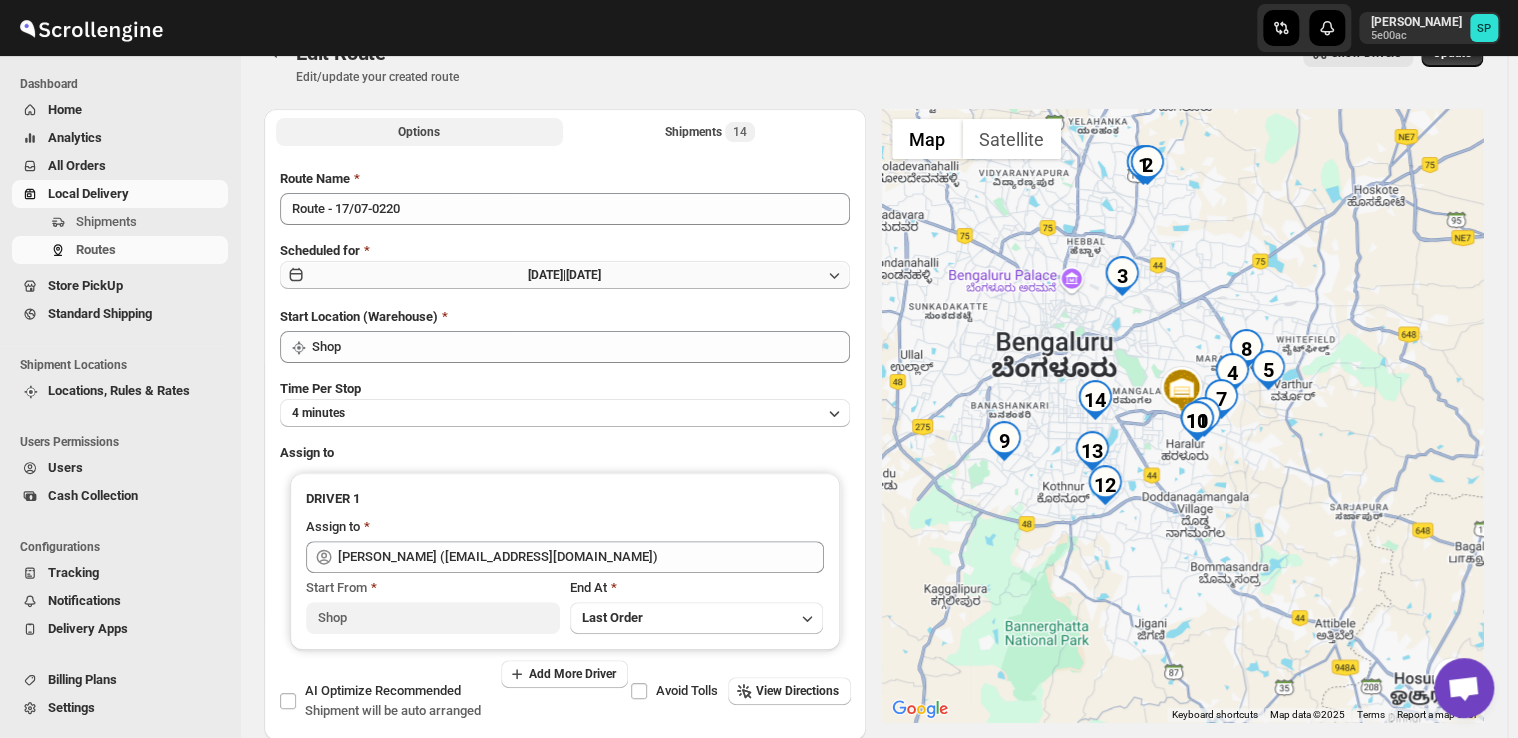 scroll, scrollTop: 100, scrollLeft: 0, axis: vertical 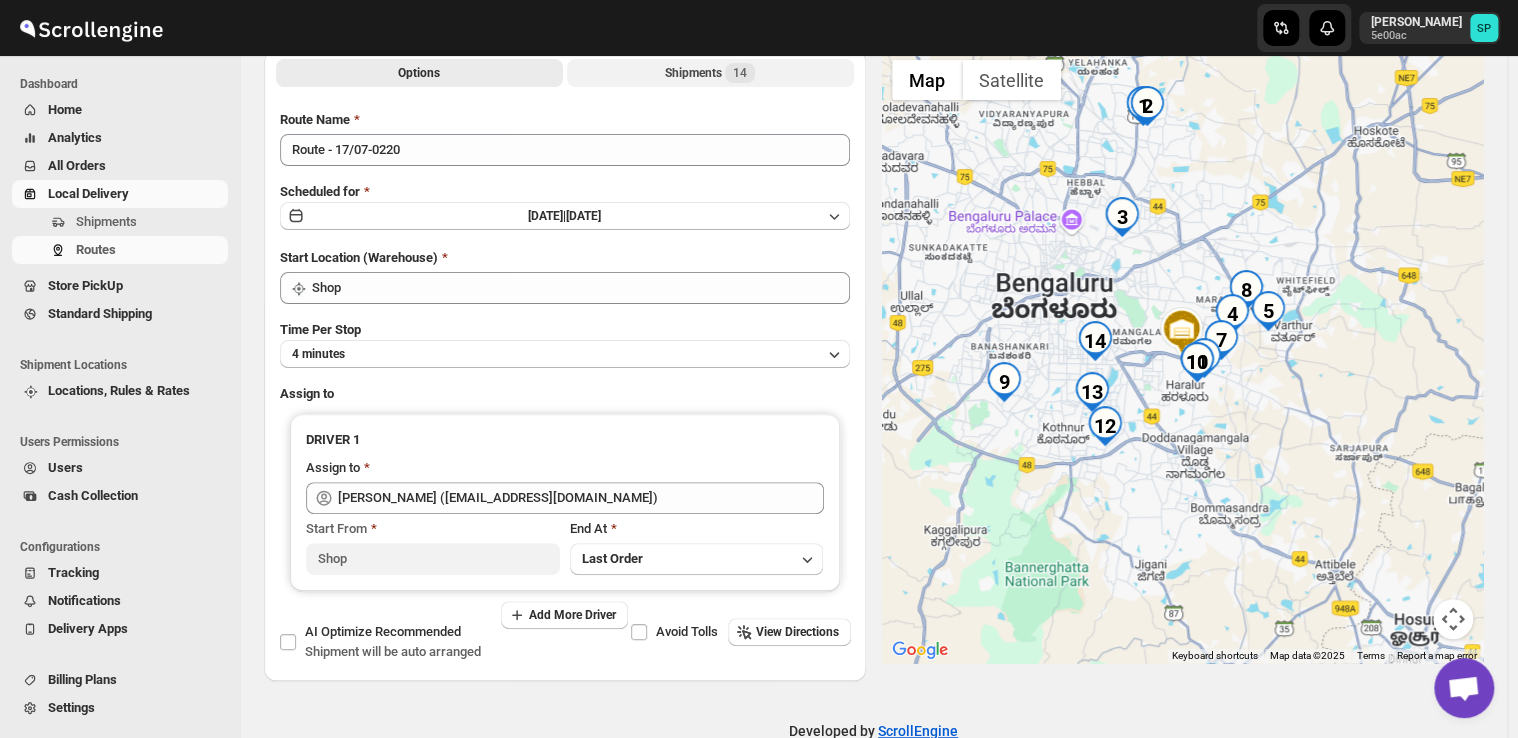 click on "14" at bounding box center [740, 73] 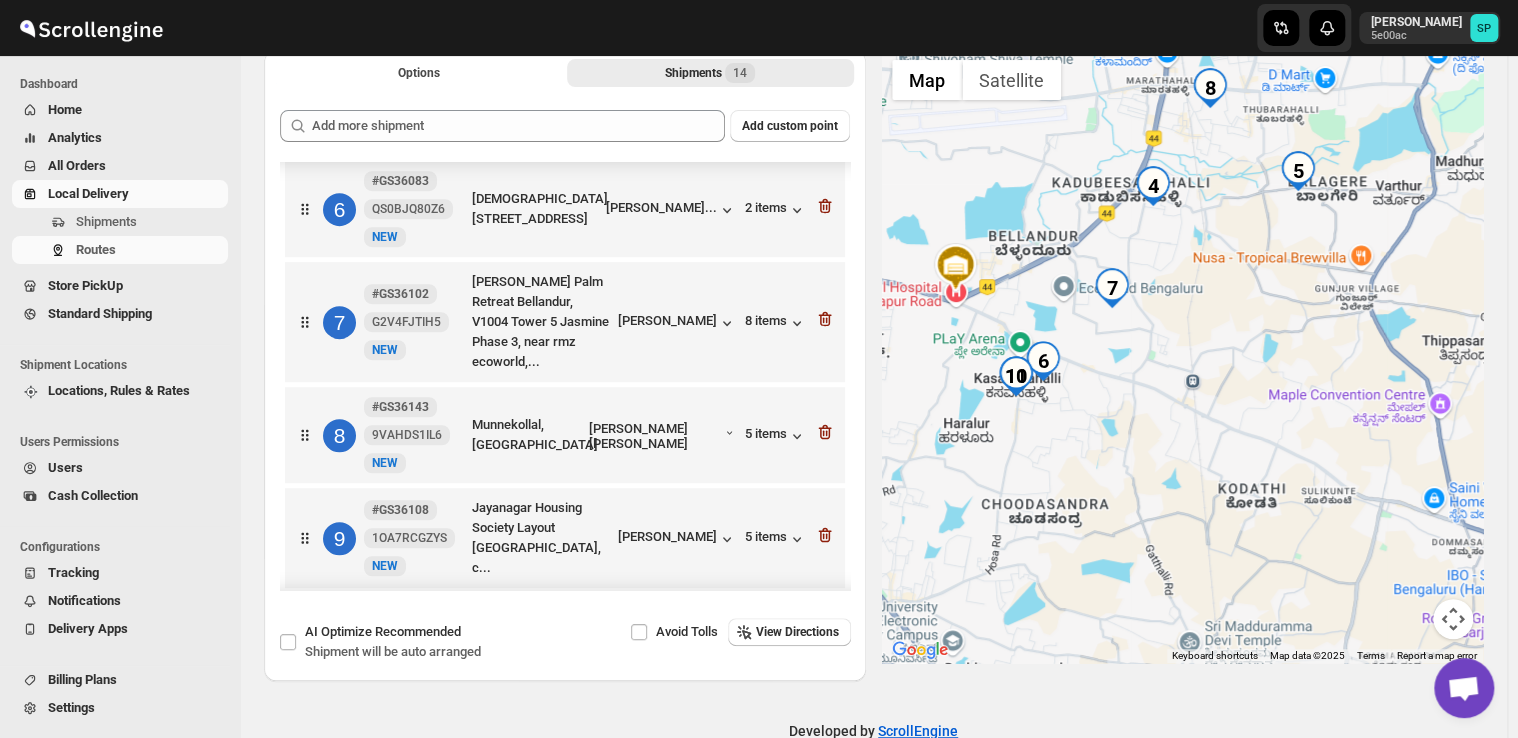scroll, scrollTop: 600, scrollLeft: 0, axis: vertical 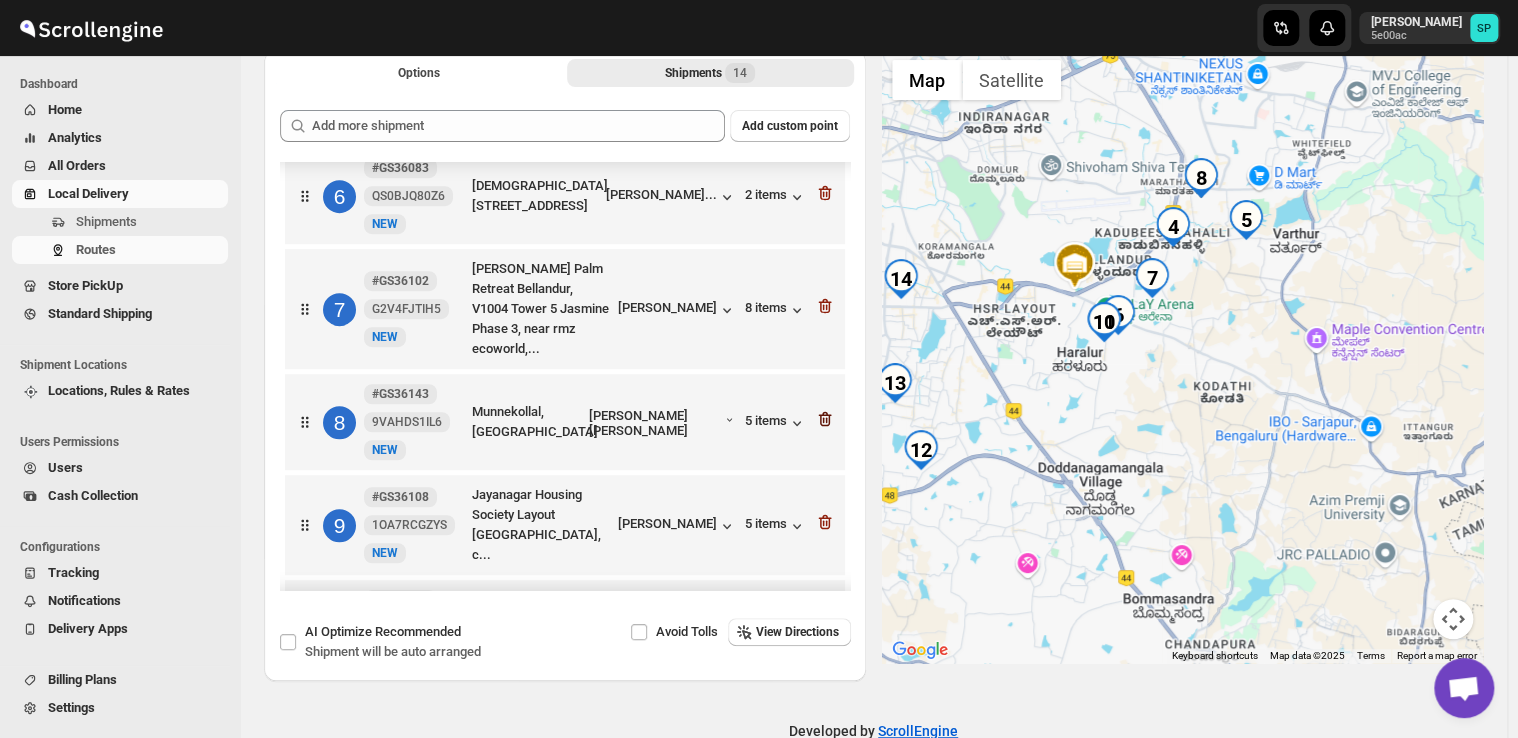 click 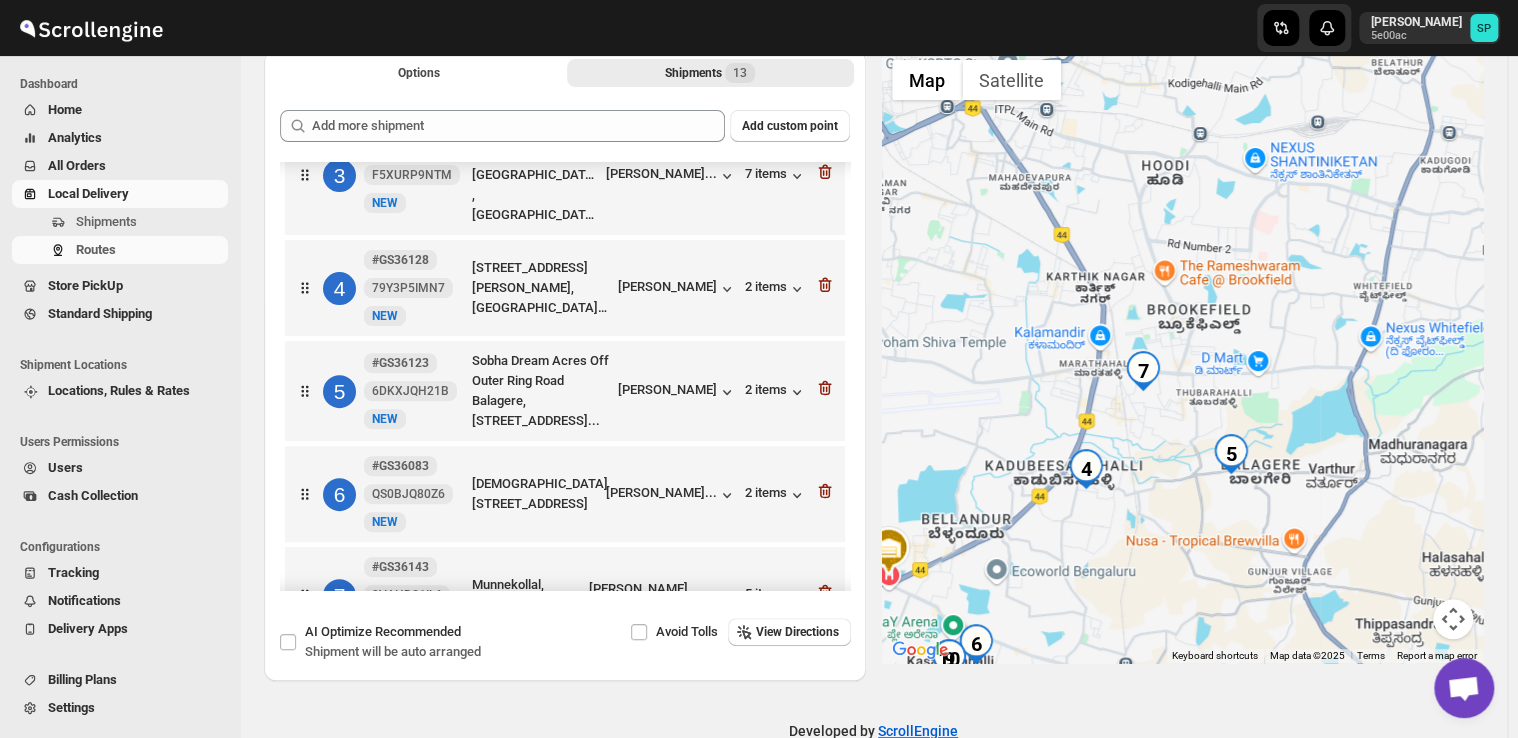 scroll, scrollTop: 300, scrollLeft: 0, axis: vertical 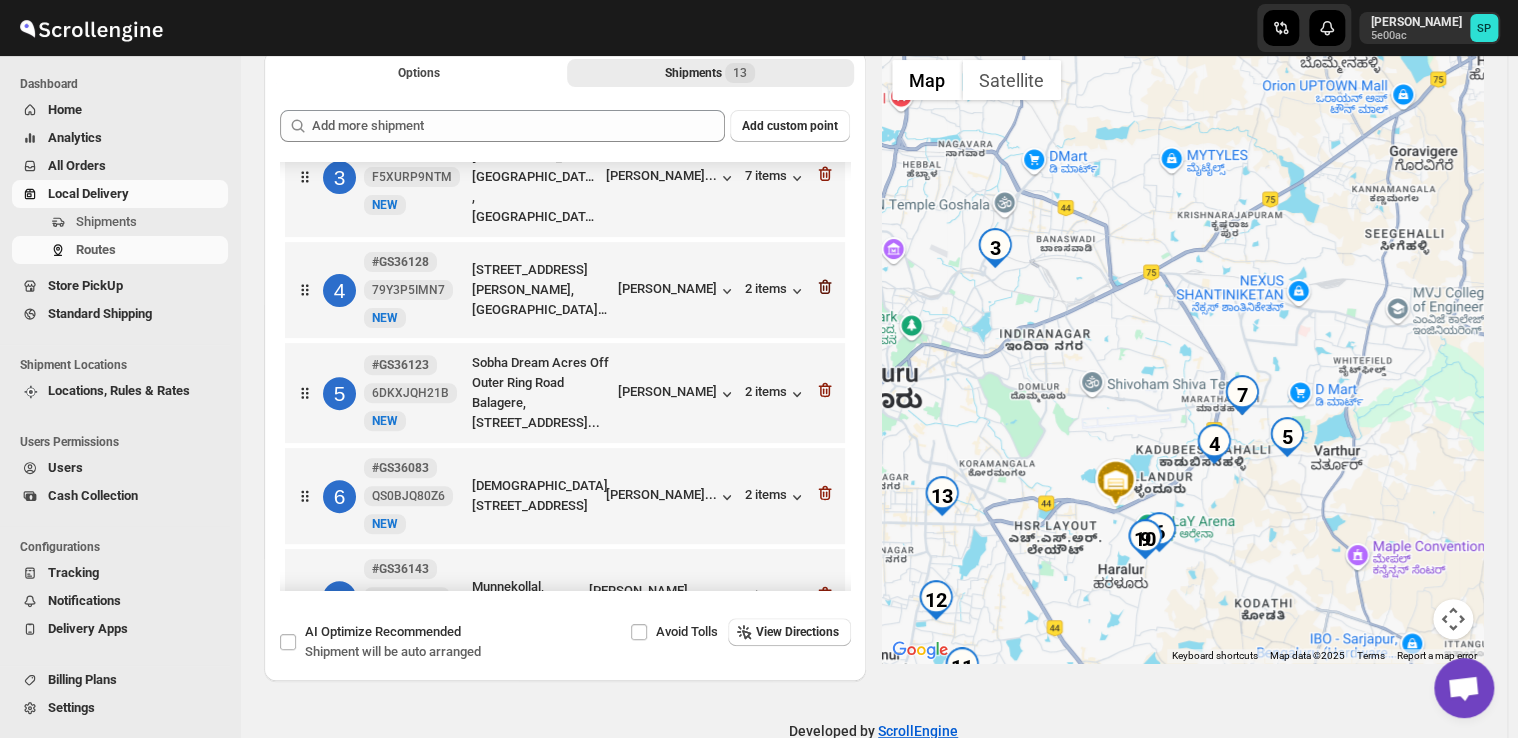 click 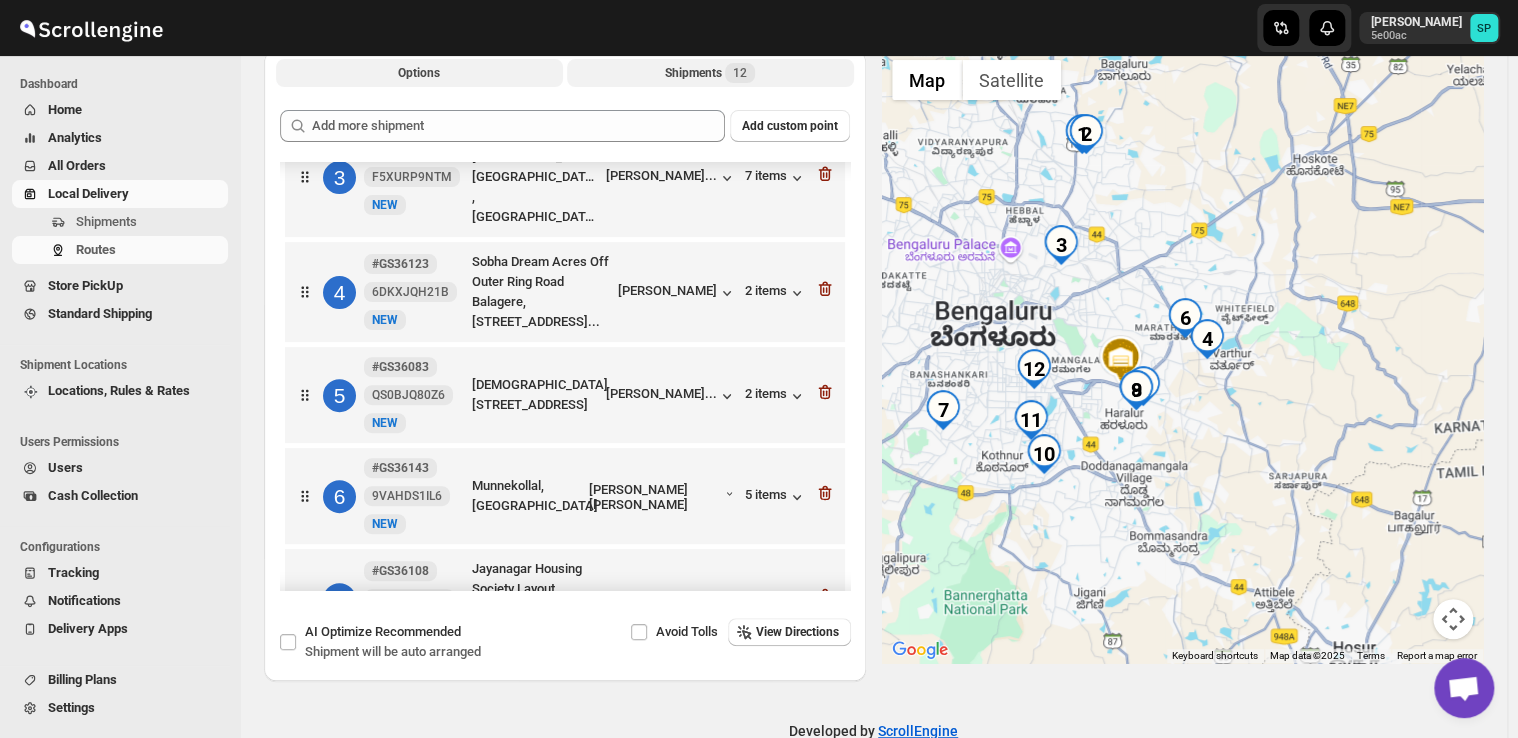 click on "Options" at bounding box center [419, 73] 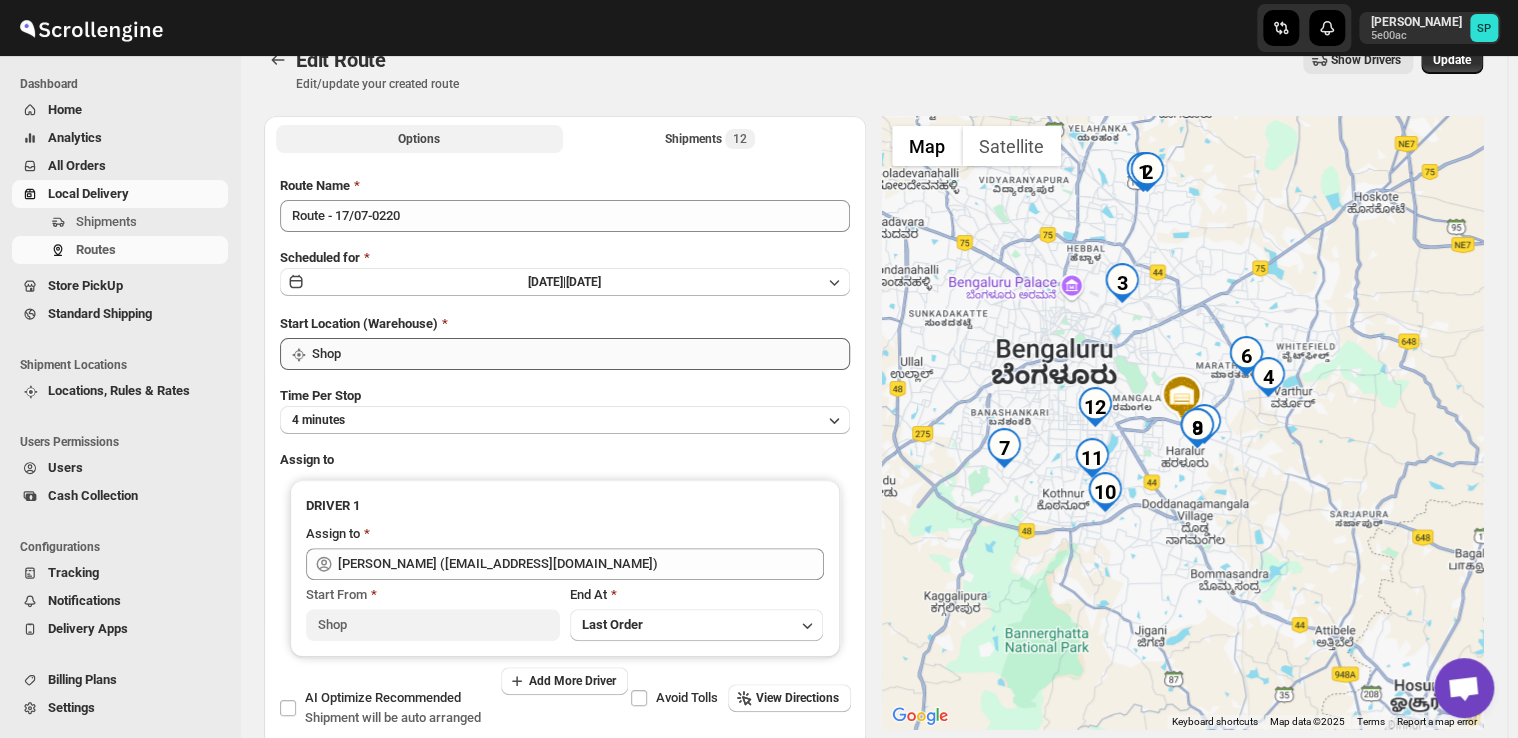 scroll, scrollTop: 0, scrollLeft: 0, axis: both 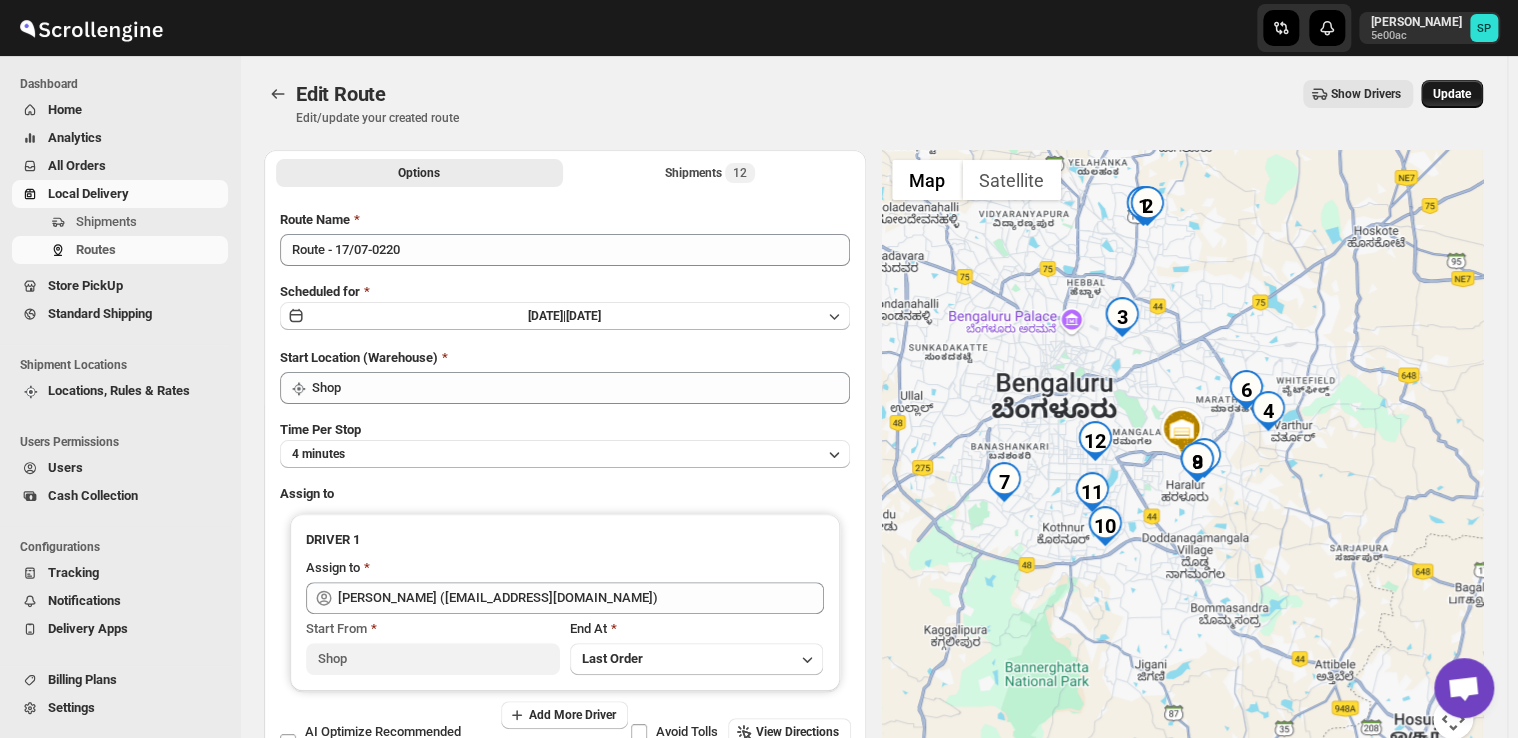 click on "Update" at bounding box center (1452, 94) 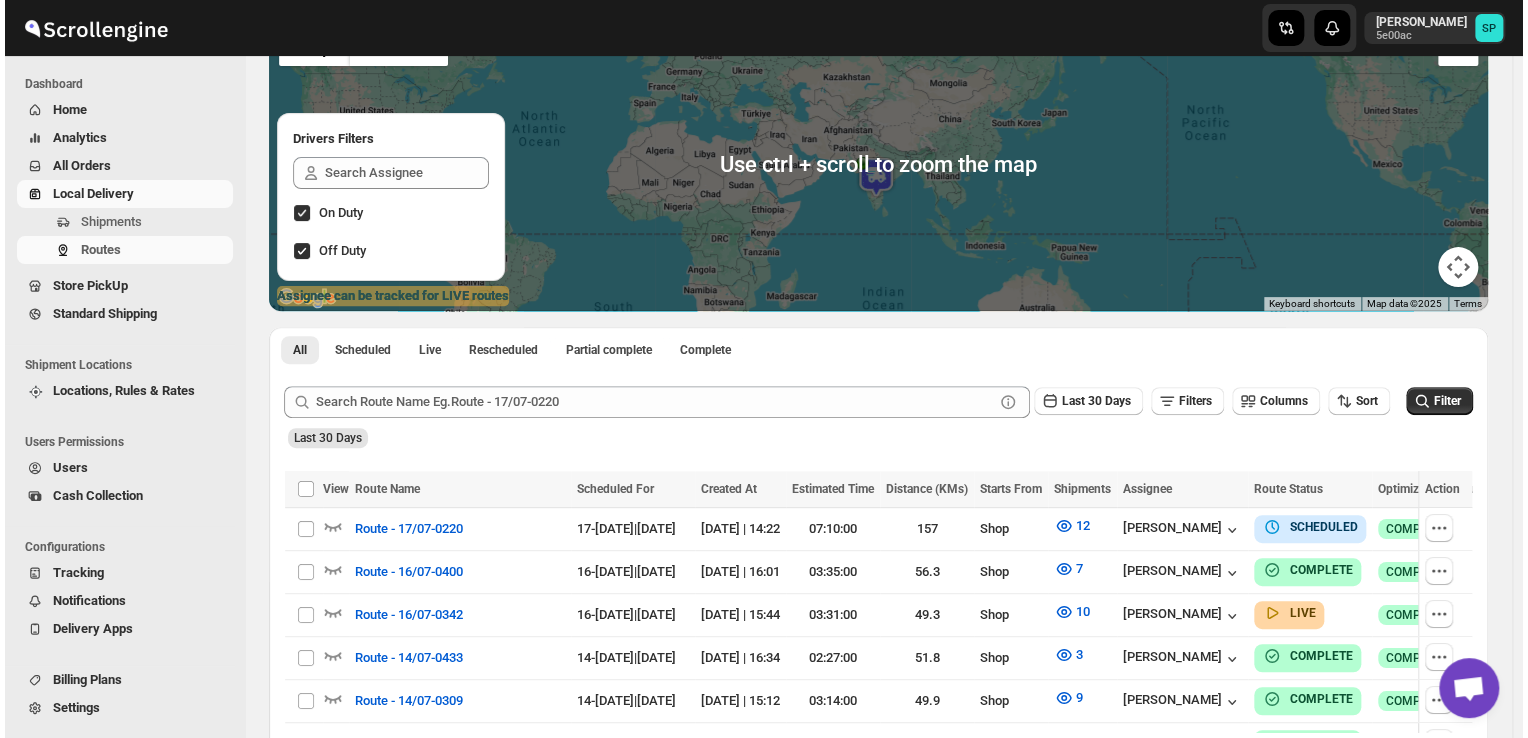 scroll, scrollTop: 200, scrollLeft: 0, axis: vertical 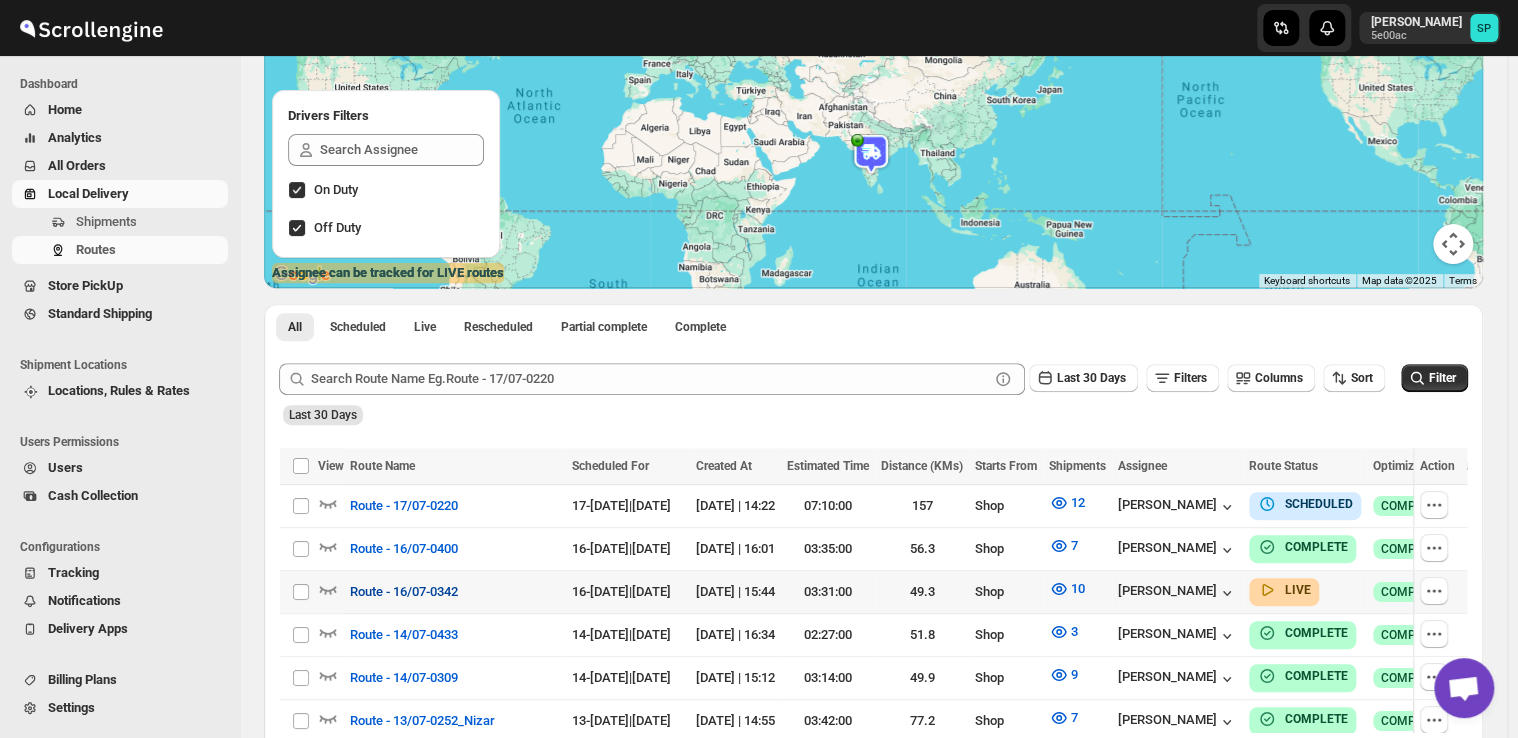 click on "Route - 16/07-0342" at bounding box center [404, 592] 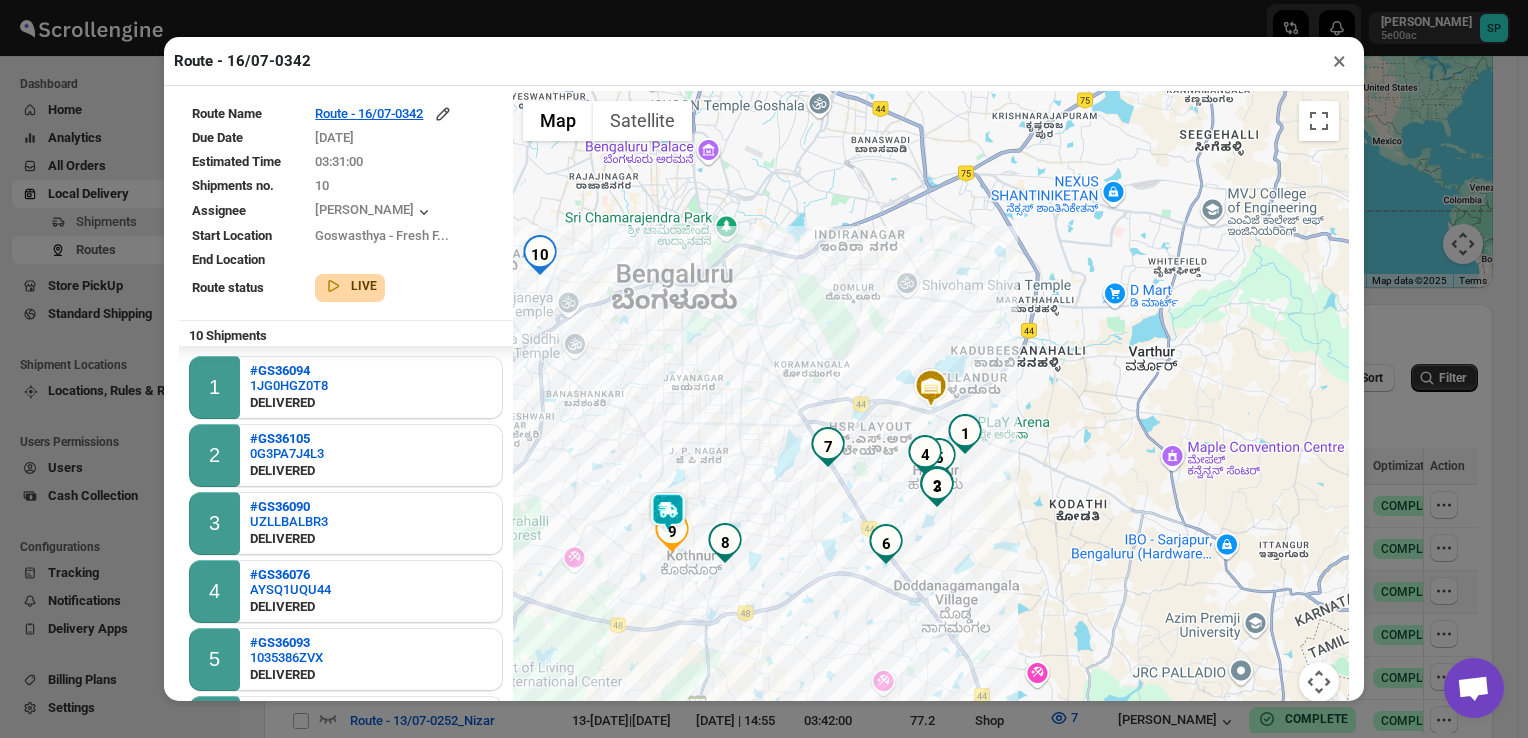 scroll, scrollTop: 244, scrollLeft: 0, axis: vertical 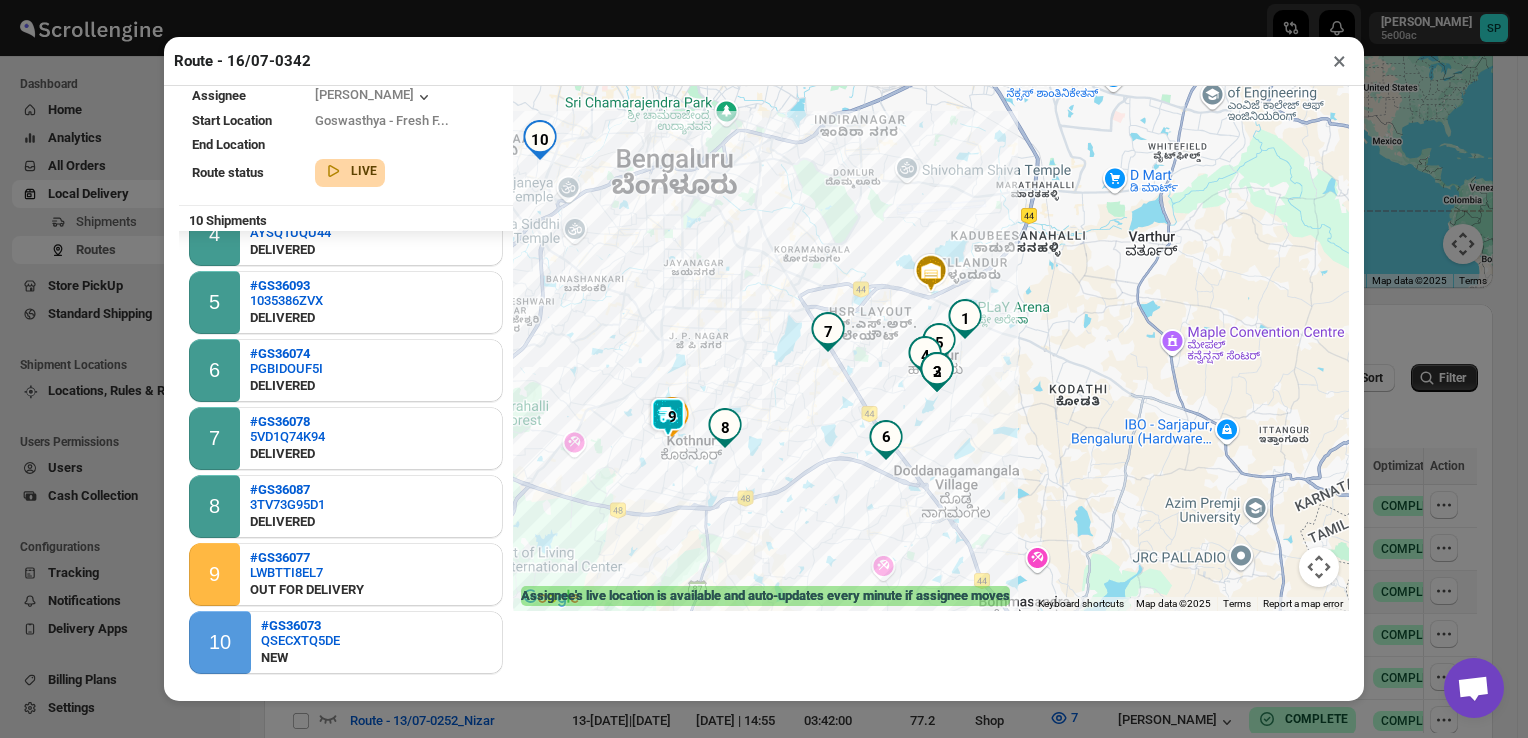 click on "×" at bounding box center [1339, 61] 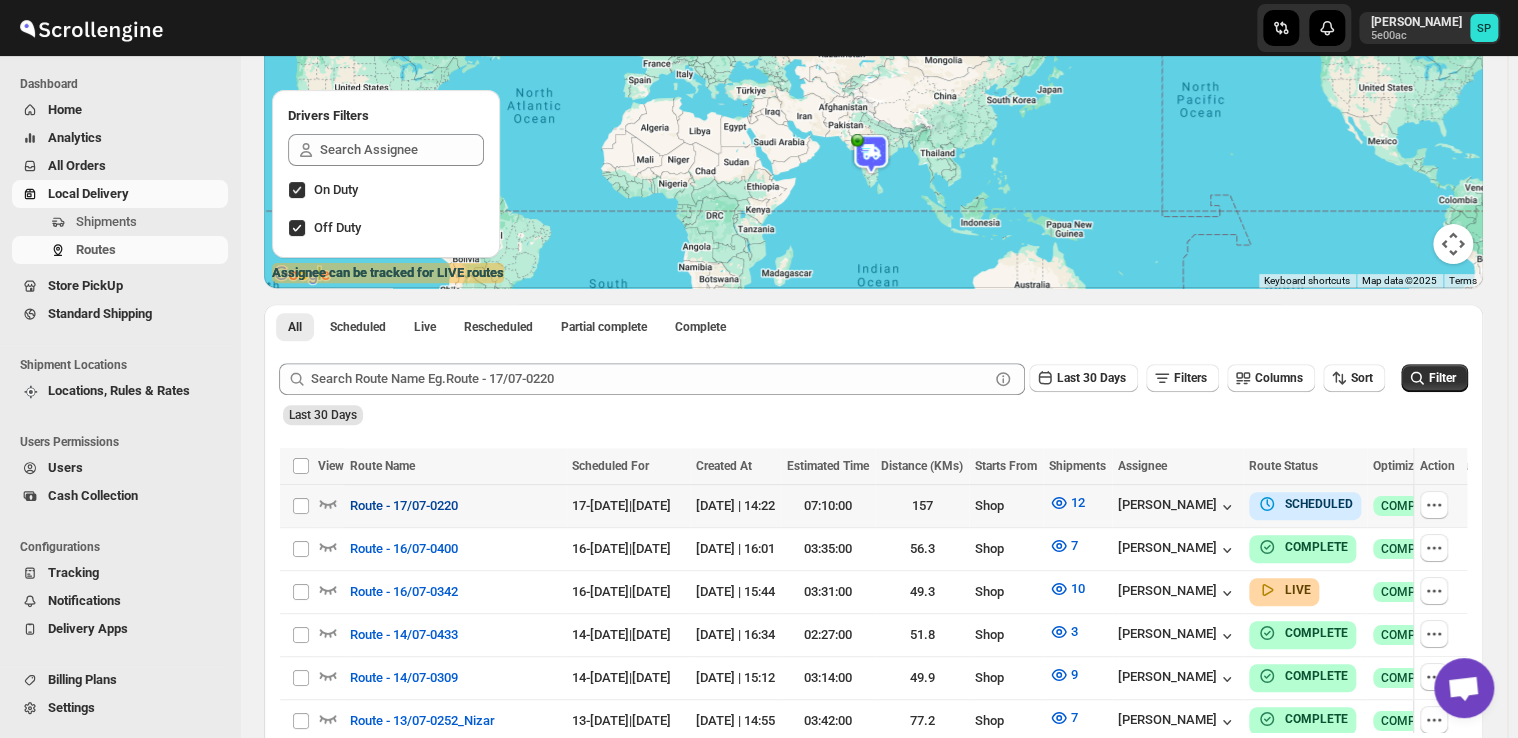 click on "Route - 17/07-0220" at bounding box center [404, 506] 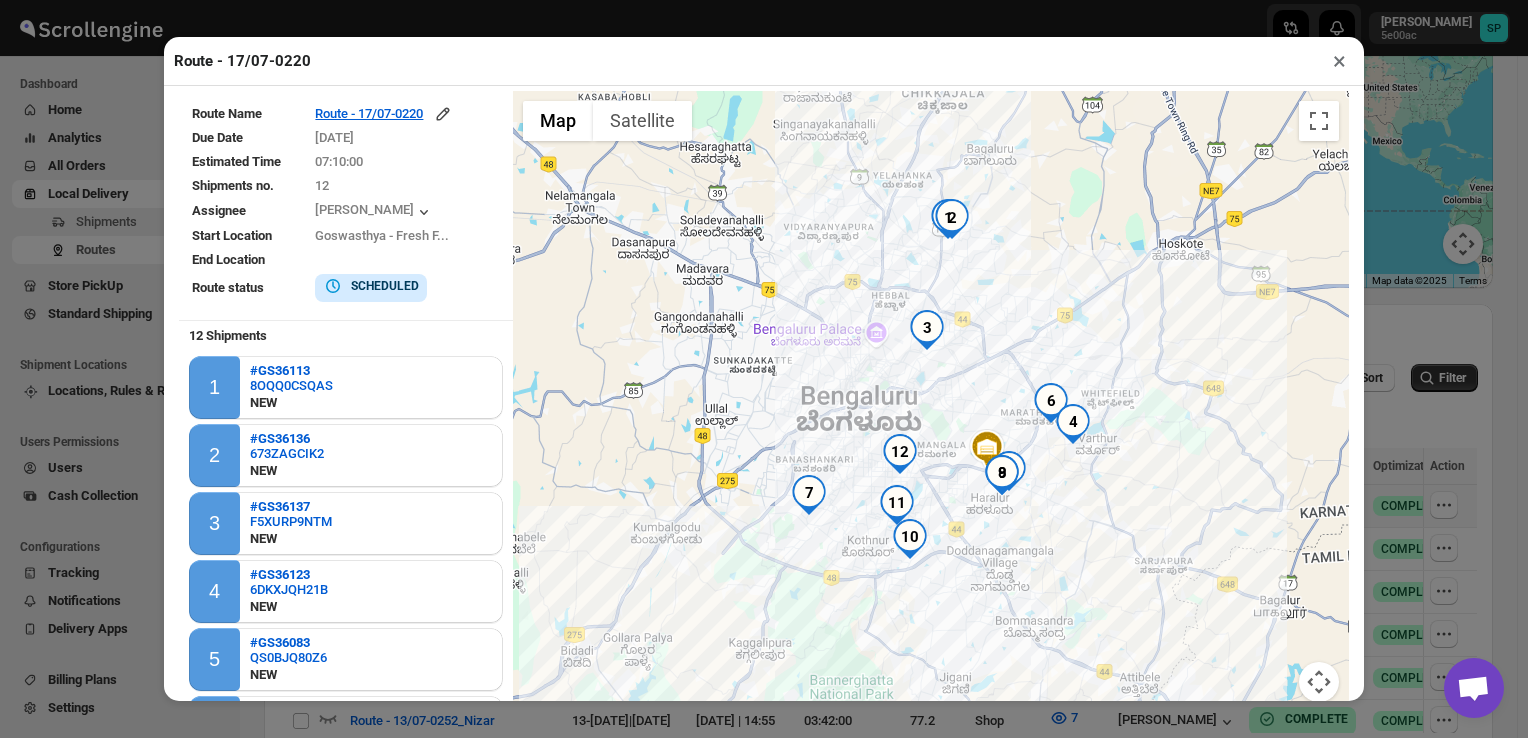 click on "×" at bounding box center [1339, 61] 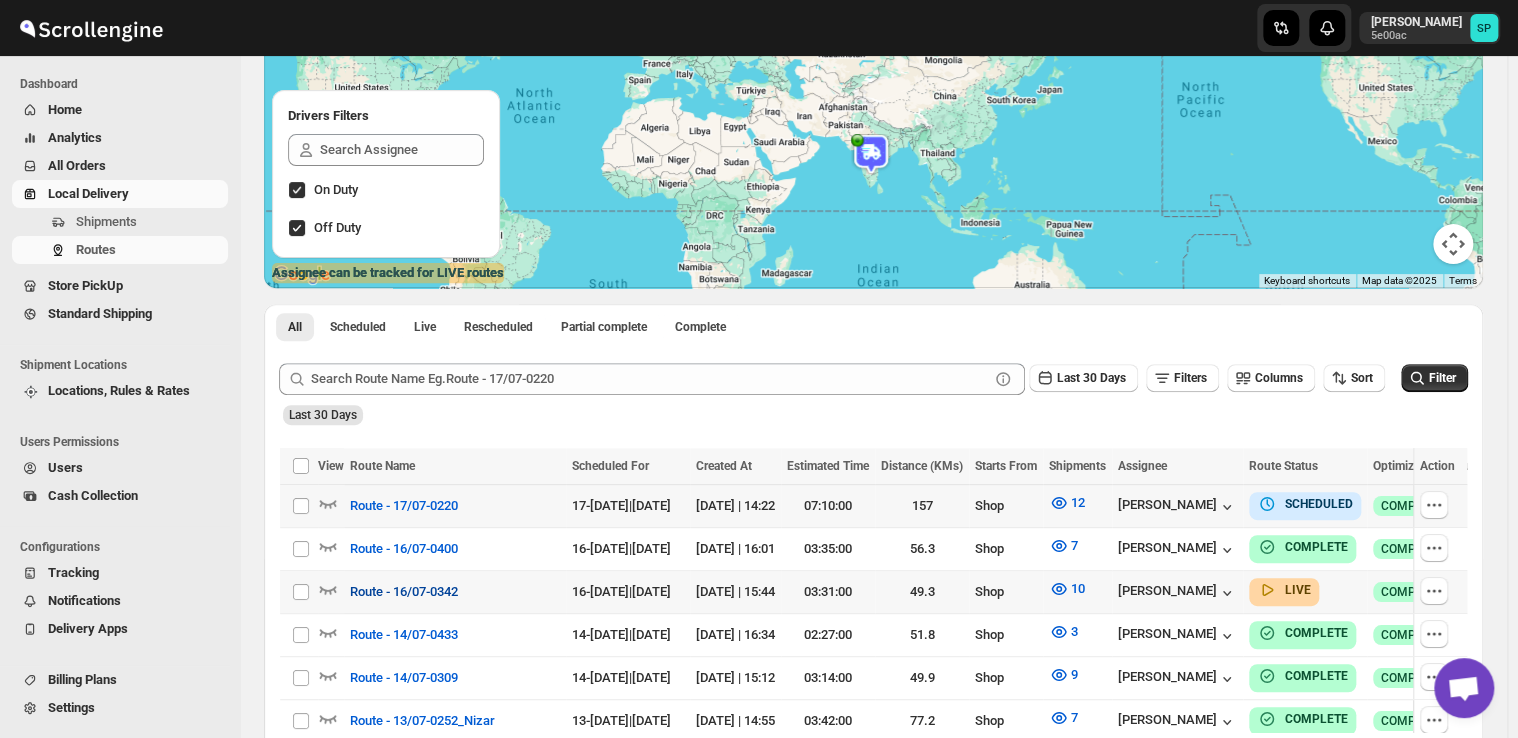 click on "Route - 16/07-0342" at bounding box center (404, 592) 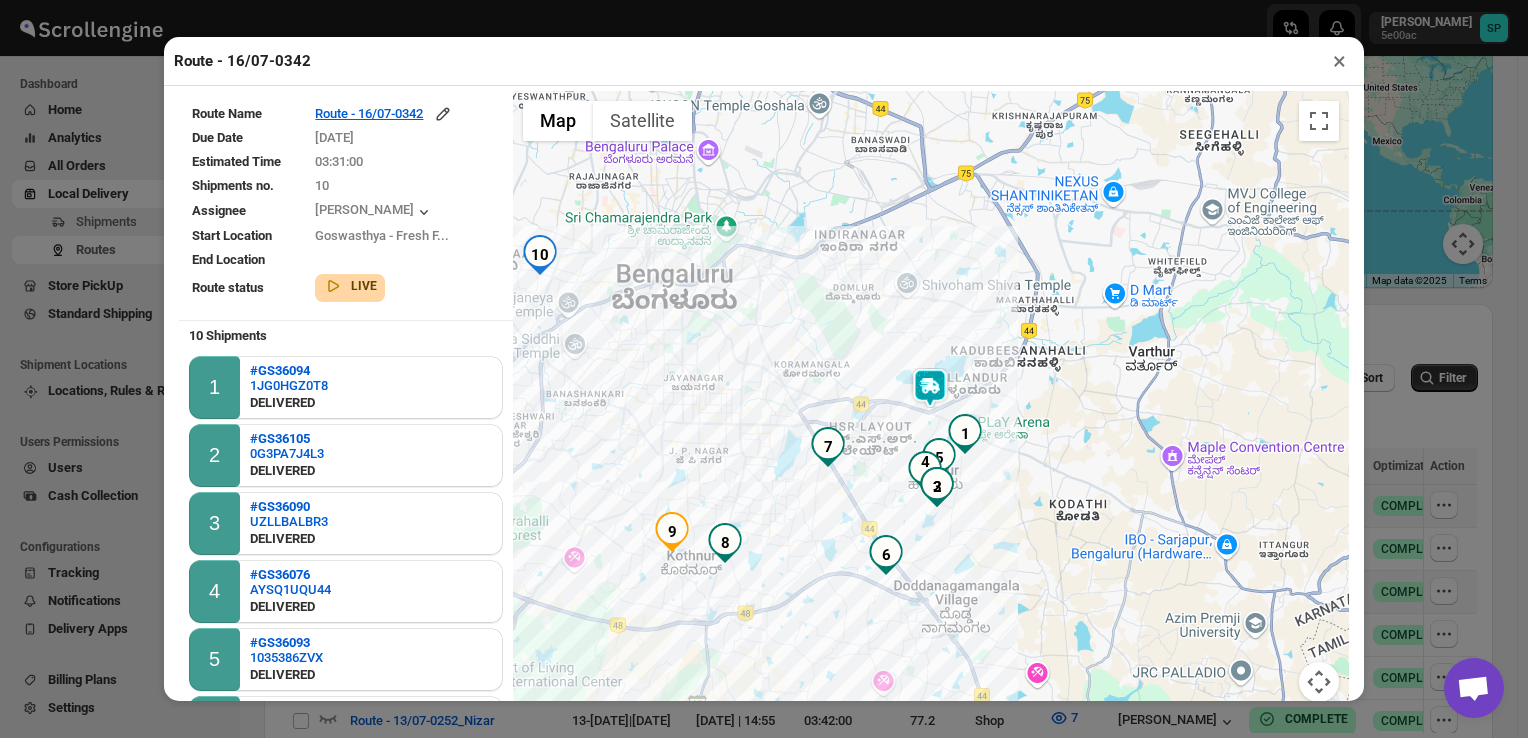 click on "×" at bounding box center [1339, 61] 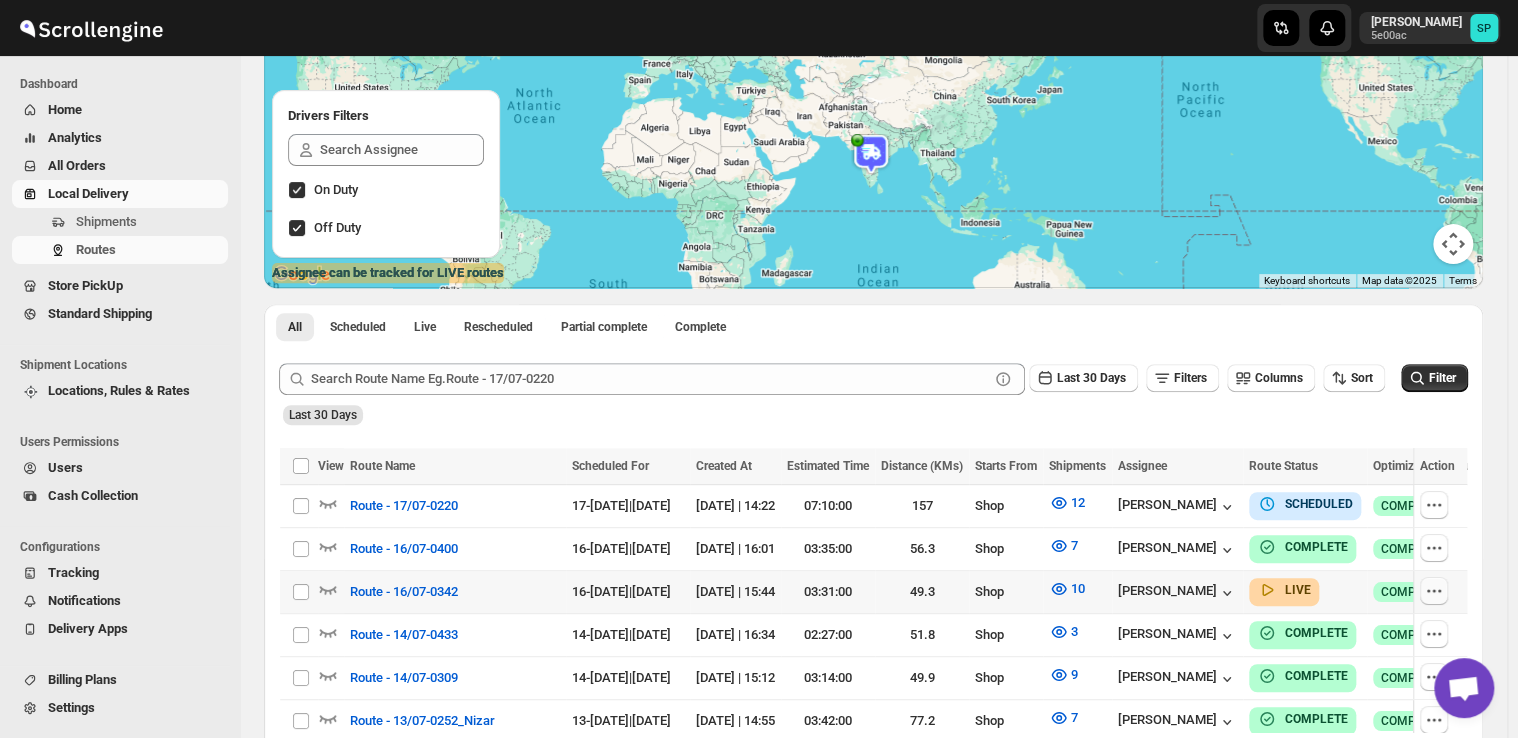 click 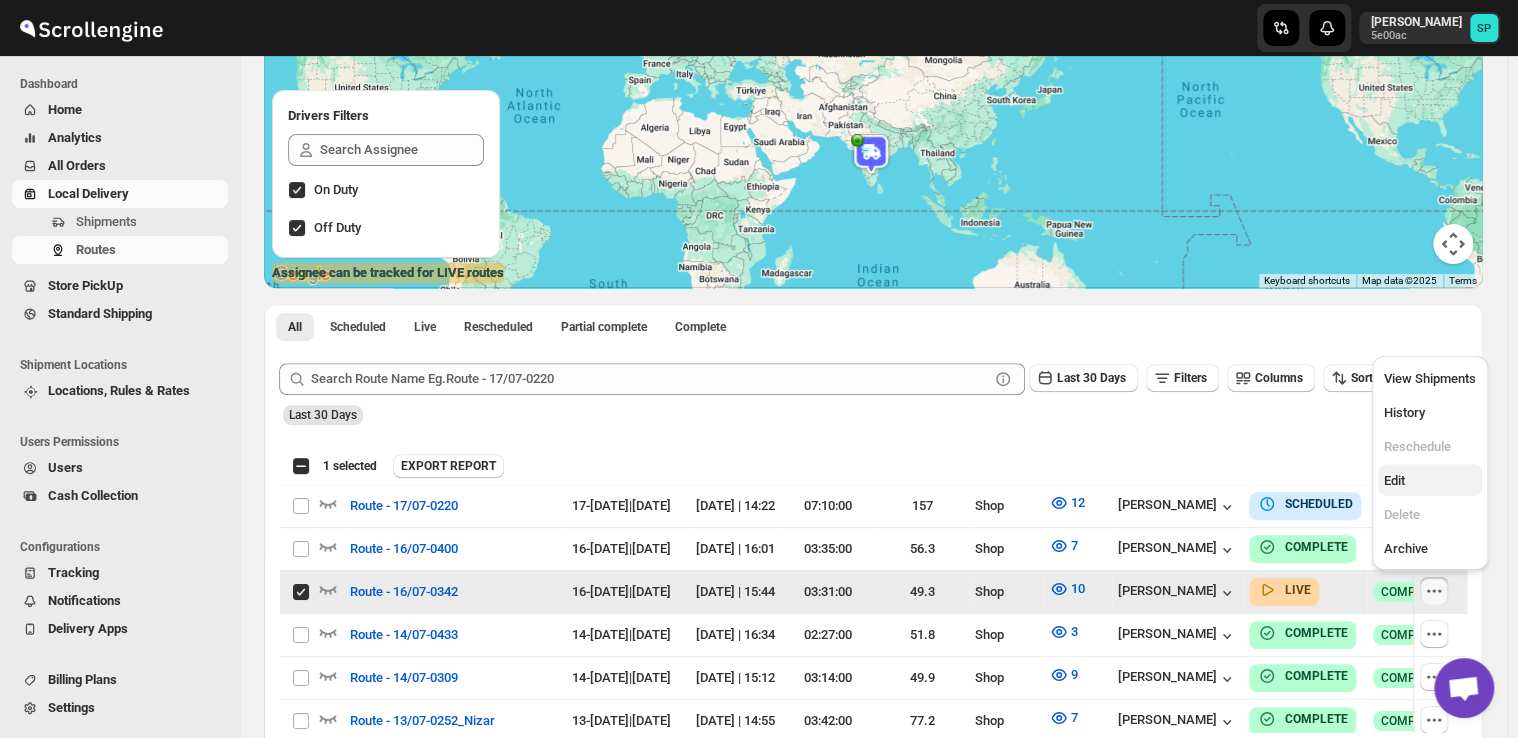 click on "Edit" at bounding box center (1394, 480) 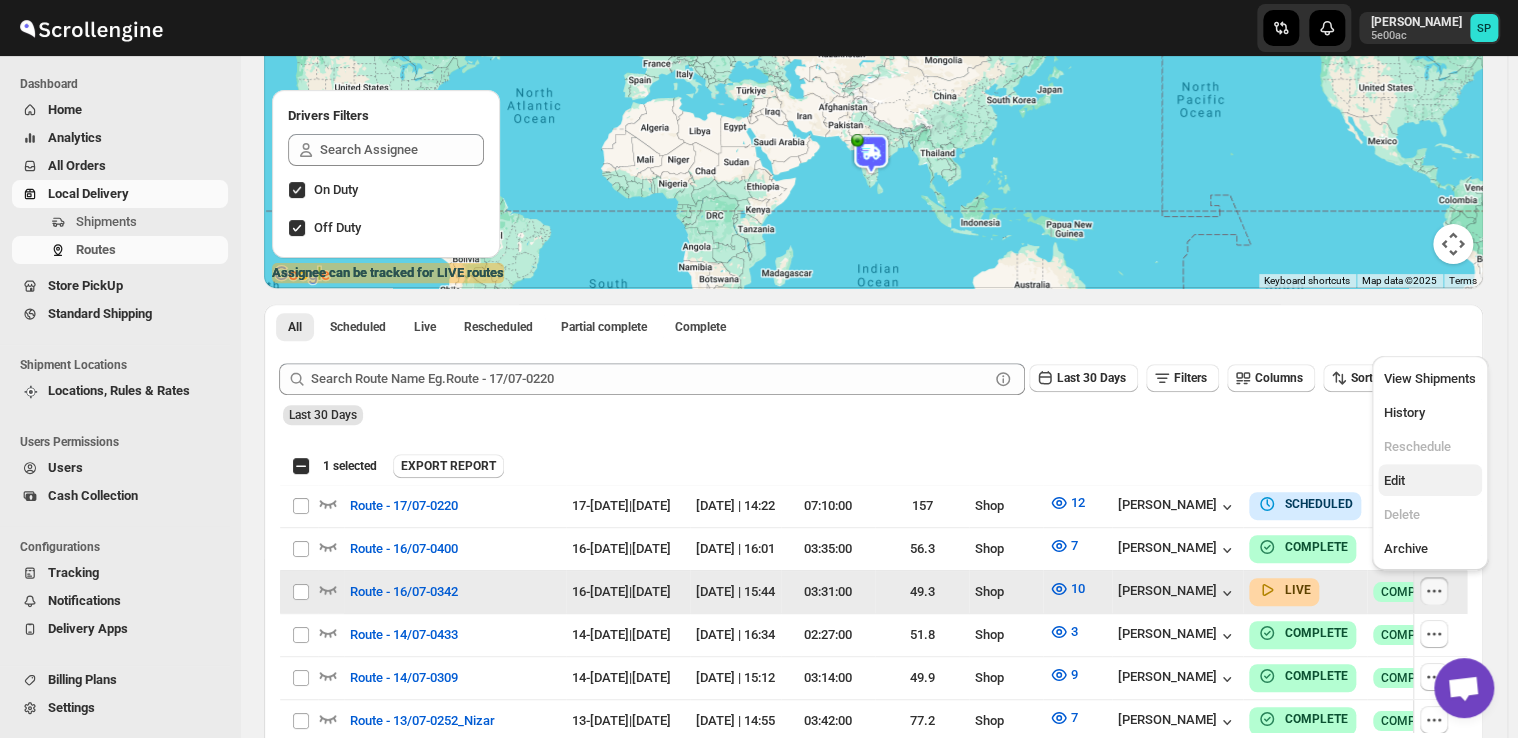 checkbox on "false" 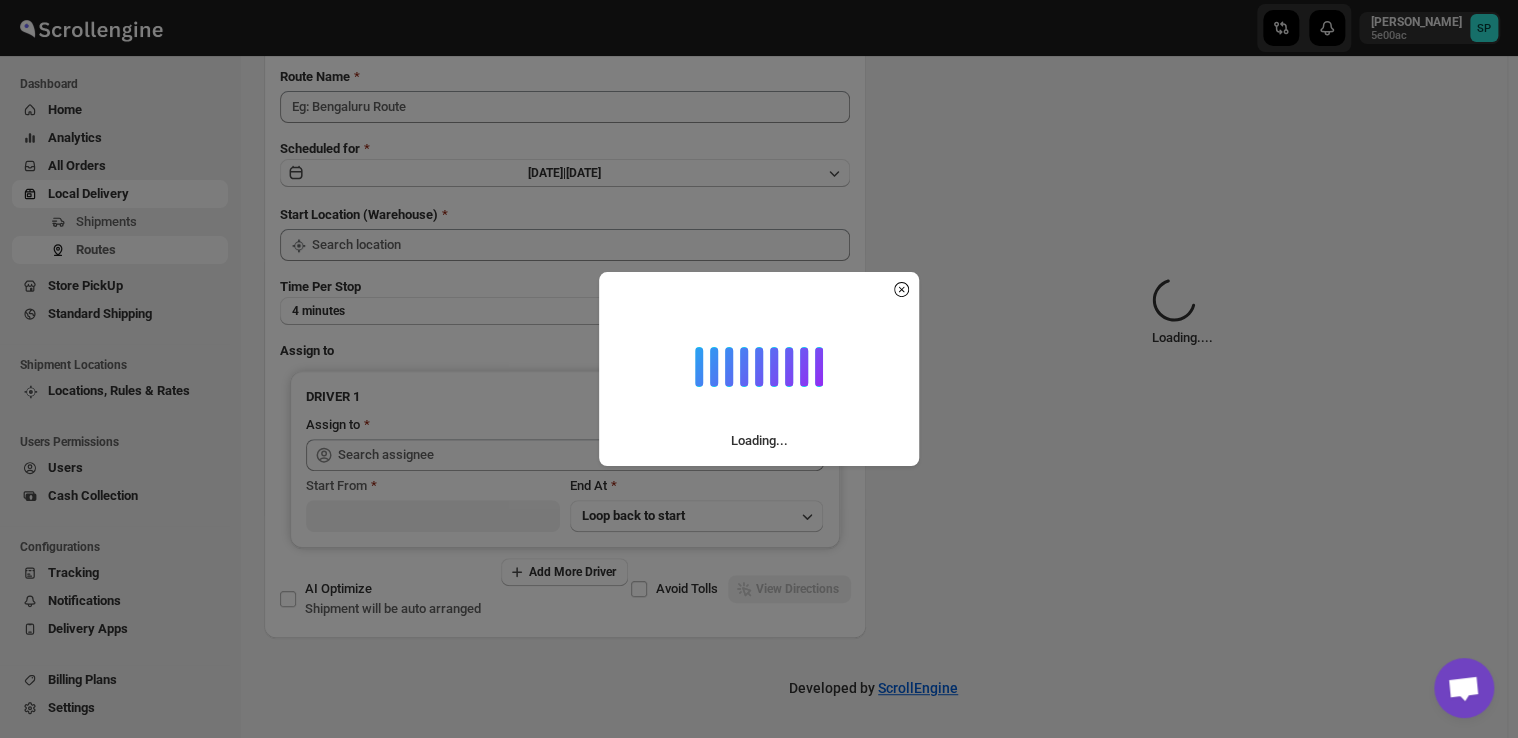 scroll, scrollTop: 0, scrollLeft: 0, axis: both 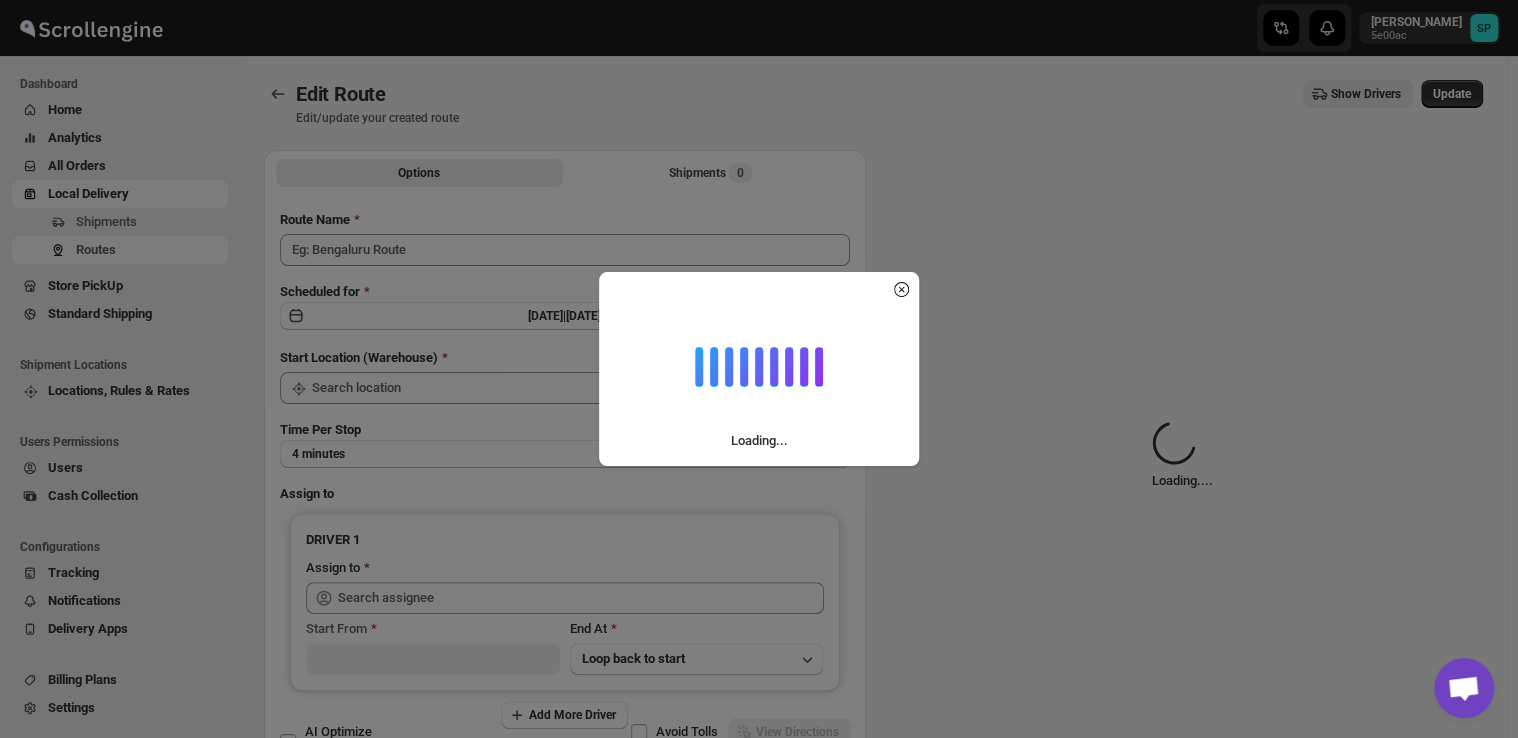 type on "Route - 16/07-0342" 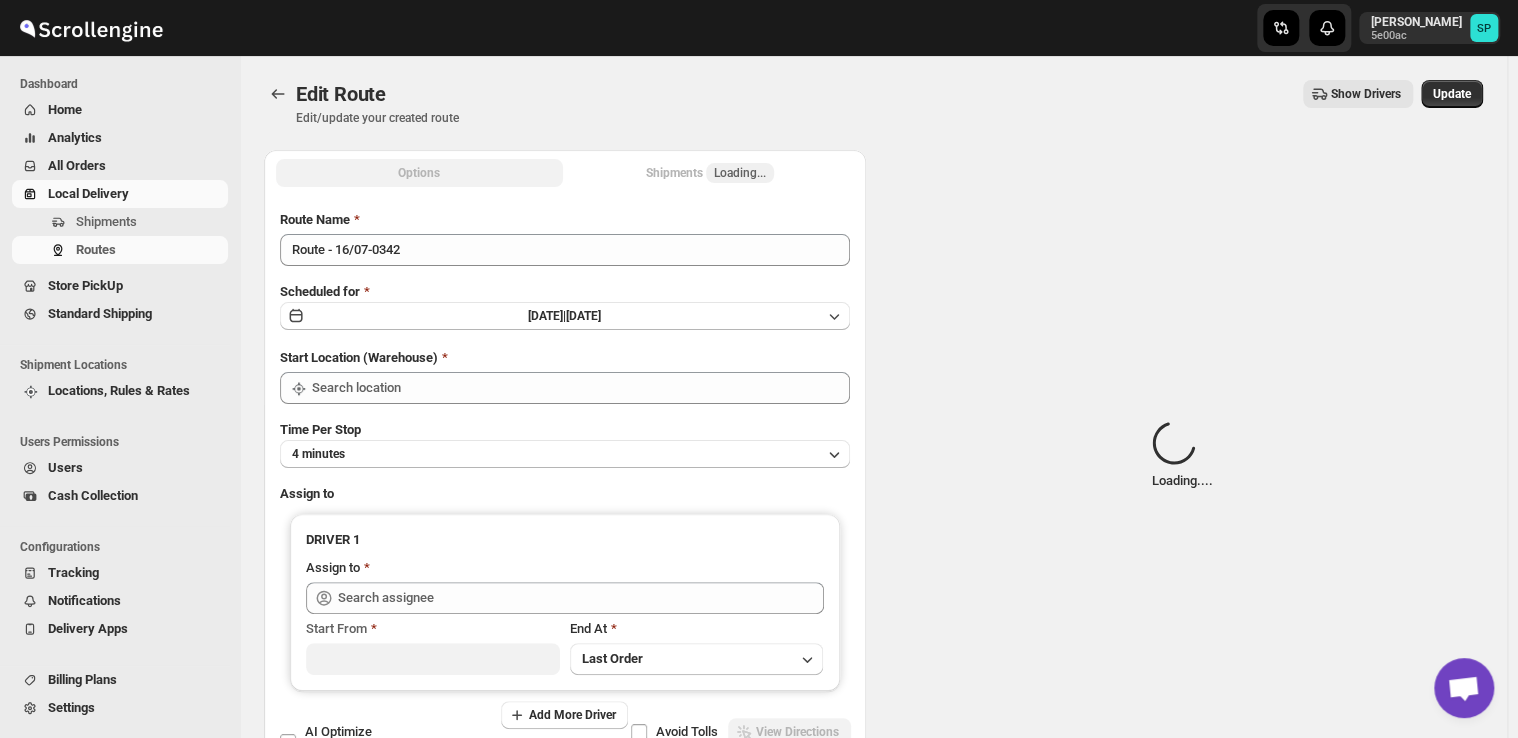type on "Shop" 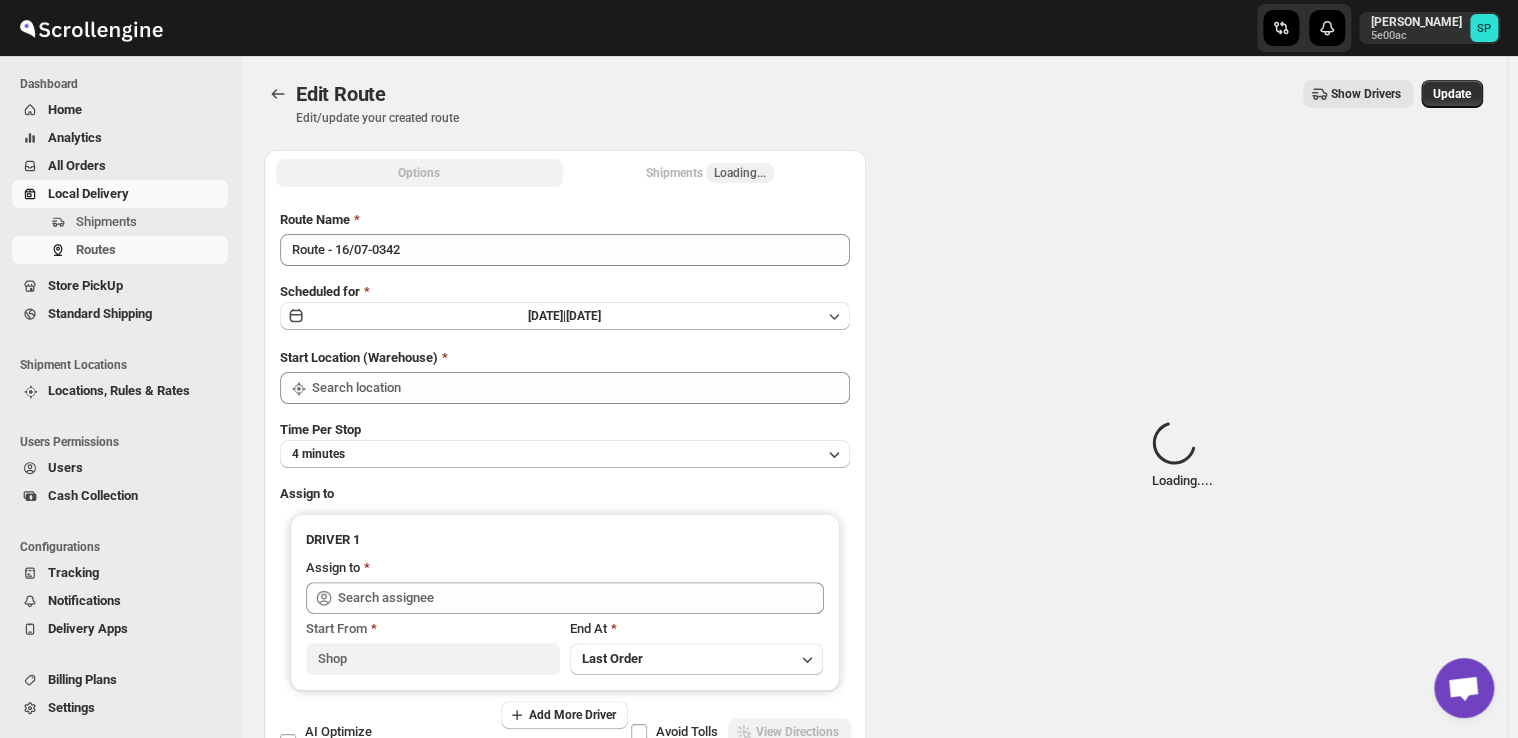 type on "Shop" 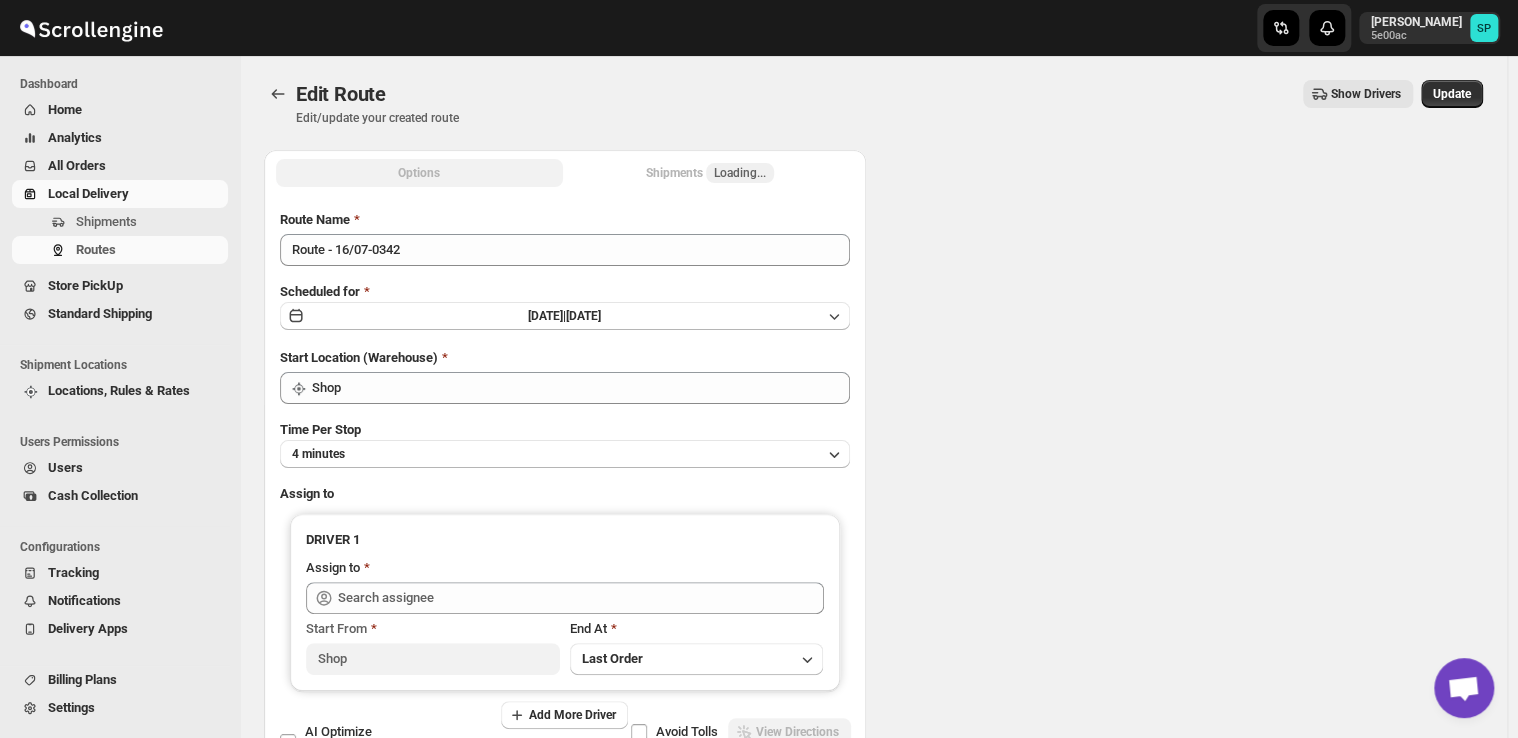 type on "[PERSON_NAME] ([EMAIL_ADDRESS][DOMAIN_NAME])" 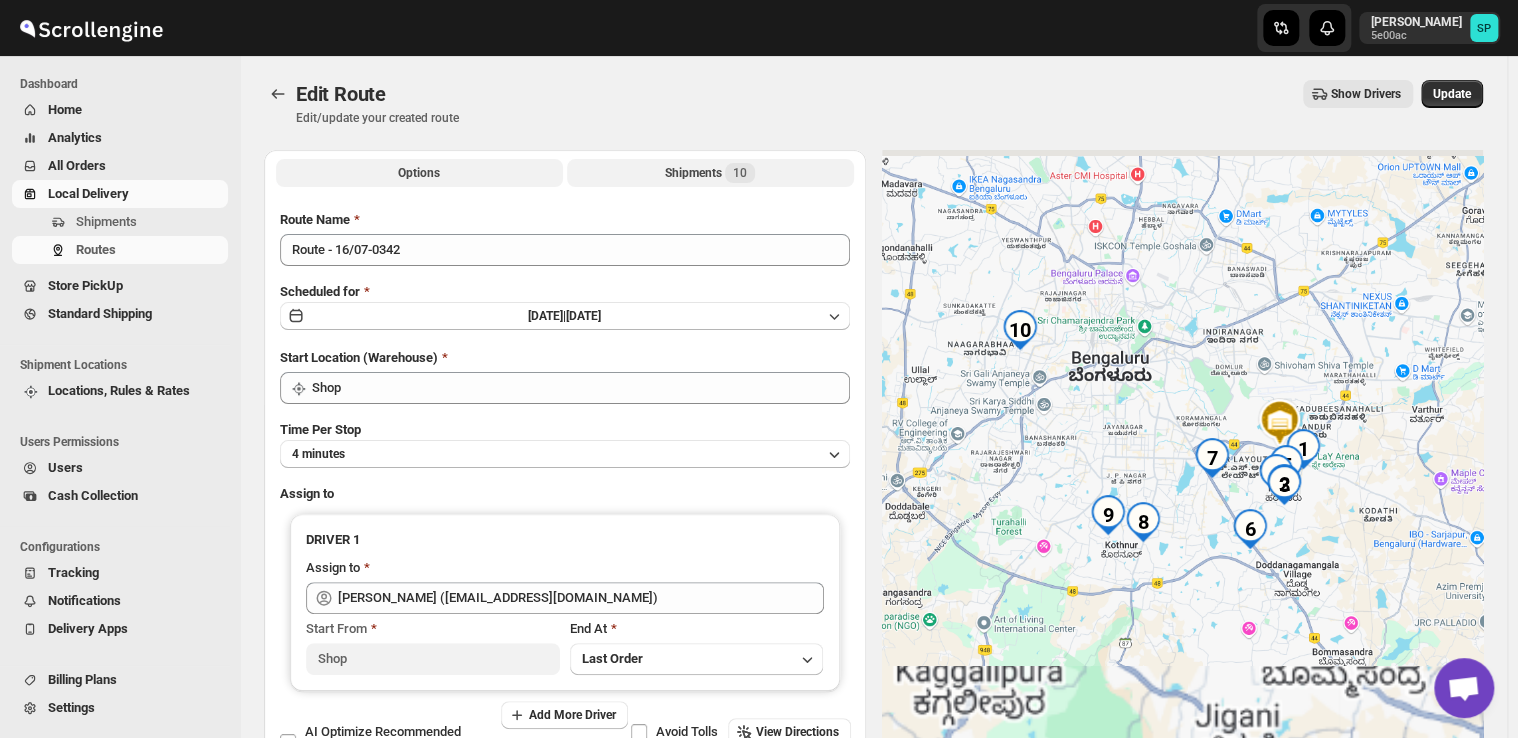 click on "10" at bounding box center [740, 173] 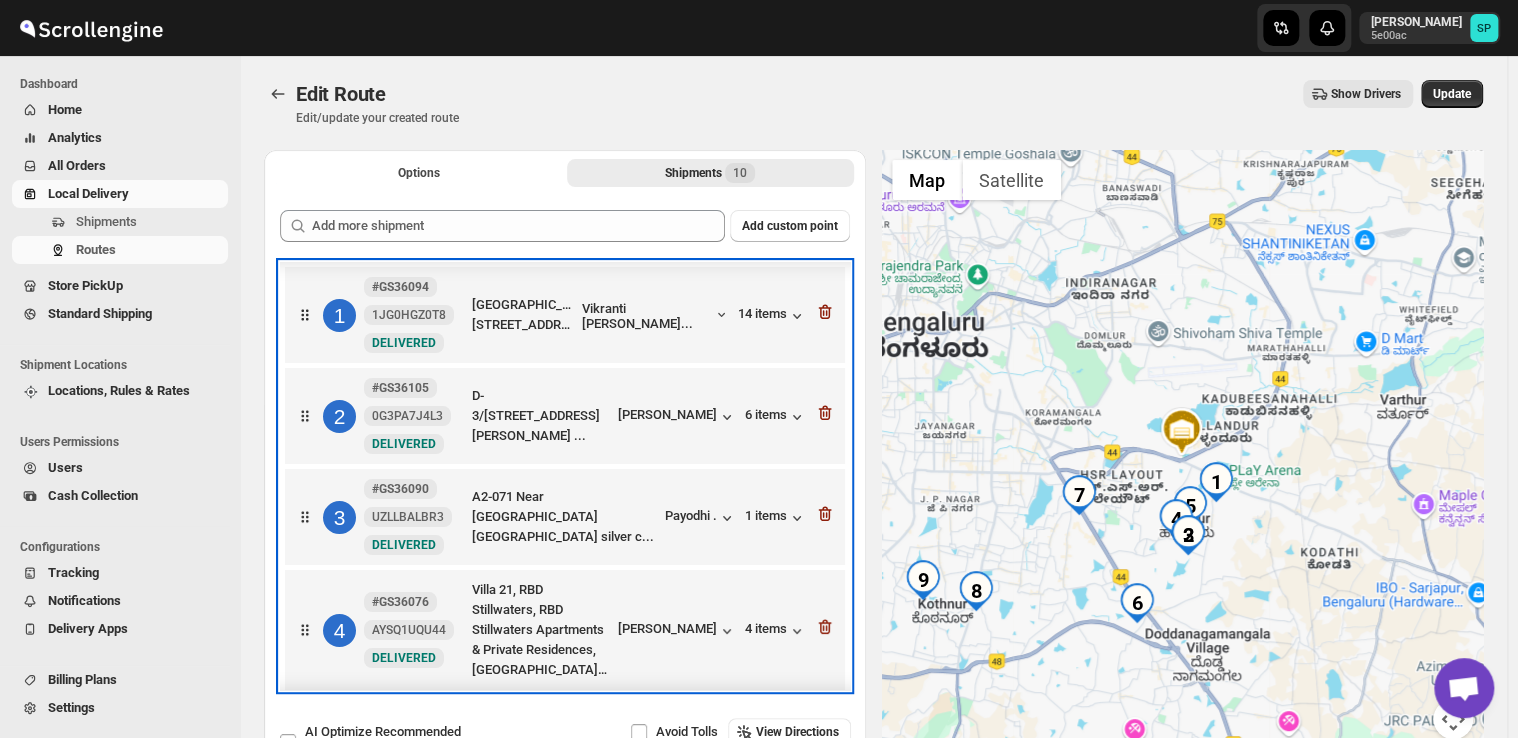 scroll, scrollTop: 374, scrollLeft: 0, axis: vertical 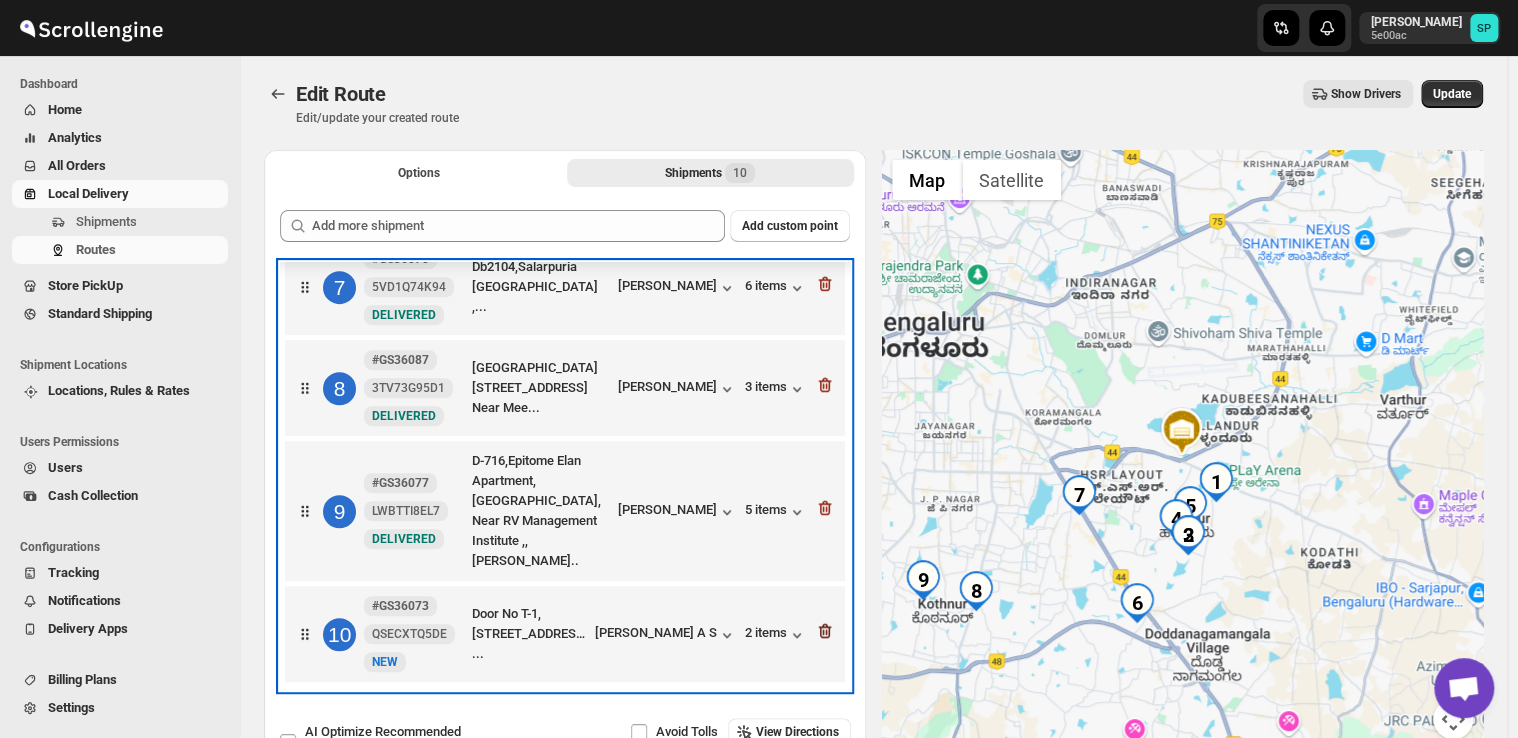 click 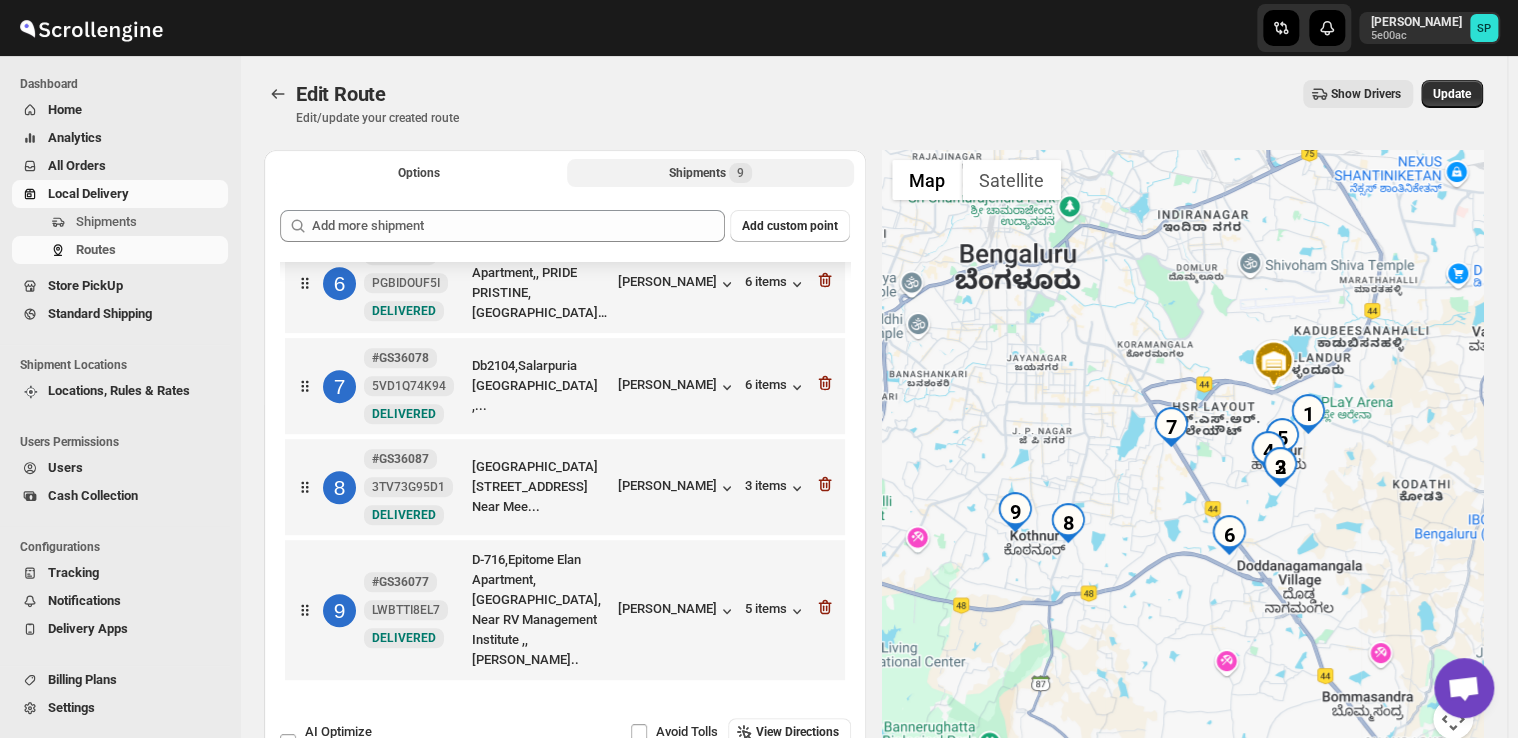 scroll, scrollTop: 561, scrollLeft: 0, axis: vertical 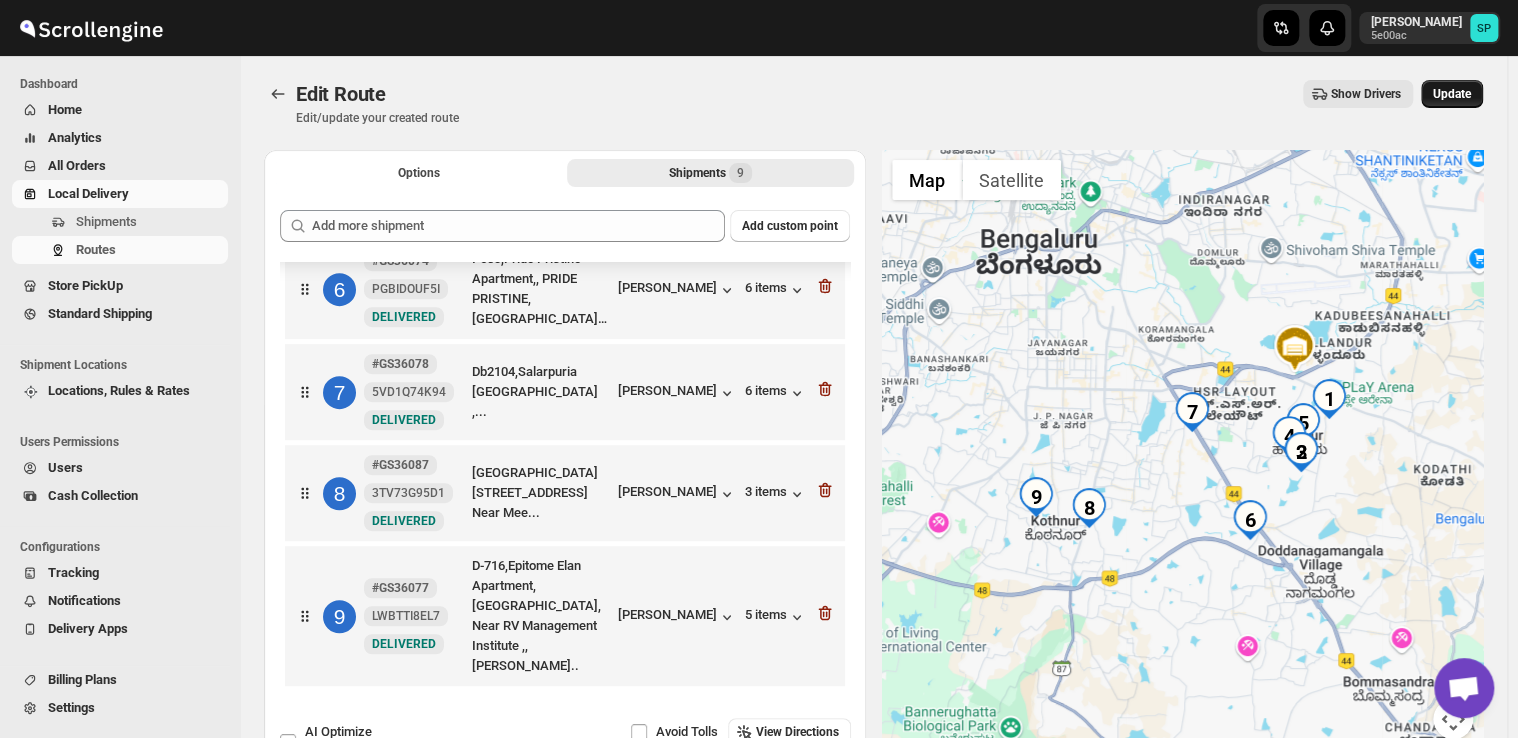 click on "Update" at bounding box center [1452, 94] 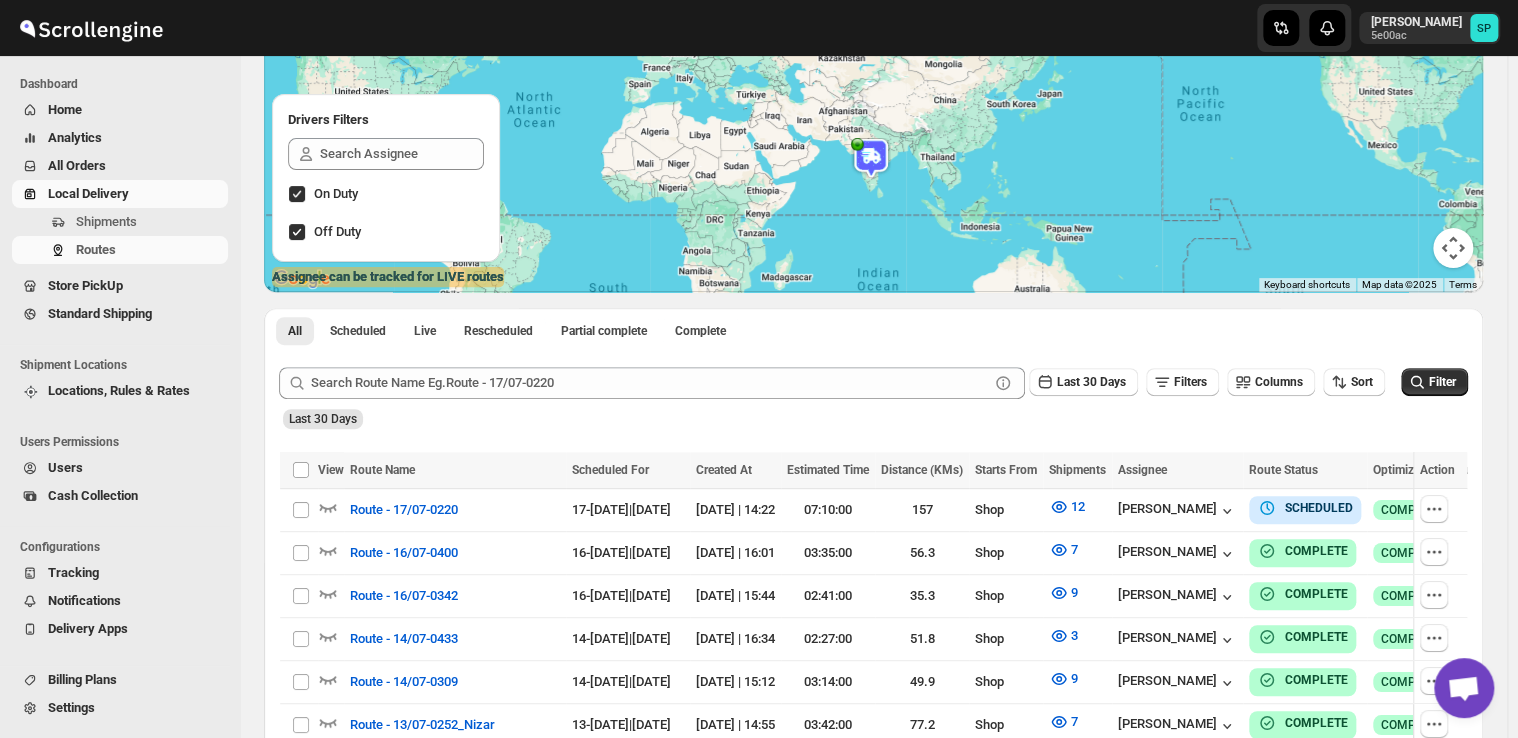 scroll, scrollTop: 203, scrollLeft: 0, axis: vertical 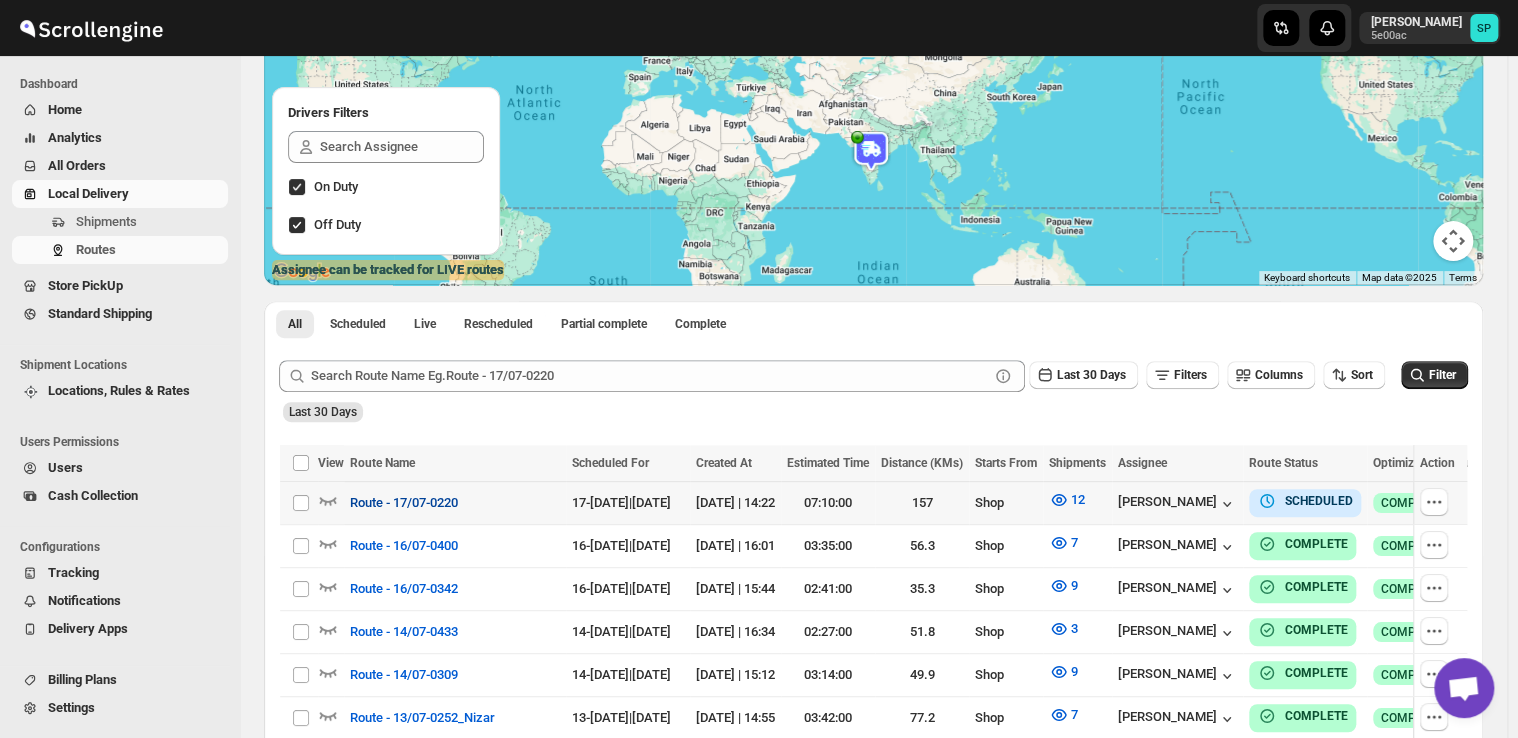 click on "Route - 17/07-0220" at bounding box center (404, 503) 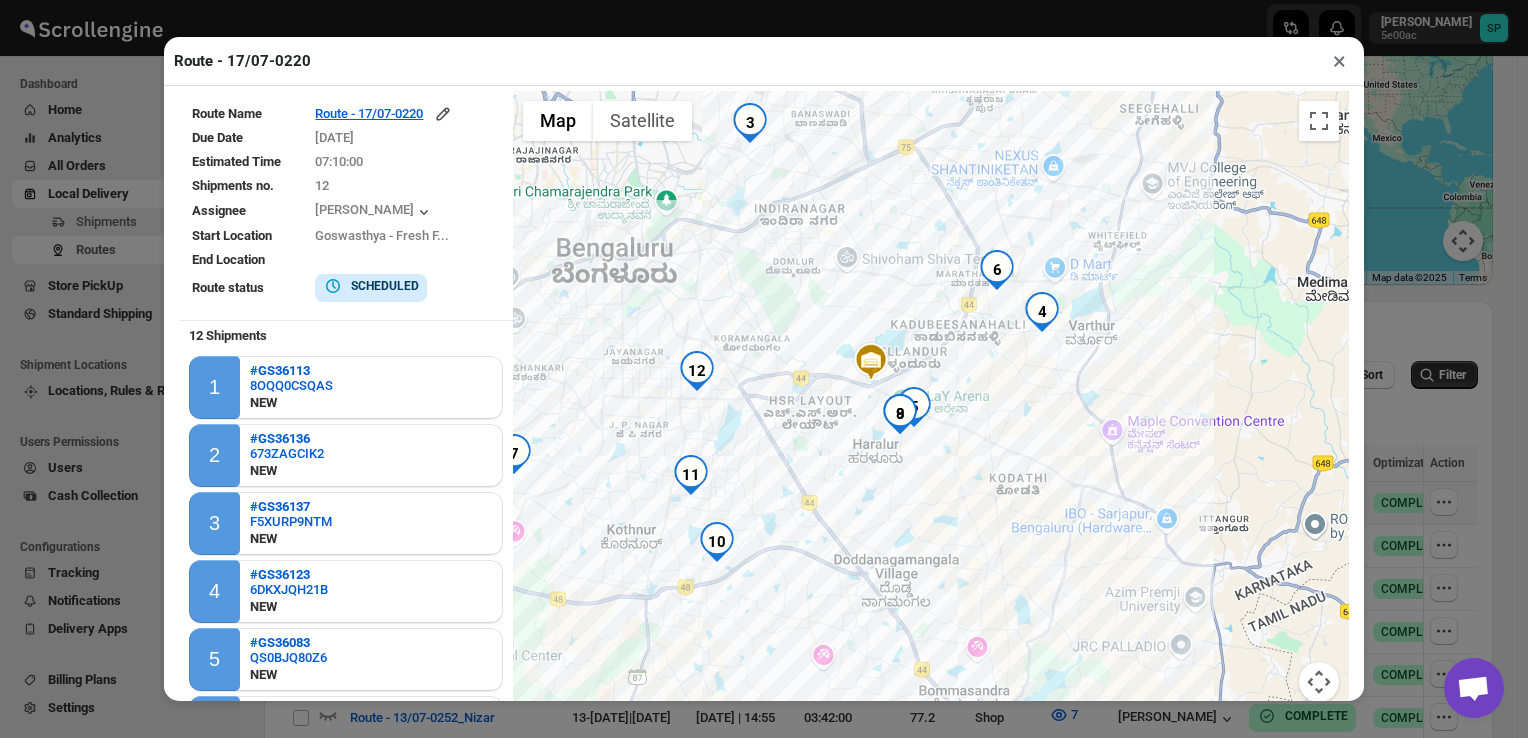 click on "×" at bounding box center [1339, 61] 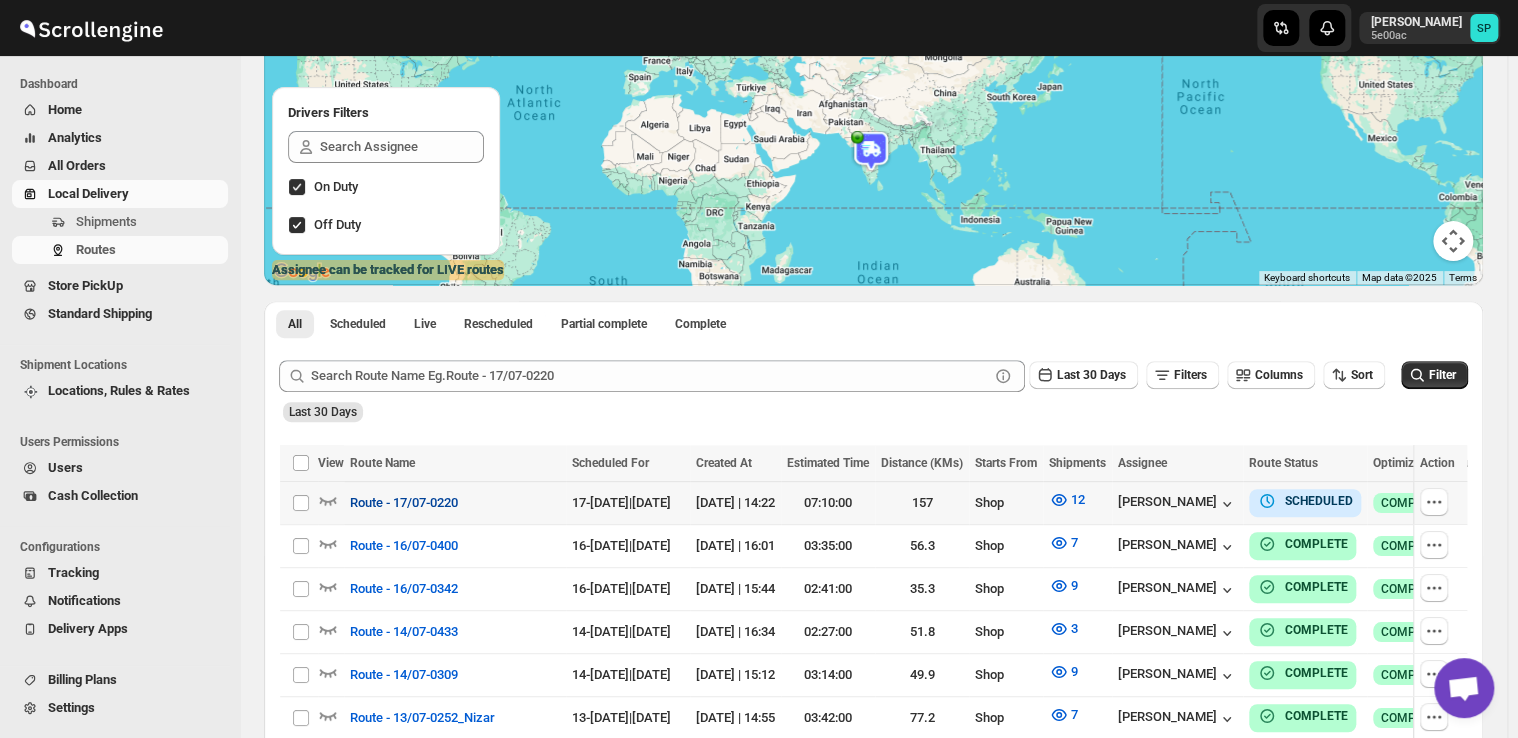 click on "Route - 17/07-0220" at bounding box center (404, 503) 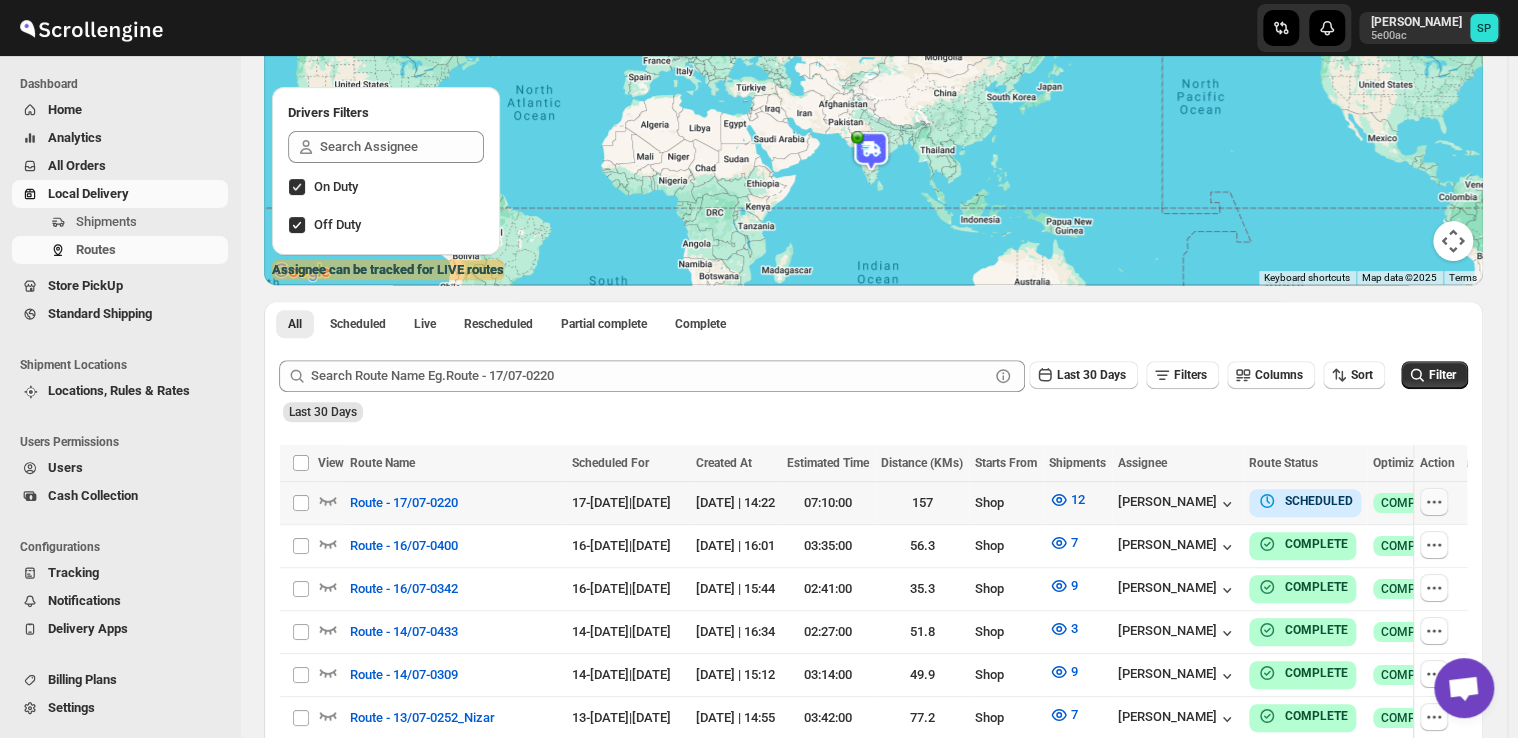 click 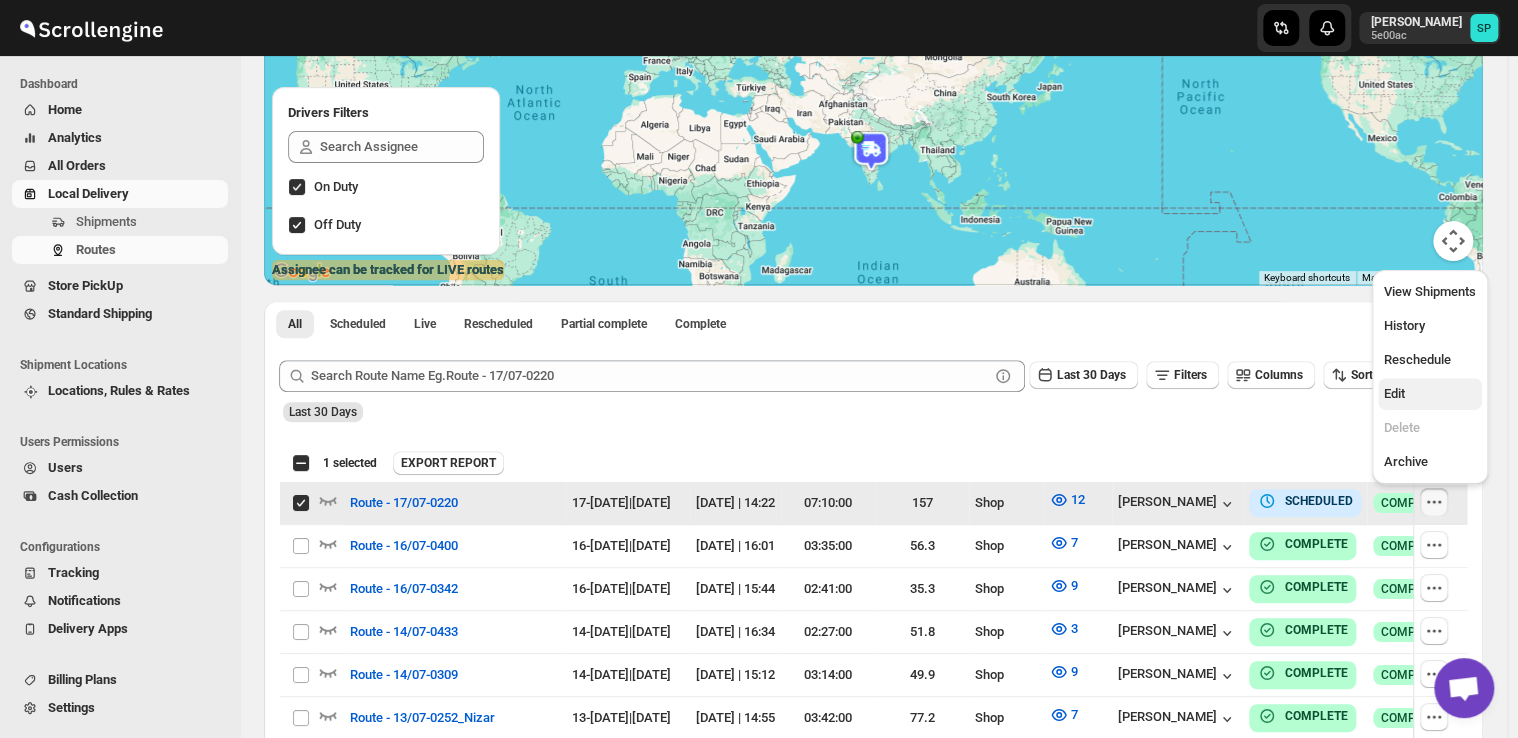 click on "Edit" at bounding box center (1430, 394) 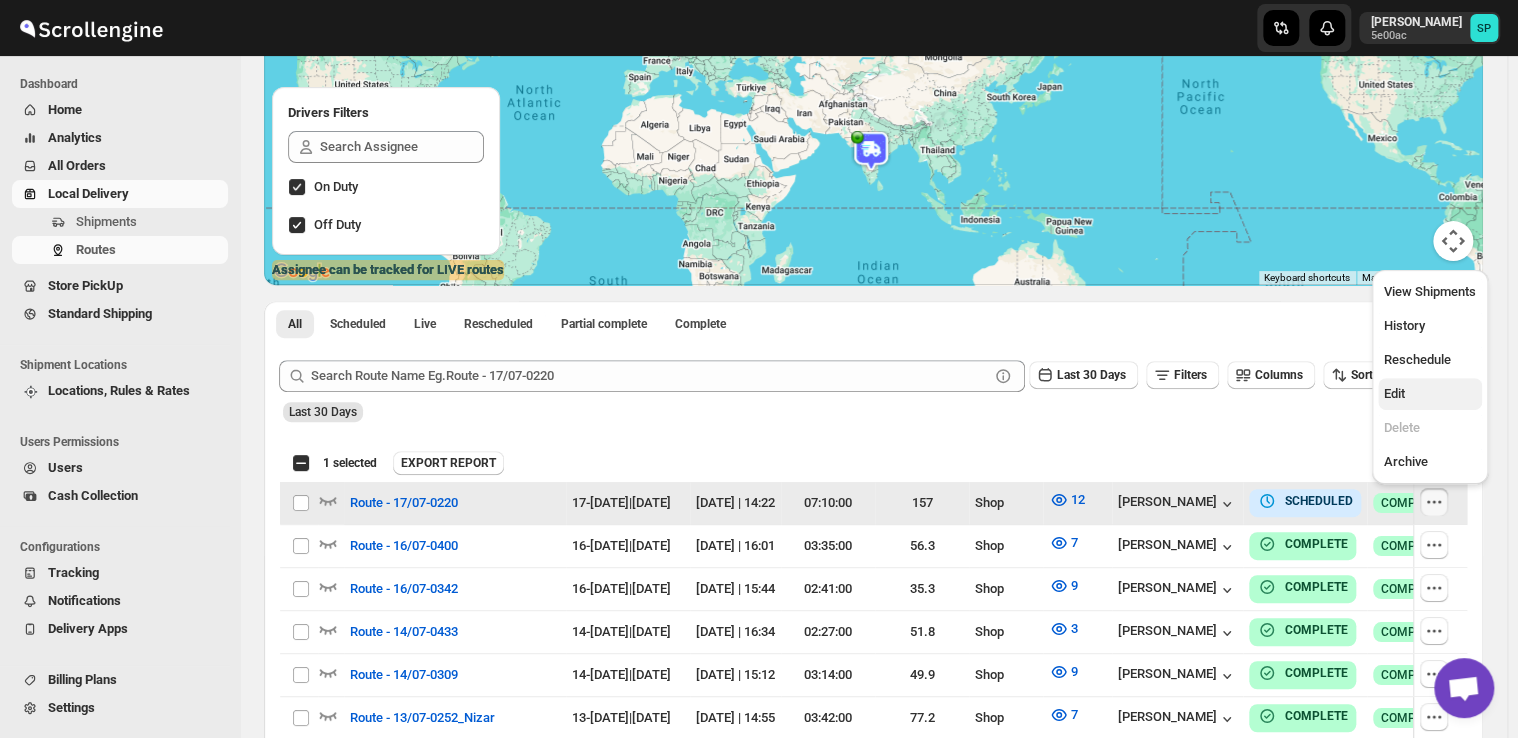 checkbox on "false" 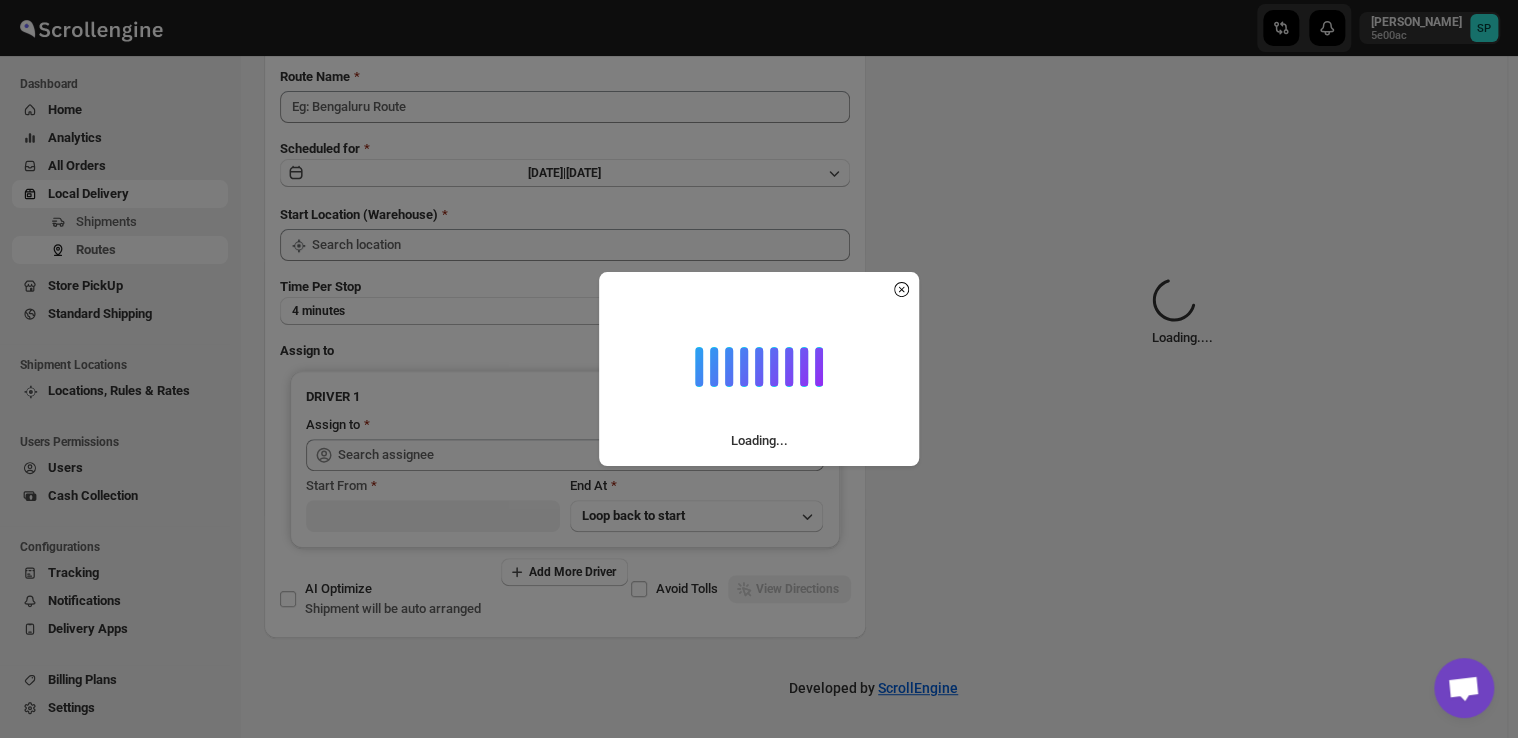 scroll, scrollTop: 0, scrollLeft: 0, axis: both 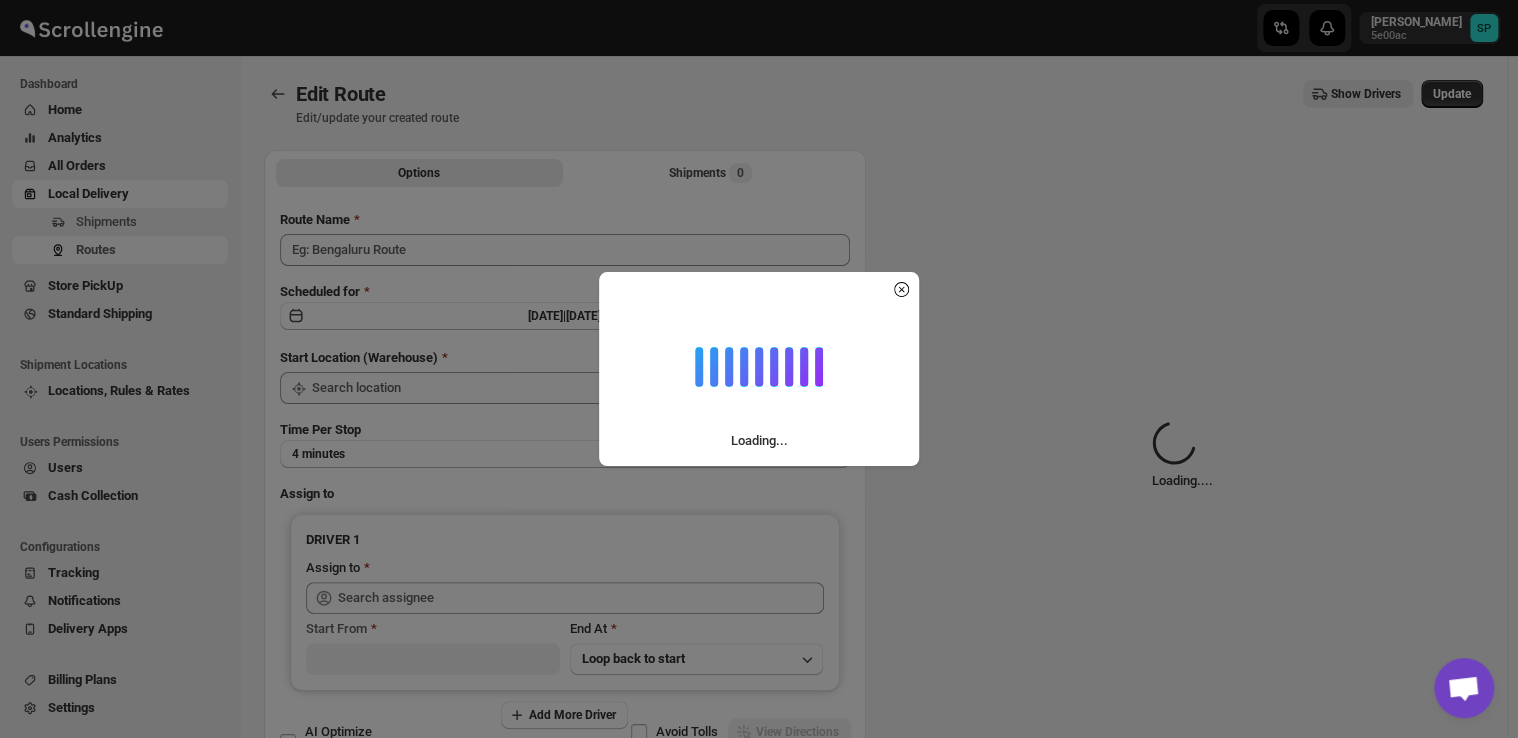 type on "Route - 17/07-0220" 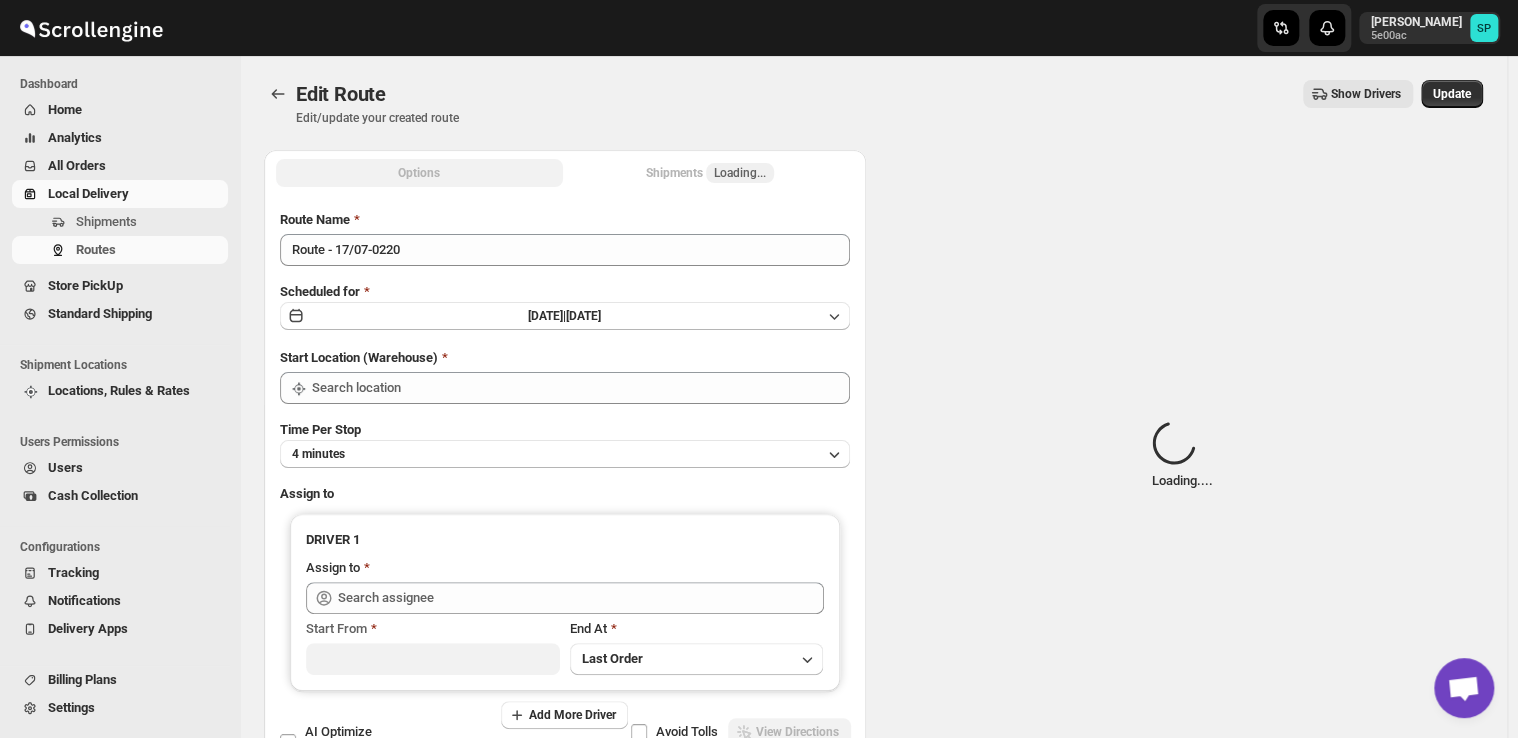 type on "Shop" 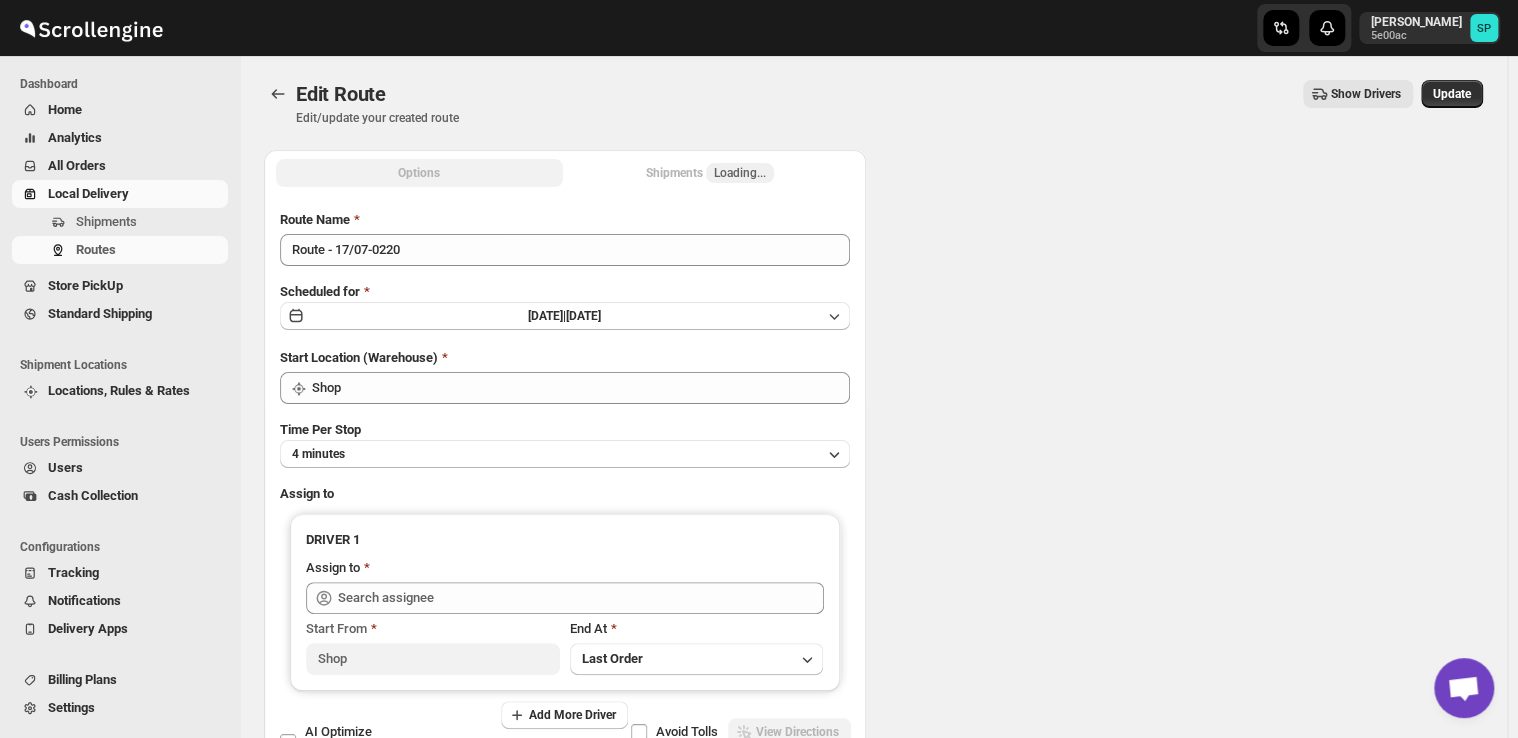 type on "Shop" 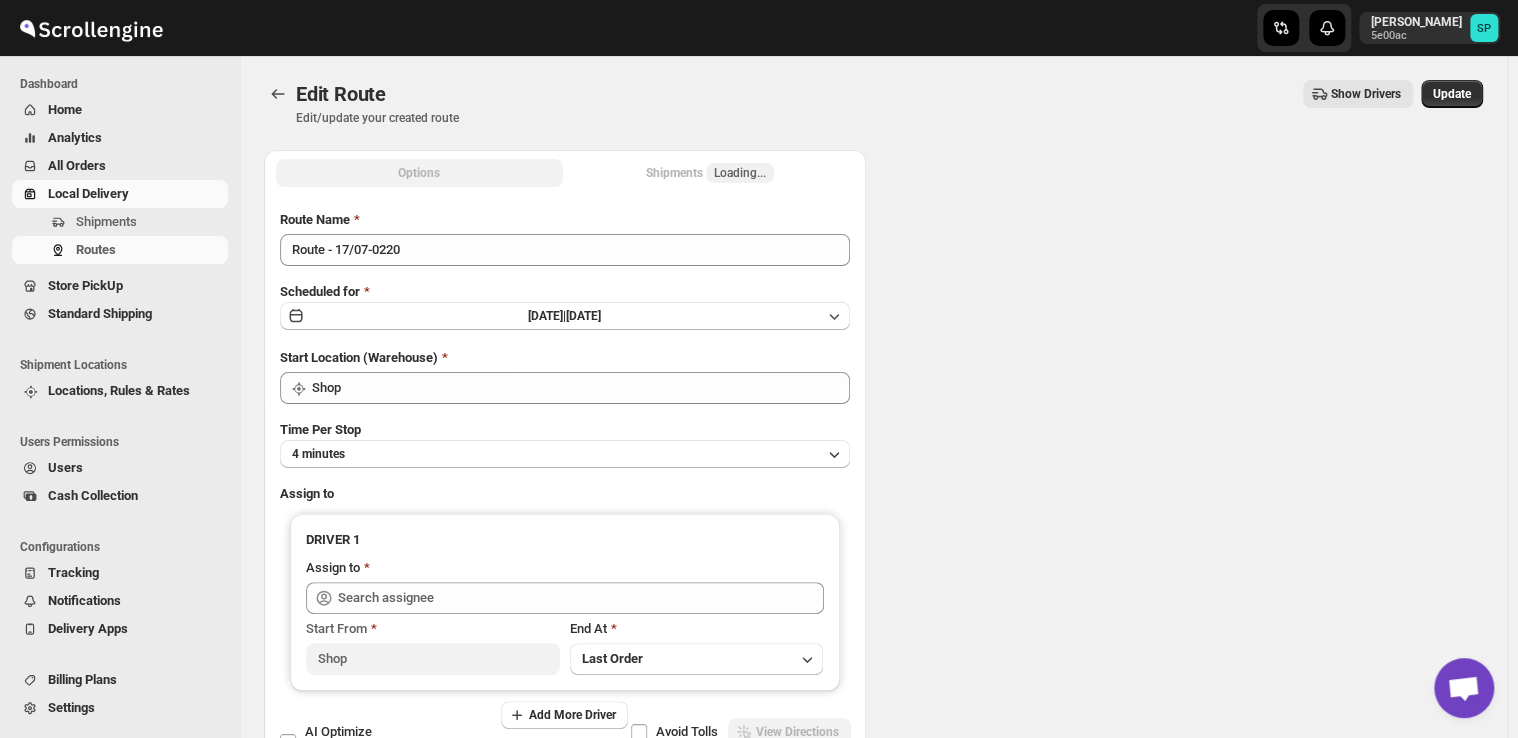 type on "[PERSON_NAME] ([EMAIL_ADDRESS][DOMAIN_NAME])" 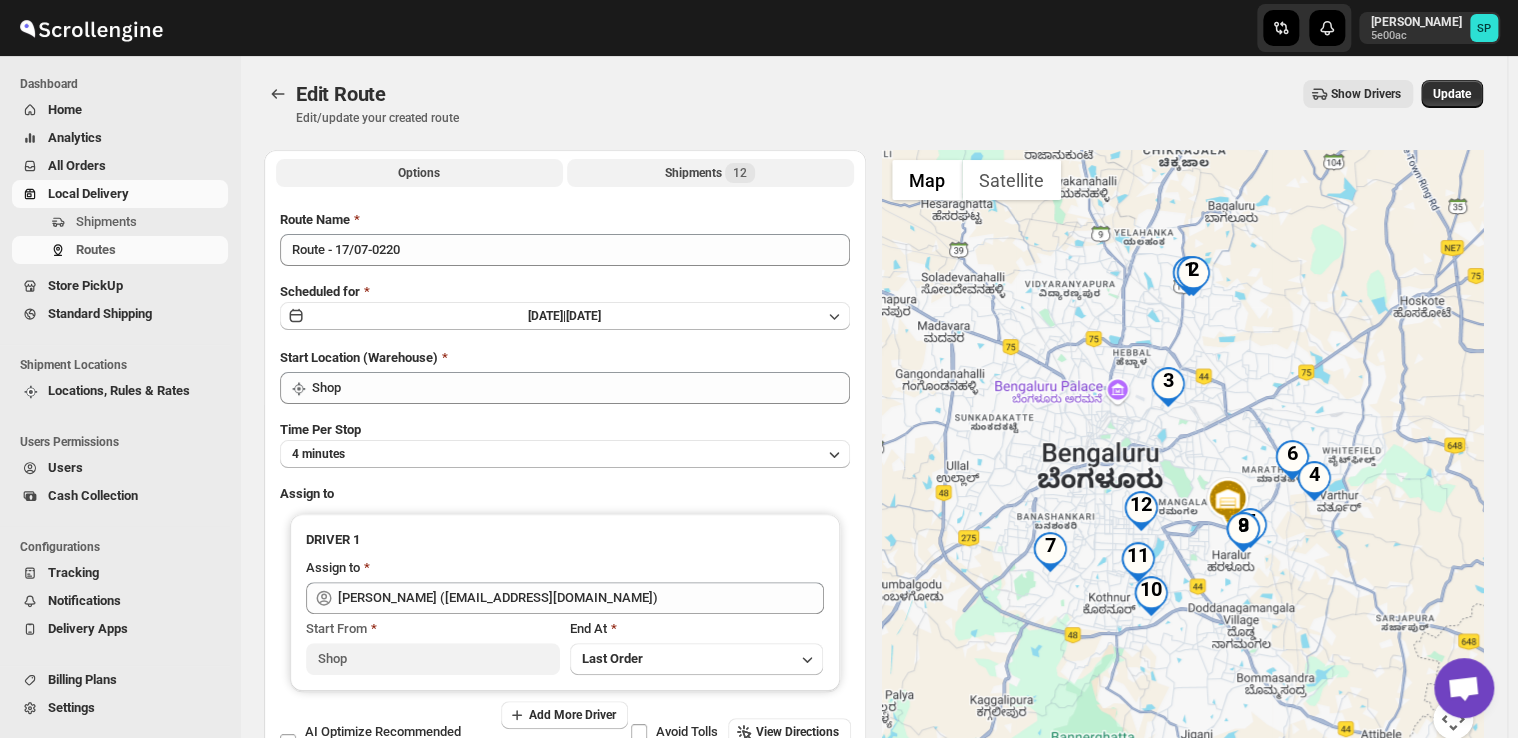 click on "Shipments   12" at bounding box center [710, 173] 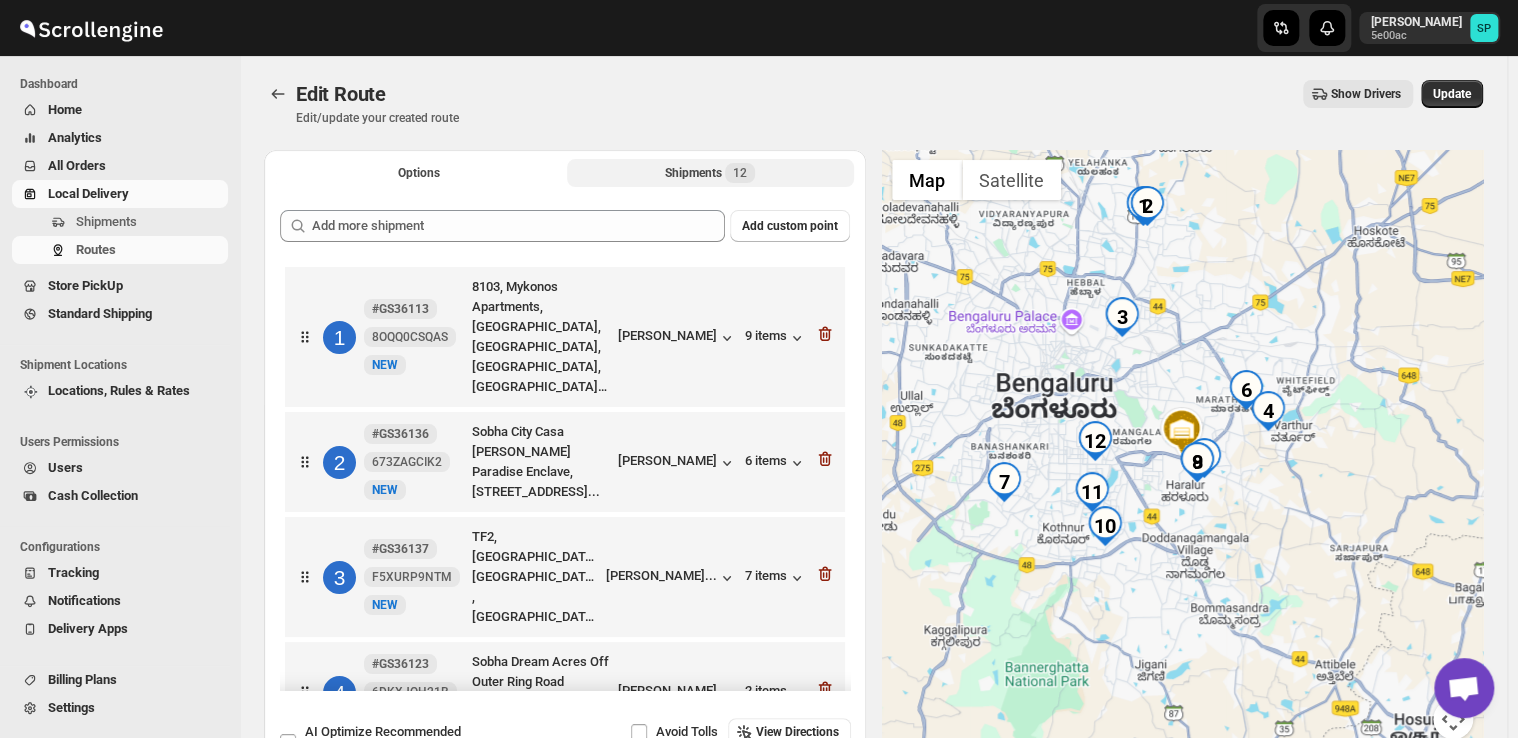 type 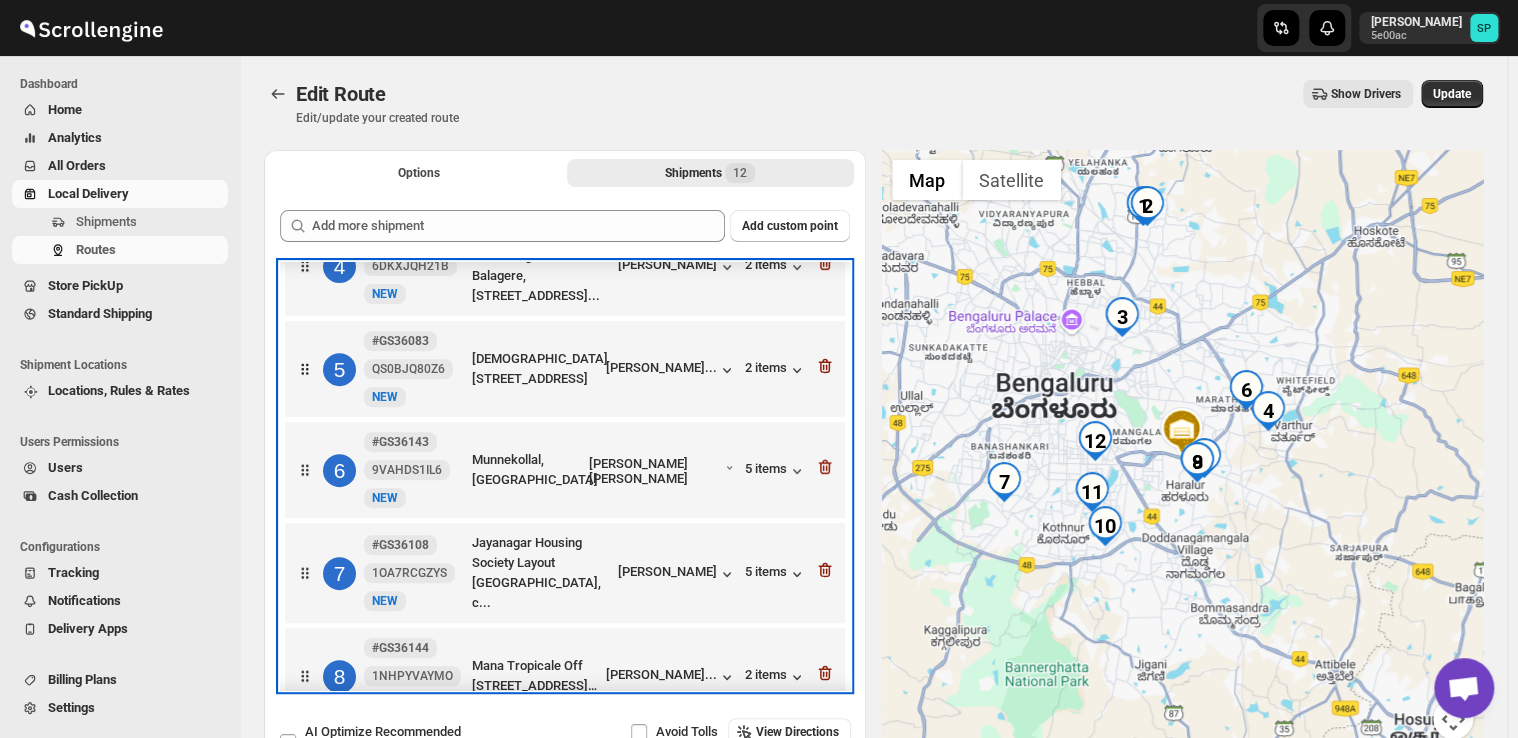 scroll, scrollTop: 0, scrollLeft: 0, axis: both 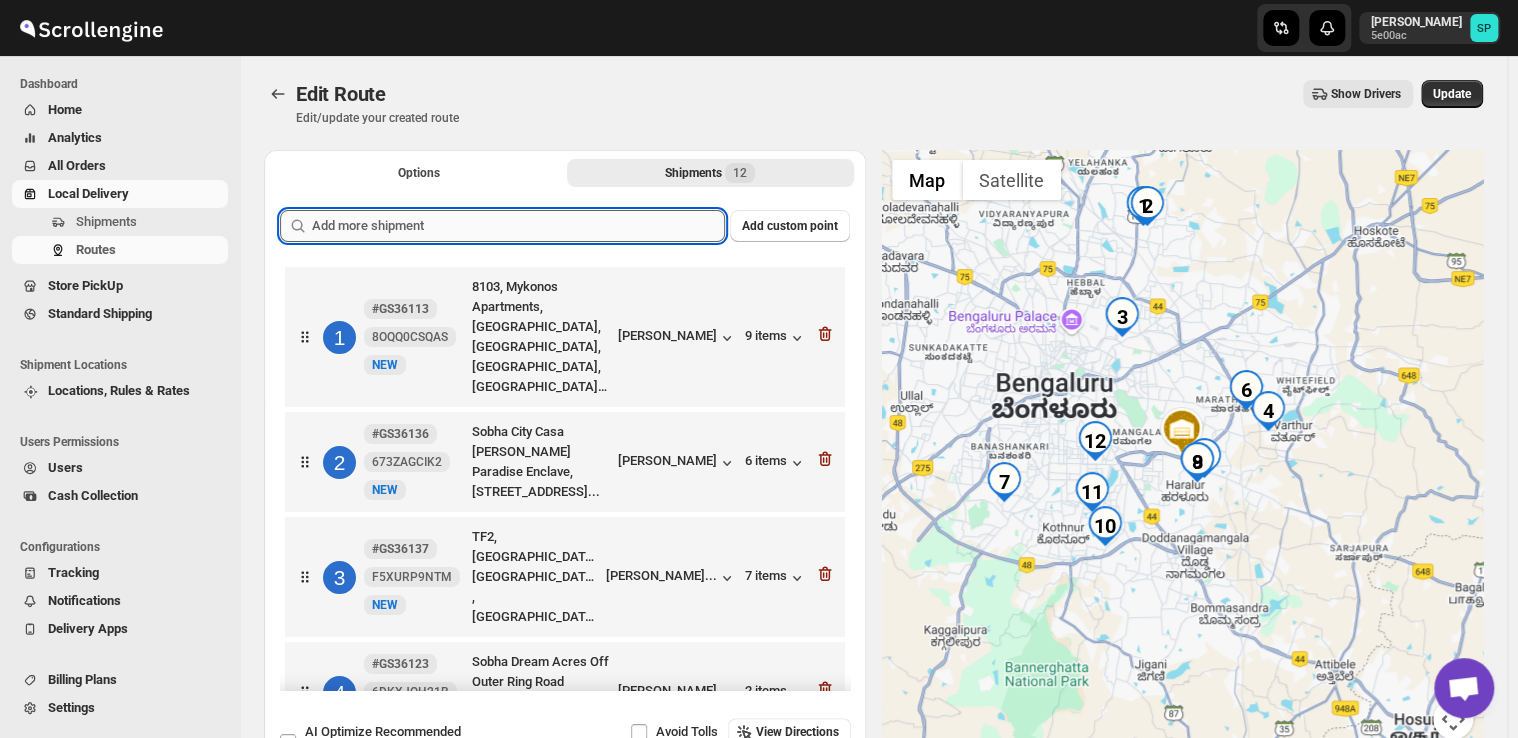 click at bounding box center (518, 226) 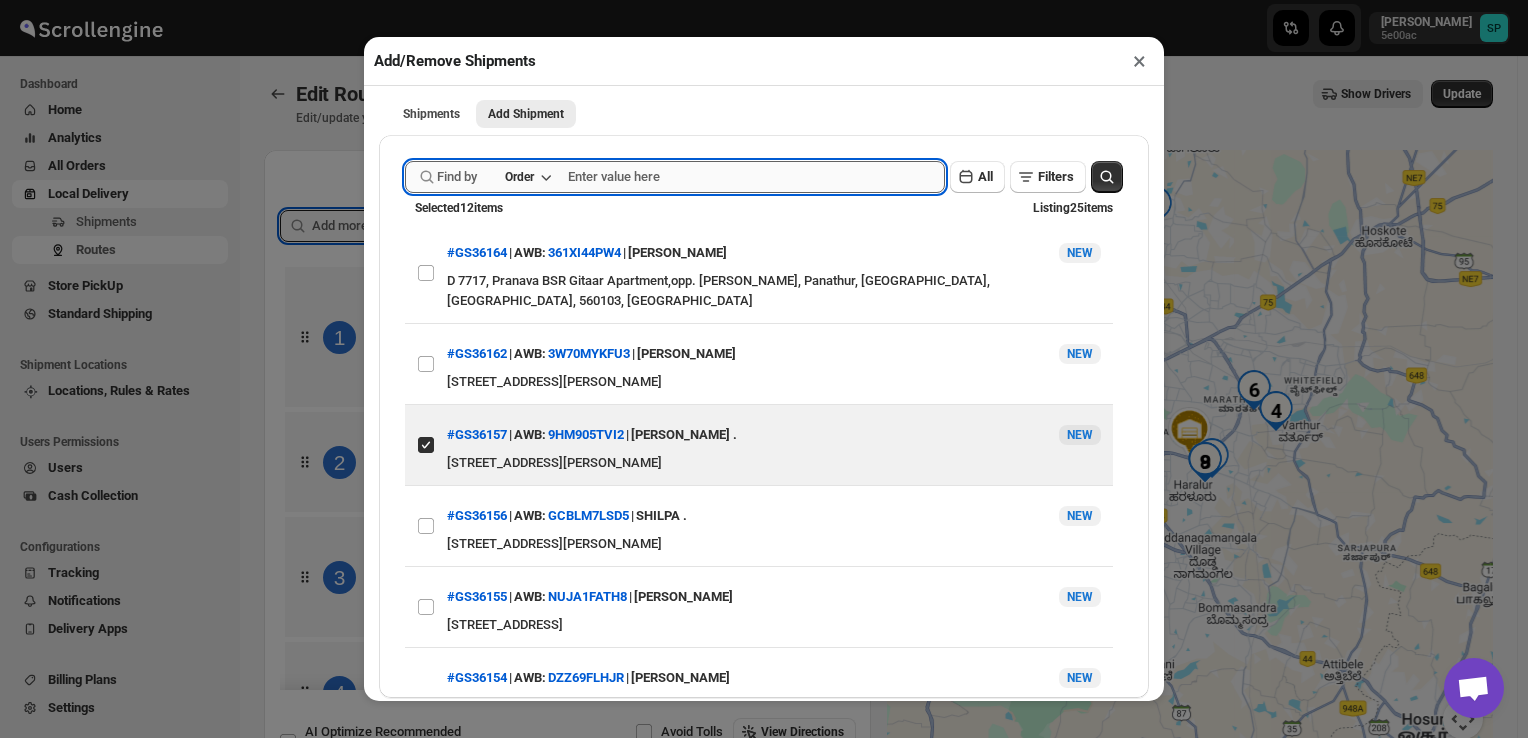 click at bounding box center (756, 177) 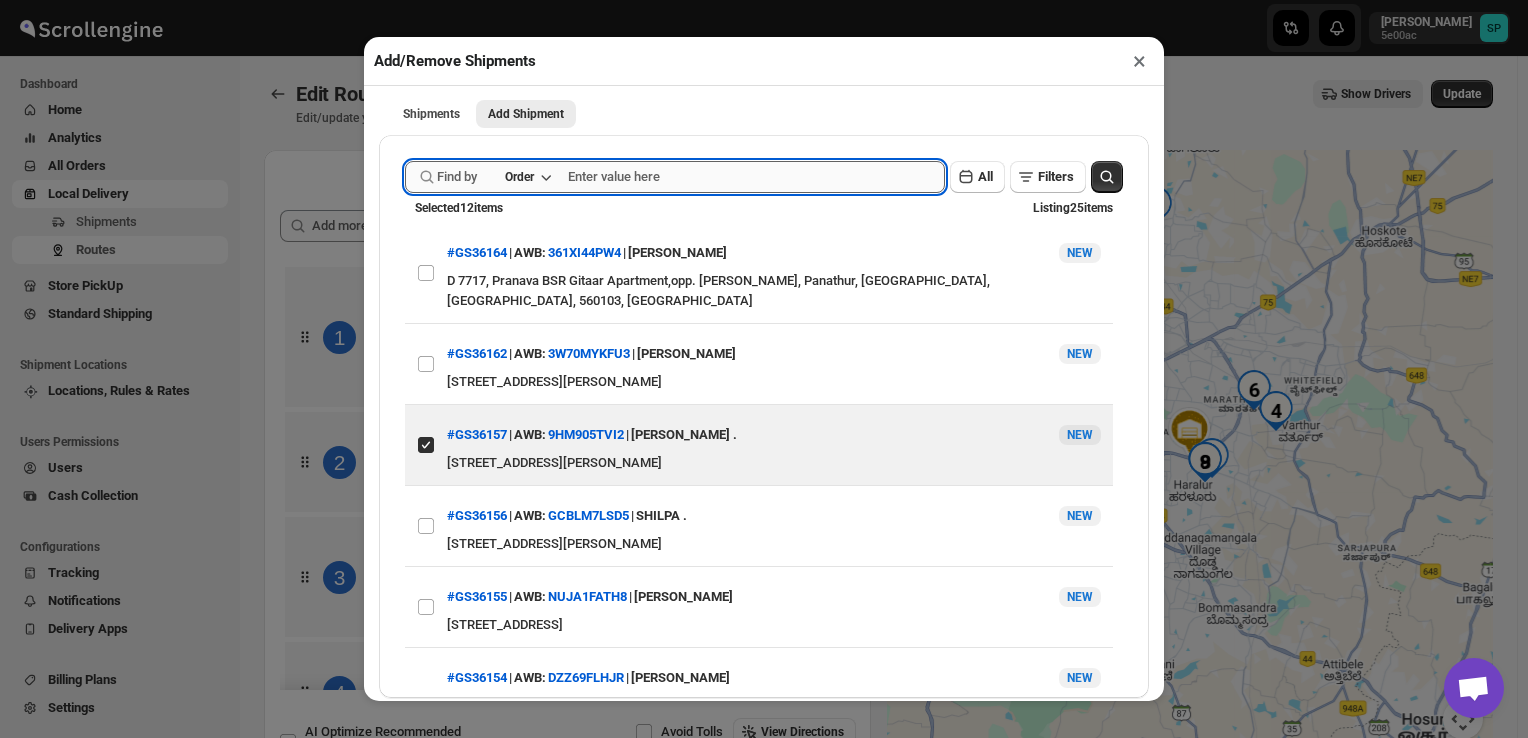 paste on "36113" 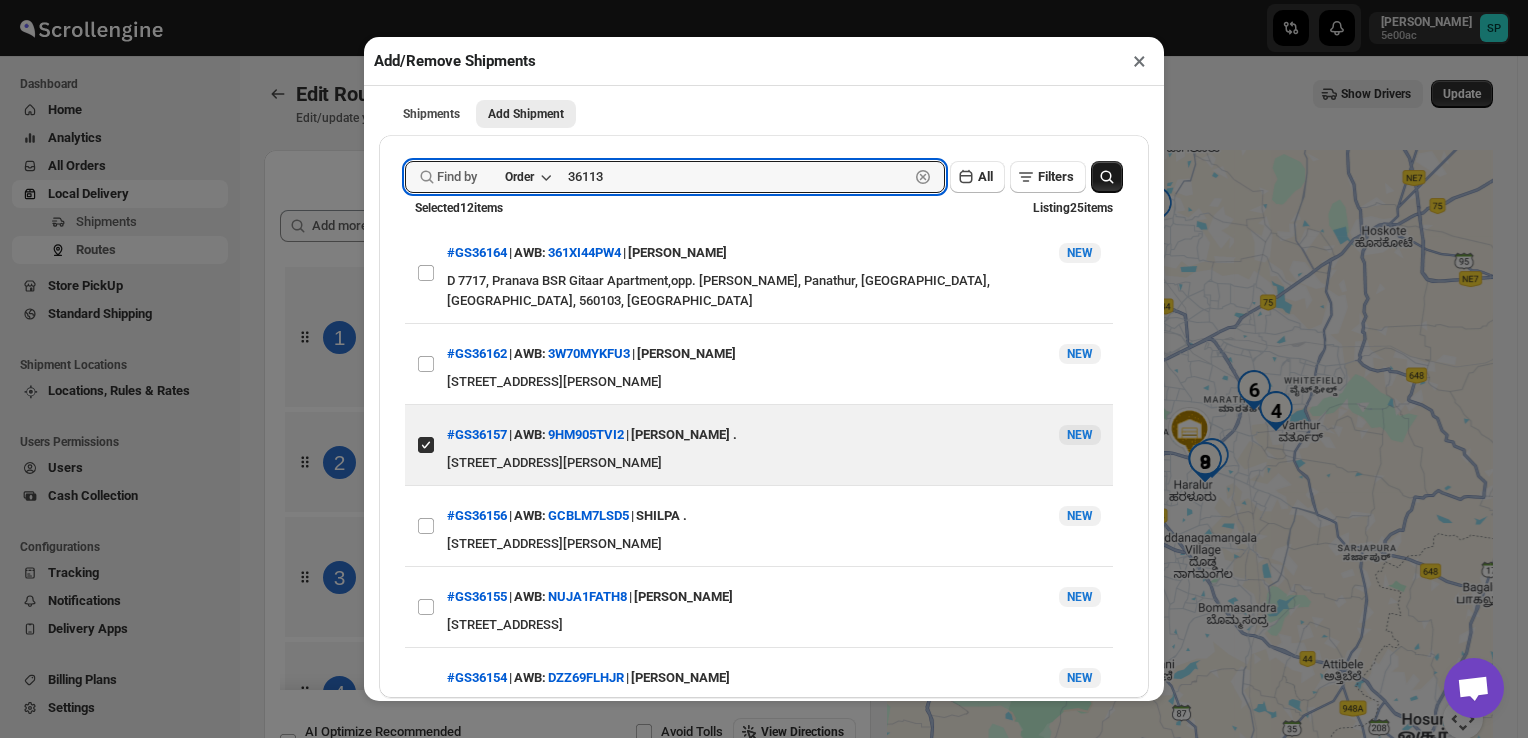 type on "36113" 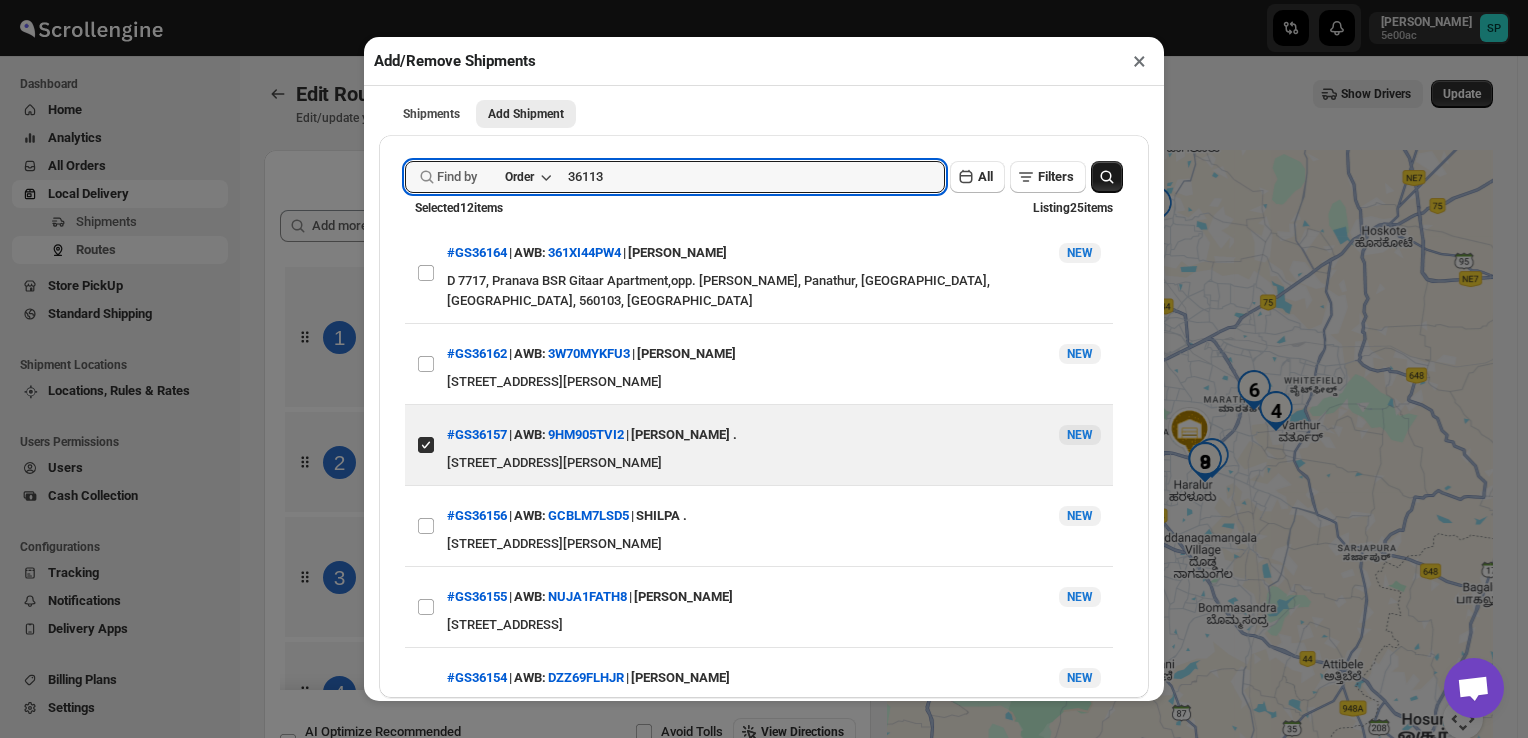click 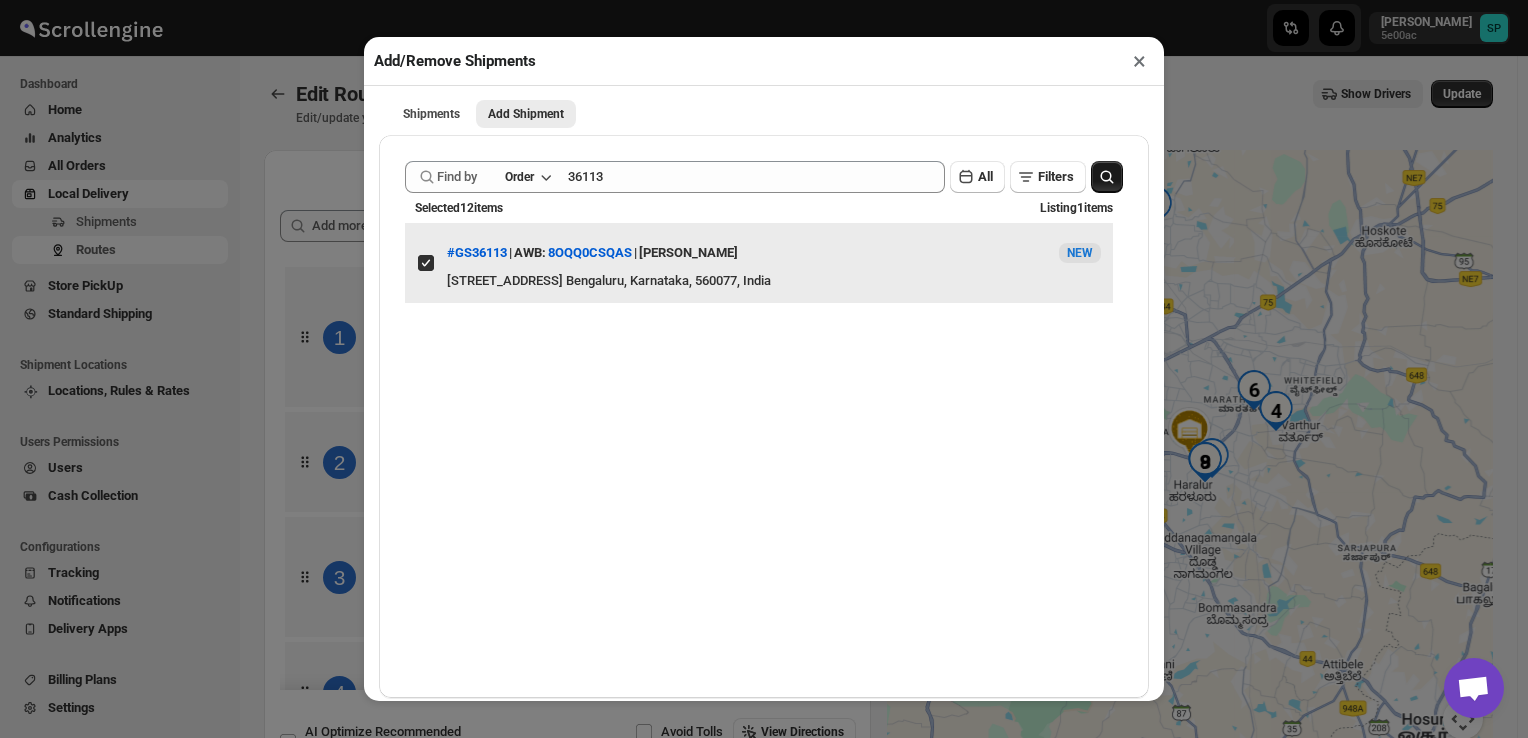 click on "View details for 68762eb8b5e00a12246b9b50" at bounding box center [426, 263] 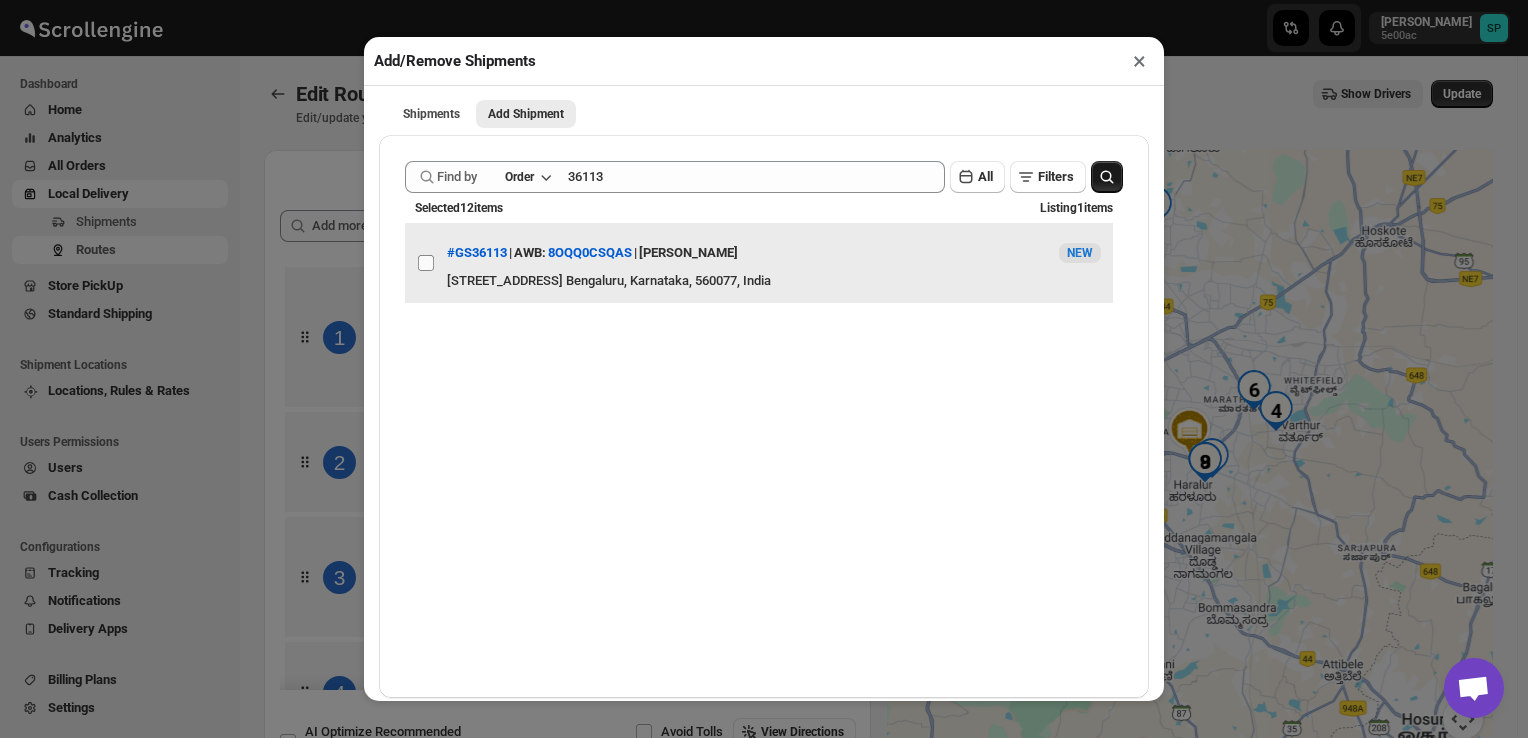 checkbox on "false" 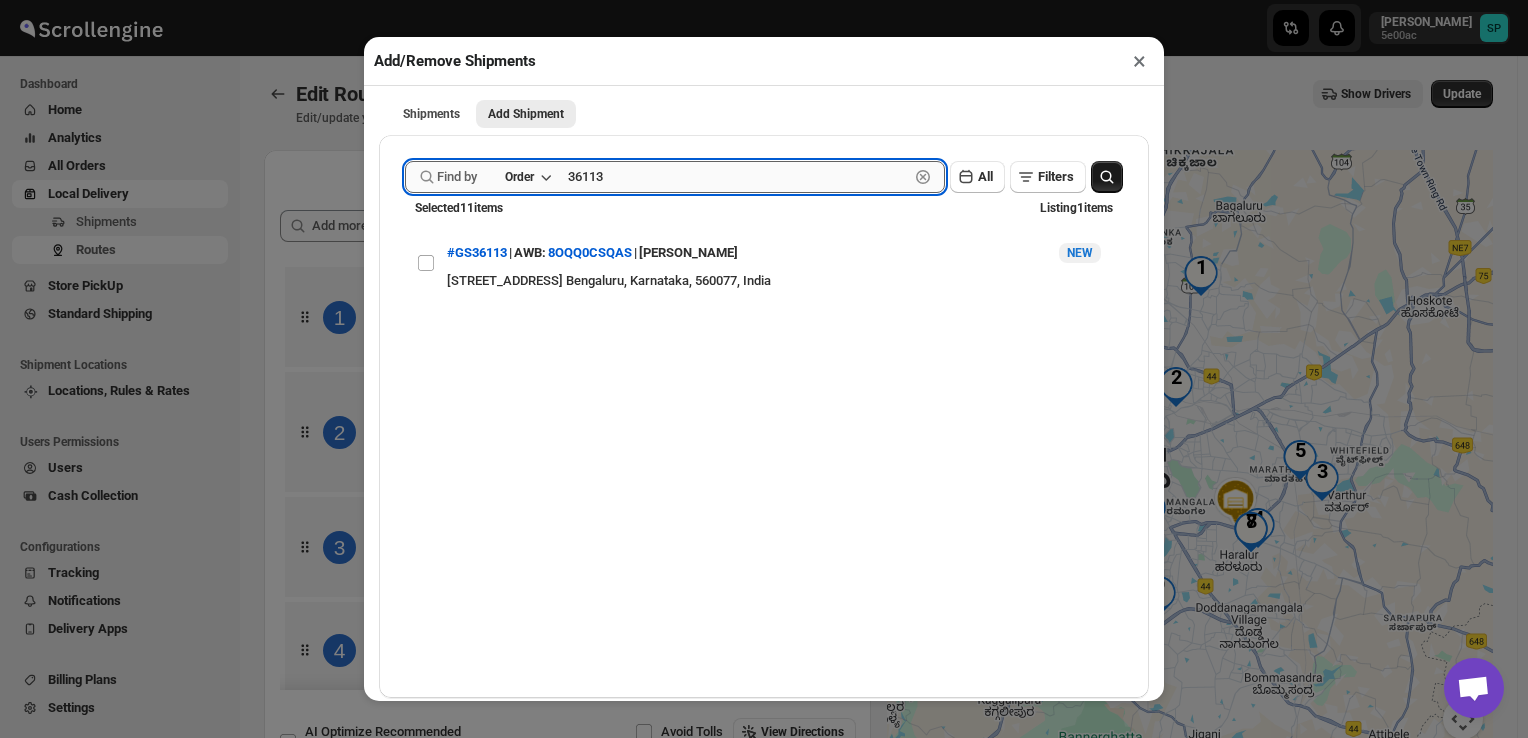 click on "36113" at bounding box center [738, 177] 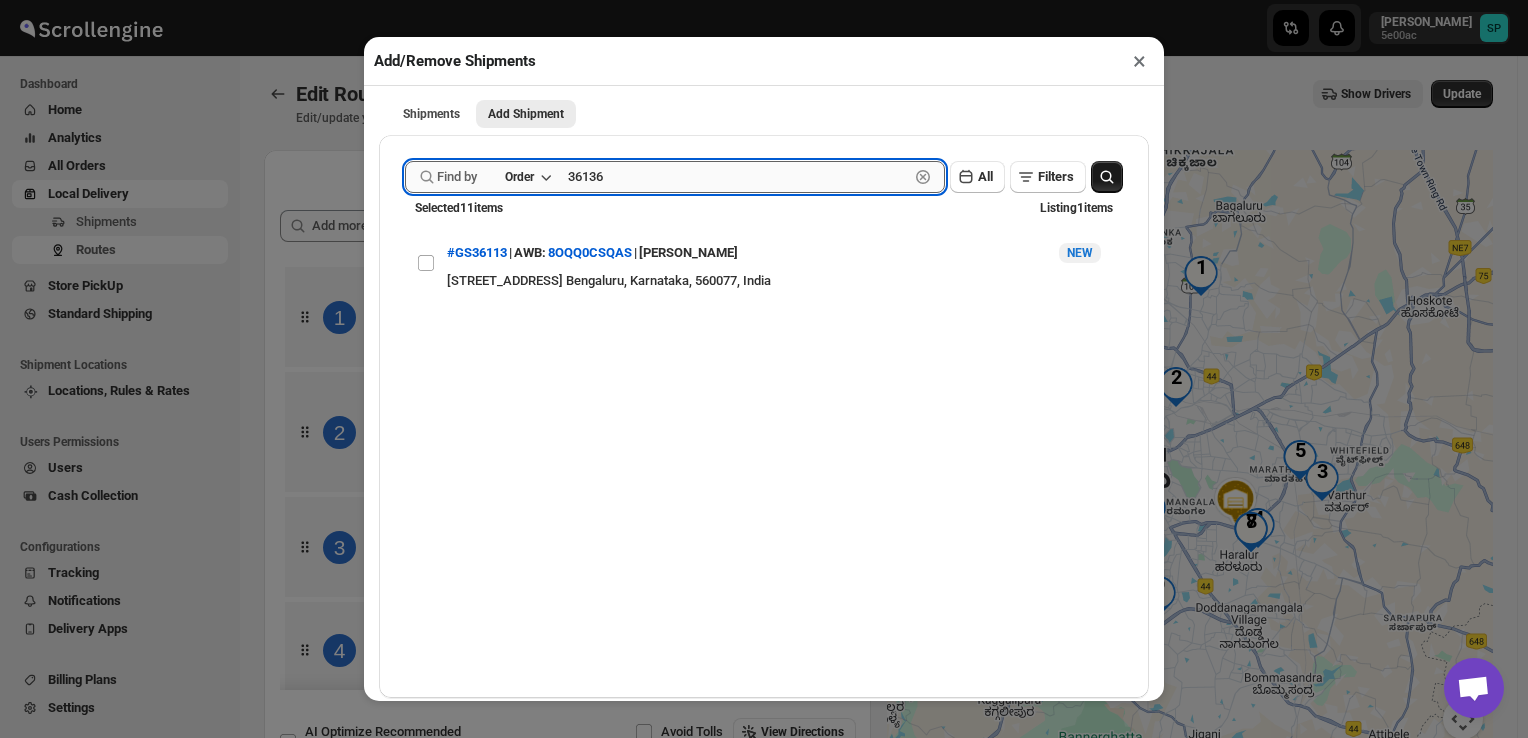 click on "36136" at bounding box center (738, 177) 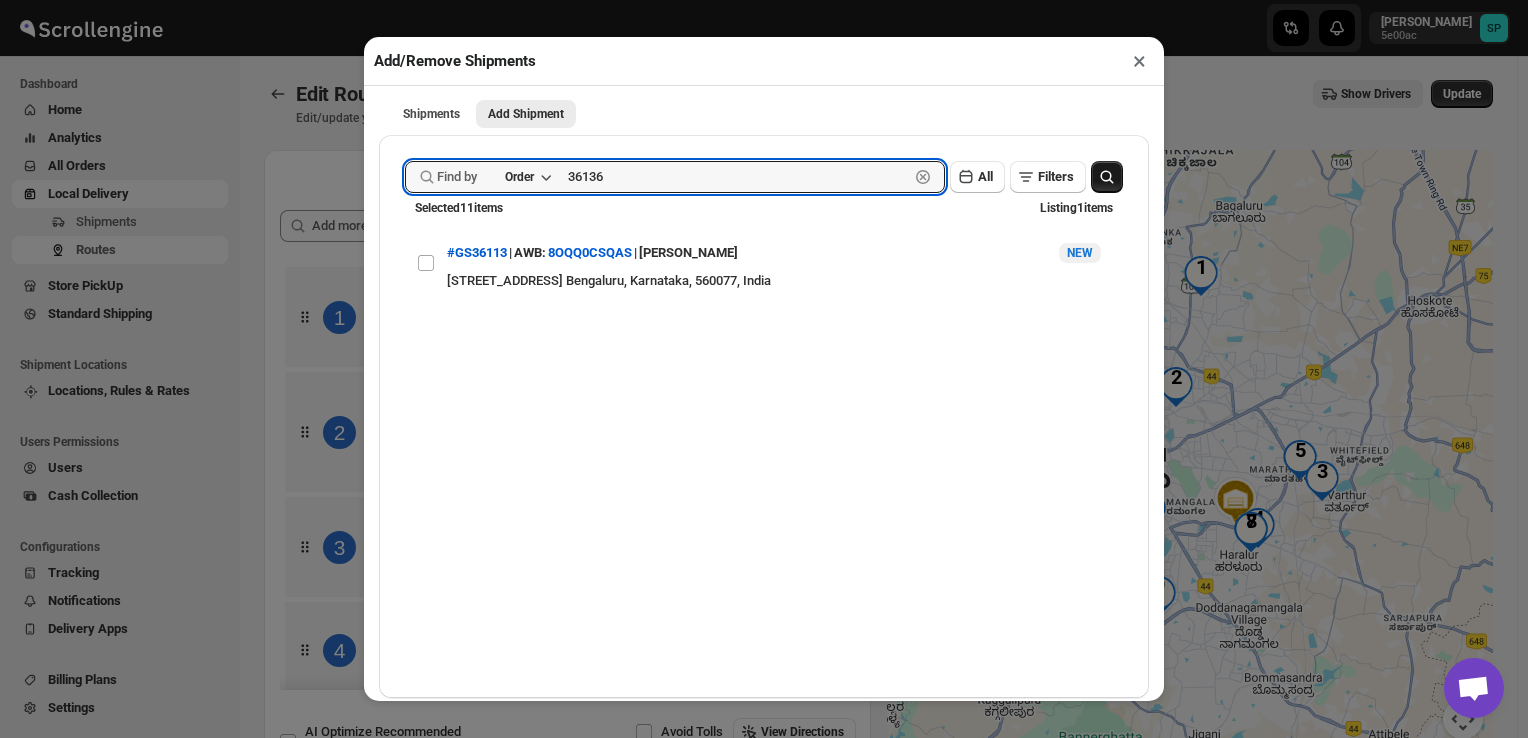 type on "36136" 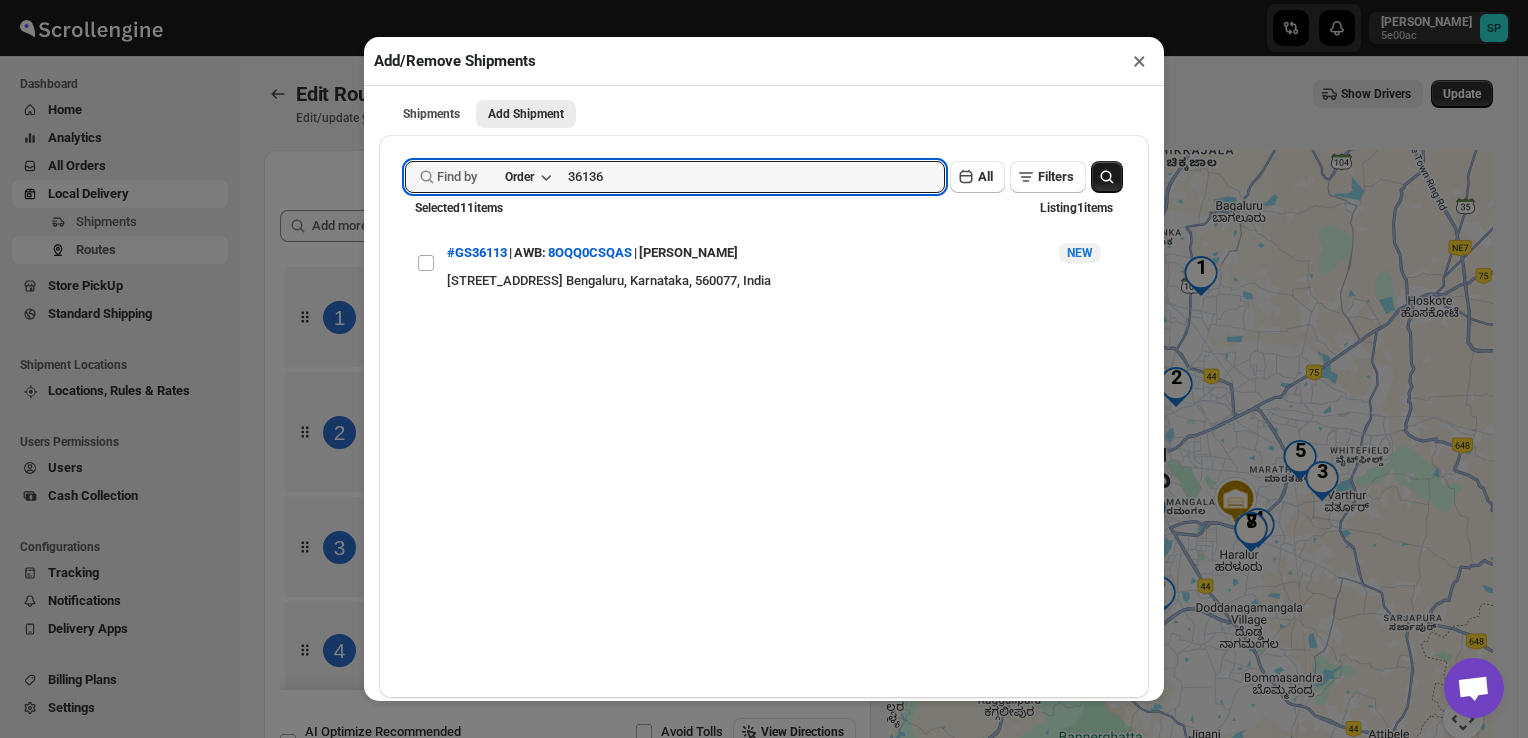 click 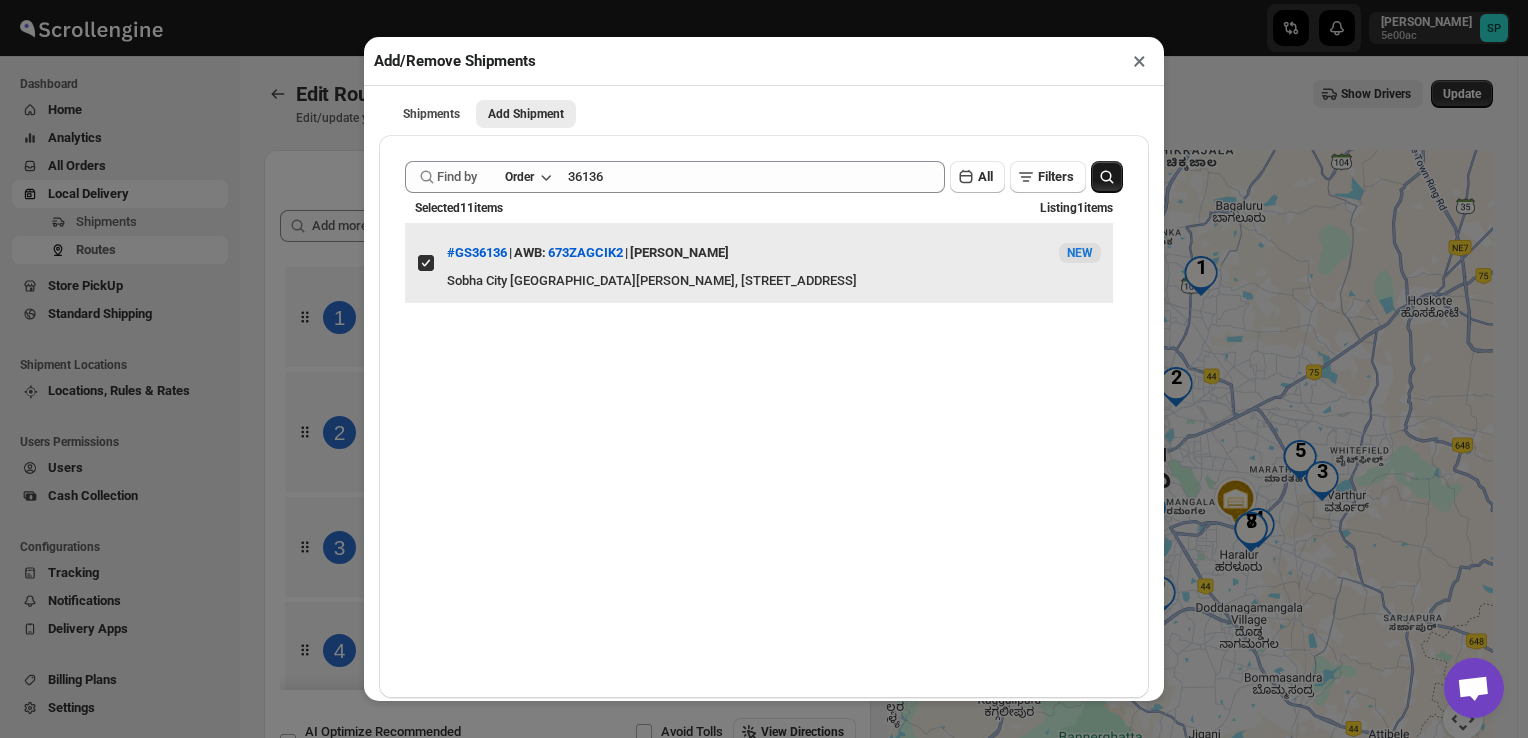 click on "View details for 68778df6b5e00a12246bb2a2" at bounding box center (426, 263) 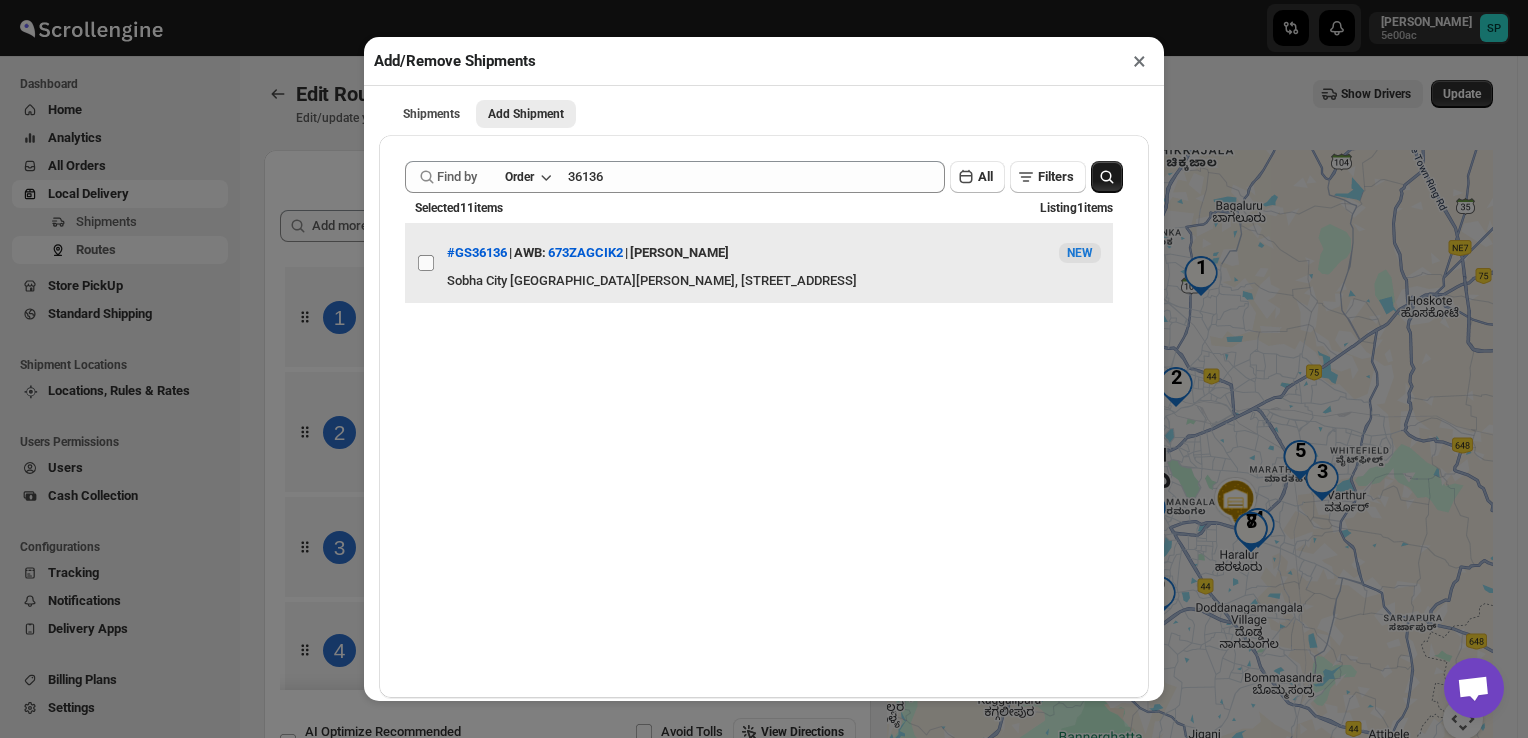 checkbox on "false" 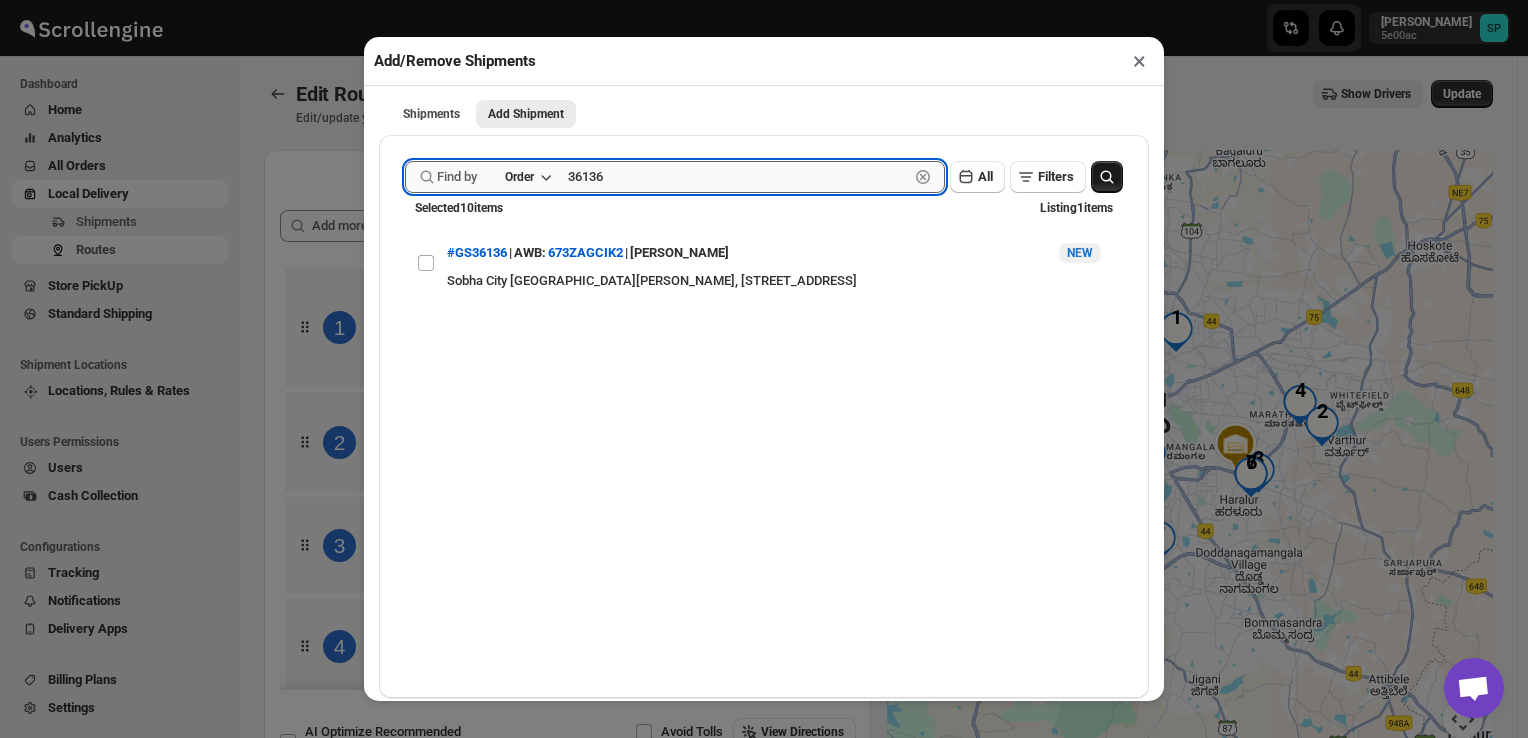 click on "36136" at bounding box center [738, 177] 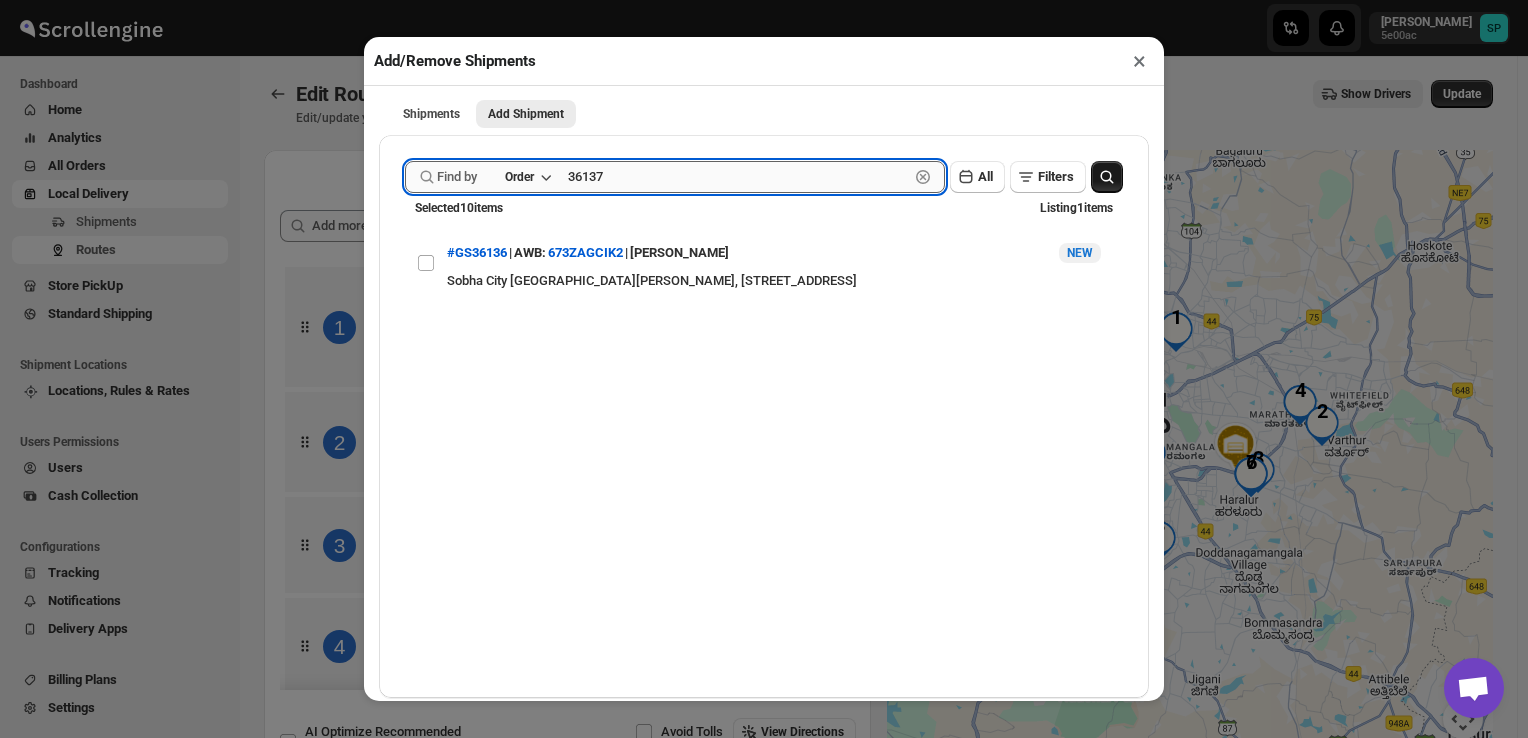 click on "36137" at bounding box center (738, 177) 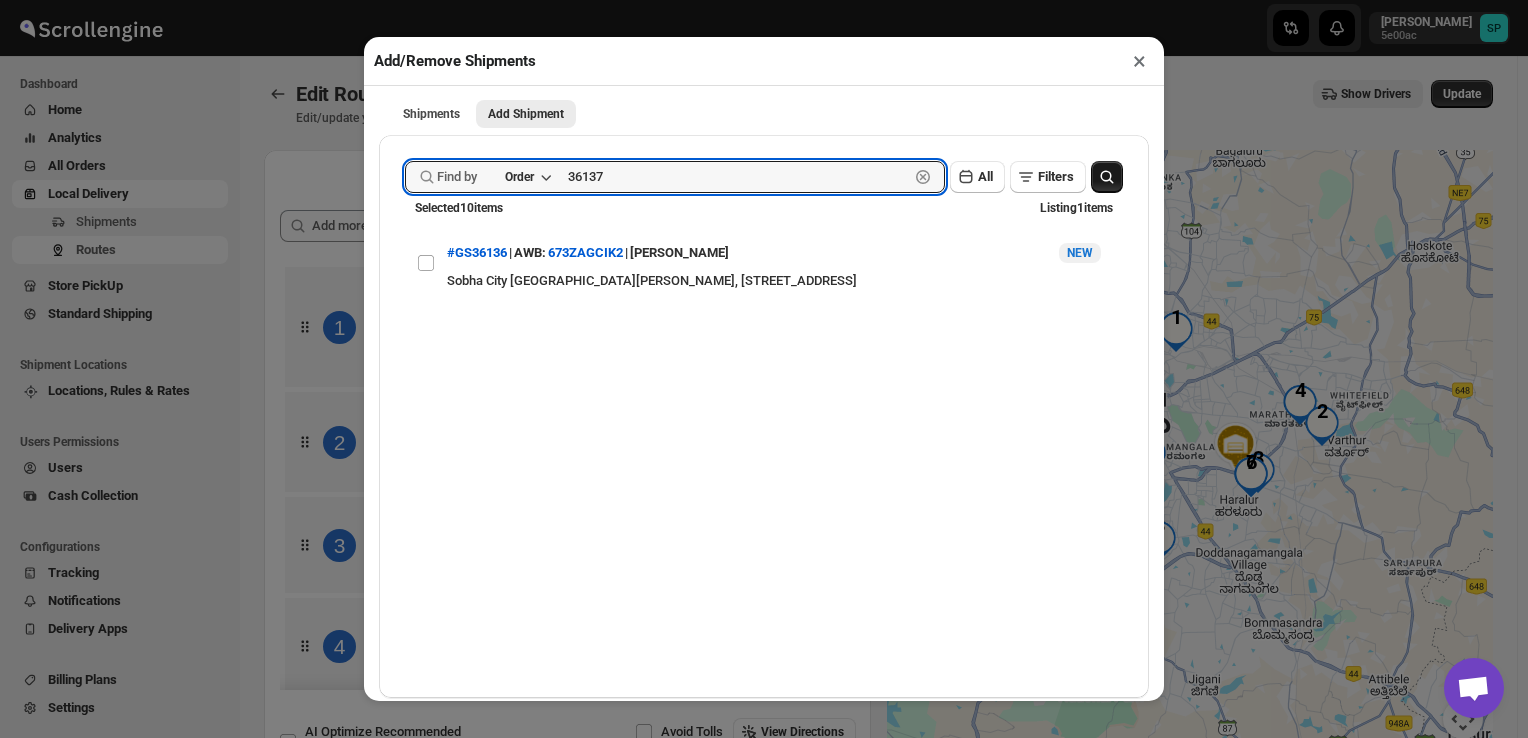 type on "36137" 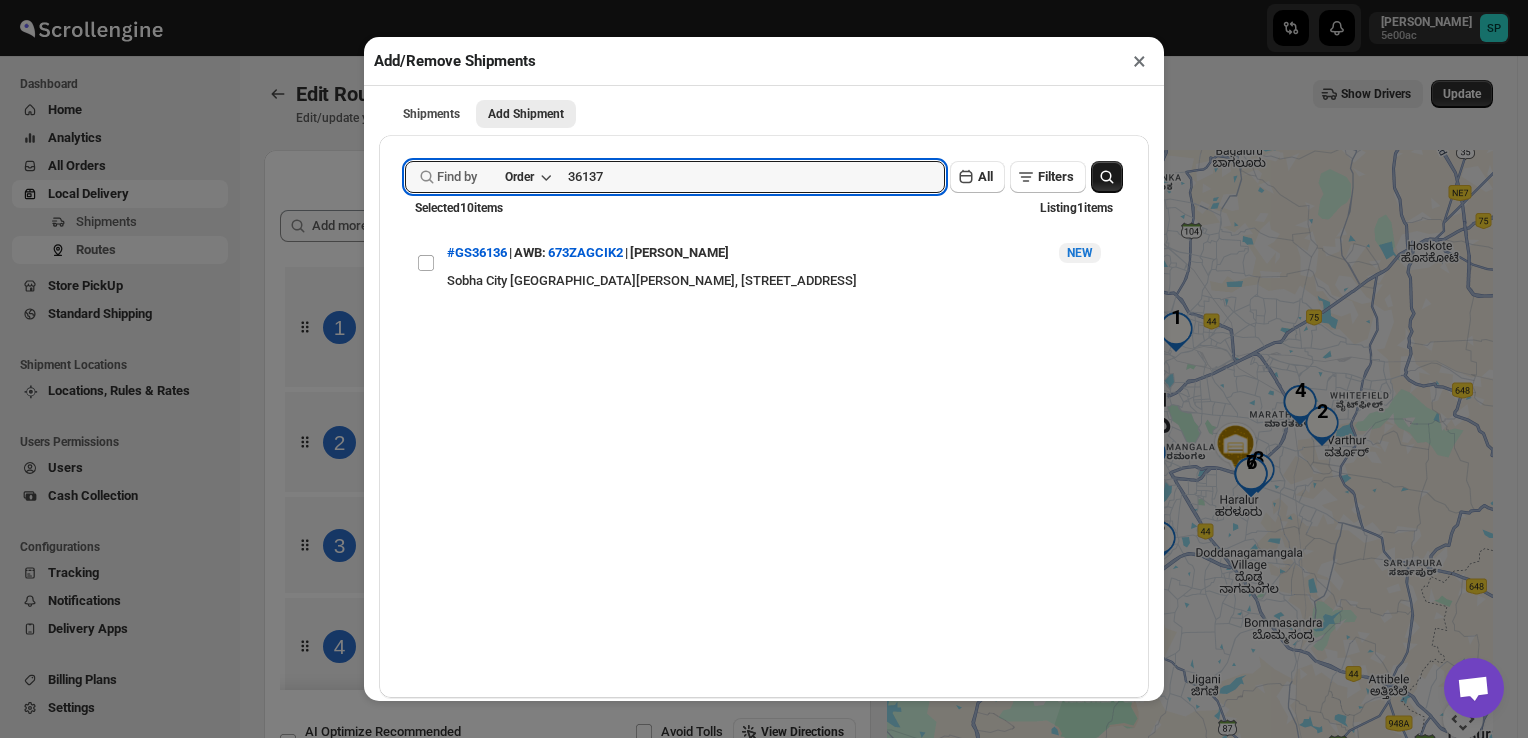 click 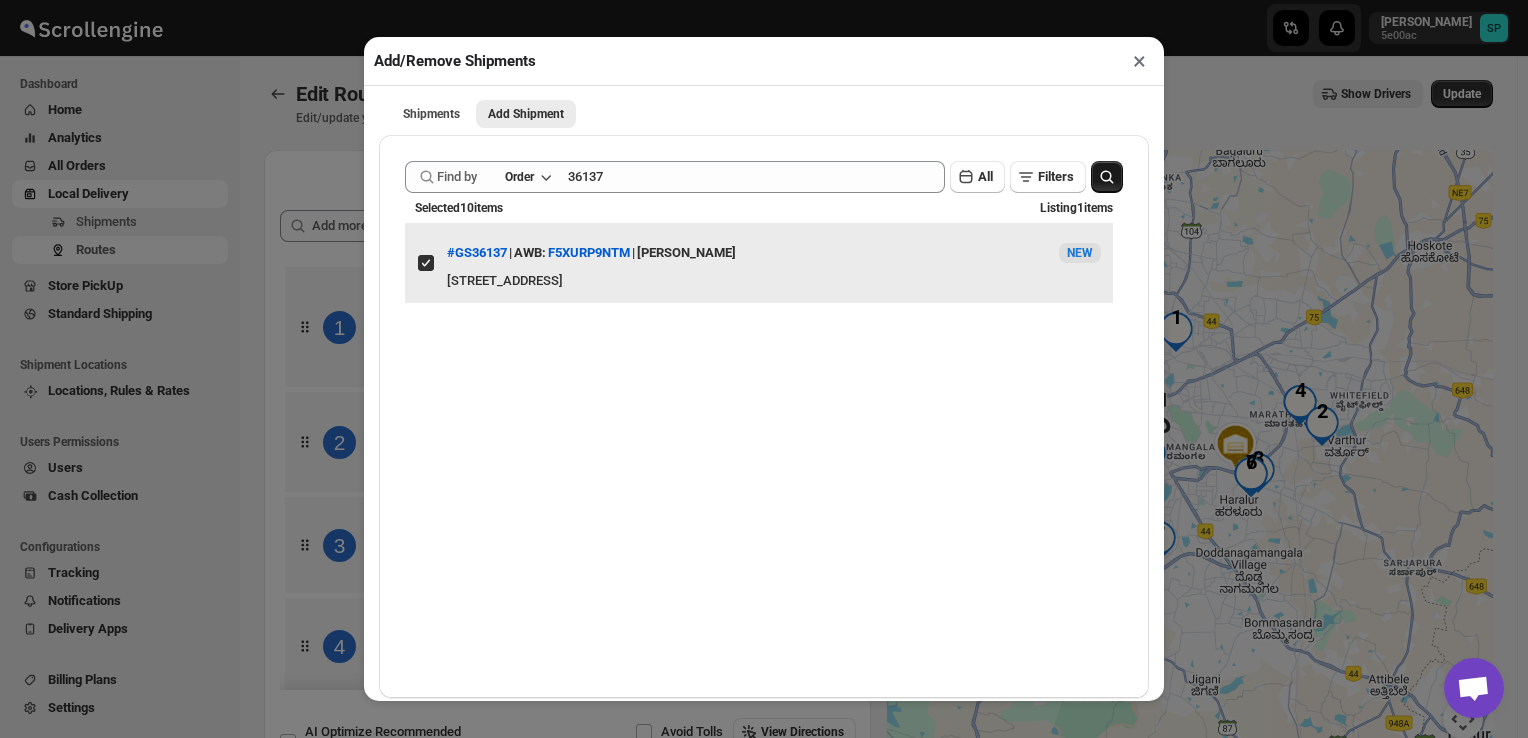 click on "View details for 68778fd8b5e00a12246bb2c2" at bounding box center [426, 263] 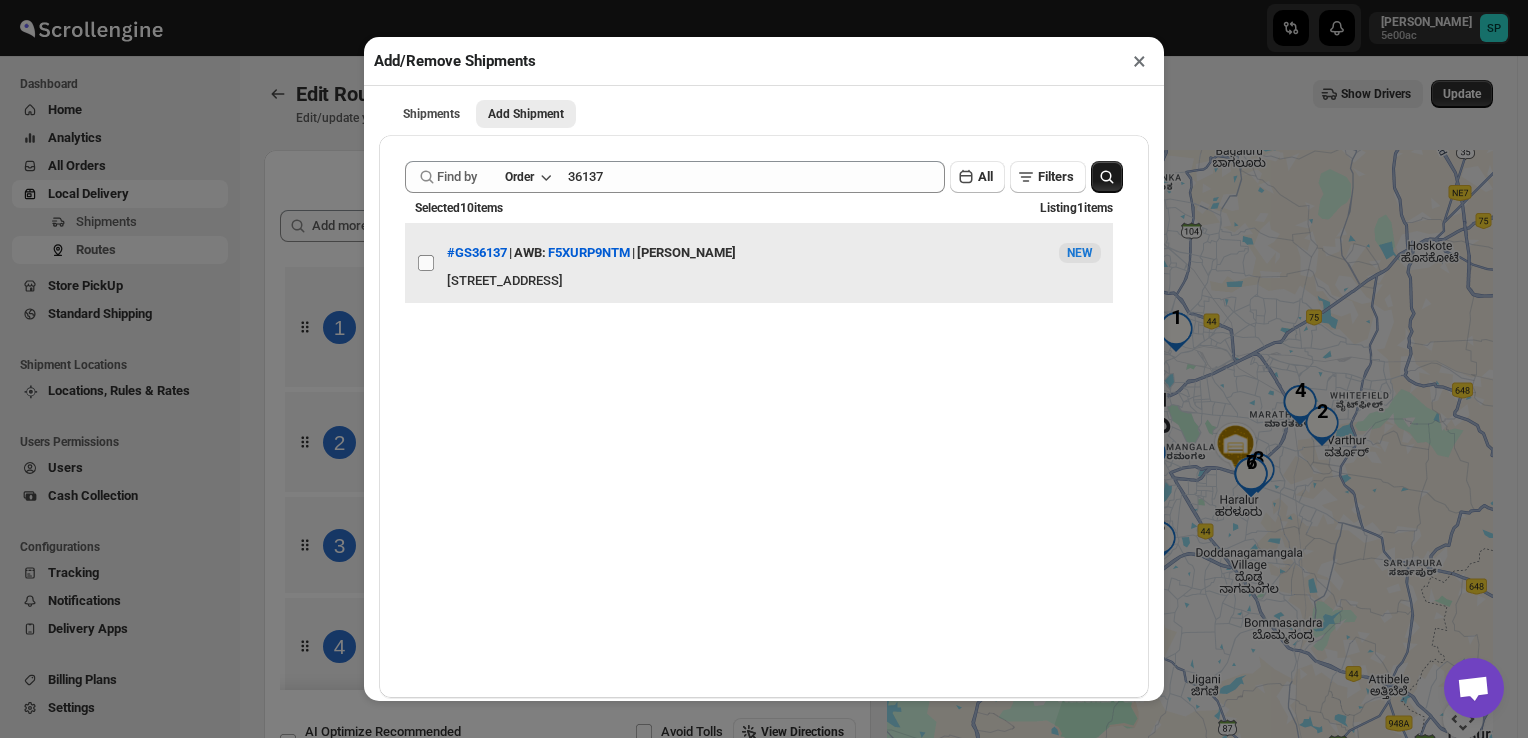 checkbox on "false" 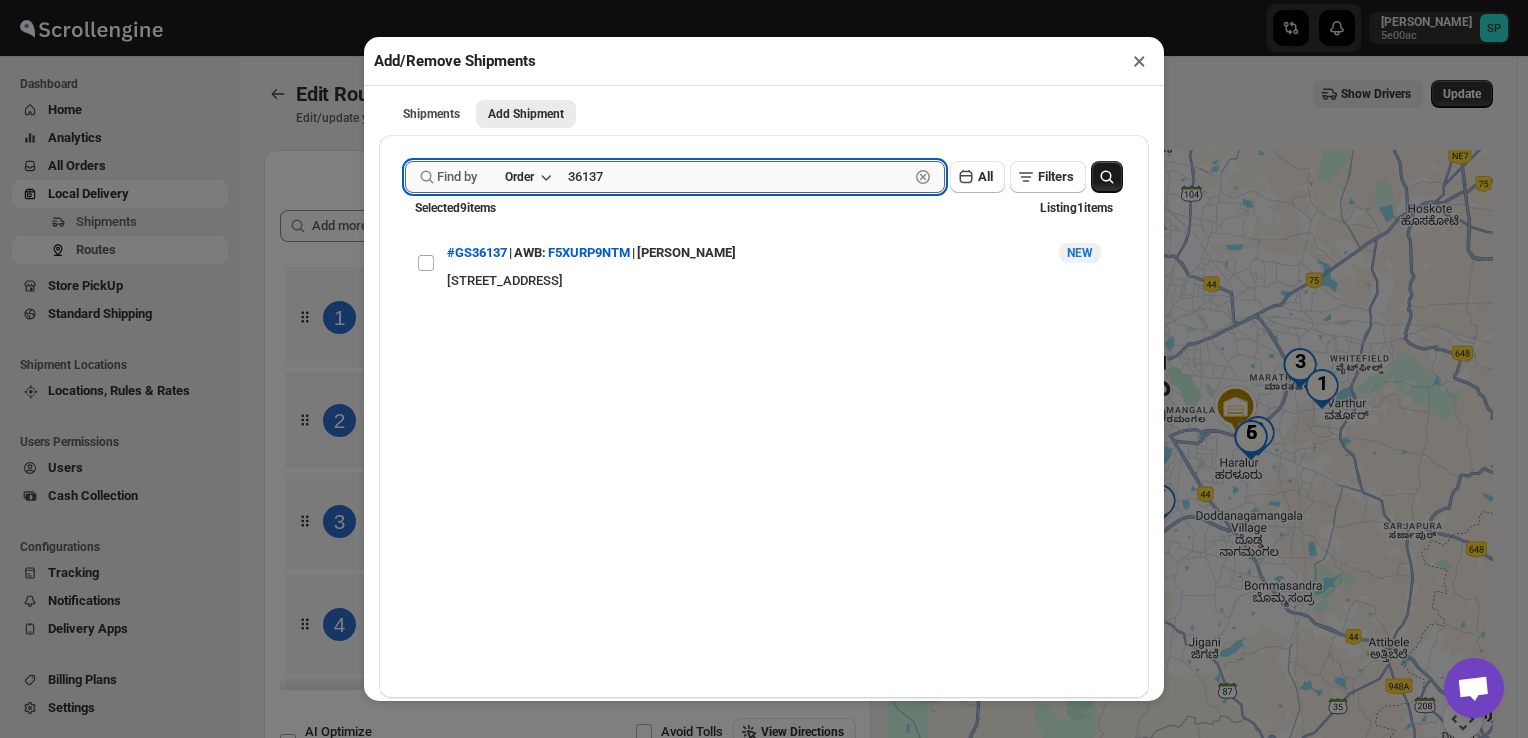 click on "36137" at bounding box center [738, 177] 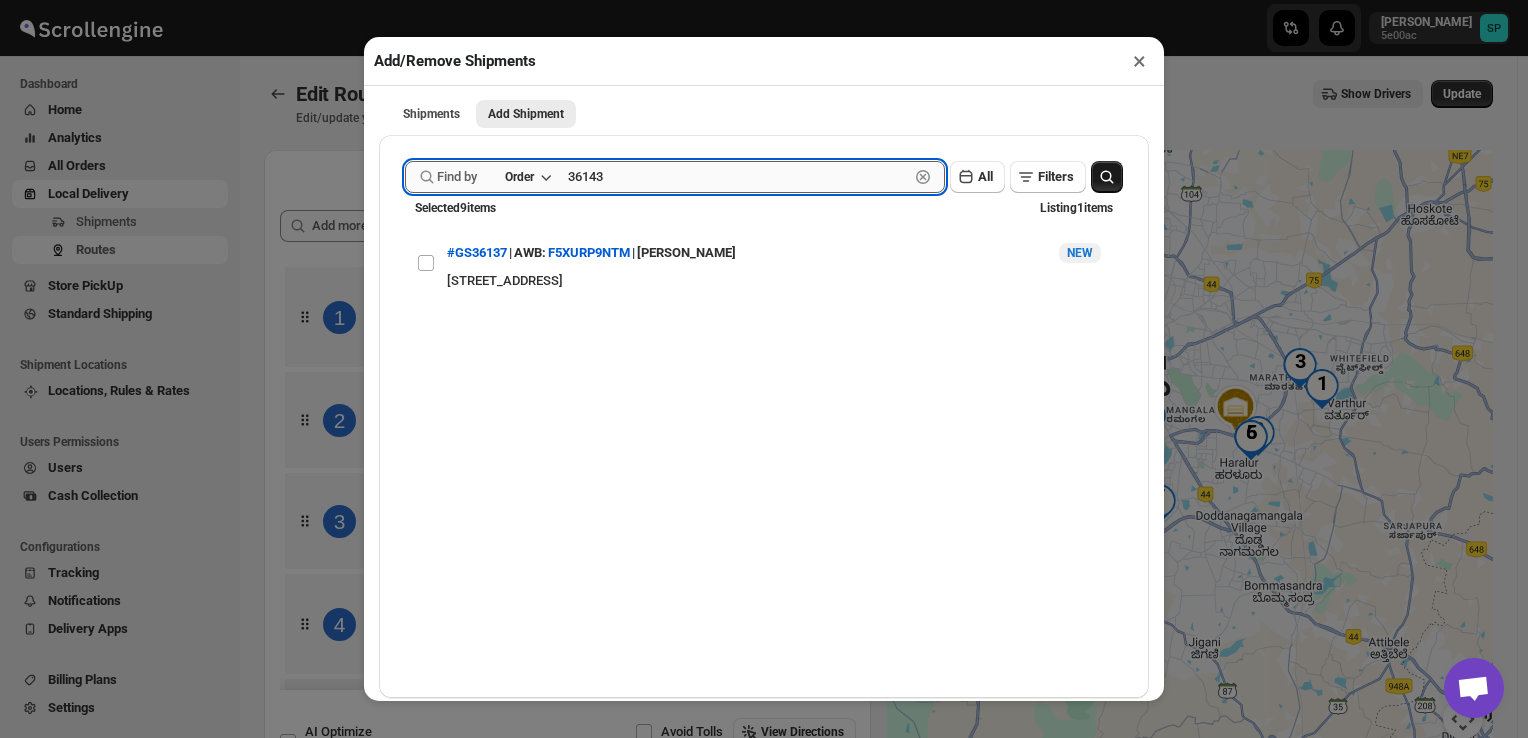 click on "36143" at bounding box center (738, 177) 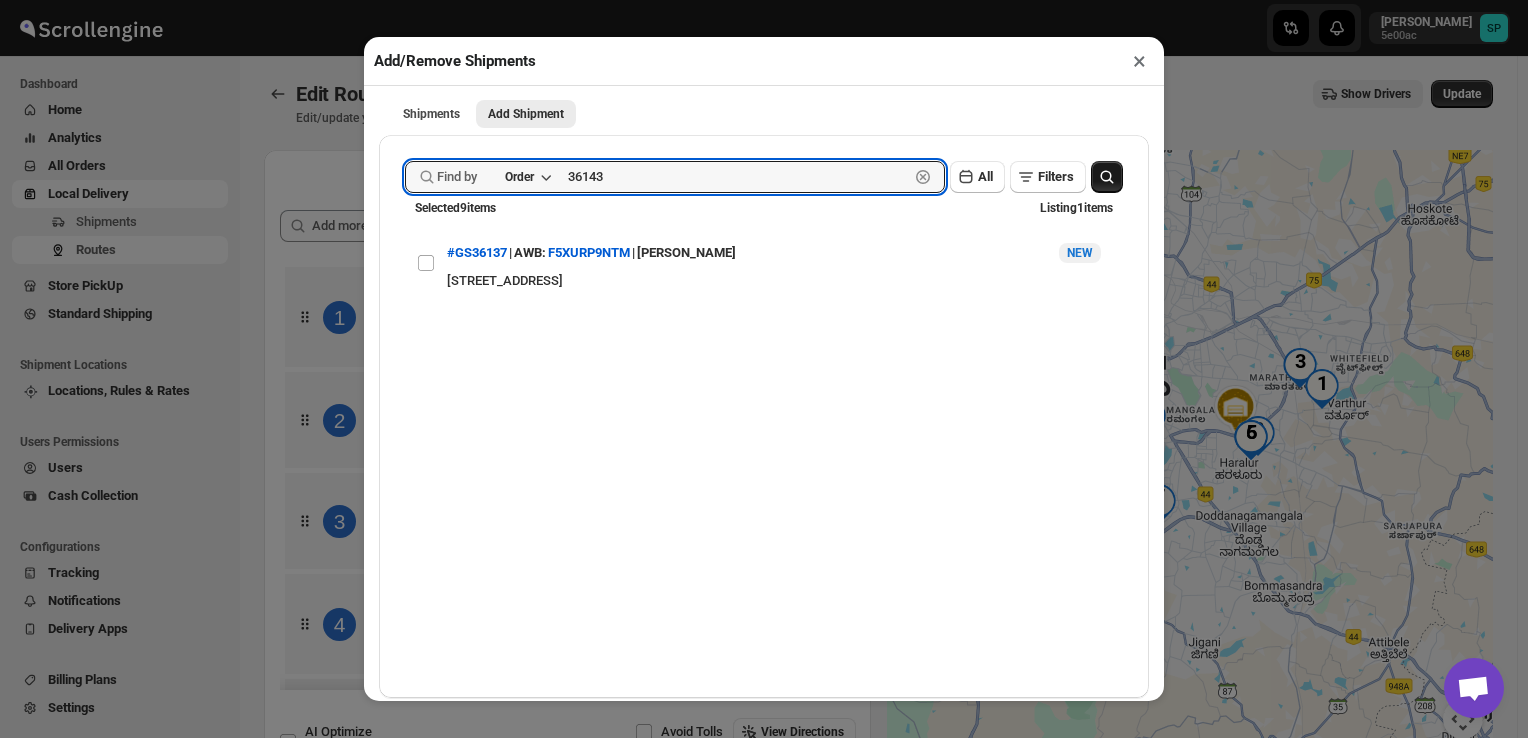 type on "36143" 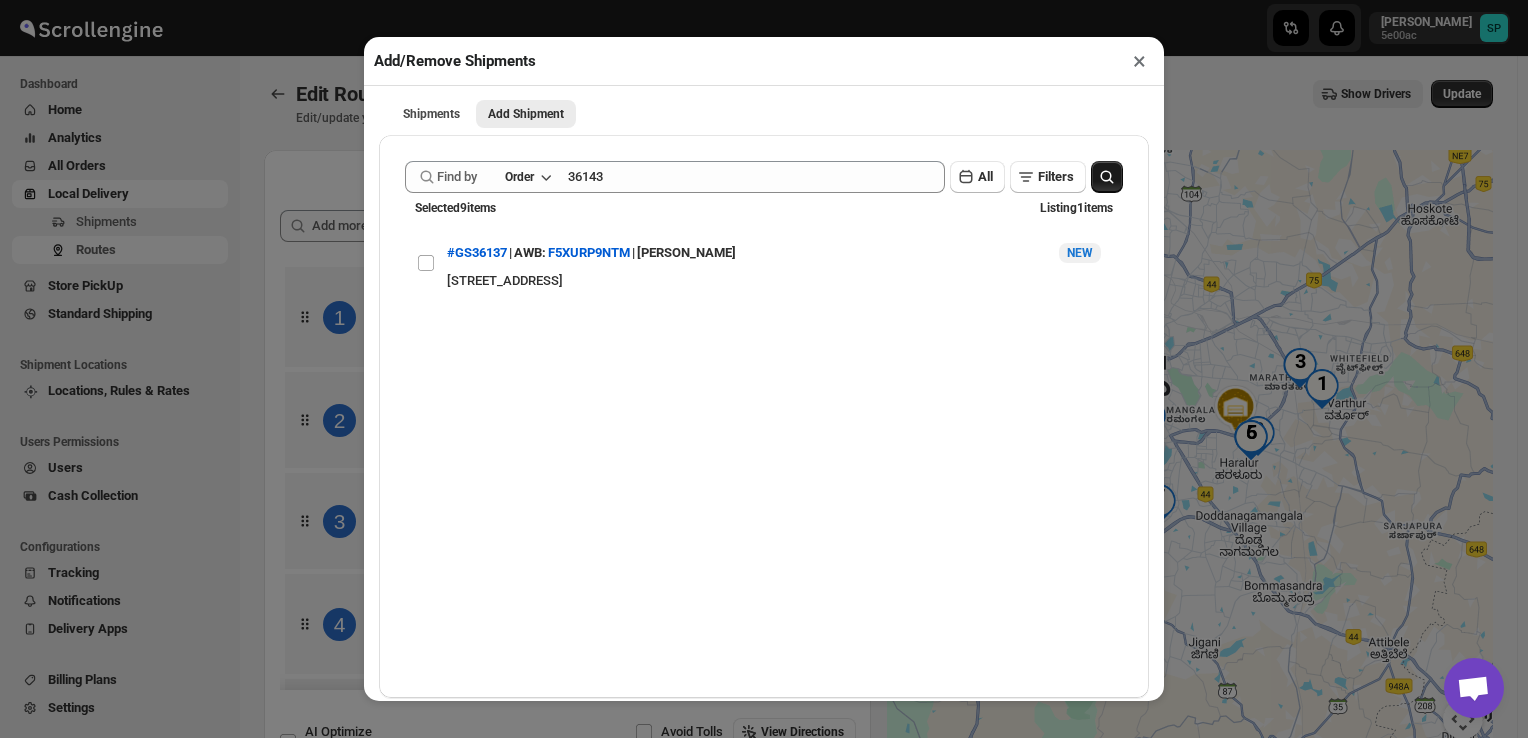 click 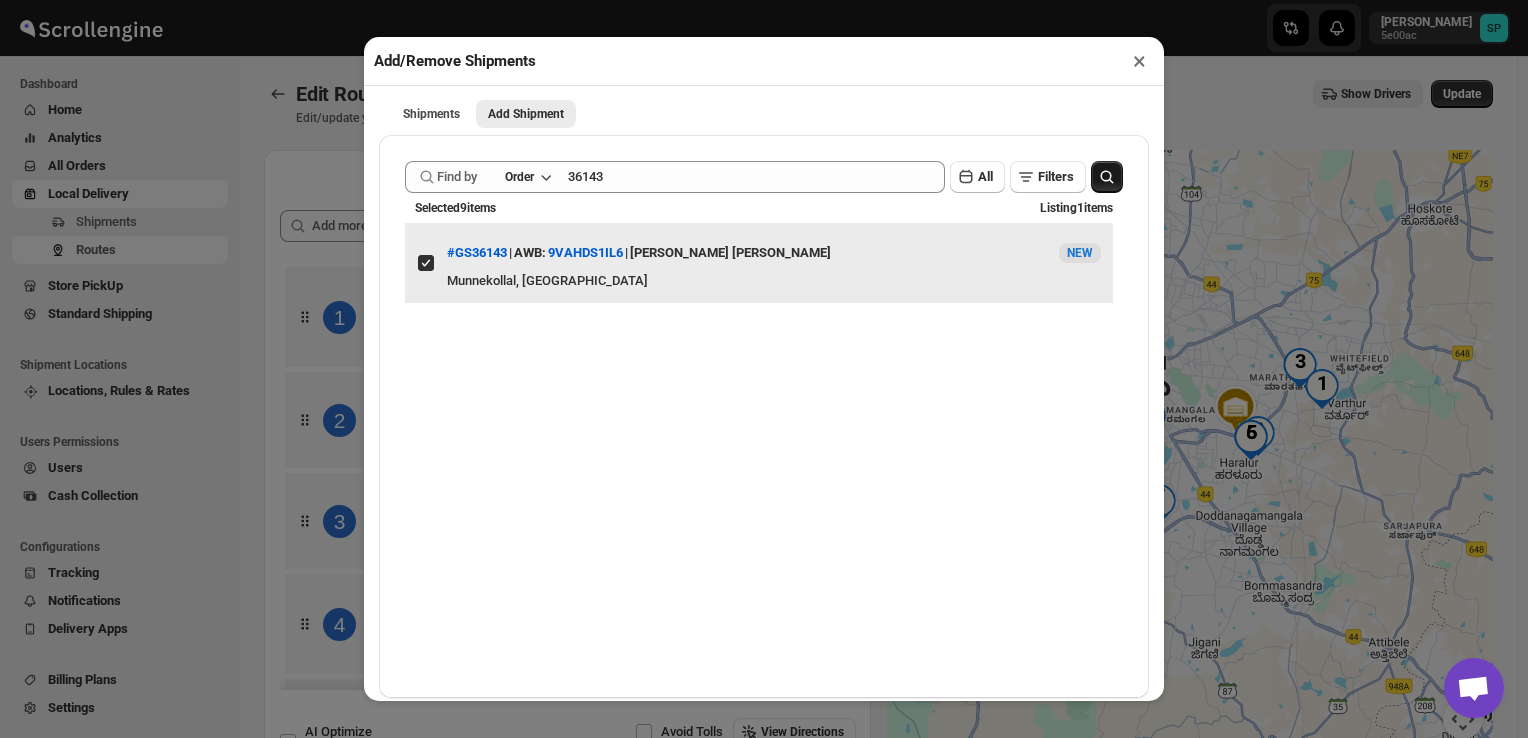 click on "View details for 6877e61cb5e00a12246bbcd2" at bounding box center [426, 263] 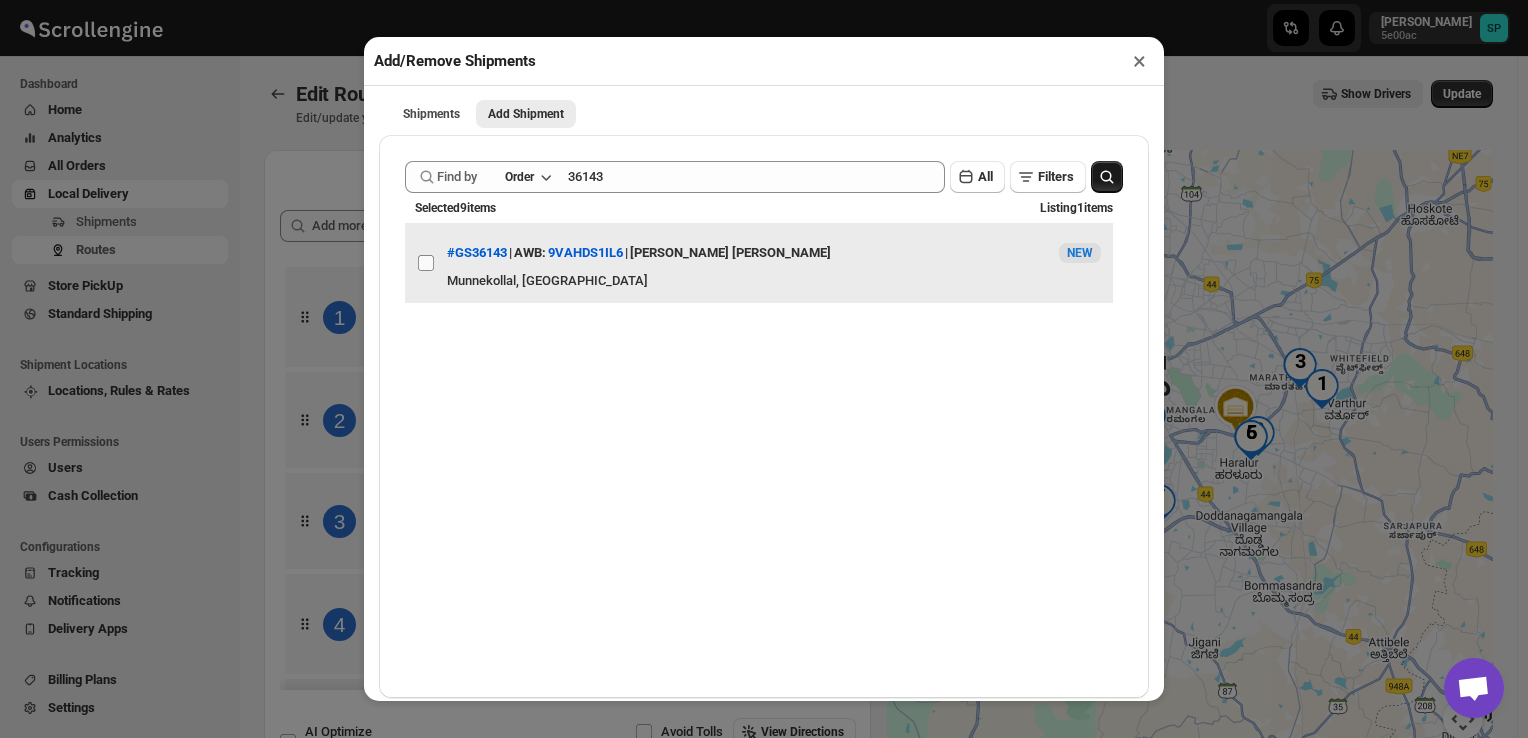 checkbox on "false" 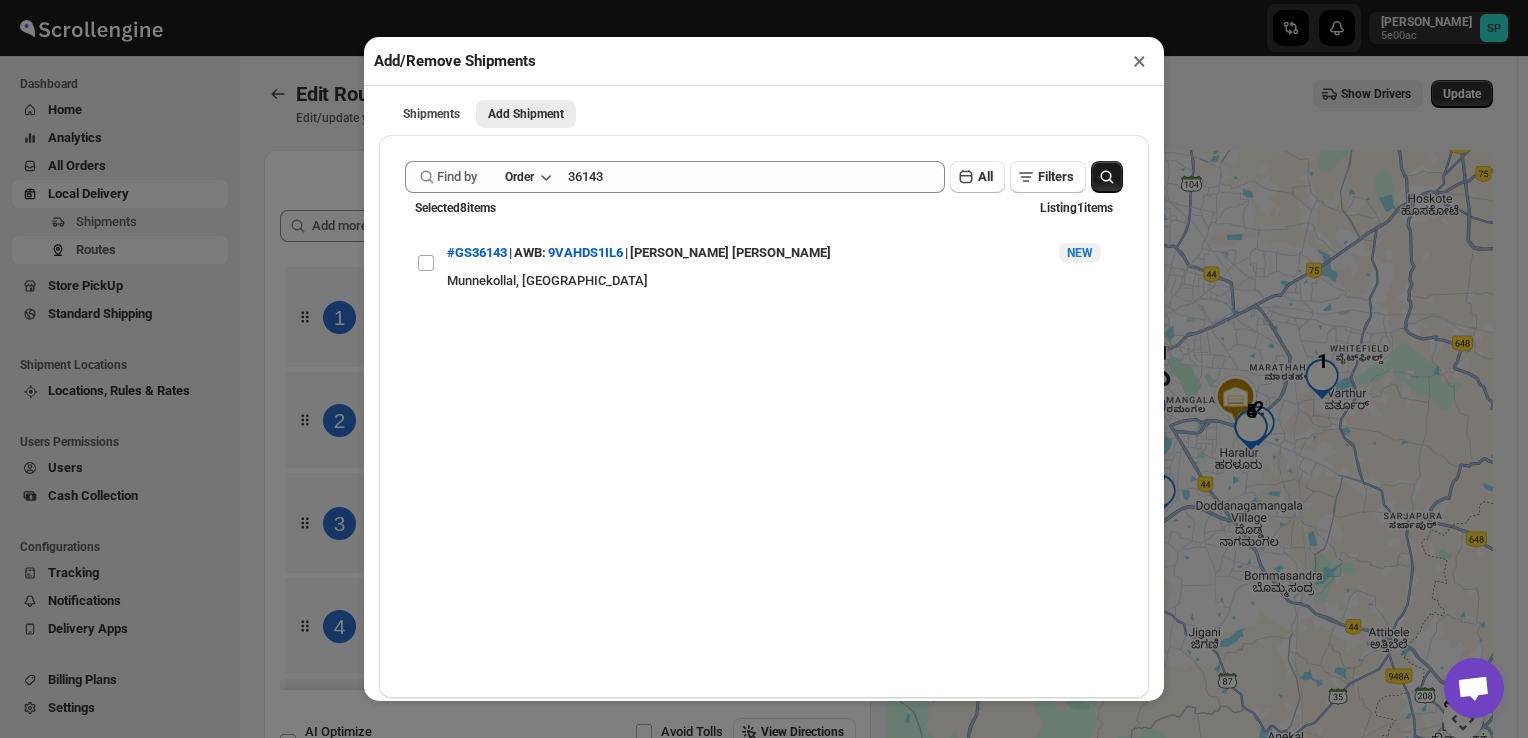 click on "×" at bounding box center [1139, 61] 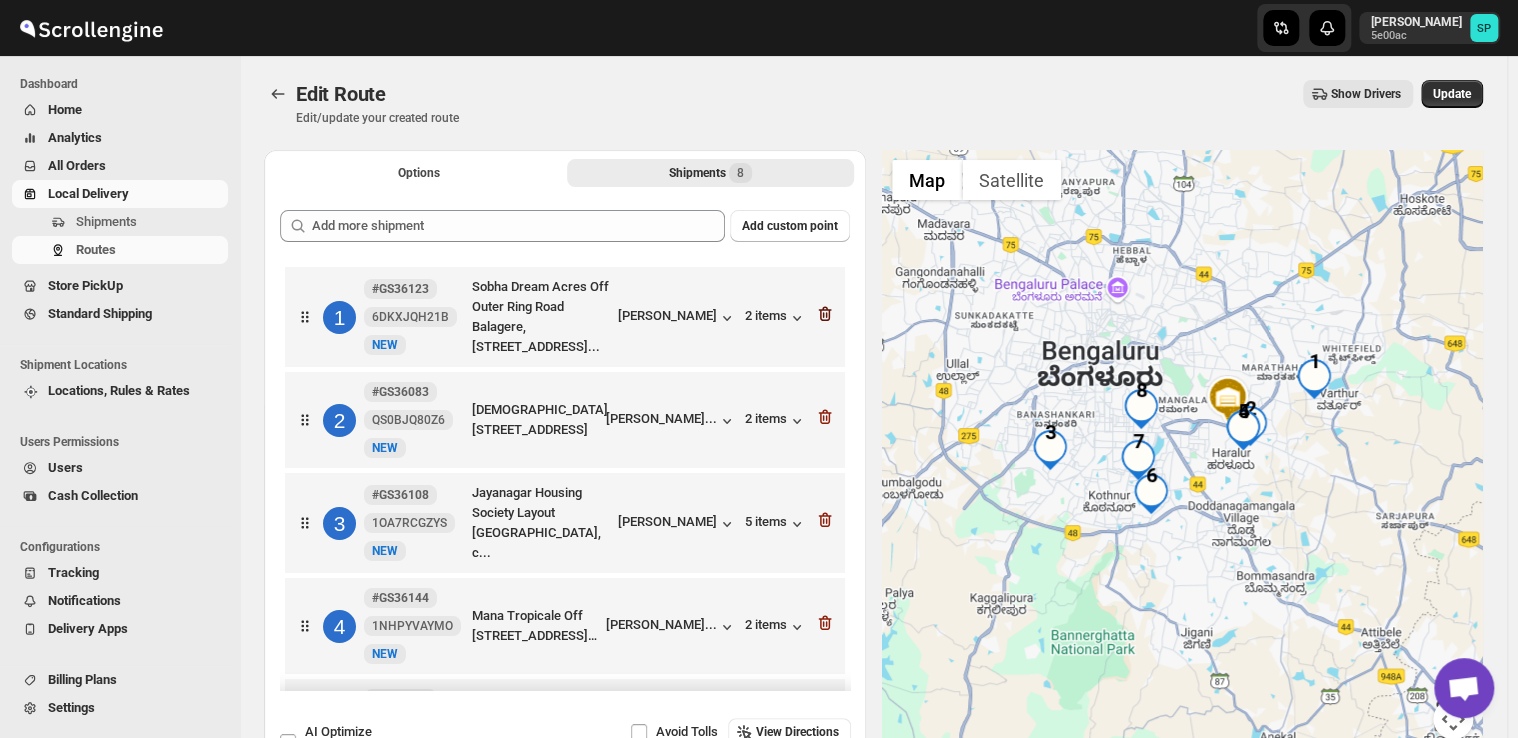click 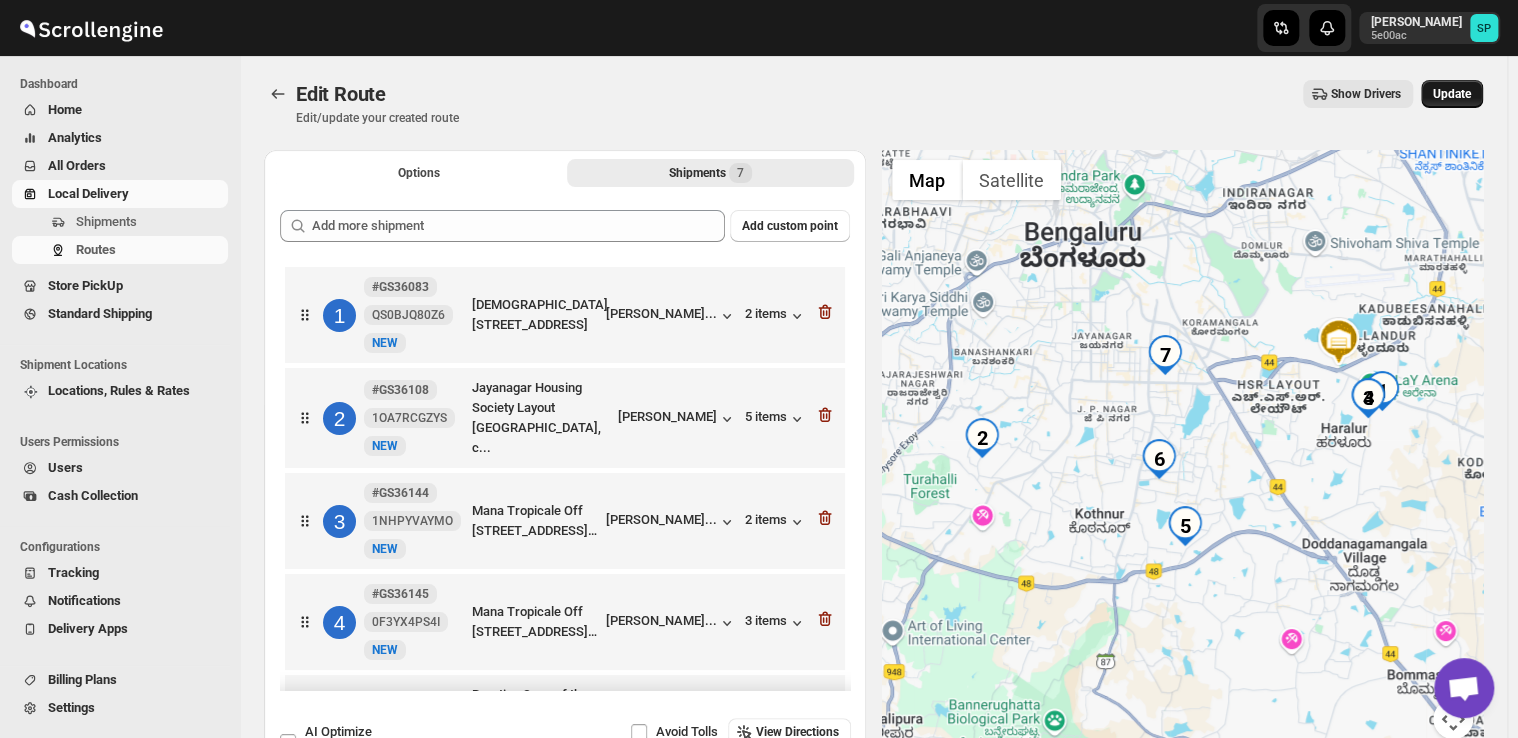 click on "Update" at bounding box center [1452, 94] 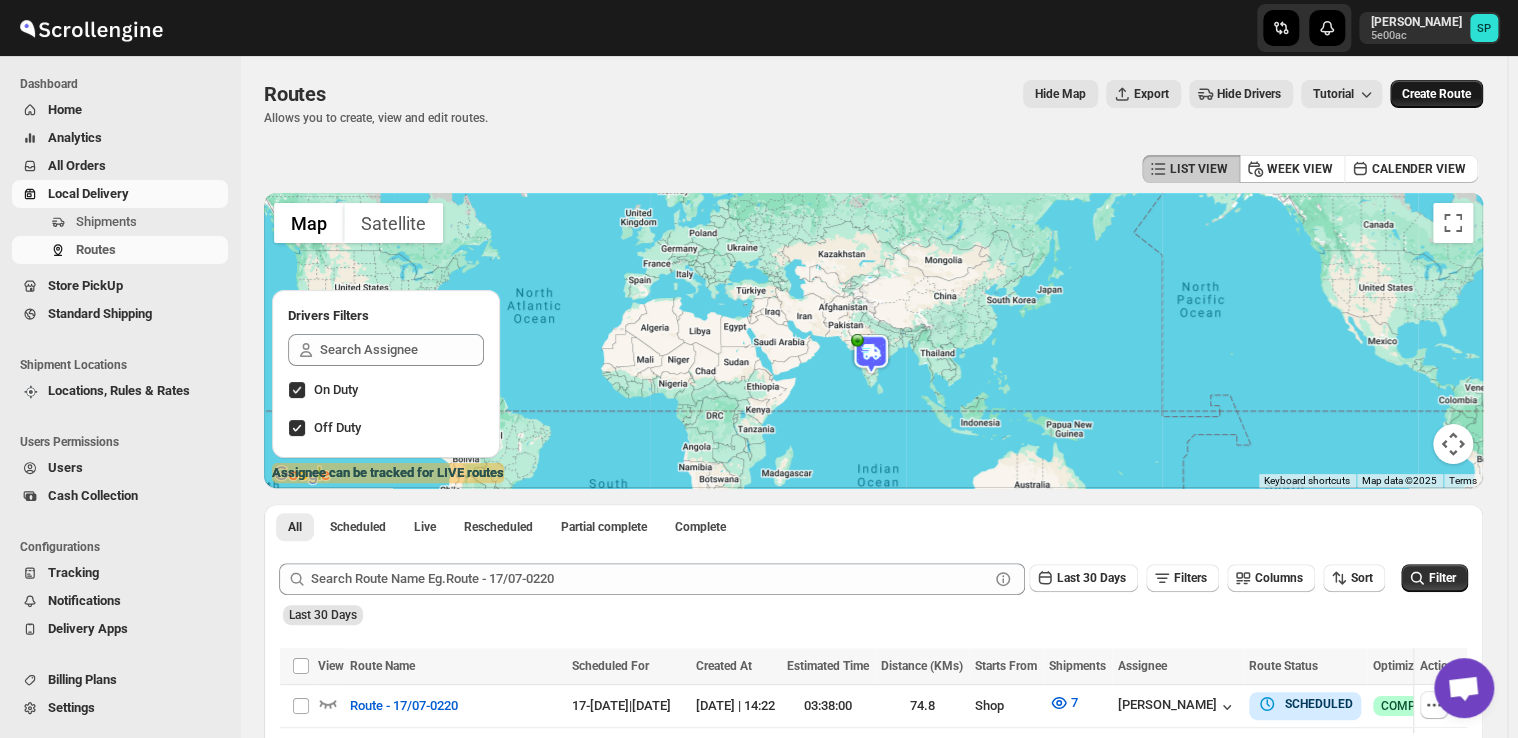 click on "Create Route" at bounding box center [1436, 94] 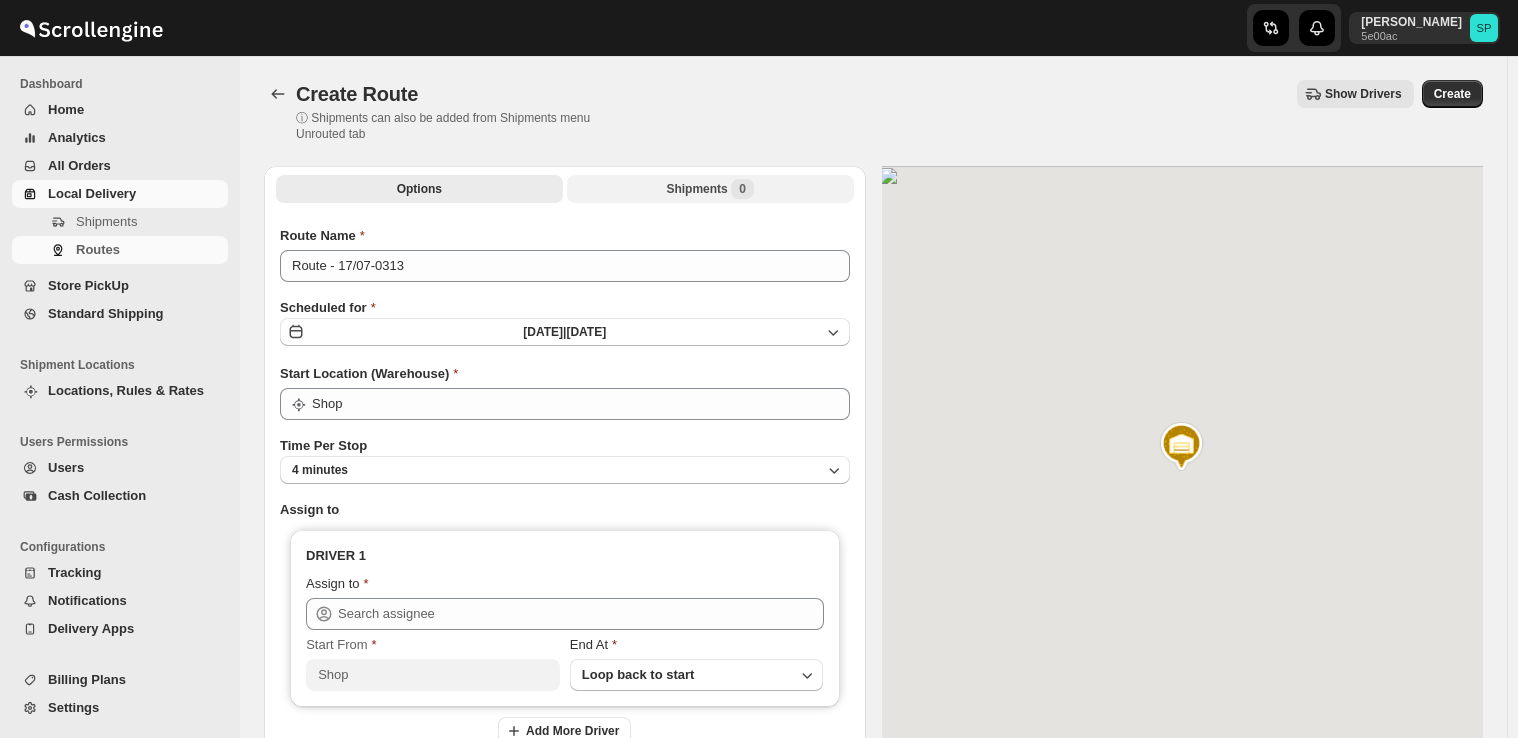 scroll, scrollTop: 0, scrollLeft: 0, axis: both 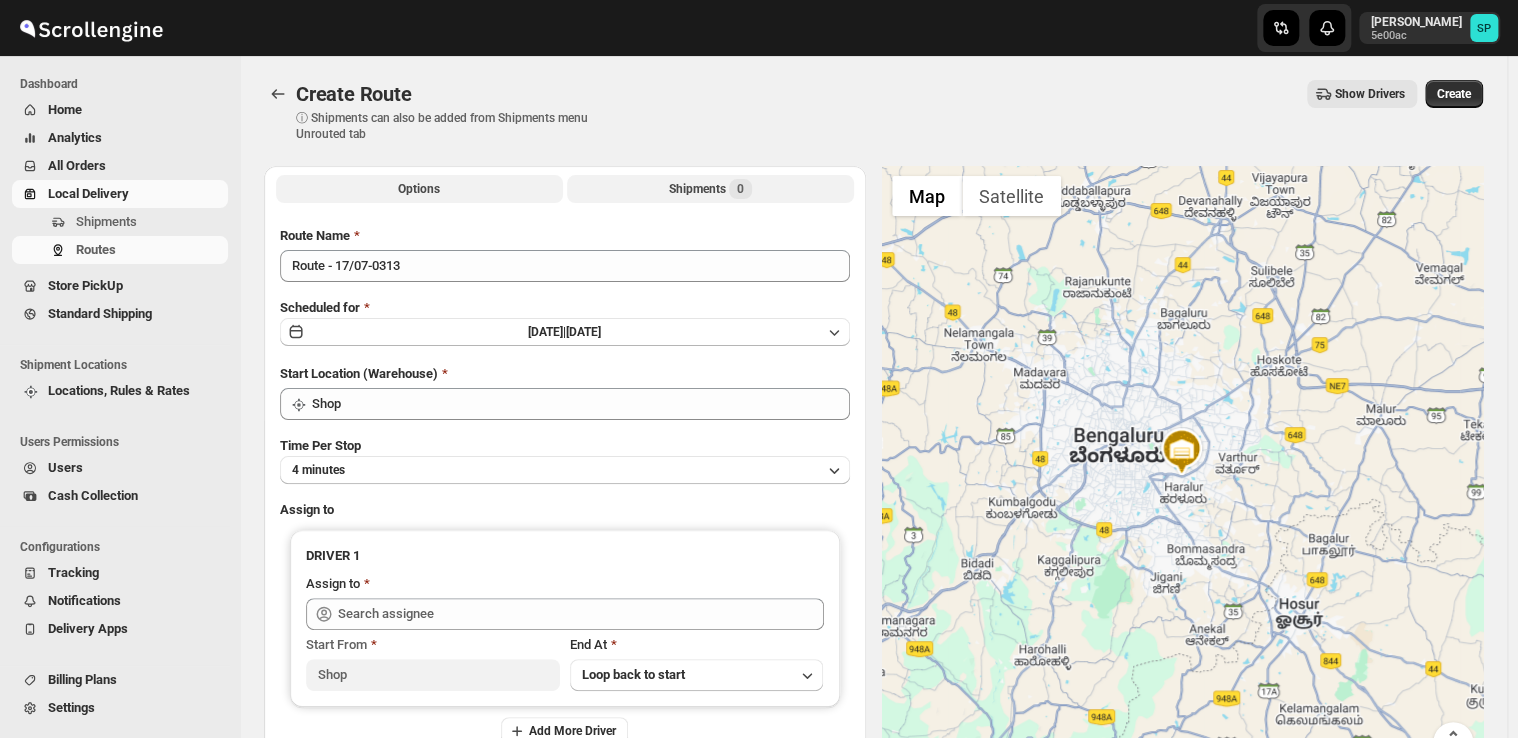 click on "Shipments   0" at bounding box center (710, 189) 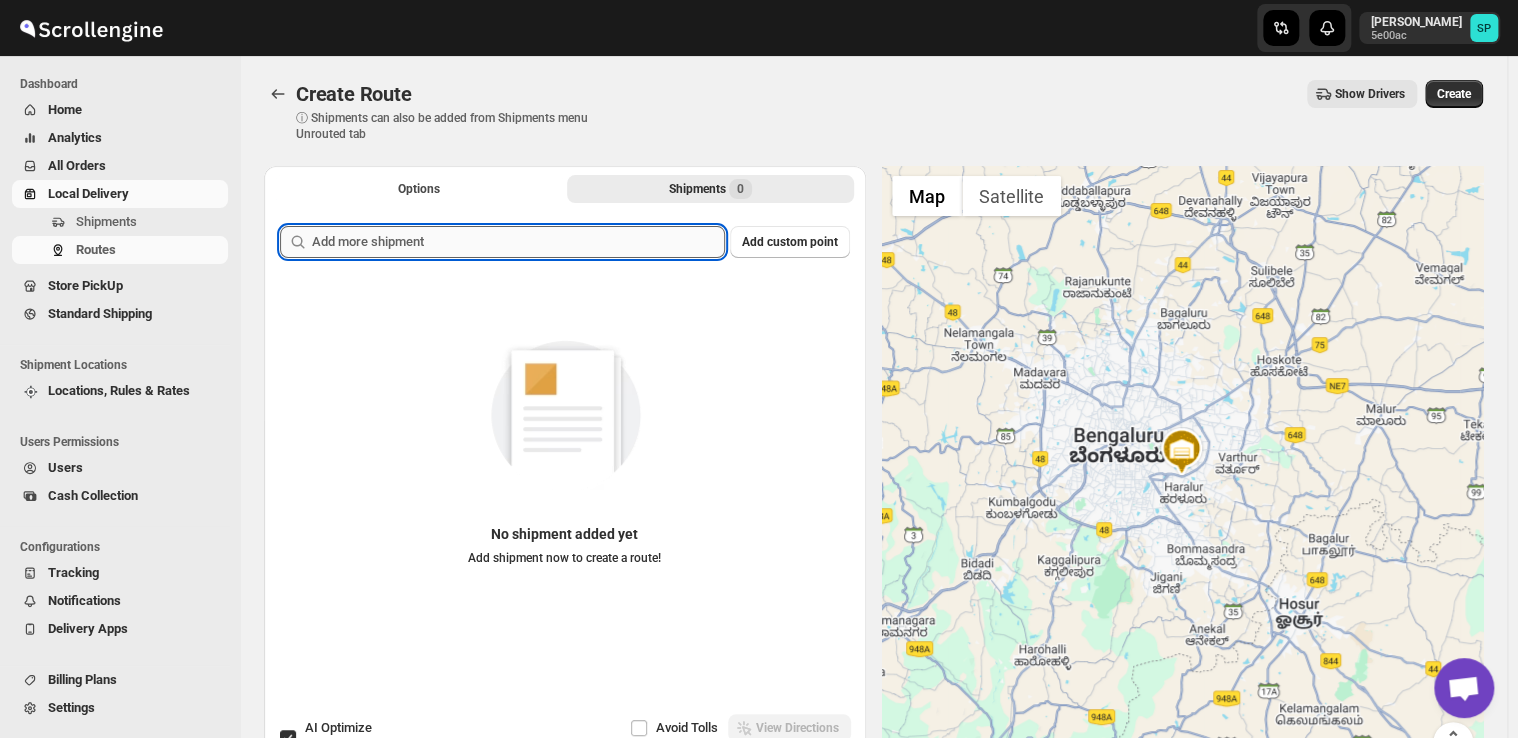 click at bounding box center (518, 242) 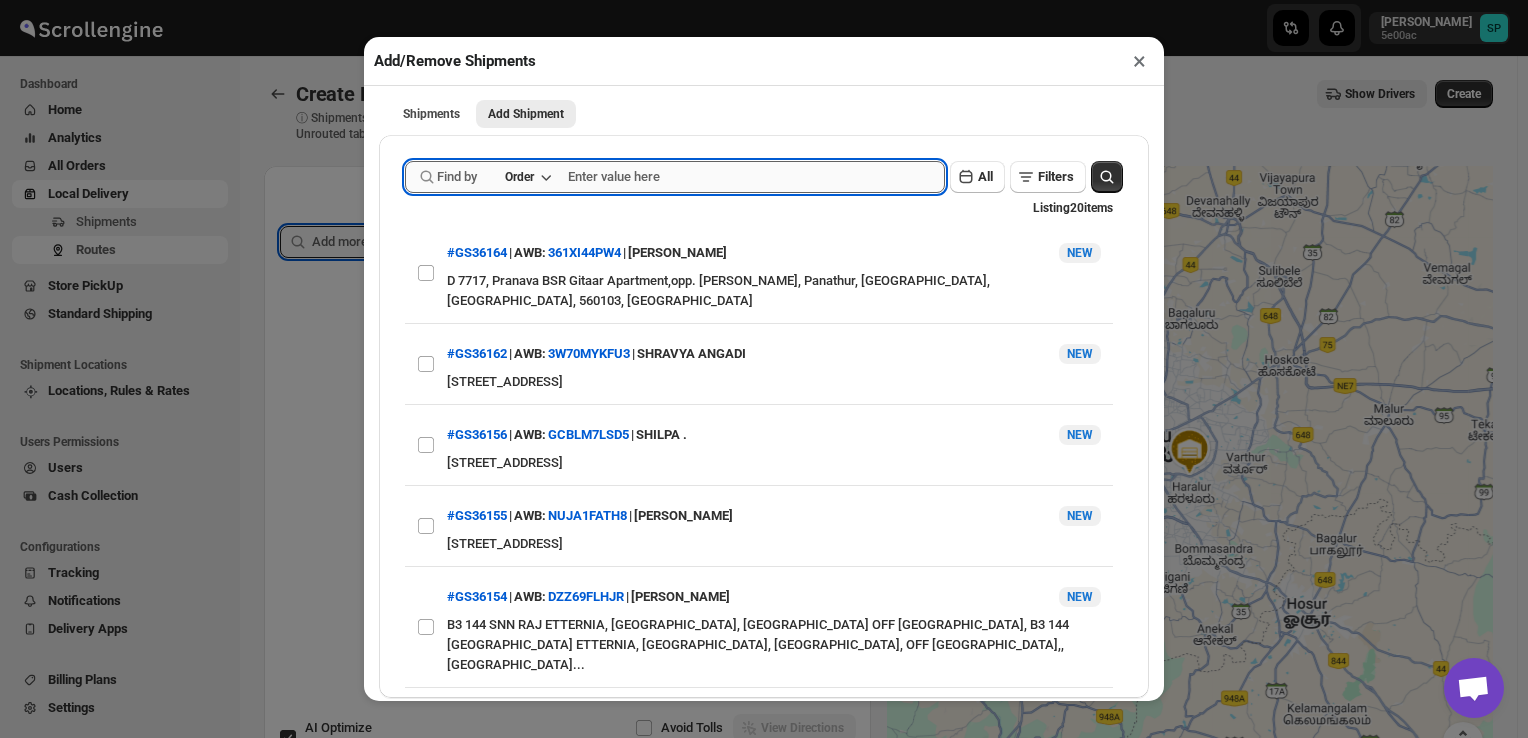 click at bounding box center (756, 177) 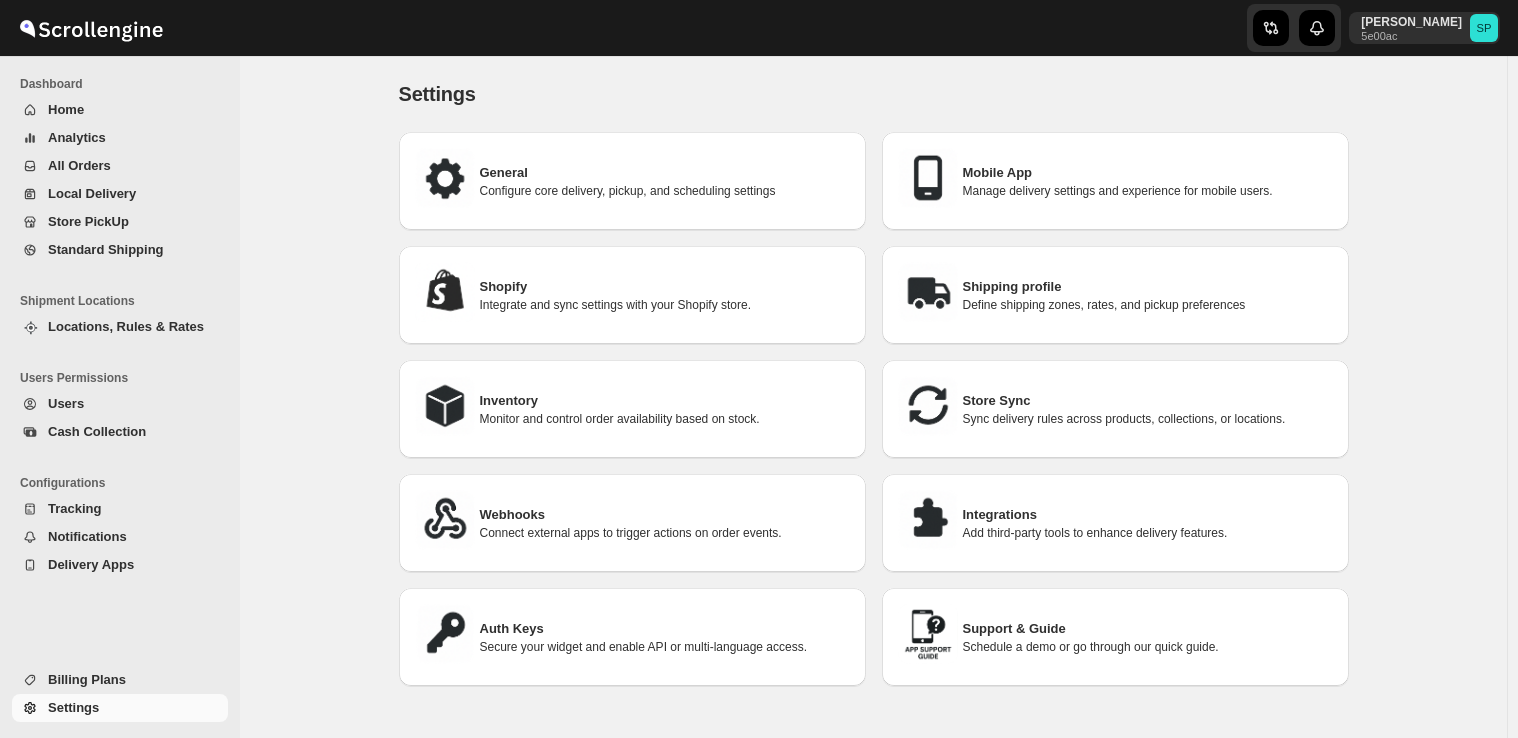 scroll, scrollTop: 0, scrollLeft: 0, axis: both 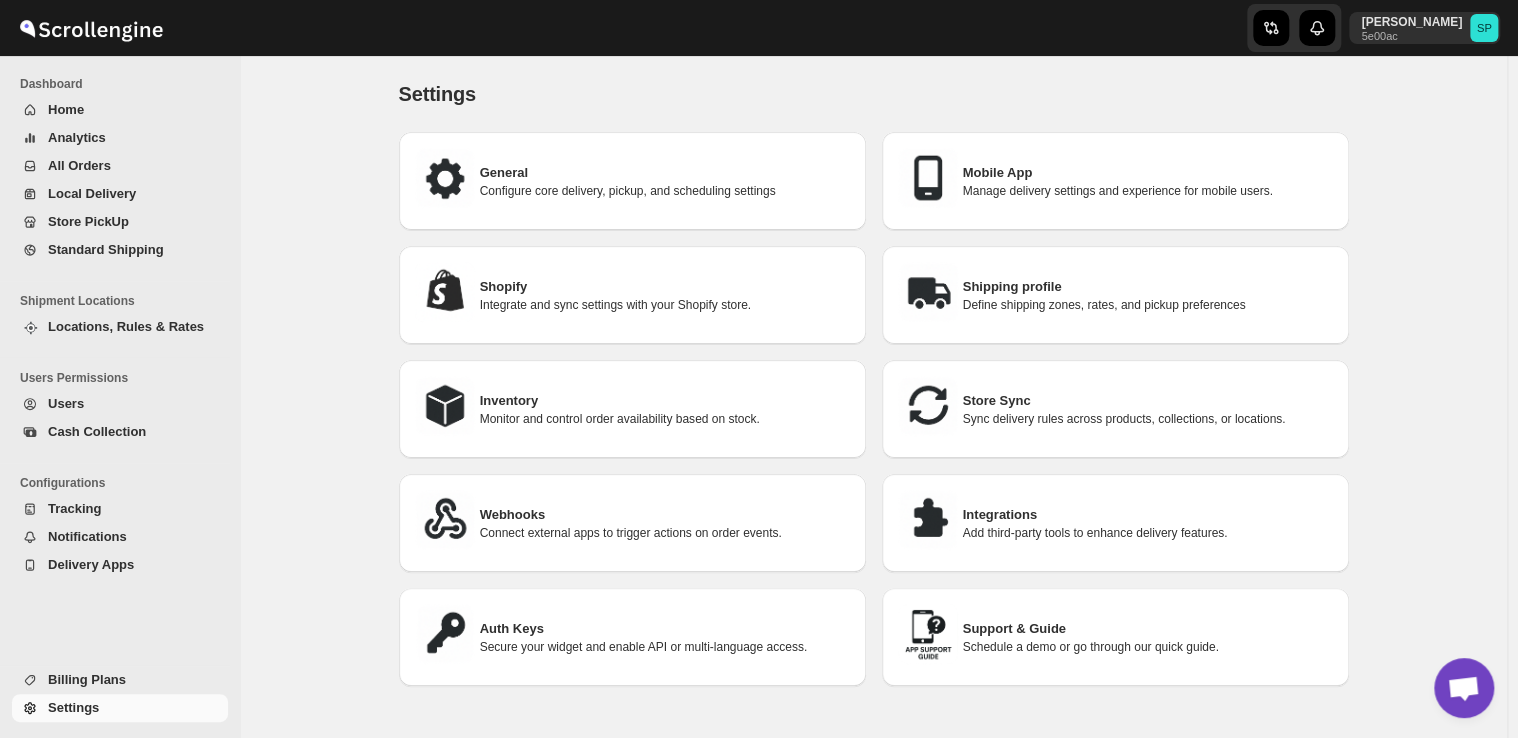 click on "General Configure core delivery, pickup, and scheduling settings" at bounding box center [632, 181] 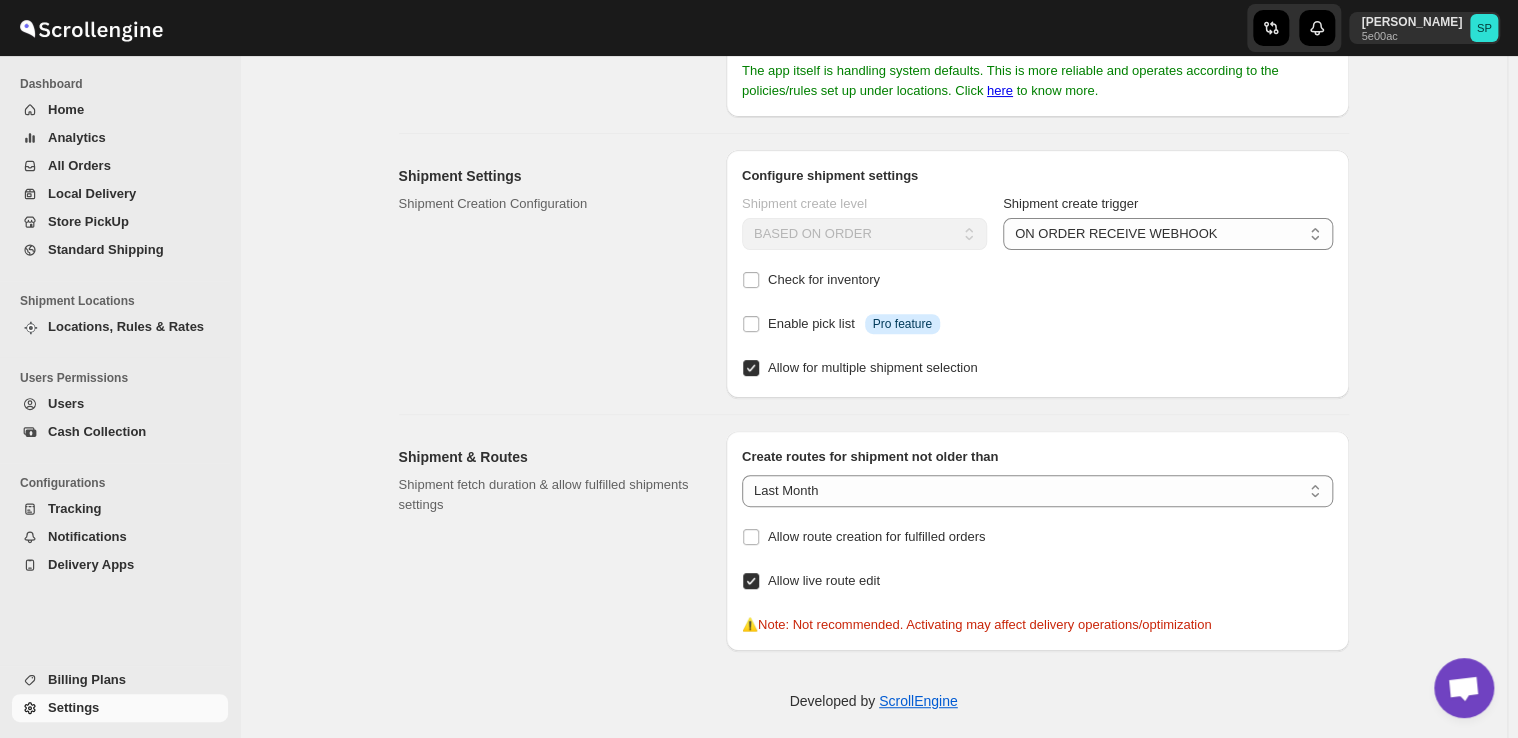 scroll, scrollTop: 180, scrollLeft: 0, axis: vertical 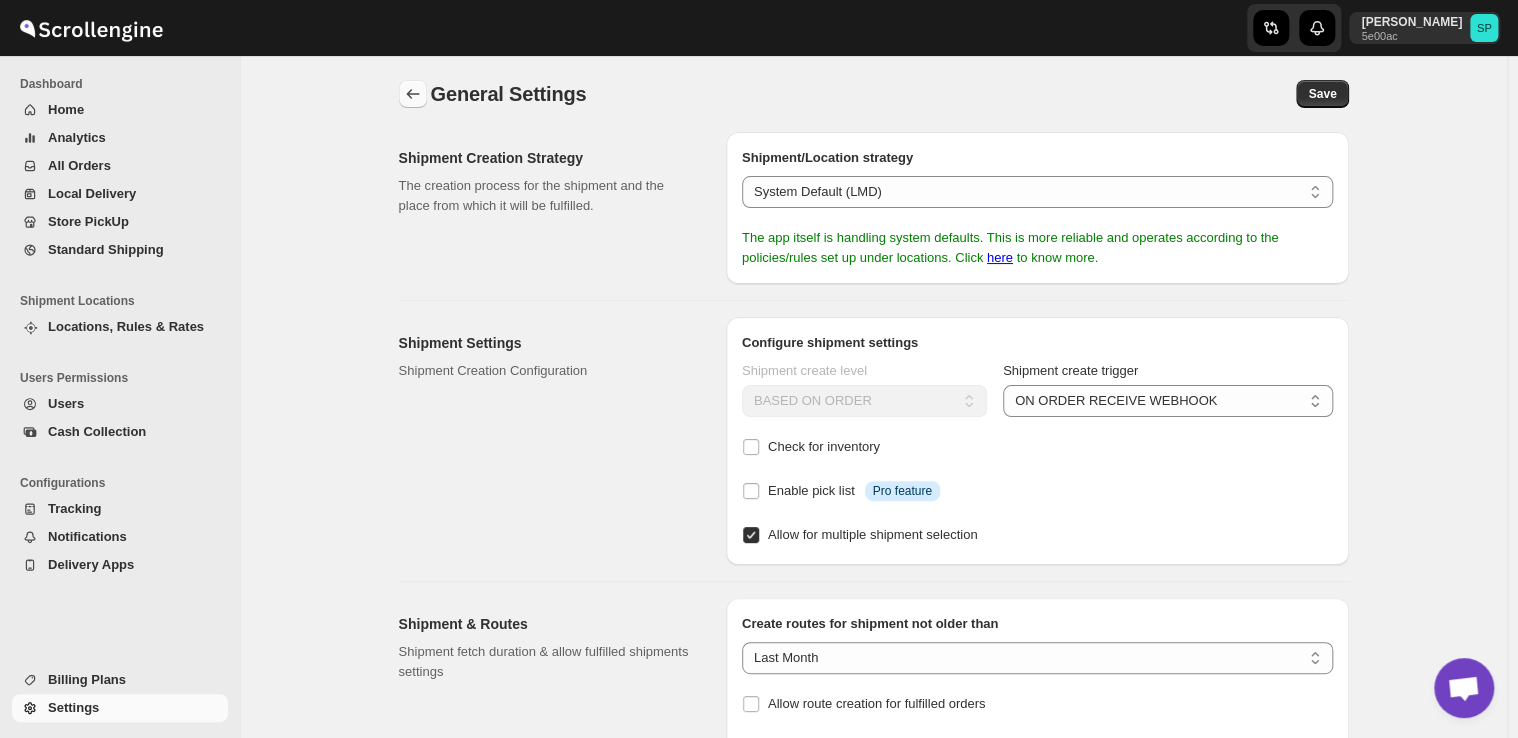 click 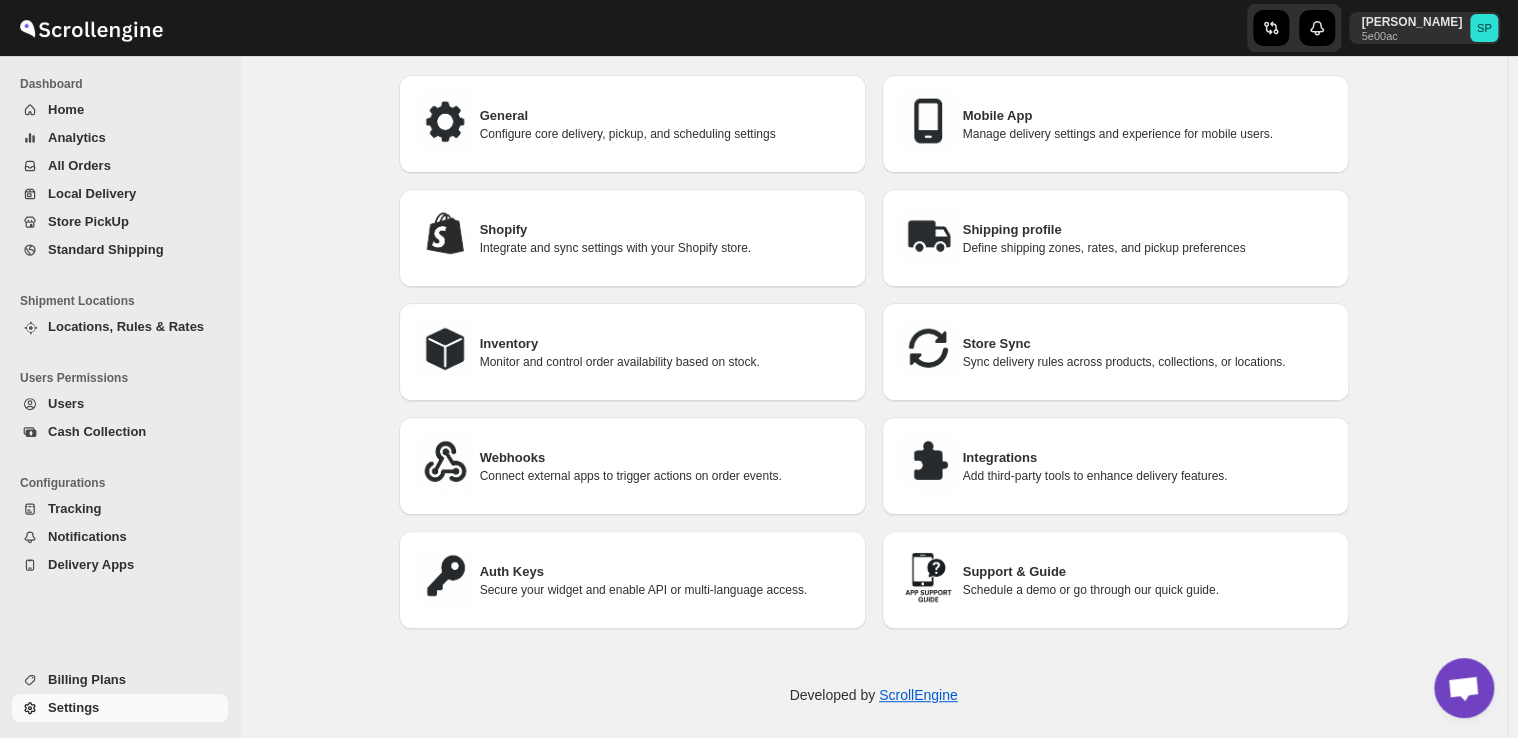 scroll, scrollTop: 0, scrollLeft: 0, axis: both 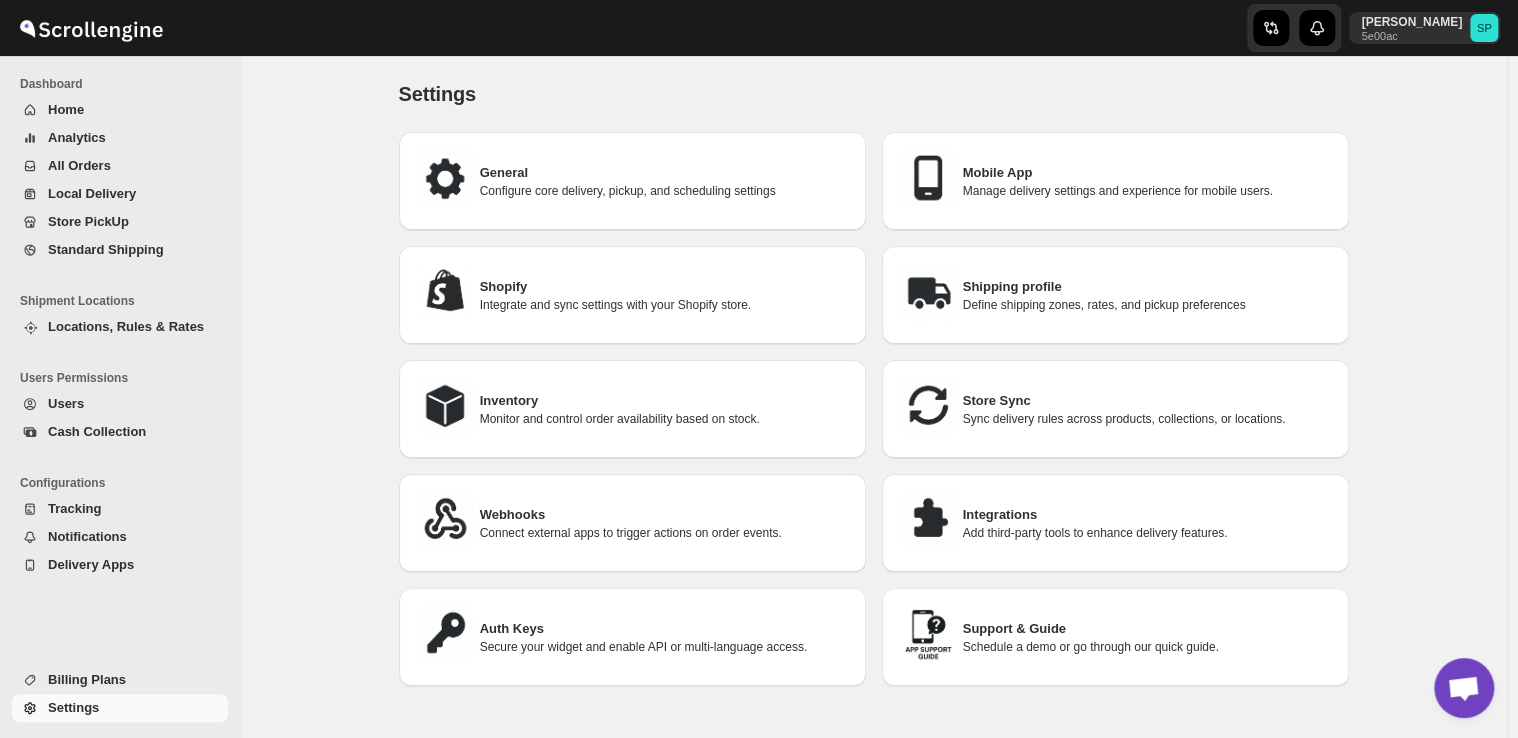 click on "Users" at bounding box center [136, 404] 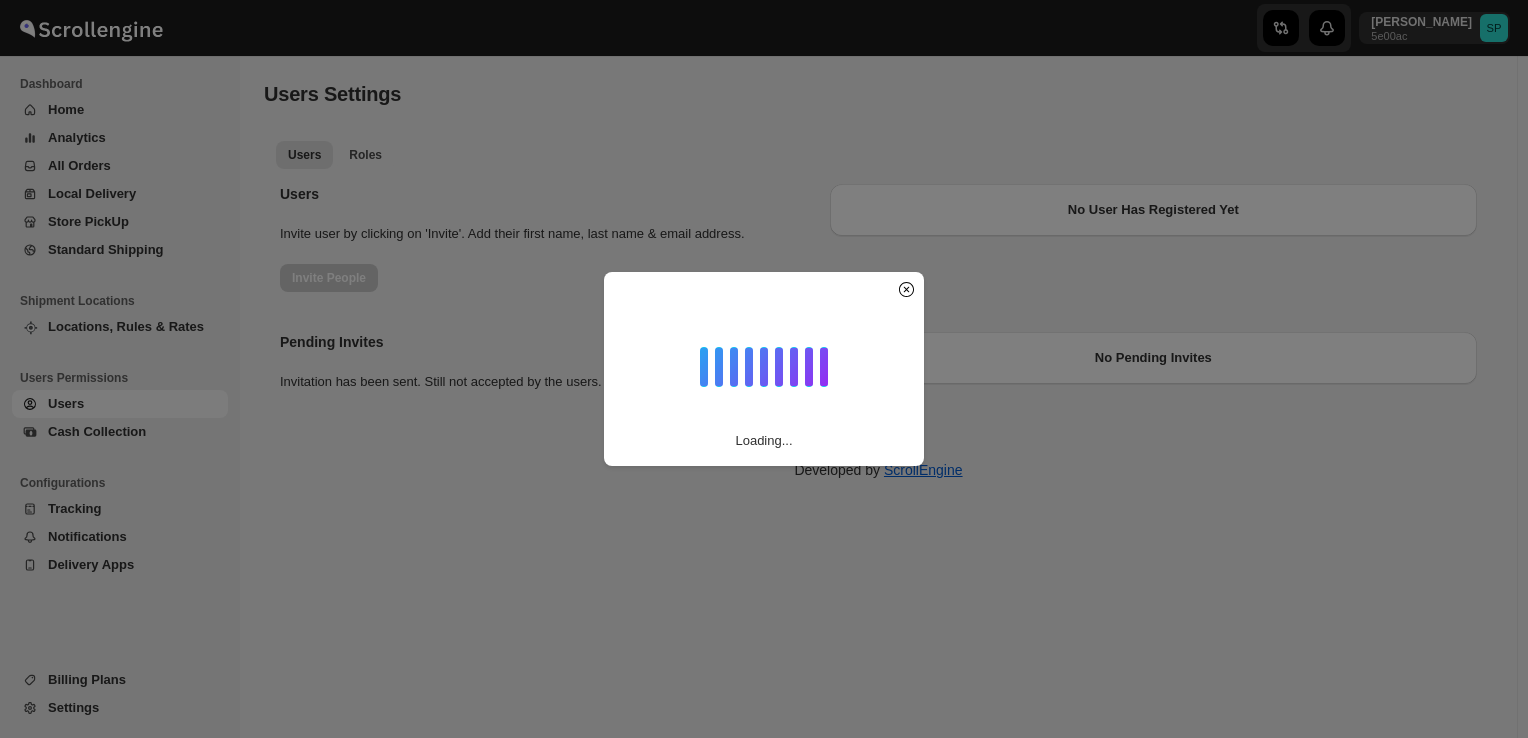 scroll, scrollTop: 0, scrollLeft: 0, axis: both 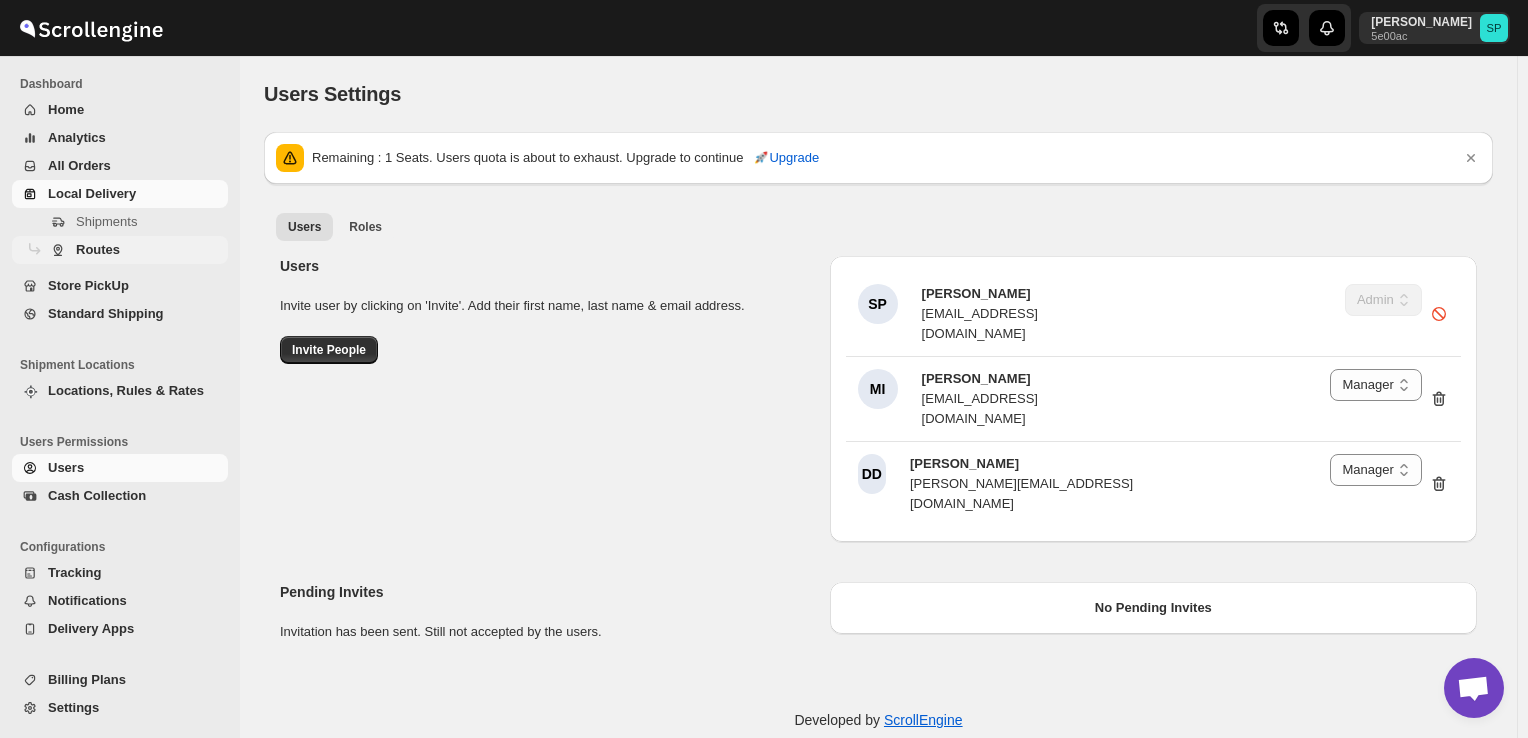click on "Routes" at bounding box center [98, 249] 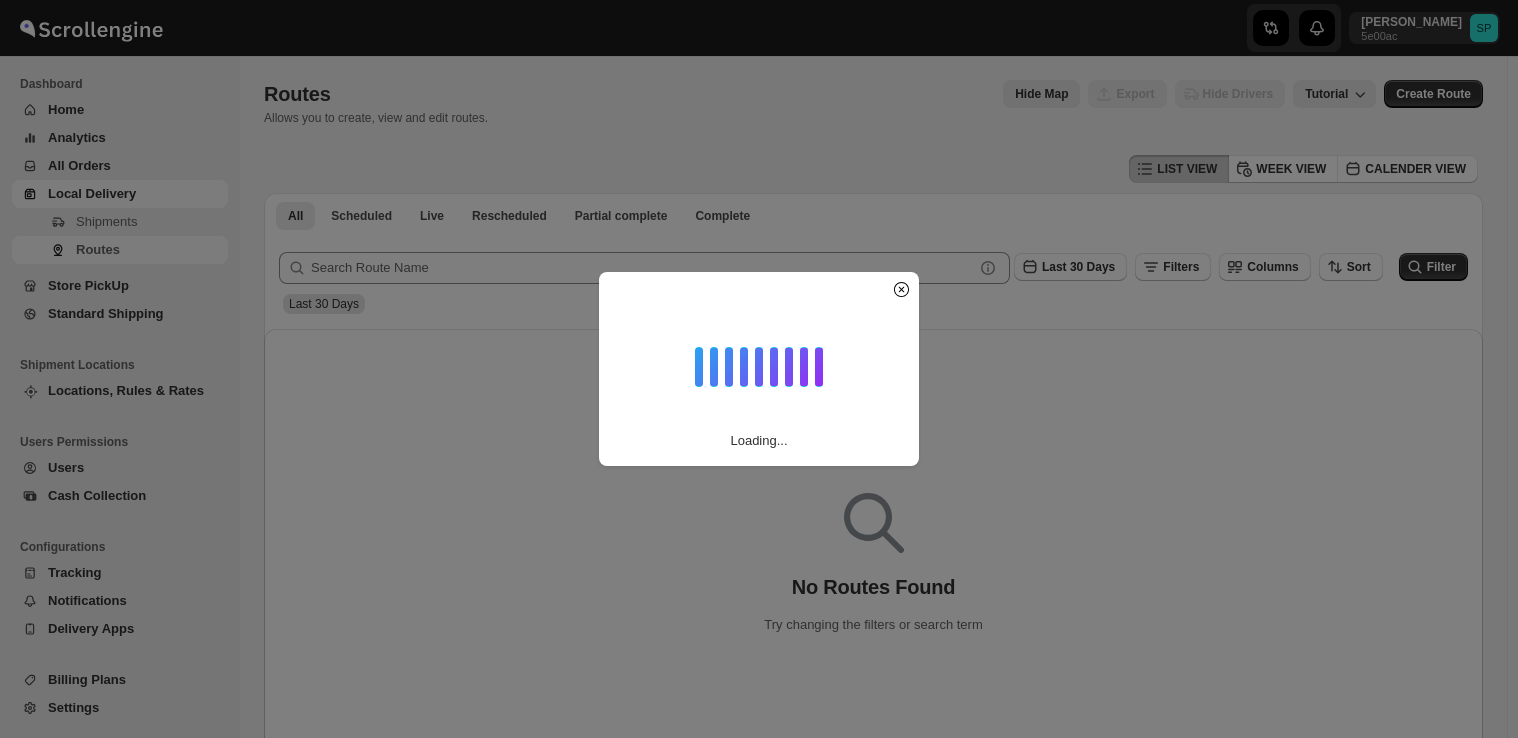 scroll, scrollTop: 0, scrollLeft: 0, axis: both 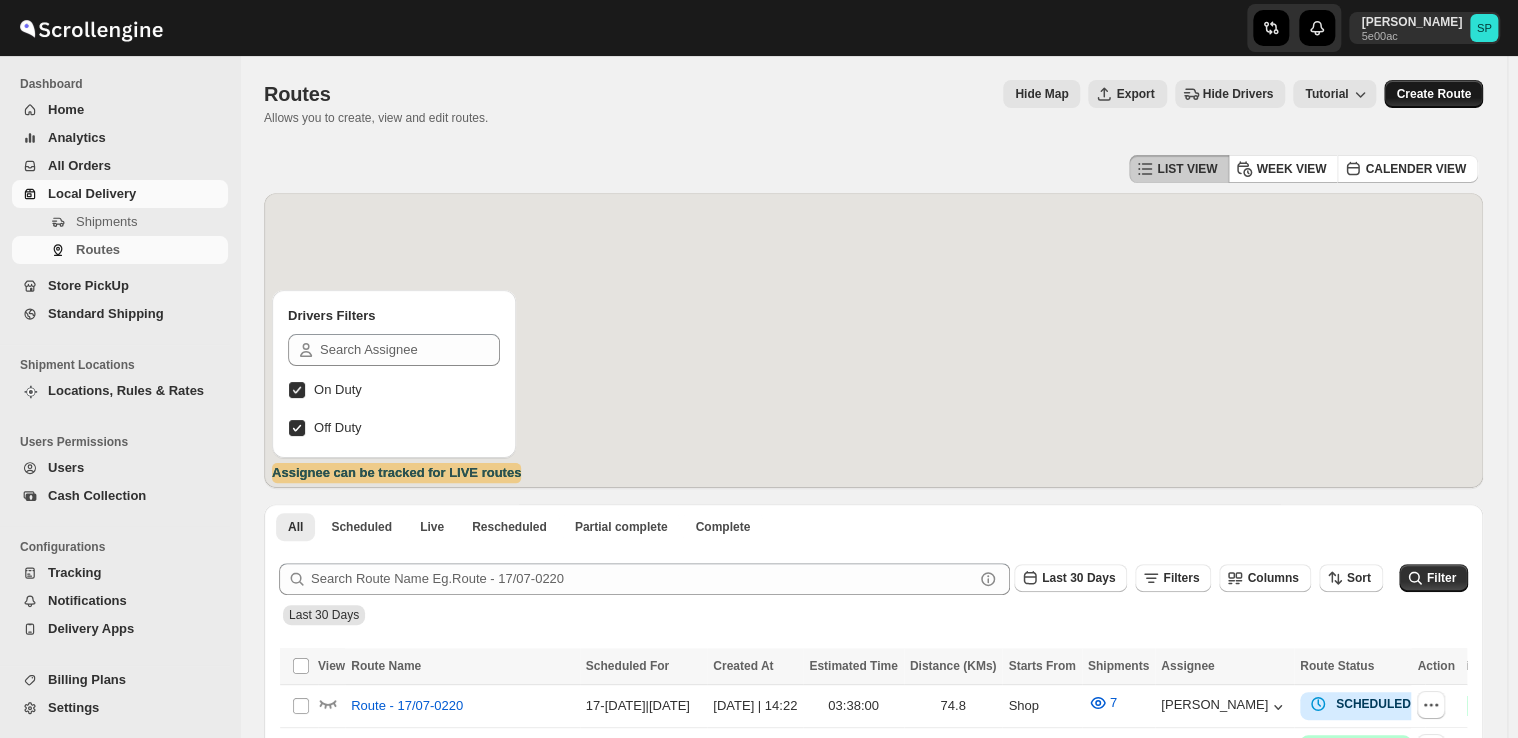 click on "Create Route" at bounding box center (1433, 94) 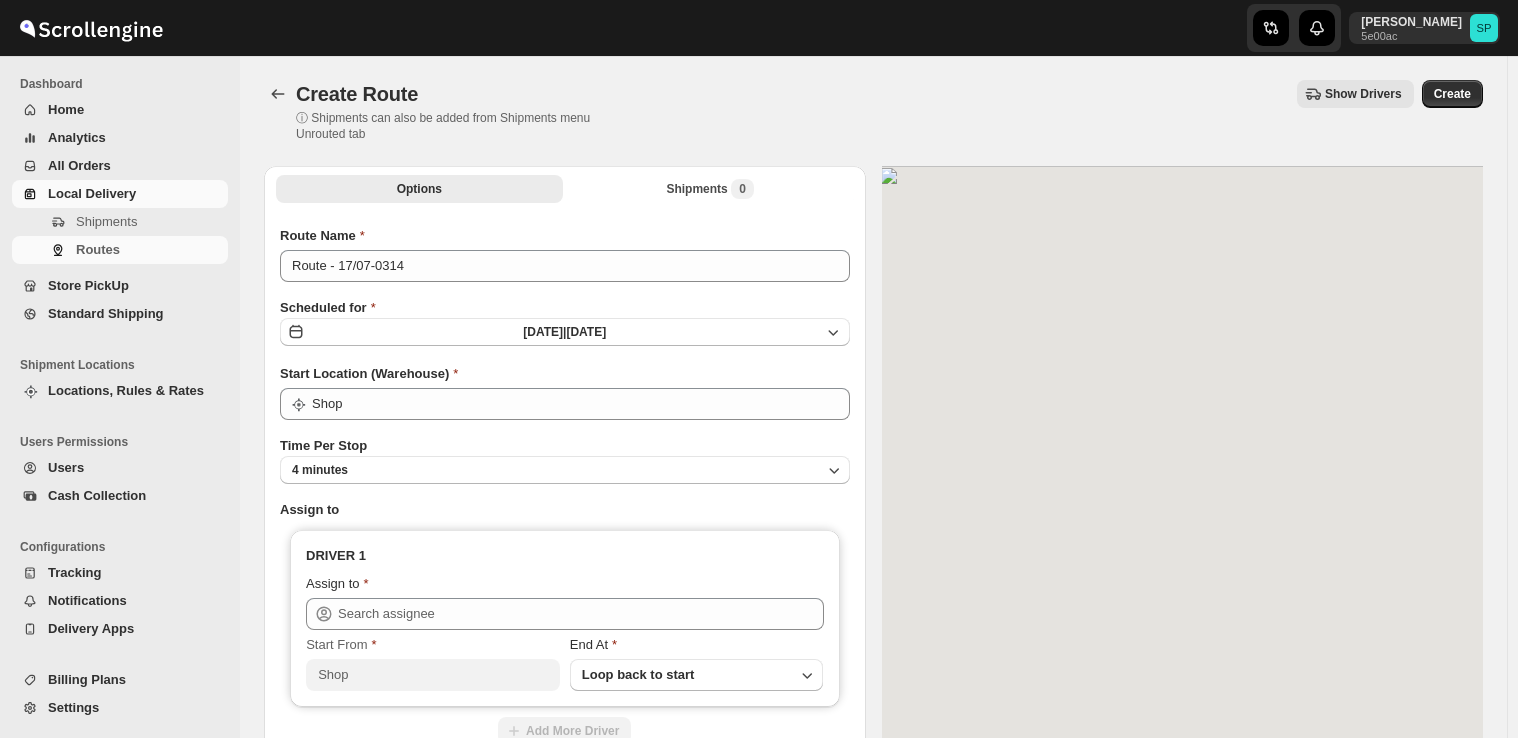 scroll, scrollTop: 0, scrollLeft: 0, axis: both 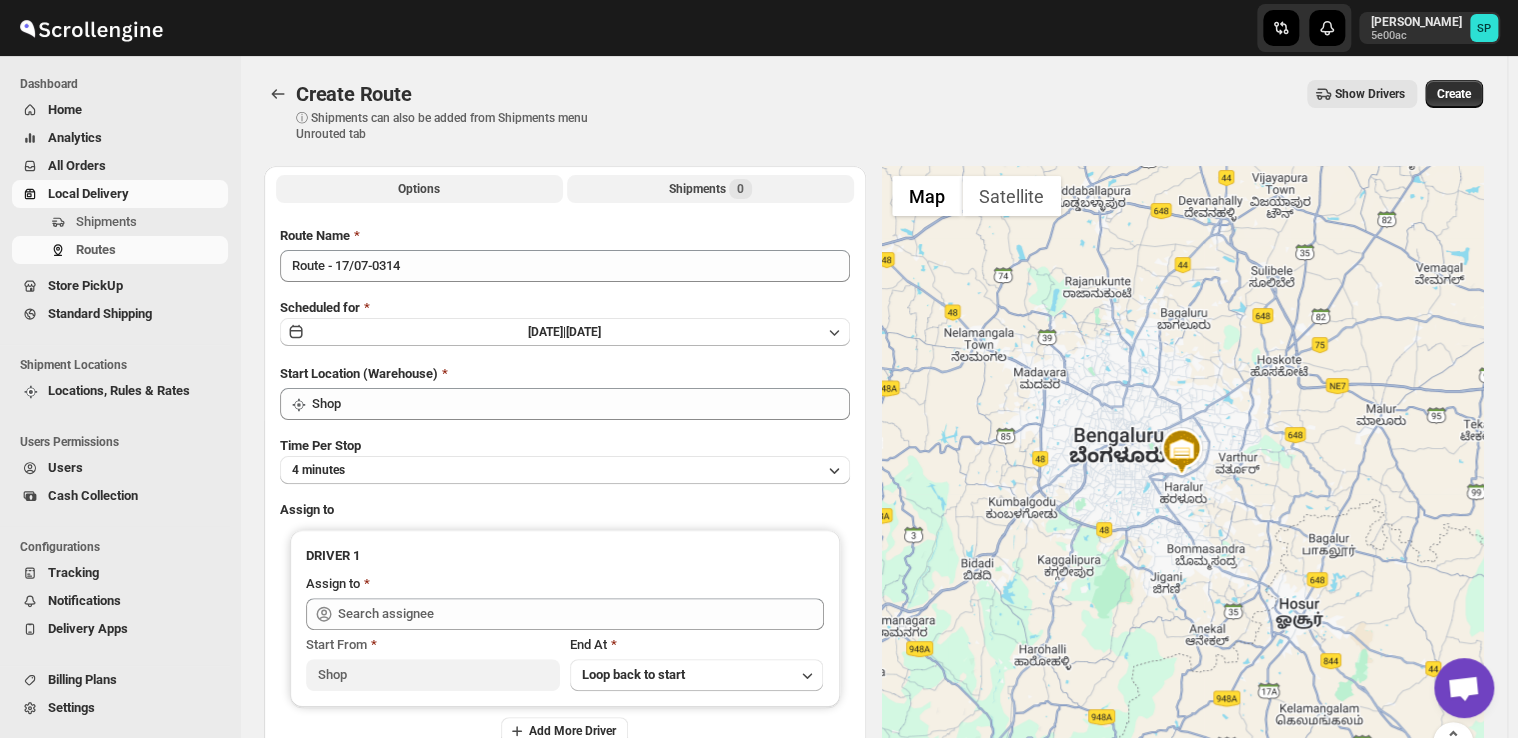 click on "Shipments   0" at bounding box center [710, 189] 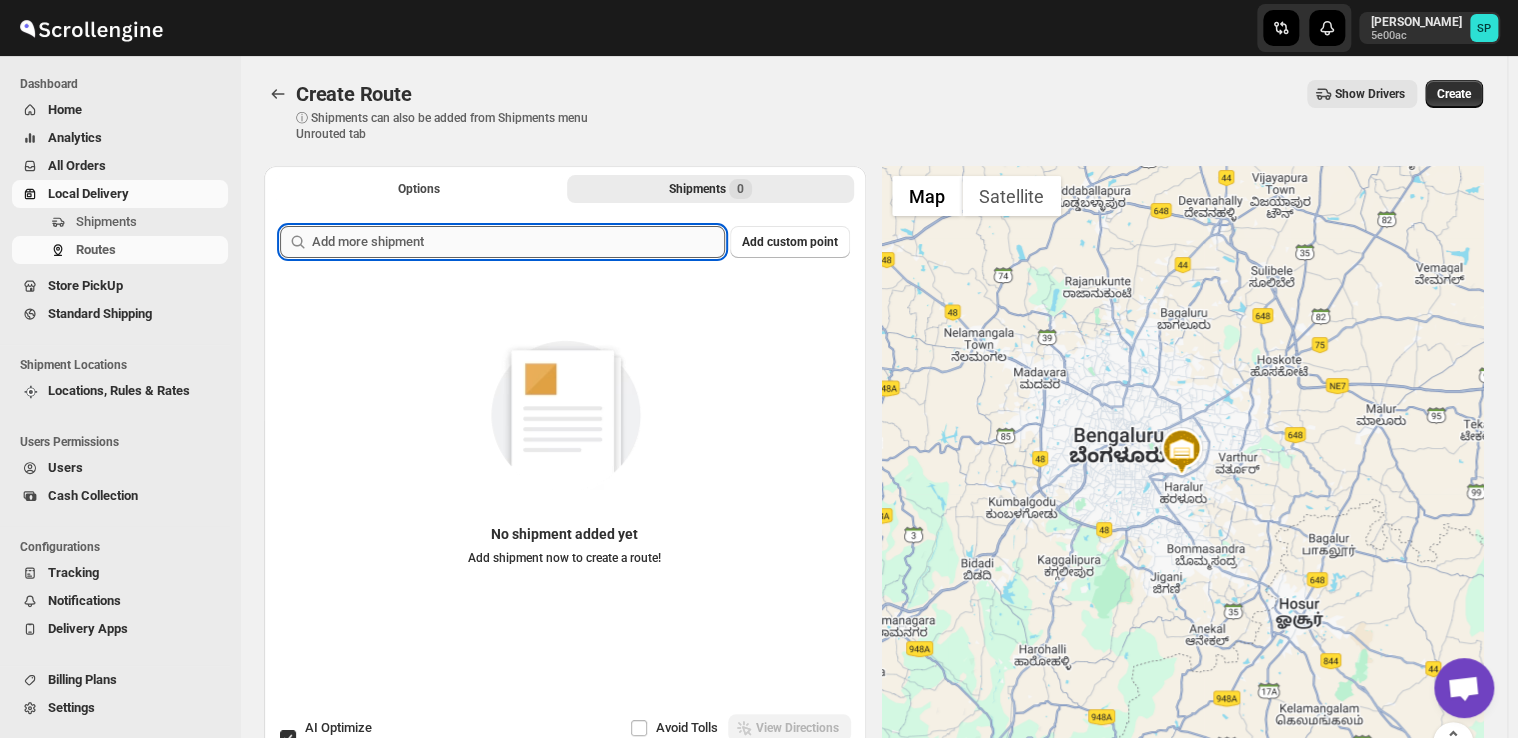 click at bounding box center (518, 242) 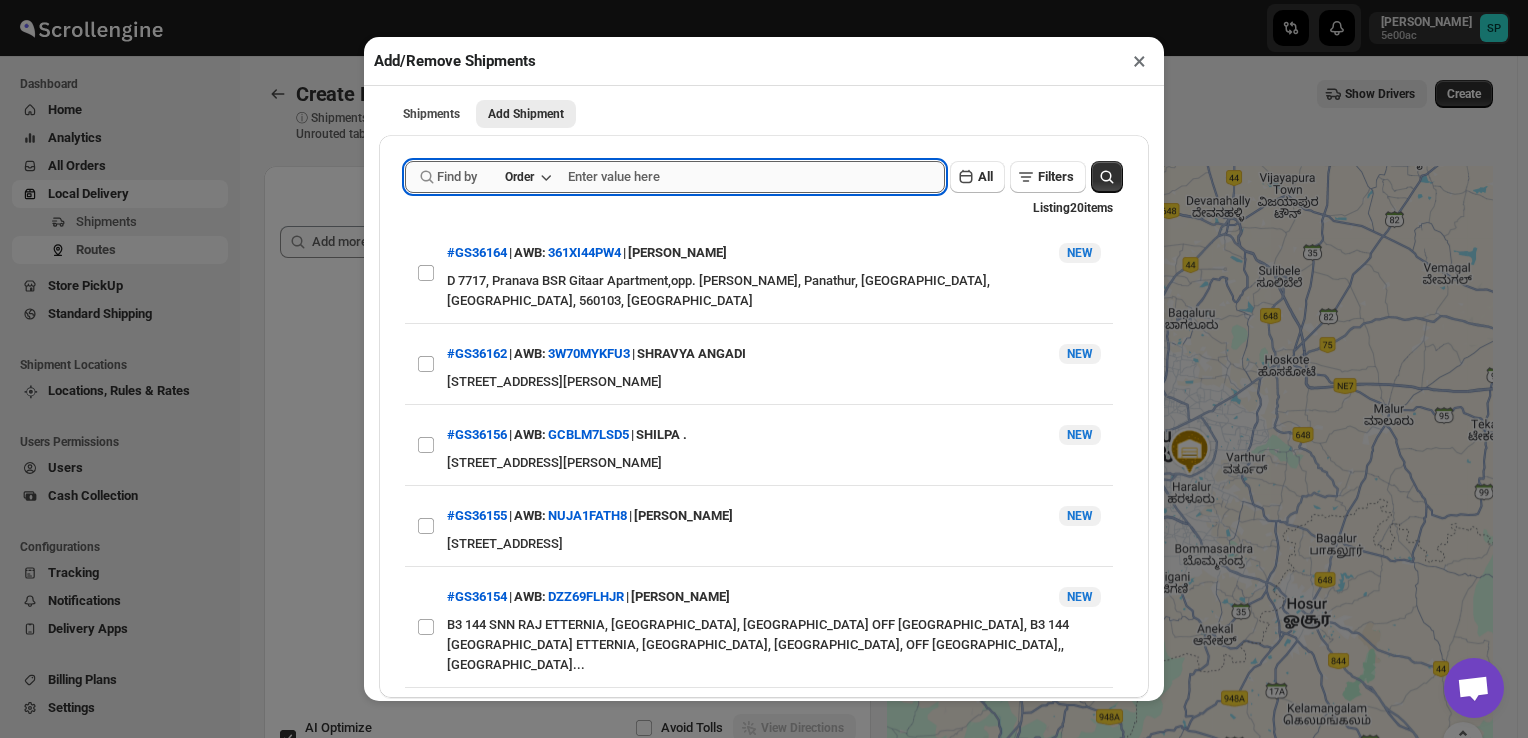 paste on "36113" 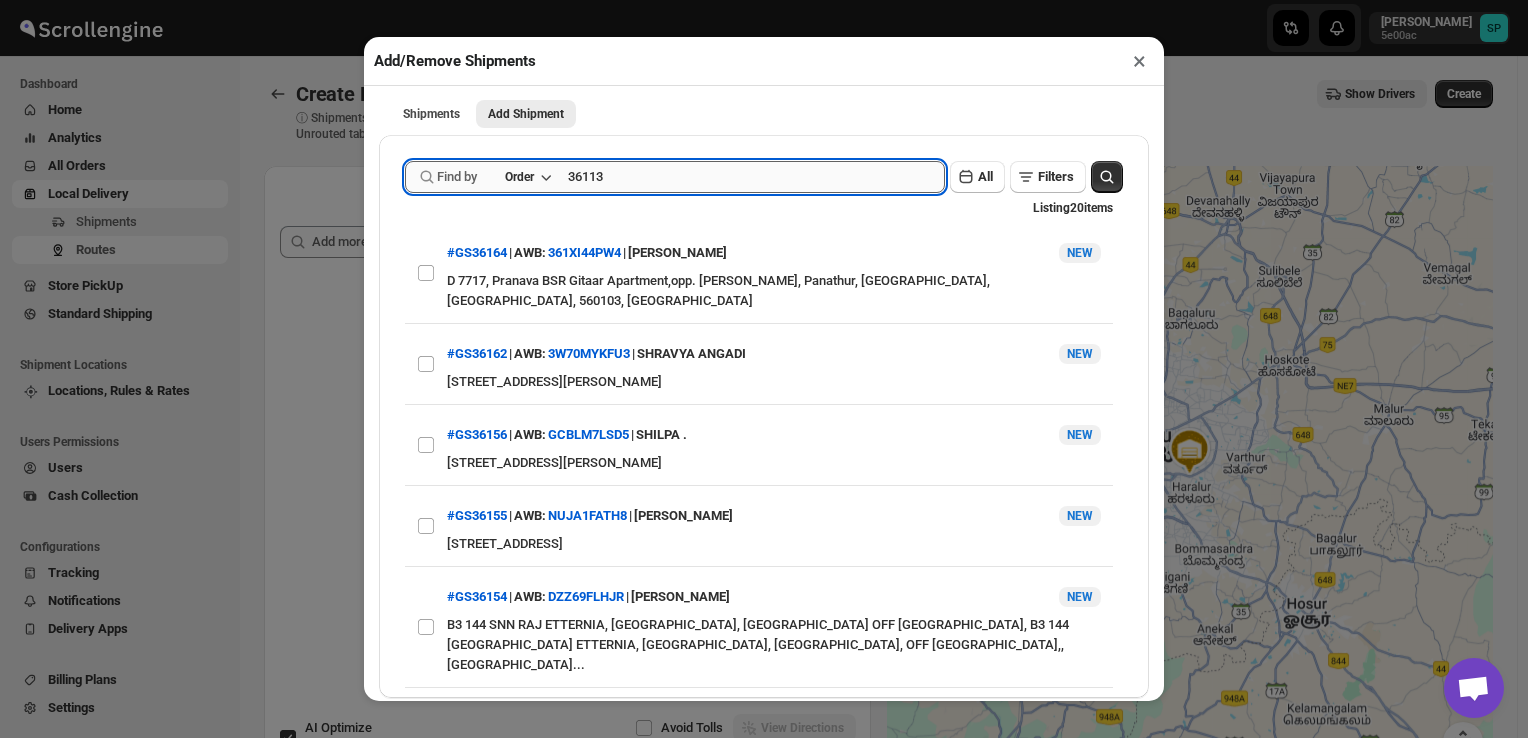 click on "36113" at bounding box center [756, 177] 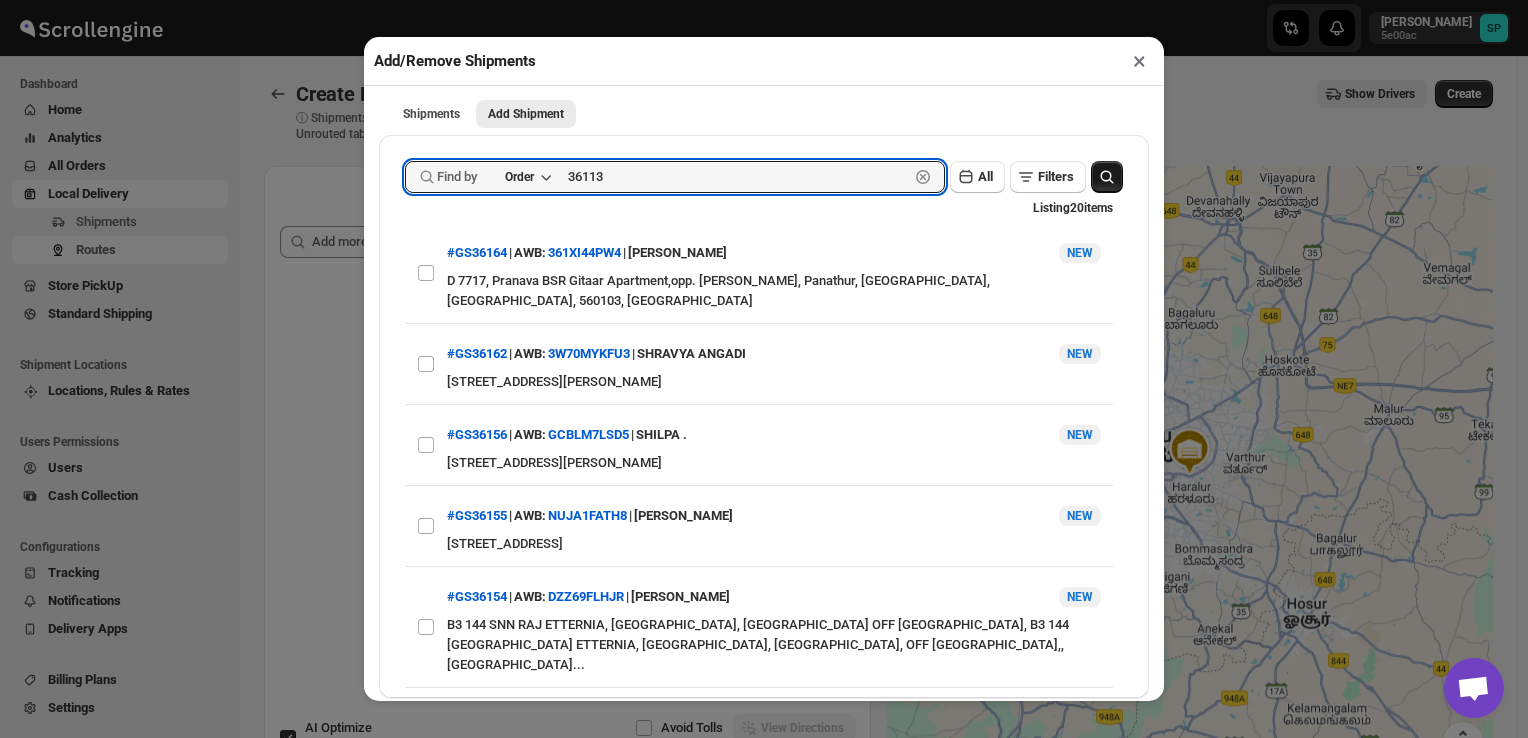 type on "36113" 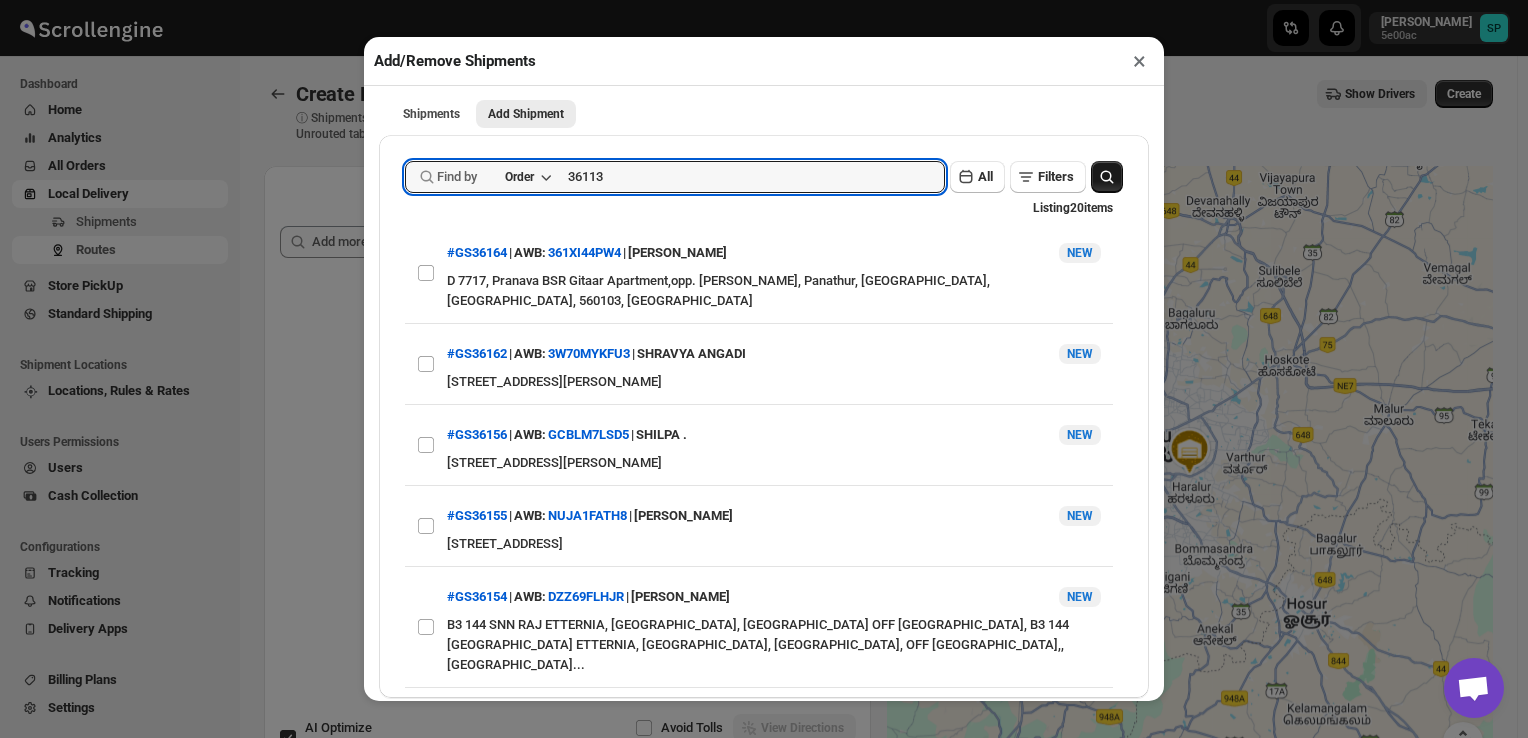 click at bounding box center [1107, 177] 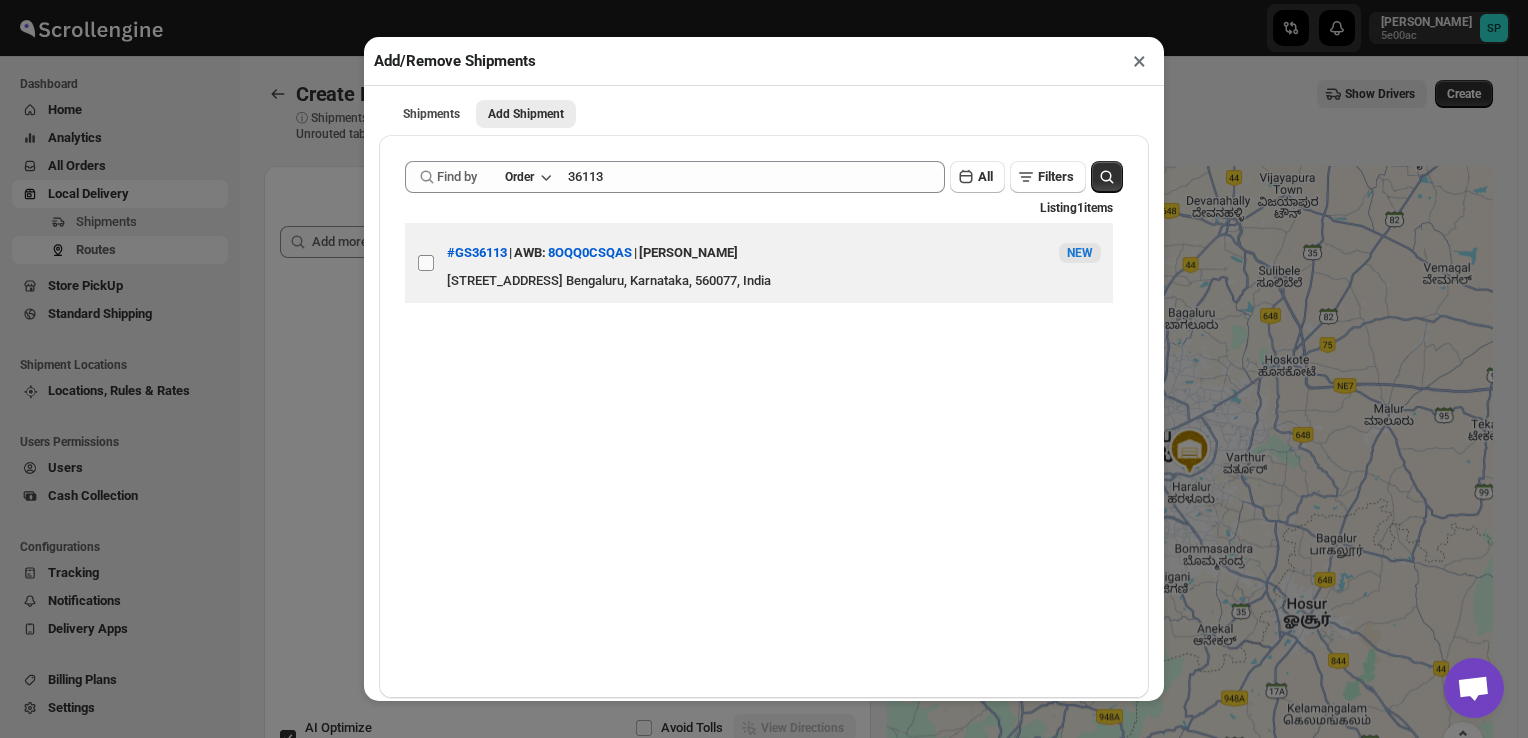 click on "View details for 68762eb8b5e00a12246b9b50" at bounding box center (426, 263) 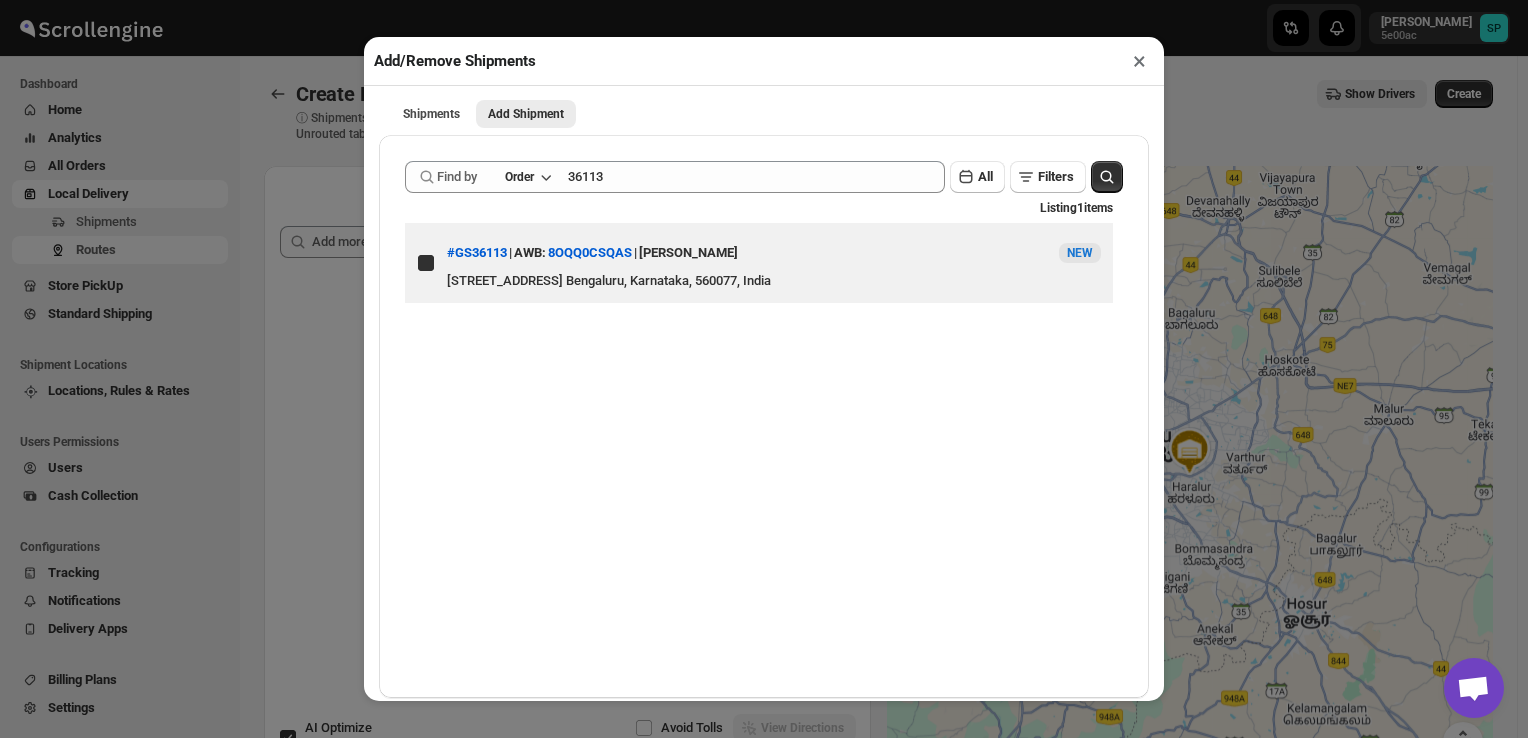 checkbox on "true" 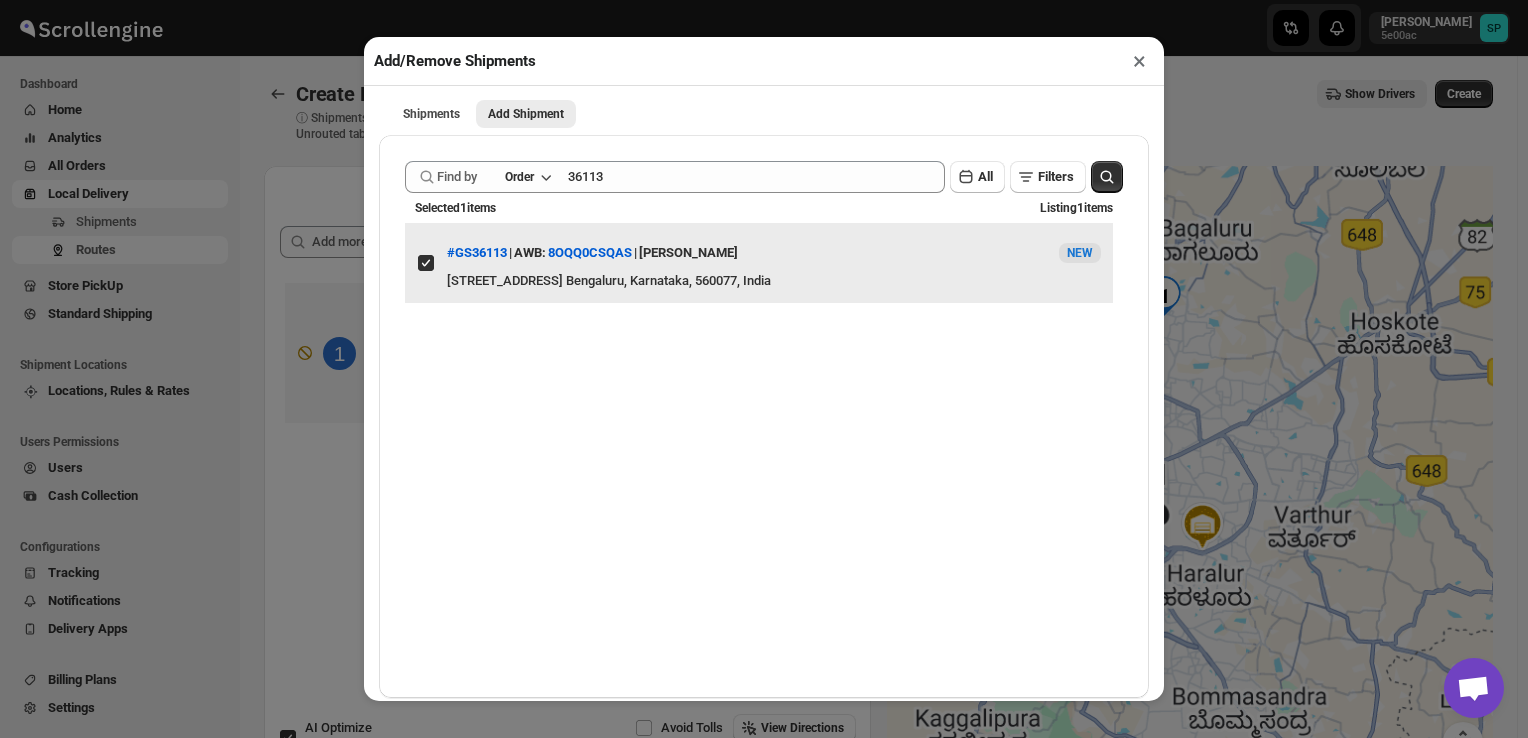 type 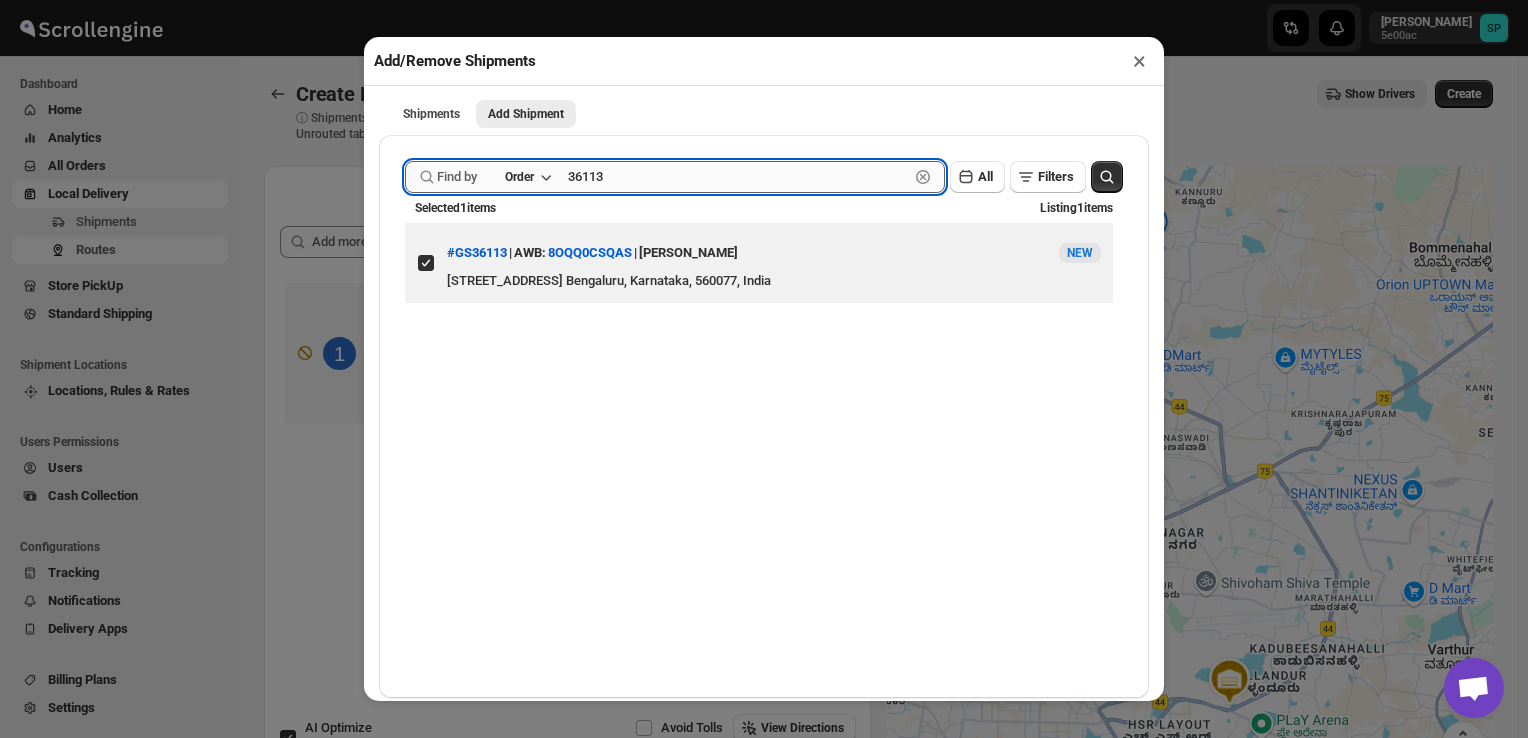 click on "36113" at bounding box center (738, 177) 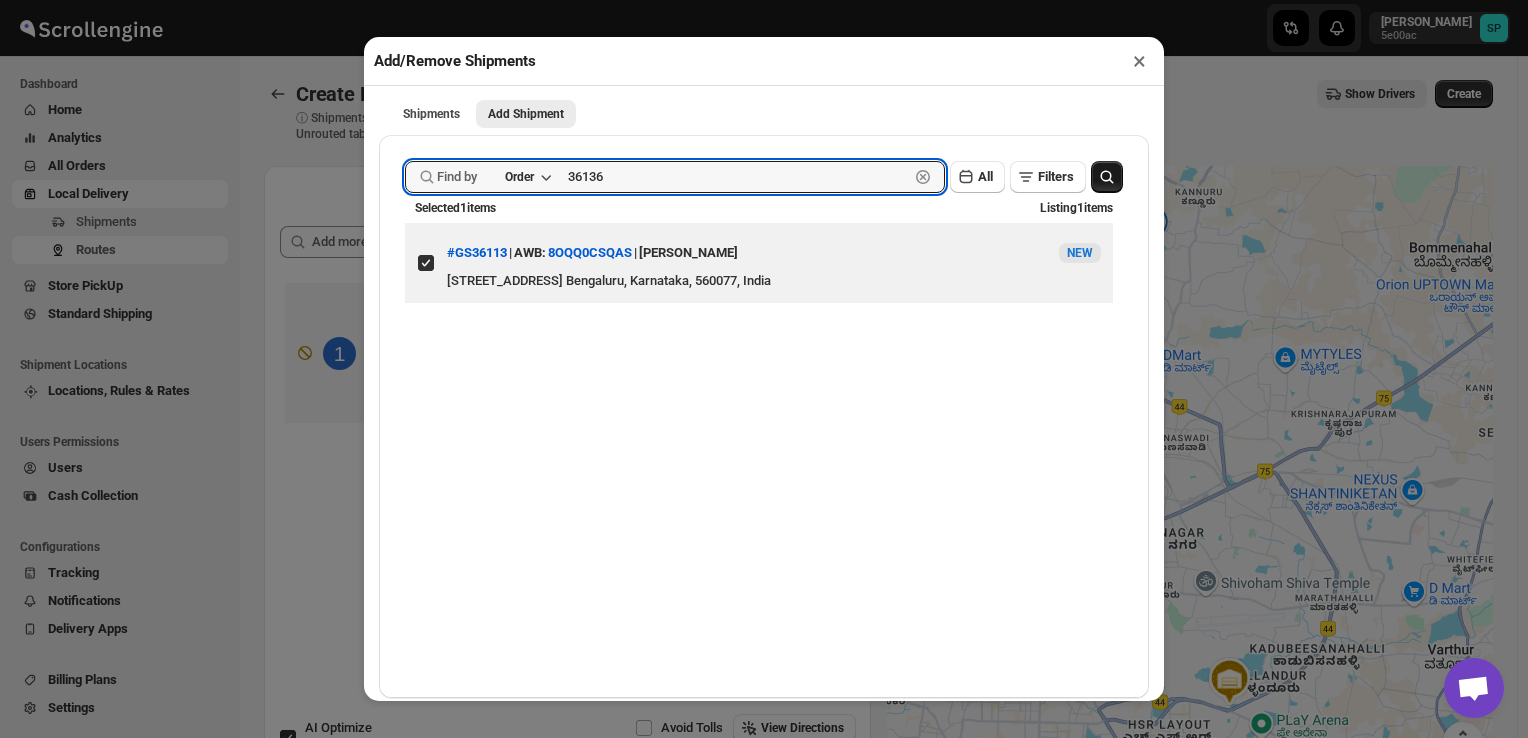 type on "36136" 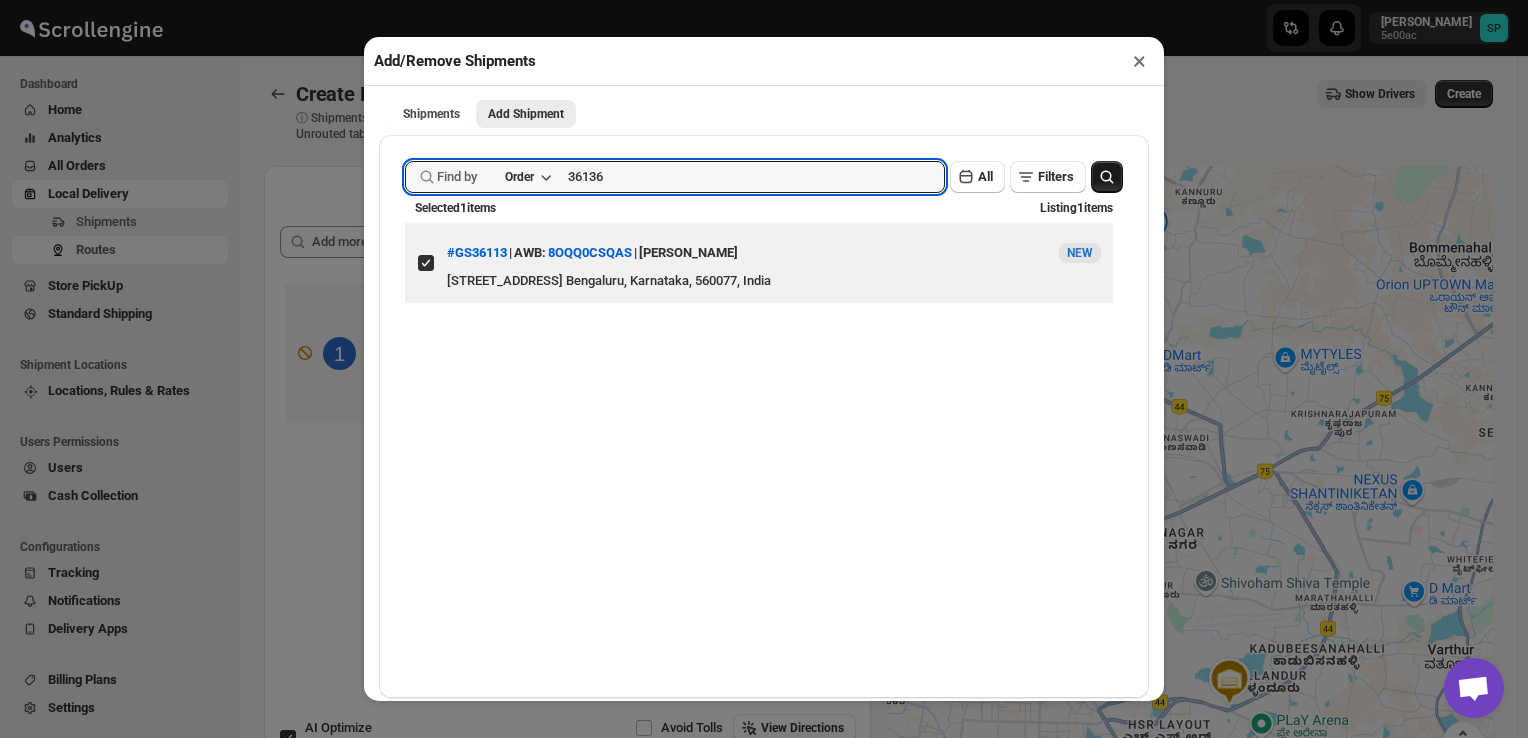 click 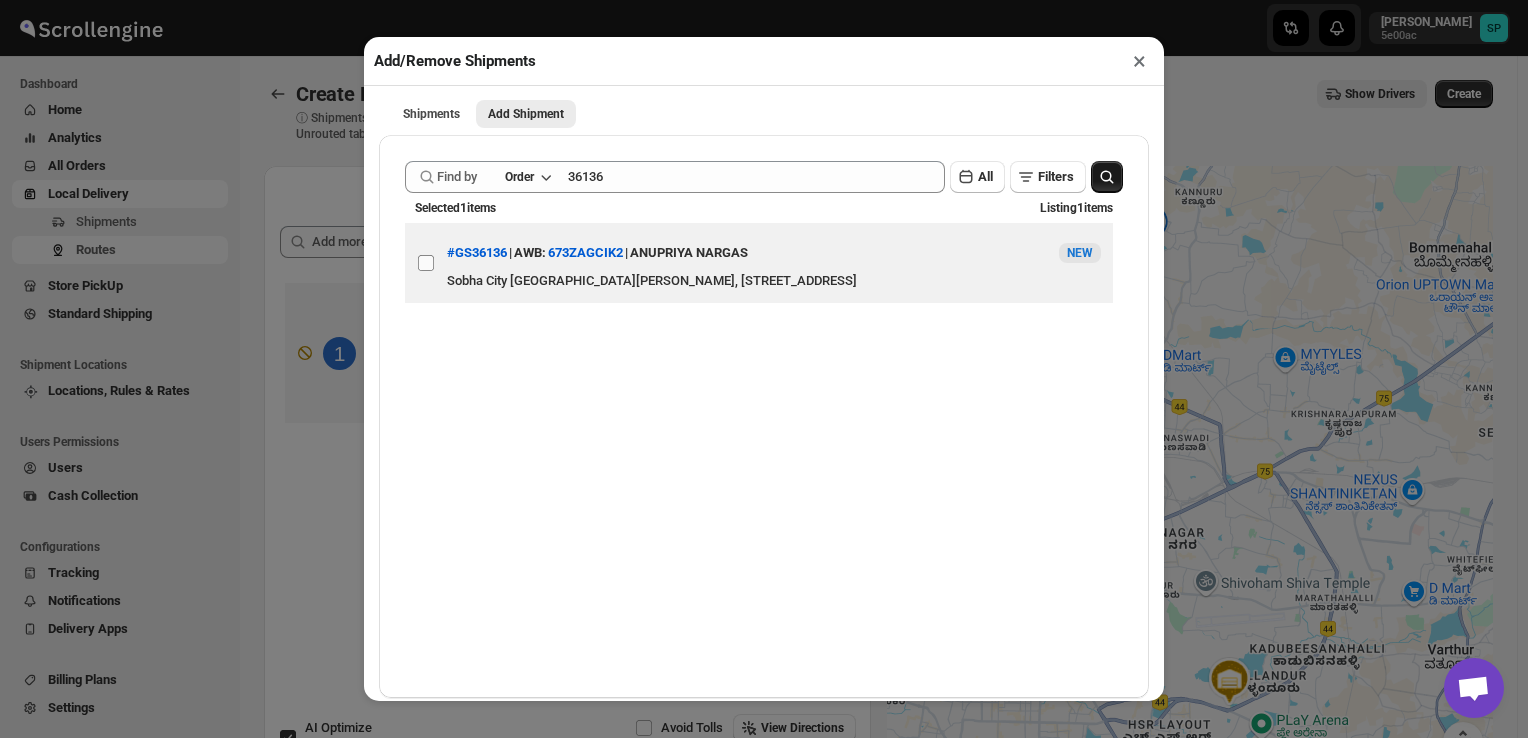 click on "View details for 68778df6b5e00a12246bb2a2" at bounding box center [426, 263] 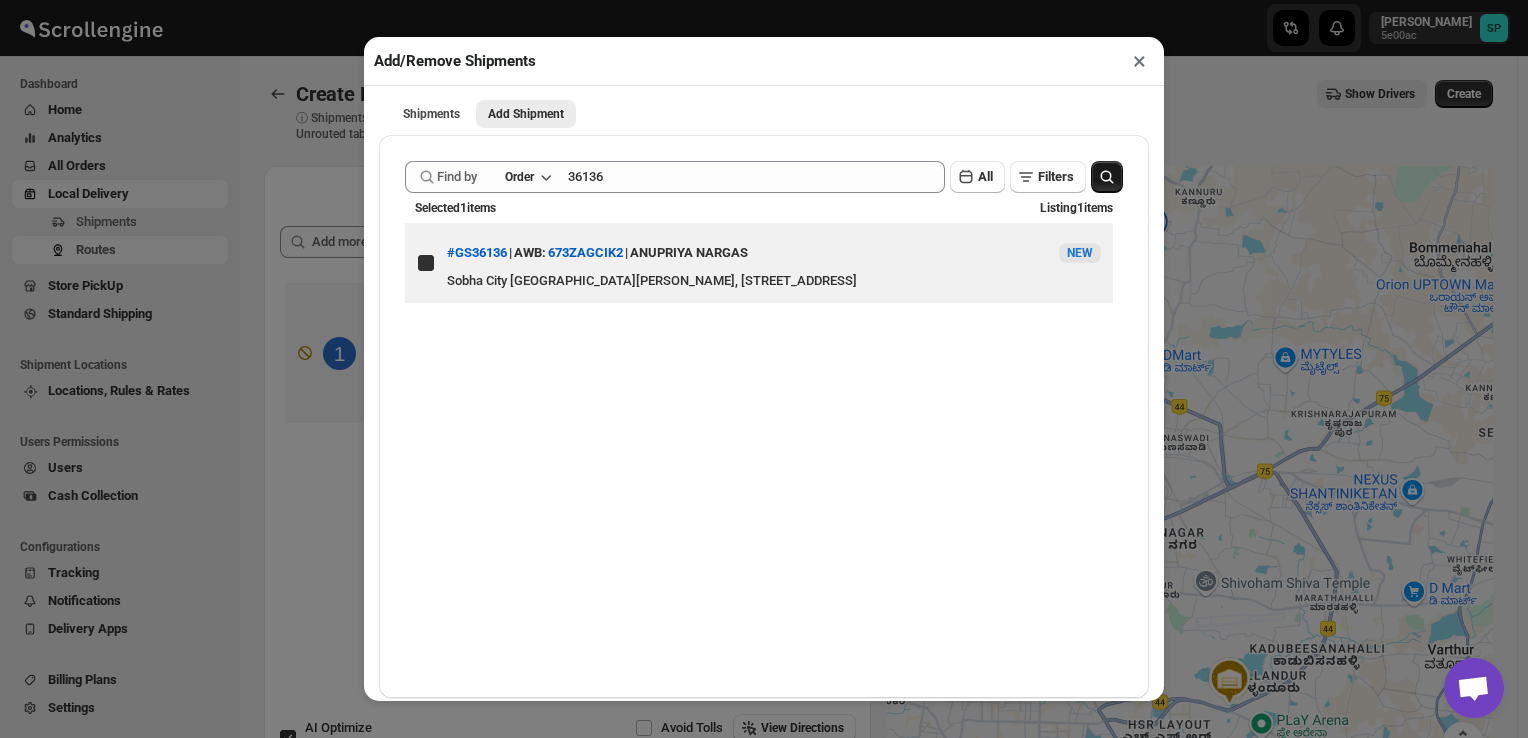checkbox on "true" 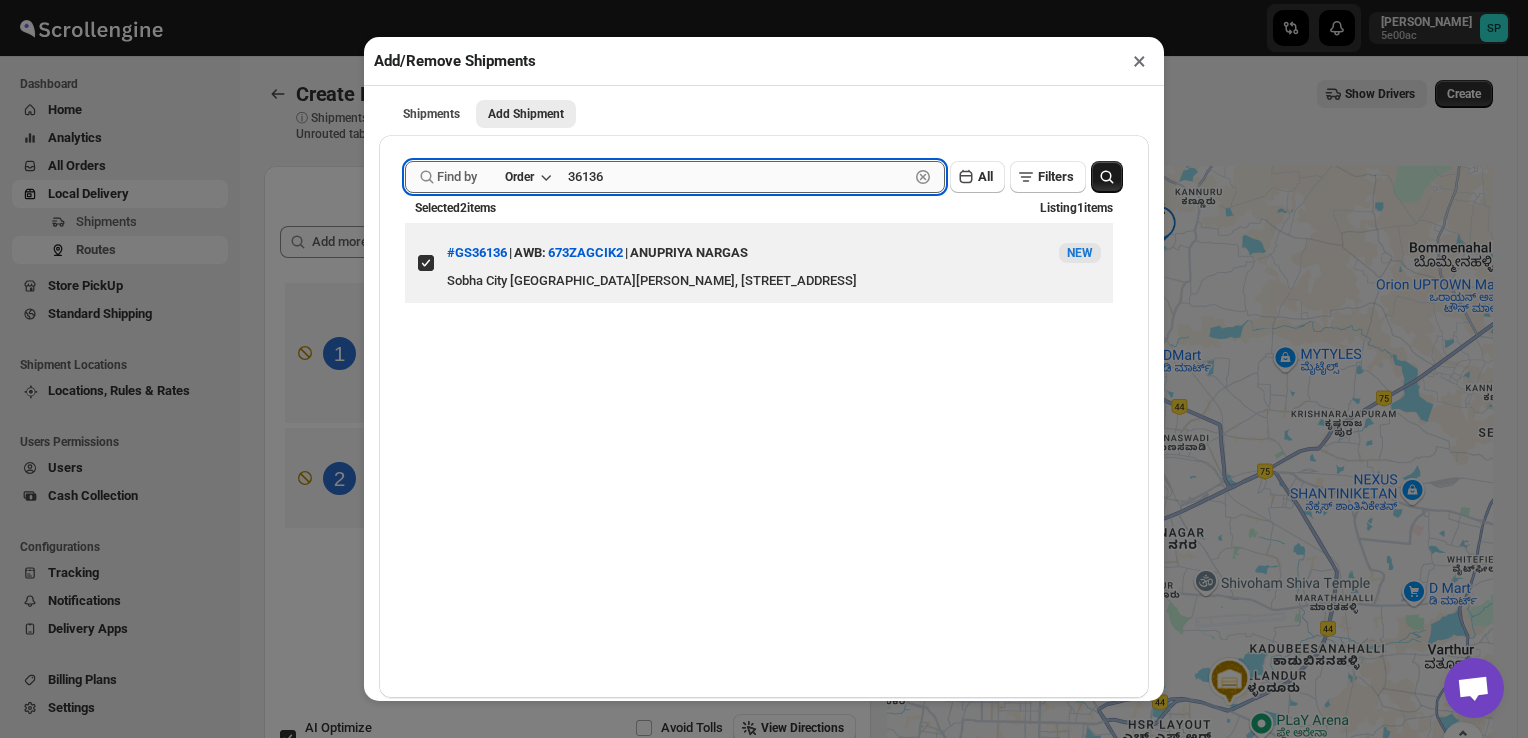 click on "36136" at bounding box center [738, 177] 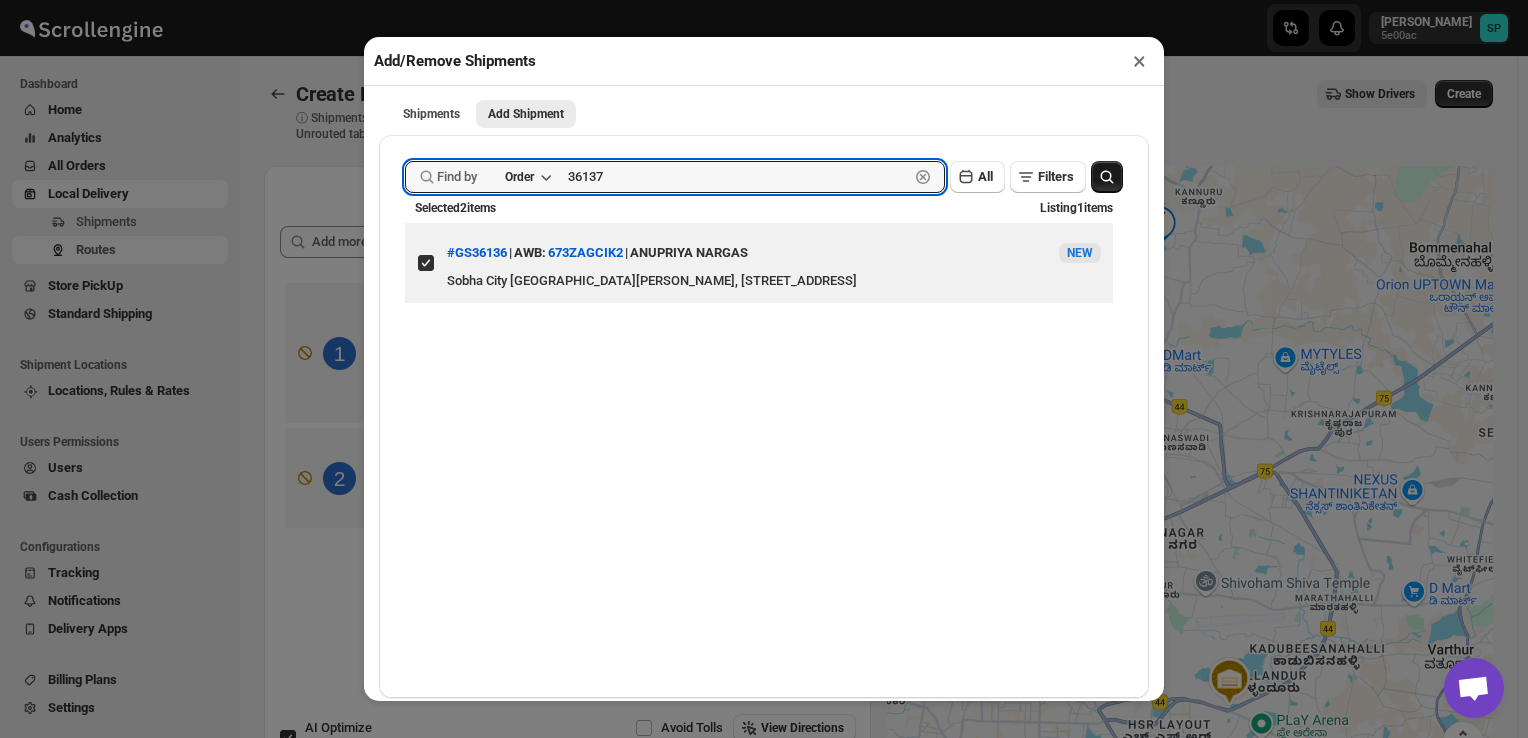 type on "36137" 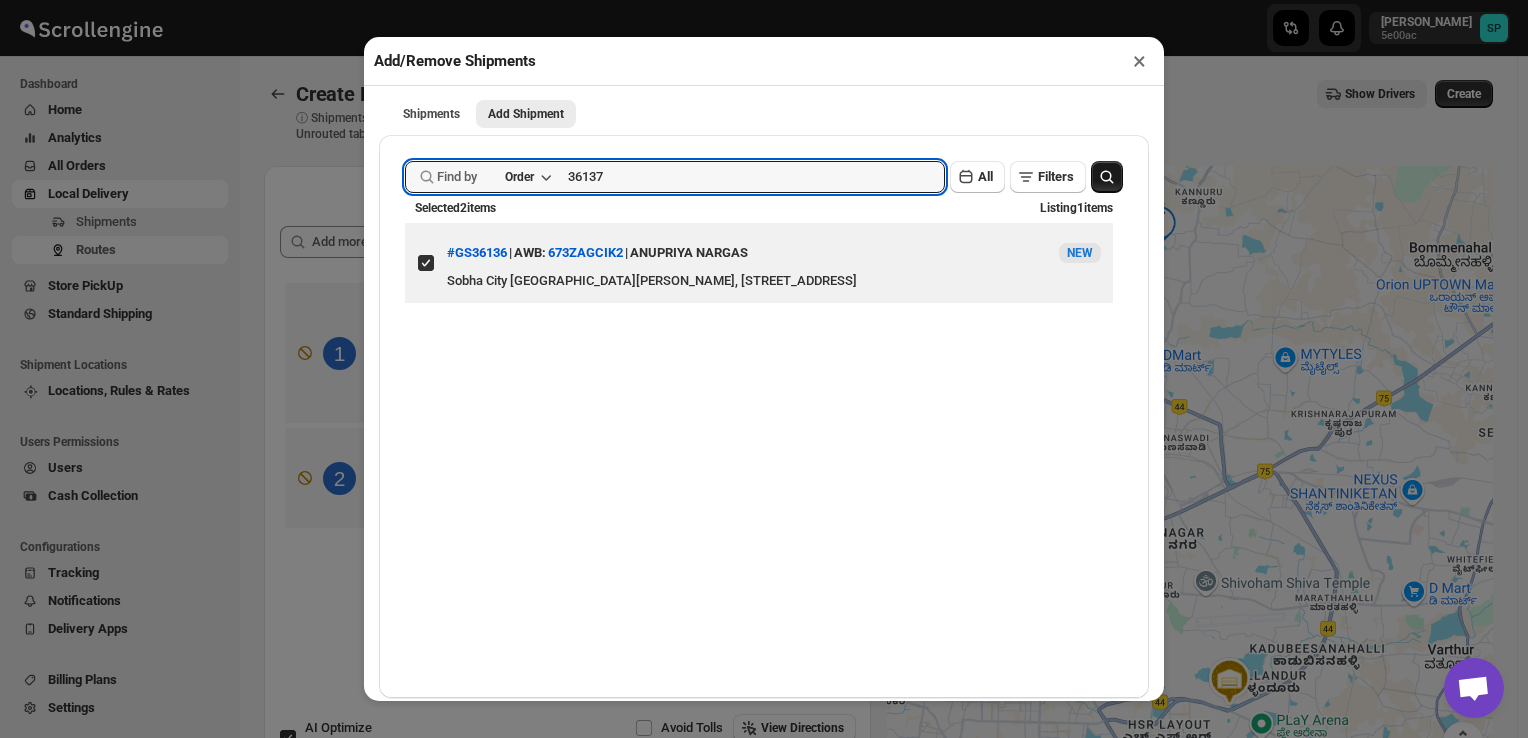 click 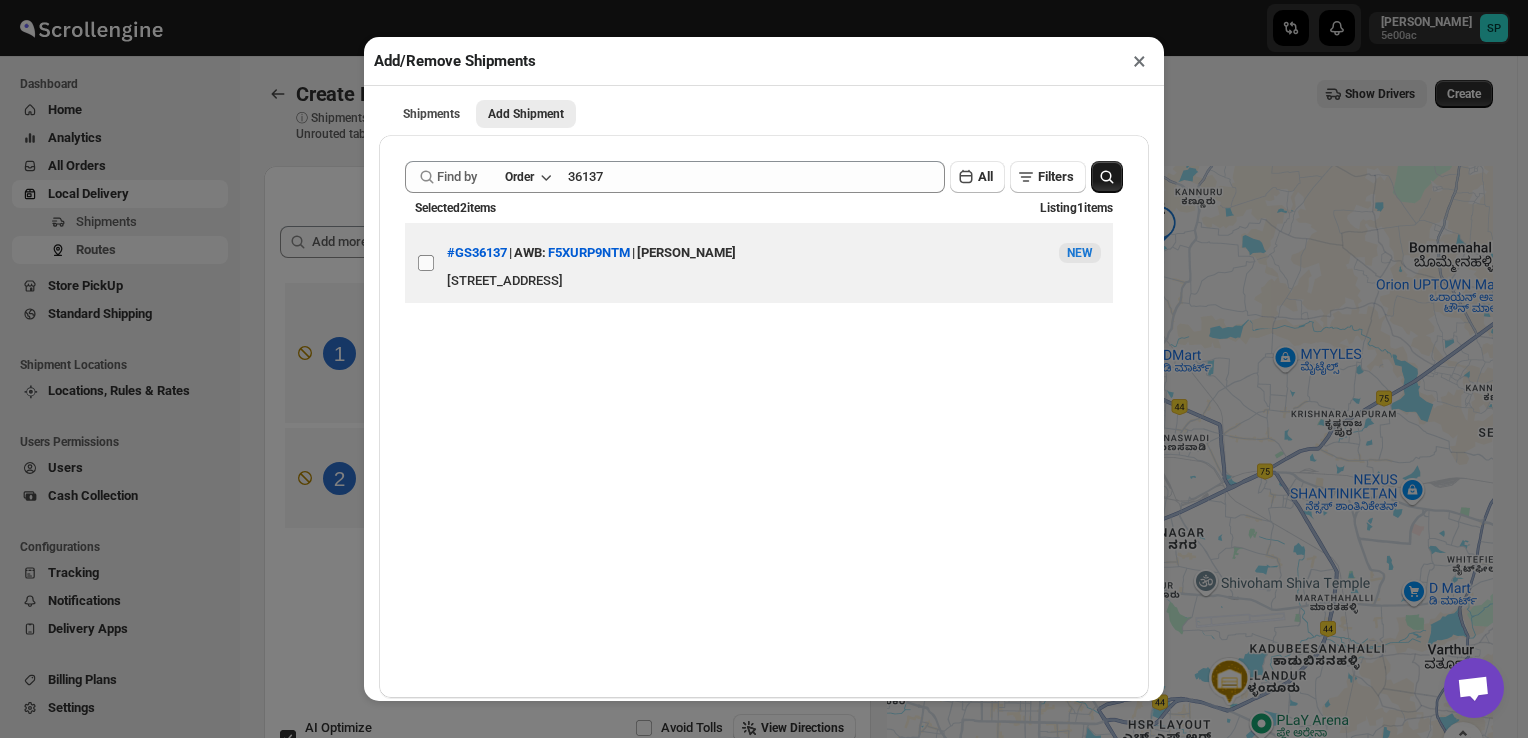 click on "View details for 68778fd8b5e00a12246bb2c2" at bounding box center (426, 263) 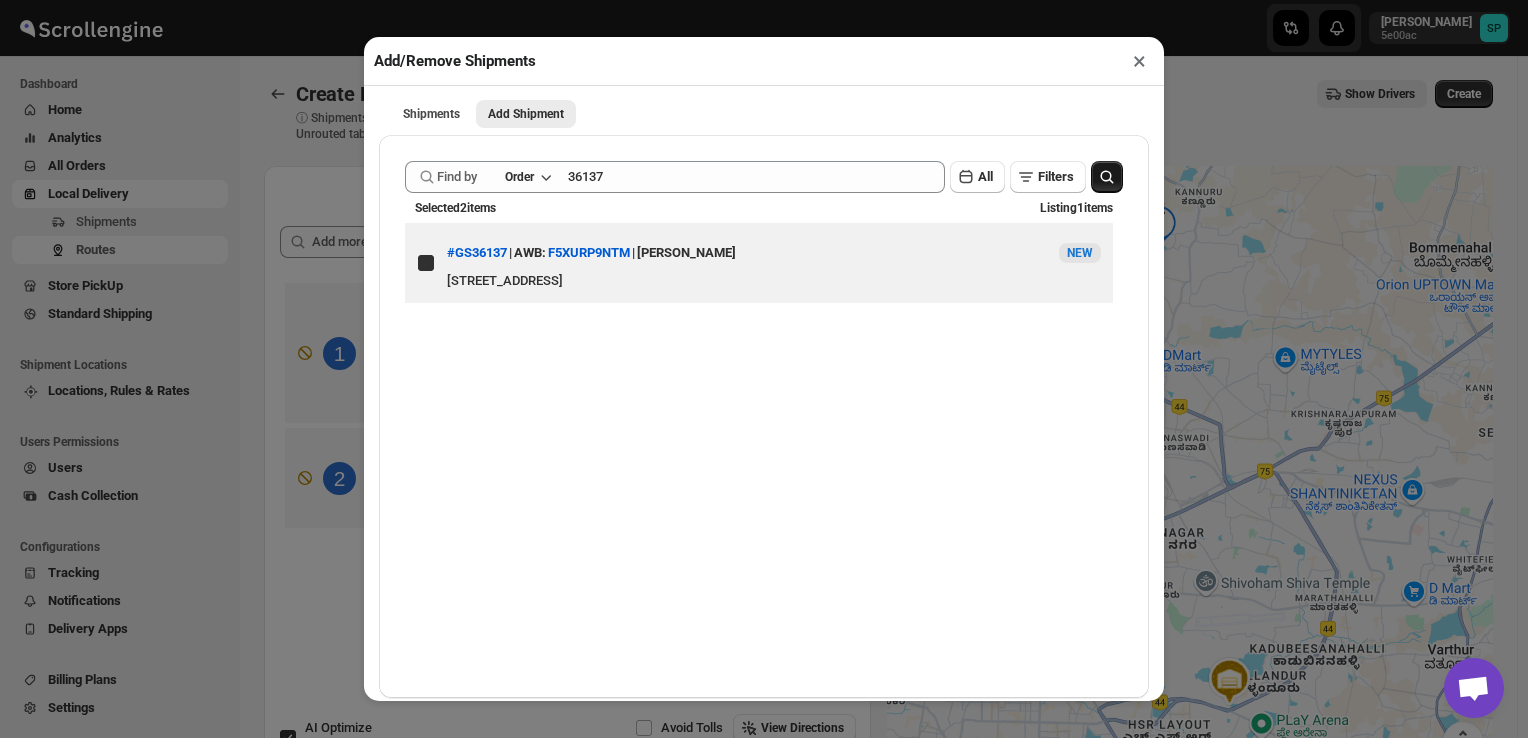checkbox on "true" 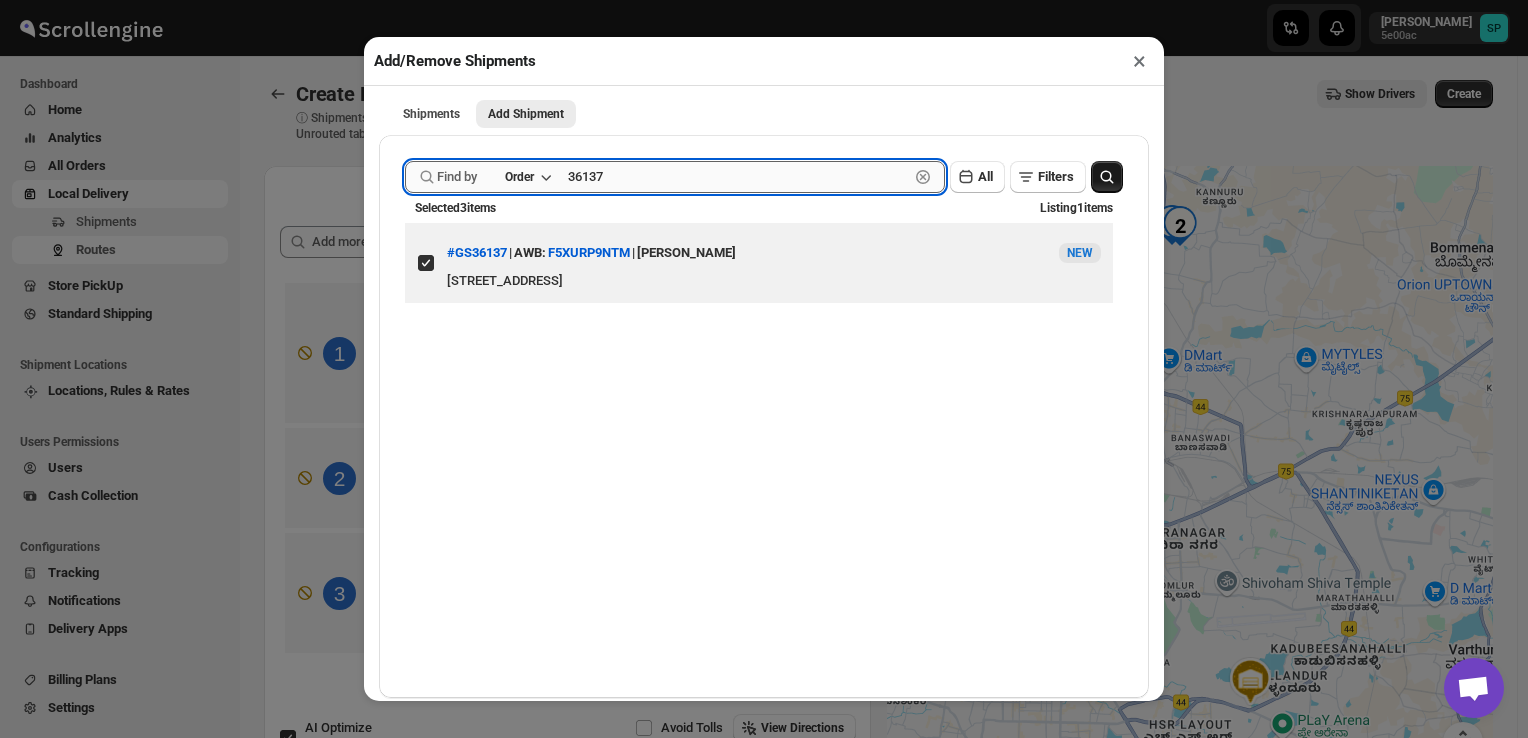 click on "36137" at bounding box center (738, 177) 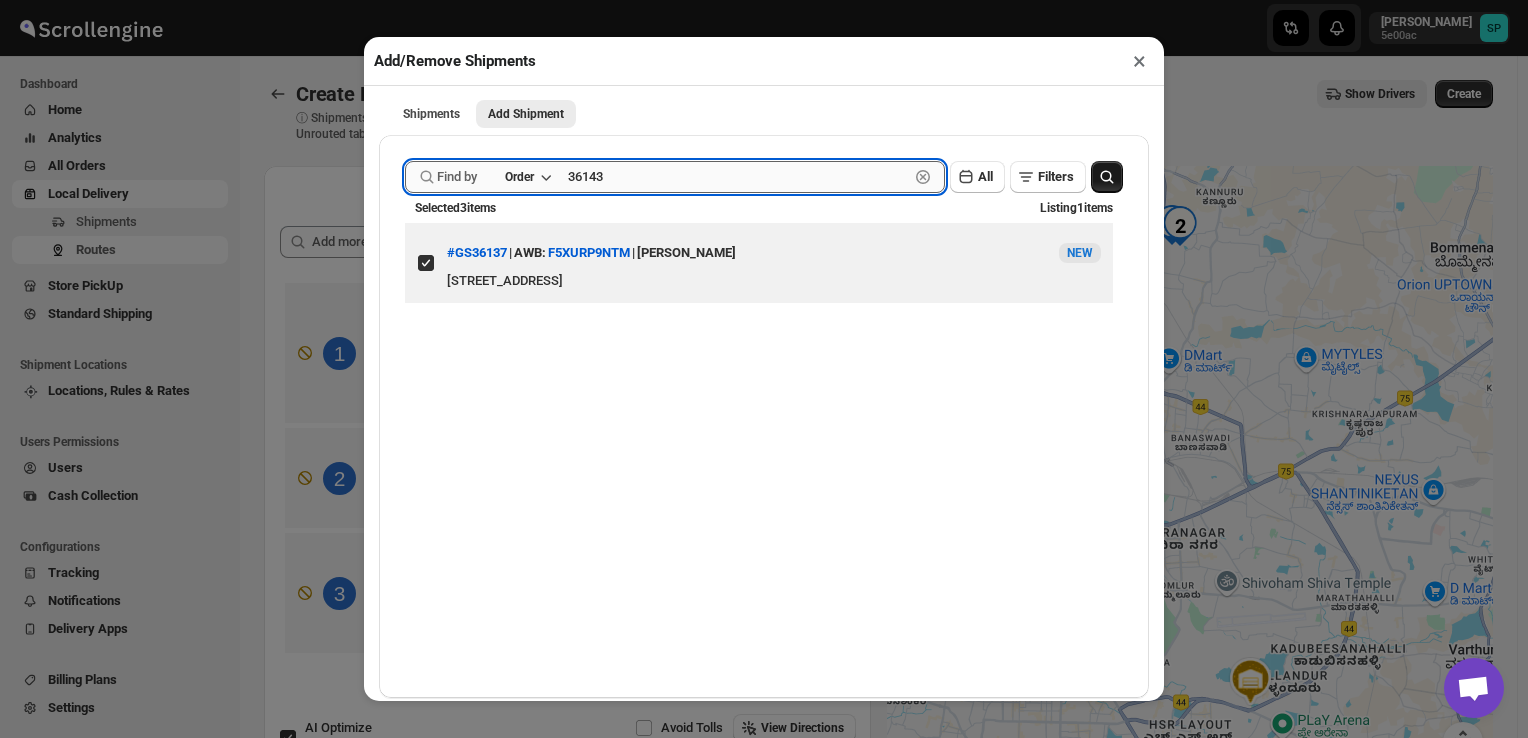 click on "36143" at bounding box center [738, 177] 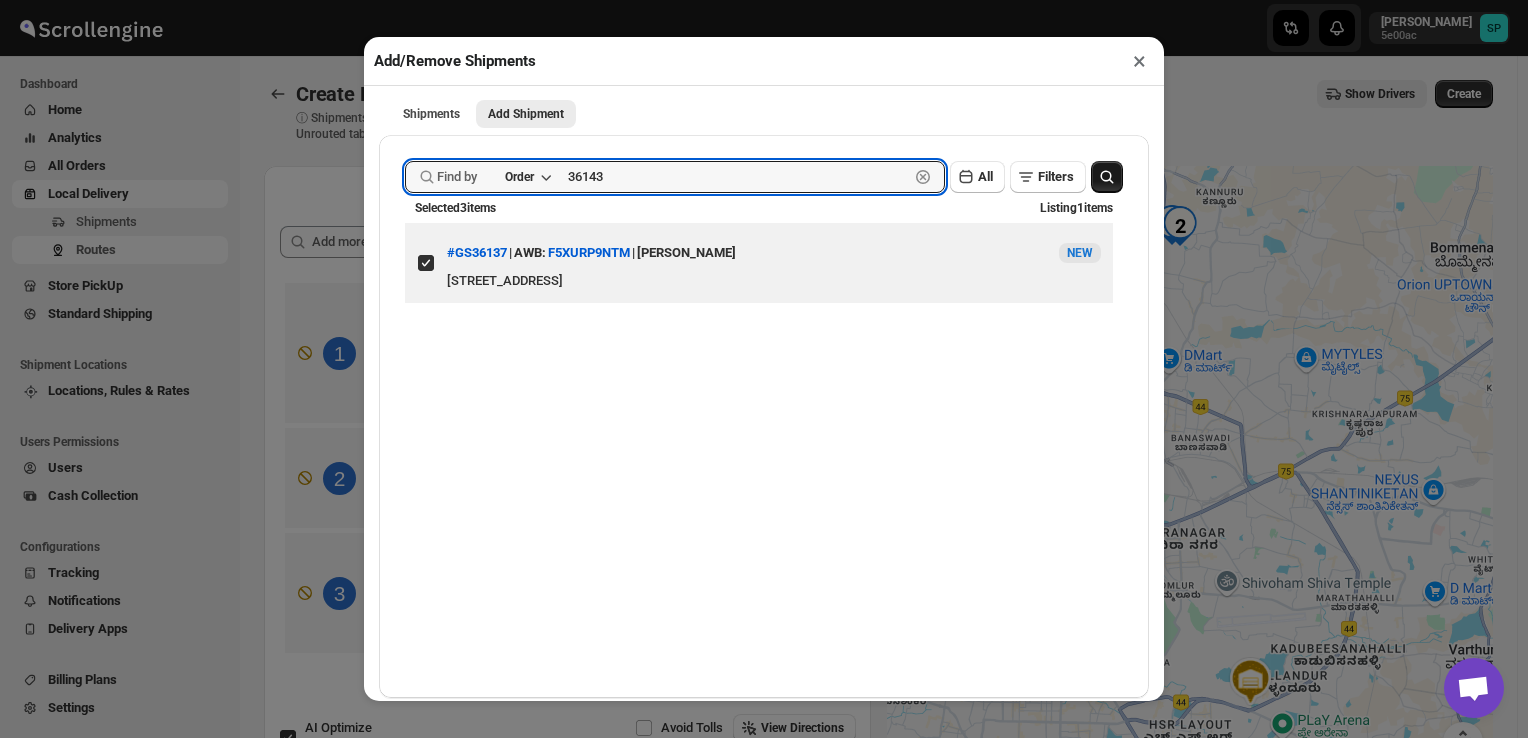 type on "36143" 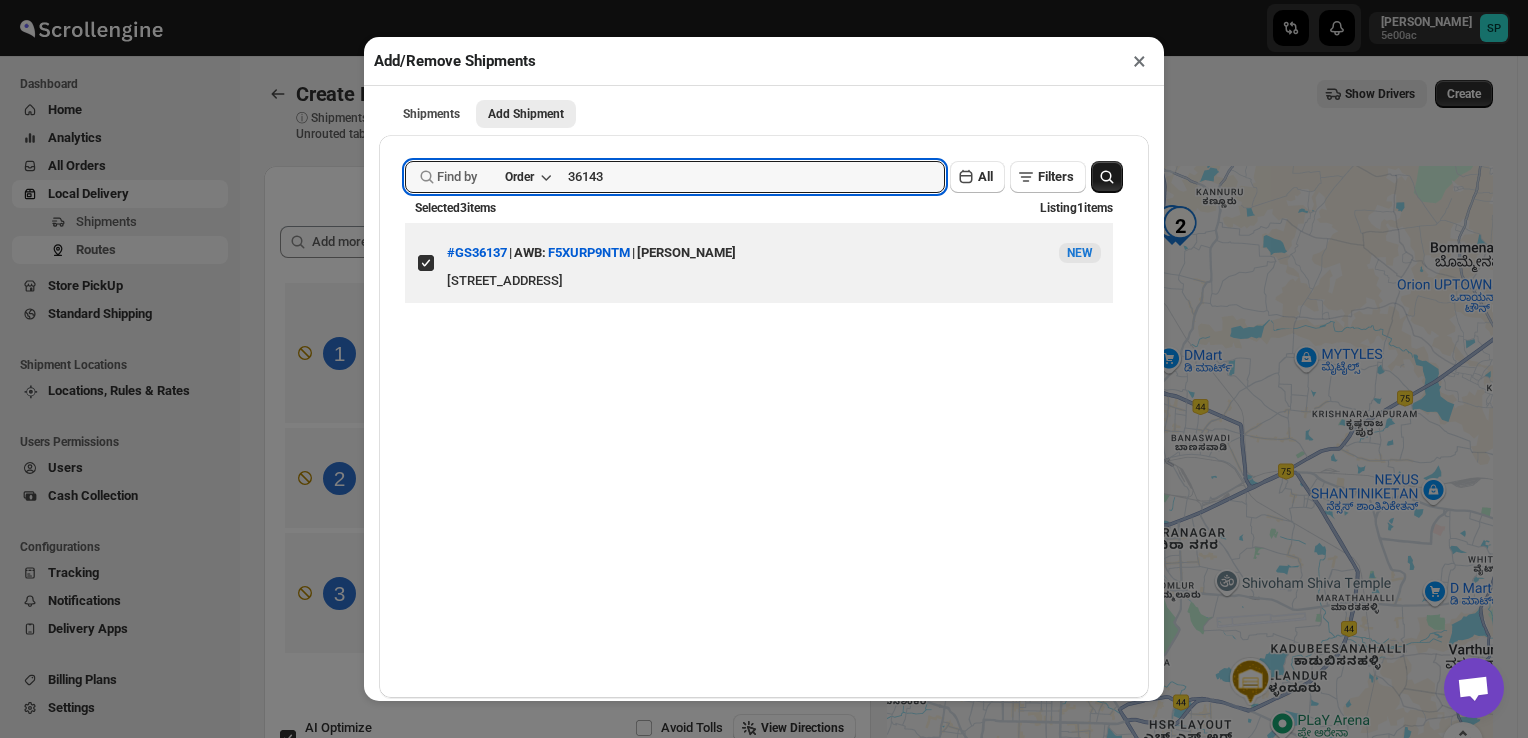click 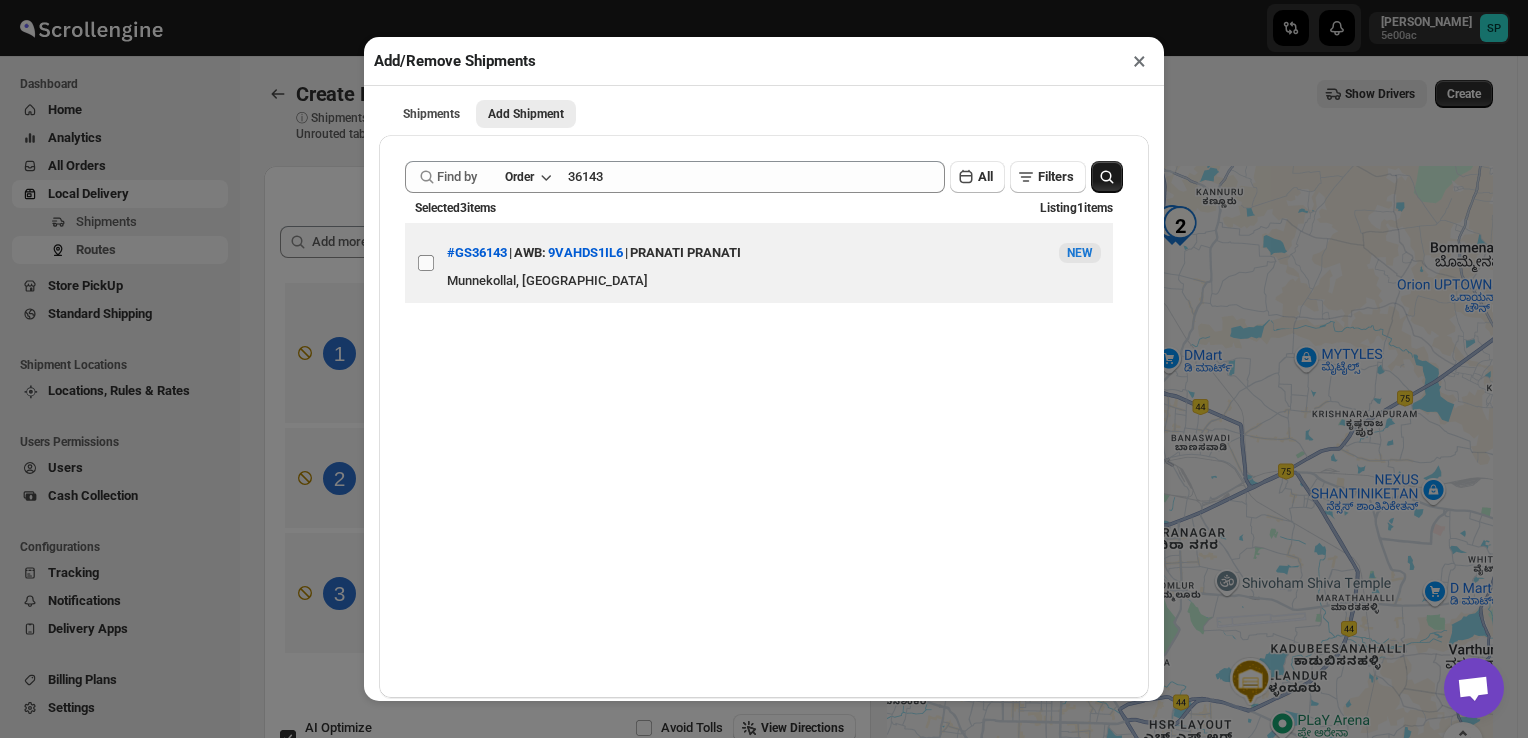 click on "View details for 6877e61cb5e00a12246bbcd2" at bounding box center [426, 263] 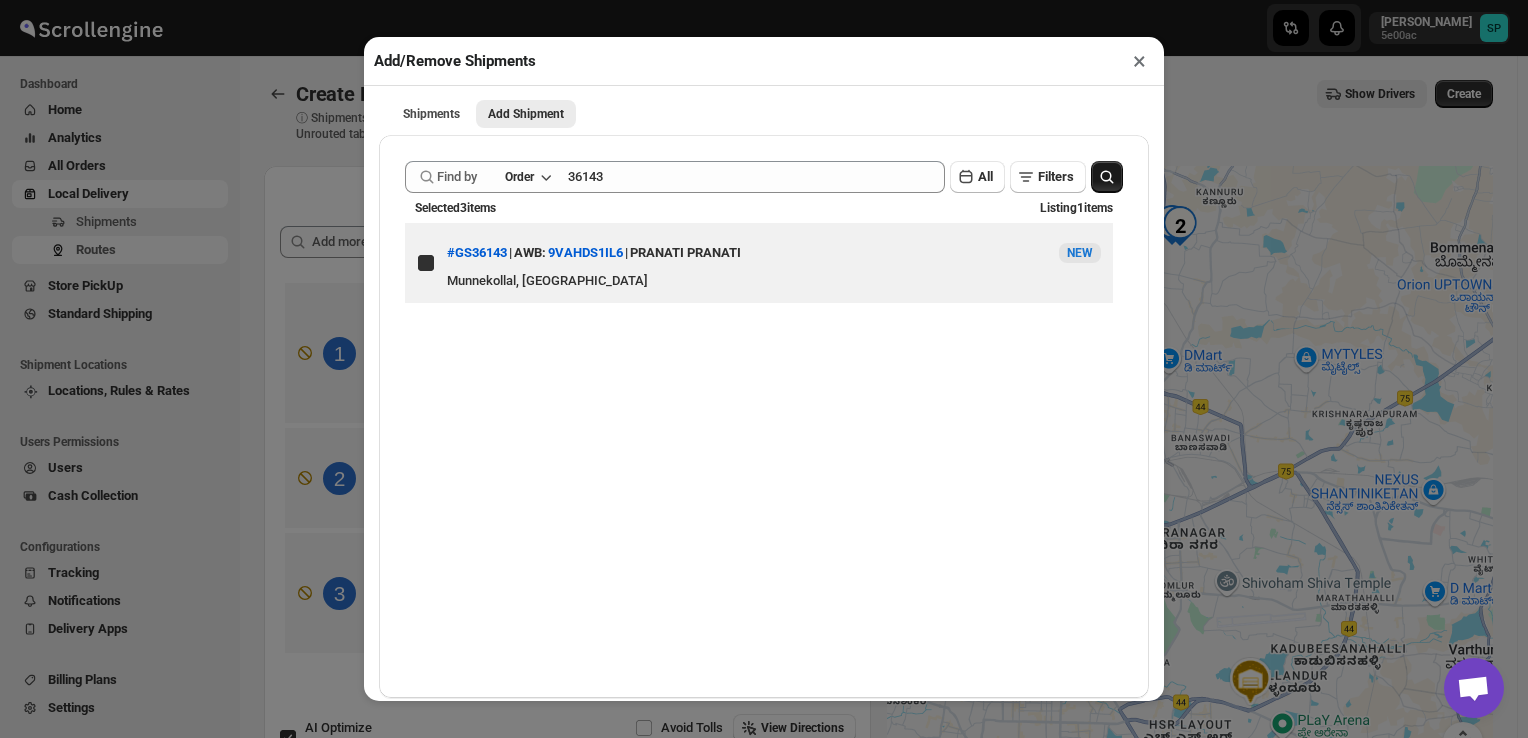 checkbox on "true" 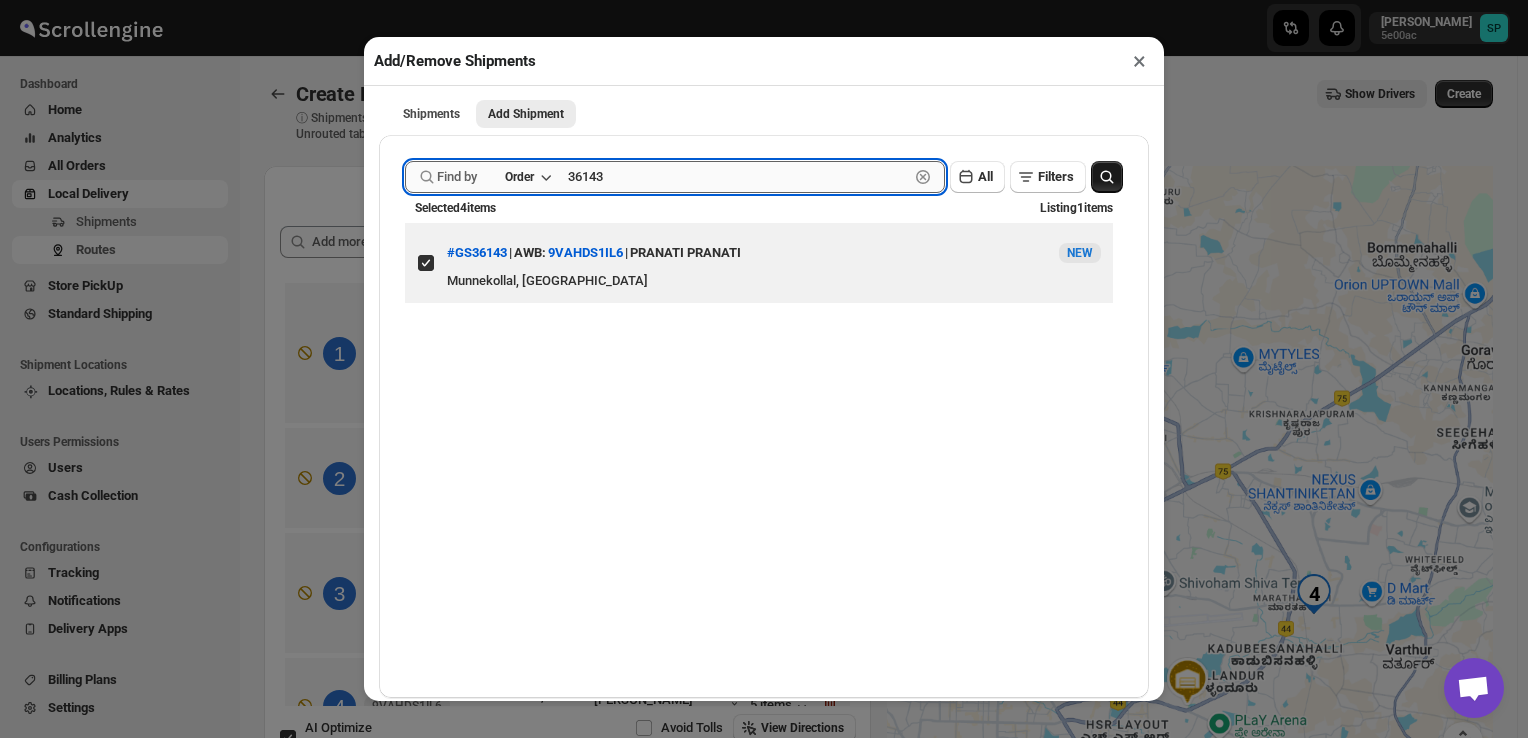 click on "36143" at bounding box center (738, 177) 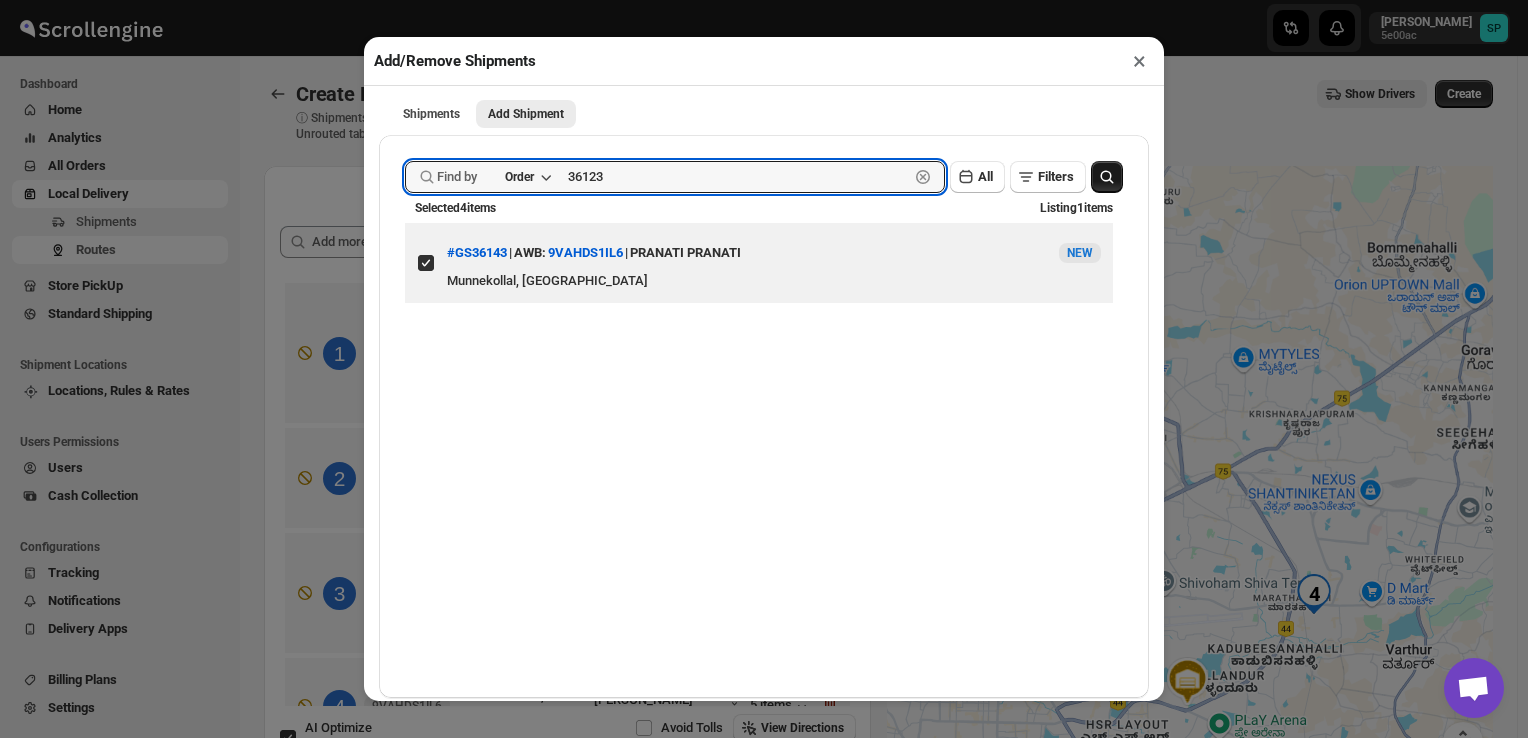 type on "36123" 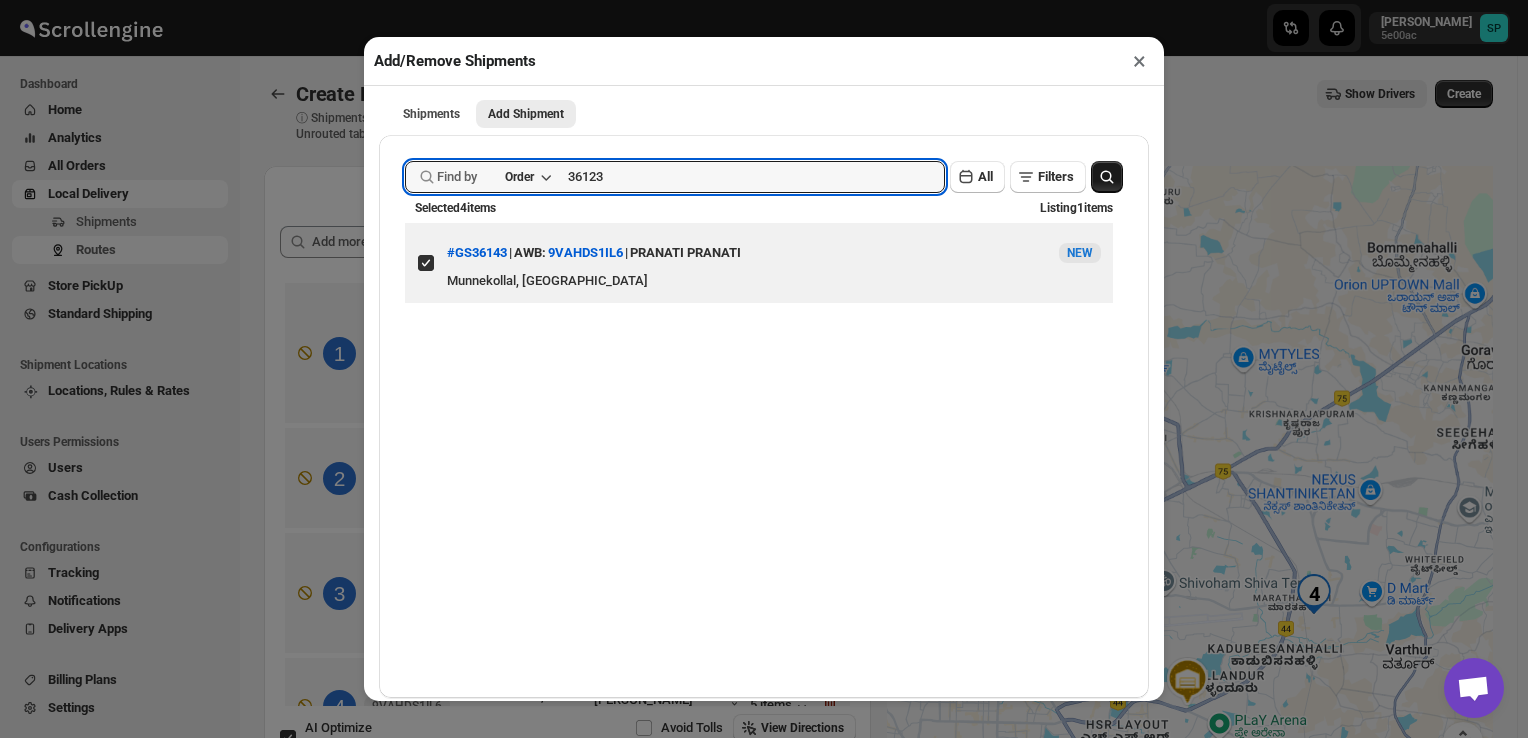 click at bounding box center [1107, 177] 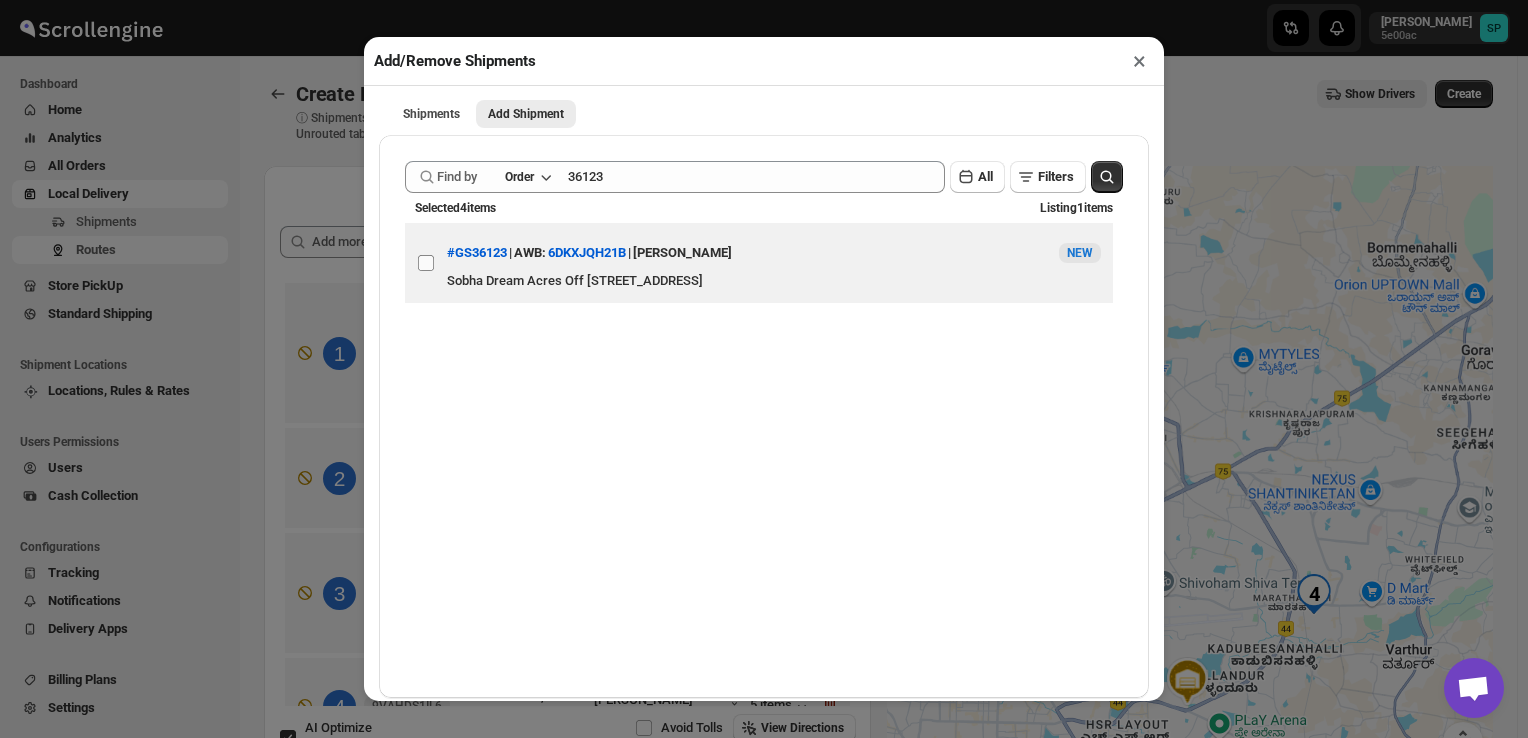 click on "View details for 68770b86b5e00a12246baa7e" at bounding box center [426, 263] 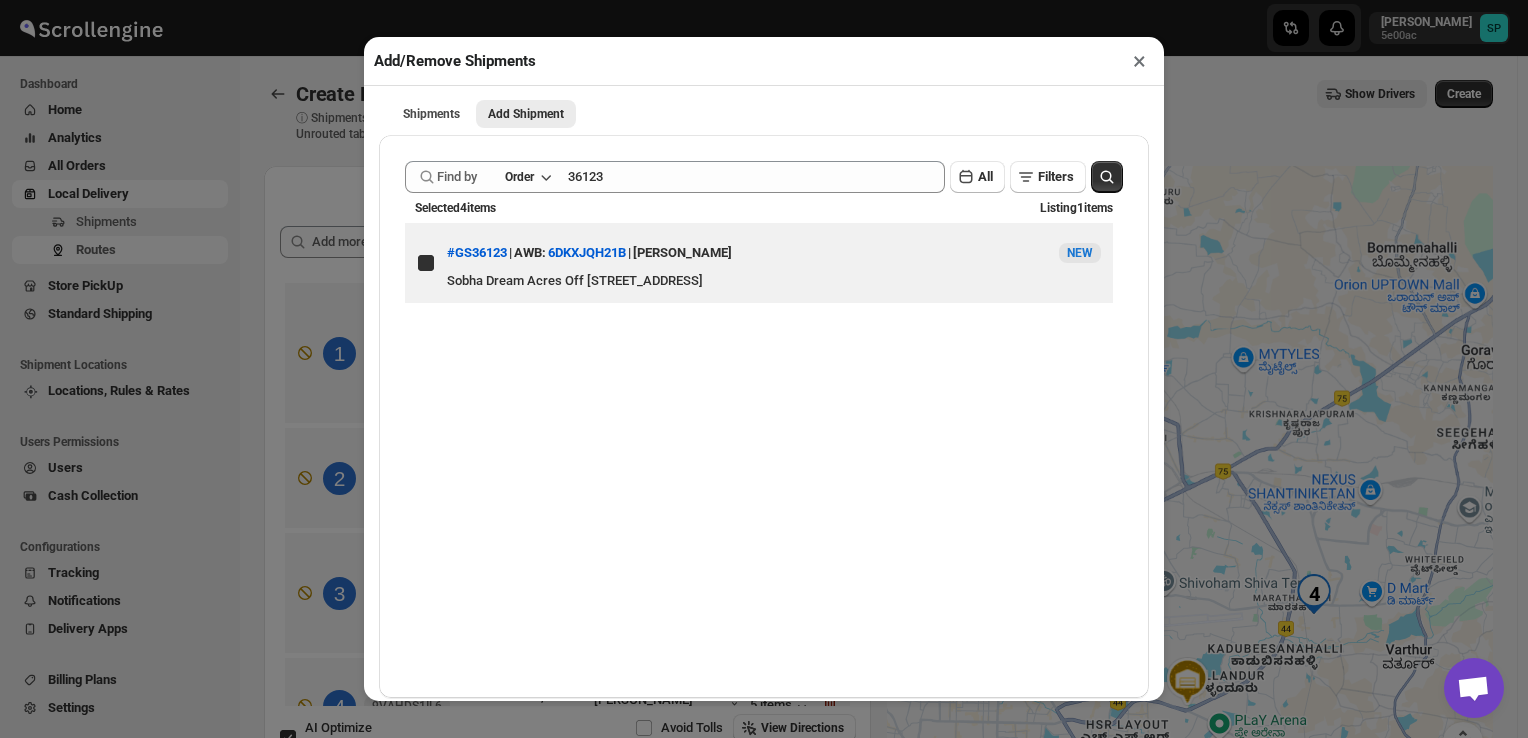 checkbox on "true" 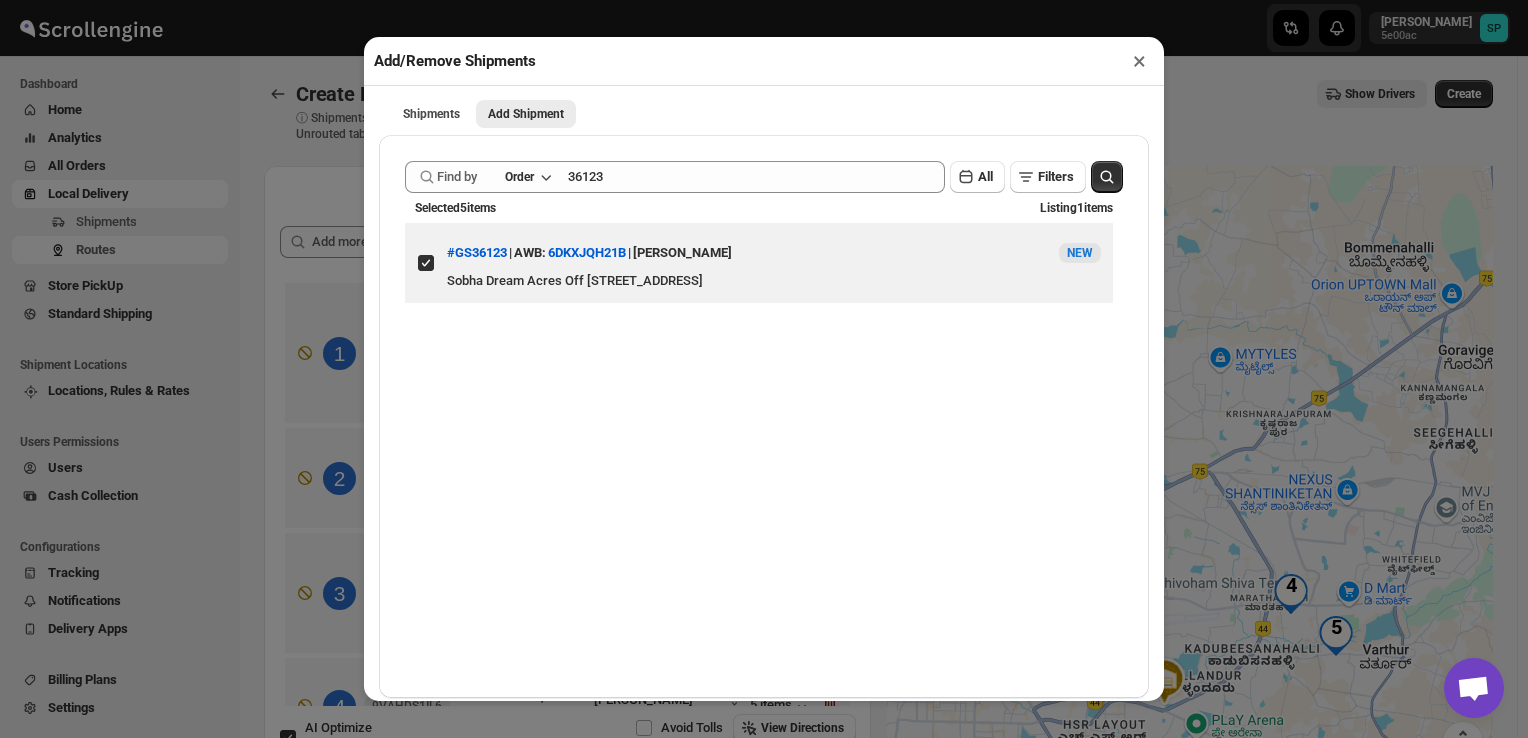 click on "×" at bounding box center [1139, 61] 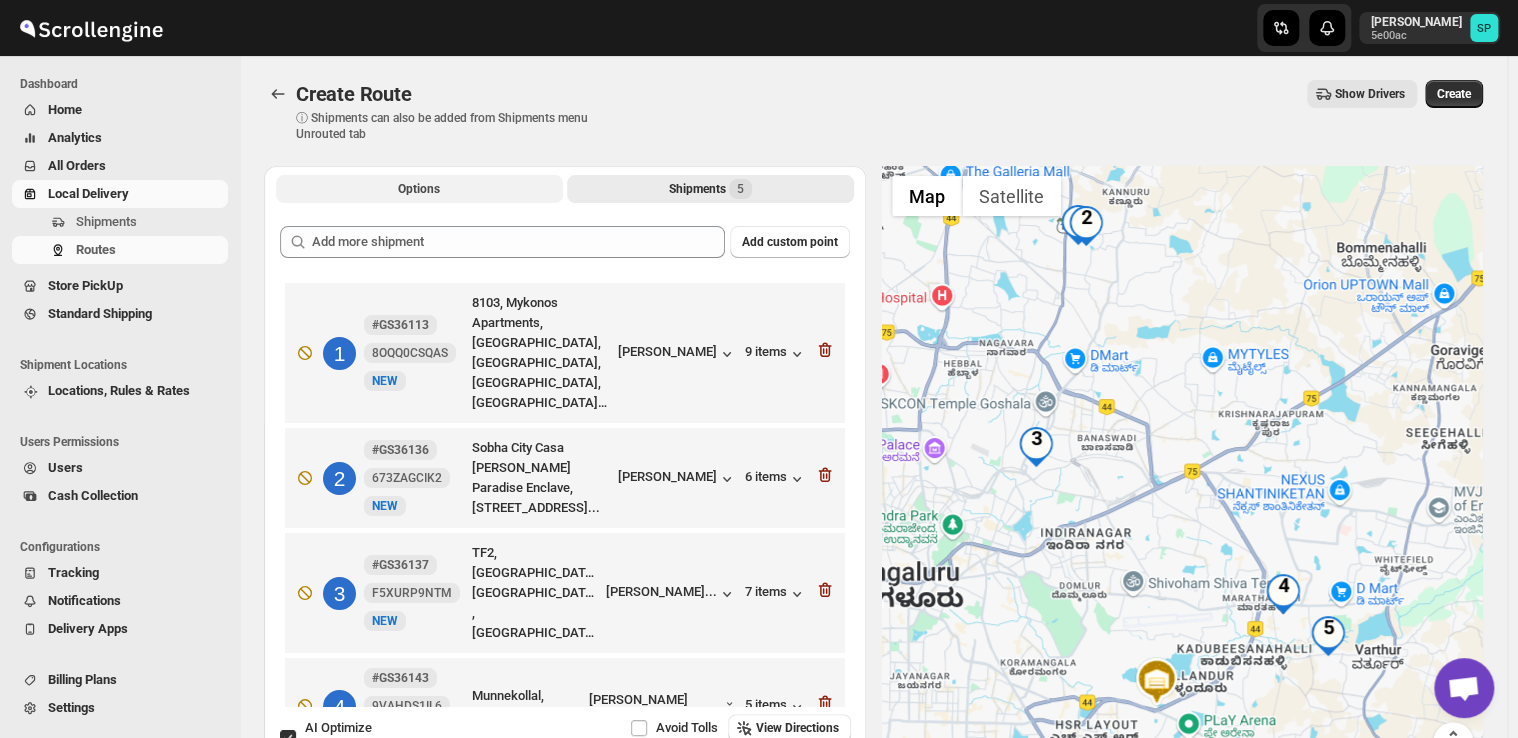 click on "Options" at bounding box center [419, 189] 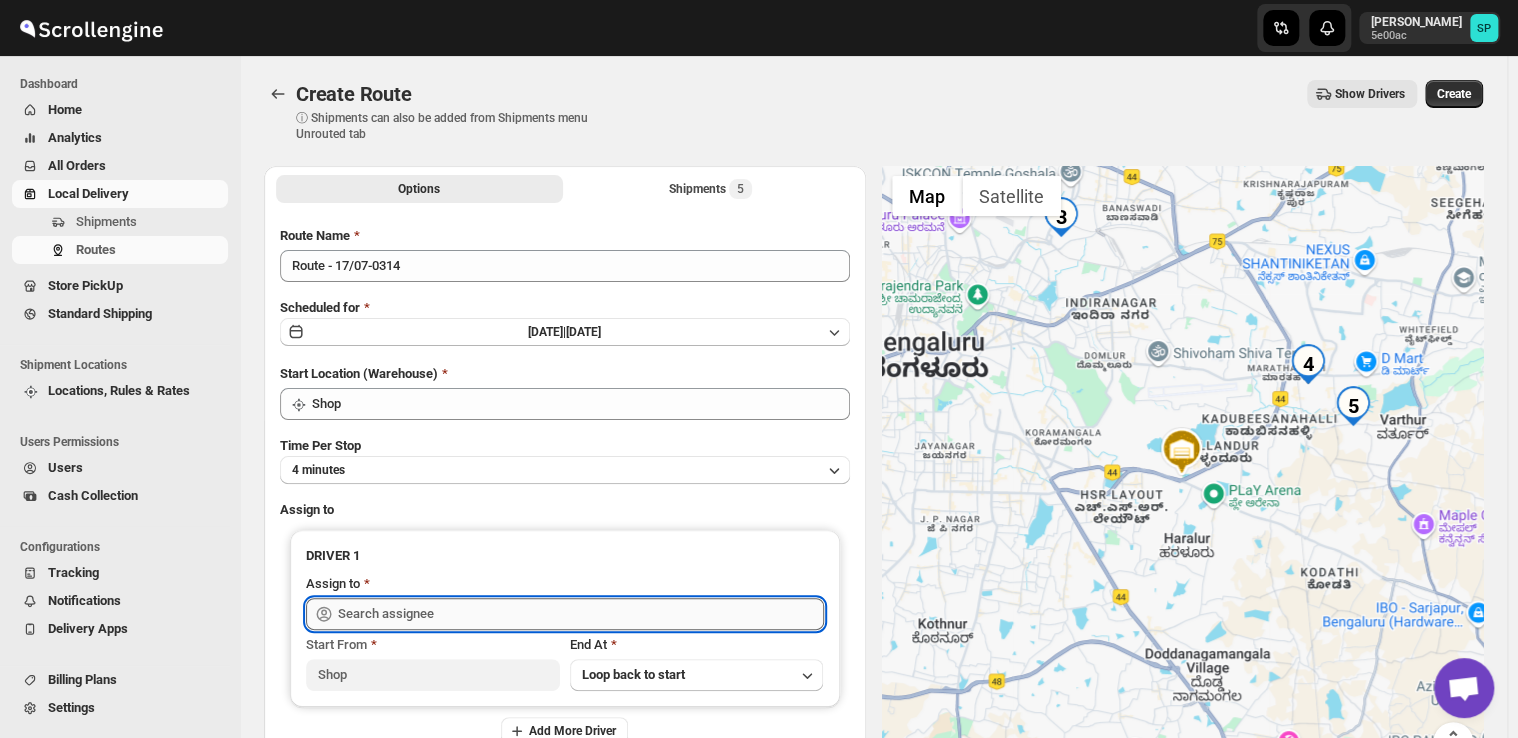 click at bounding box center (581, 614) 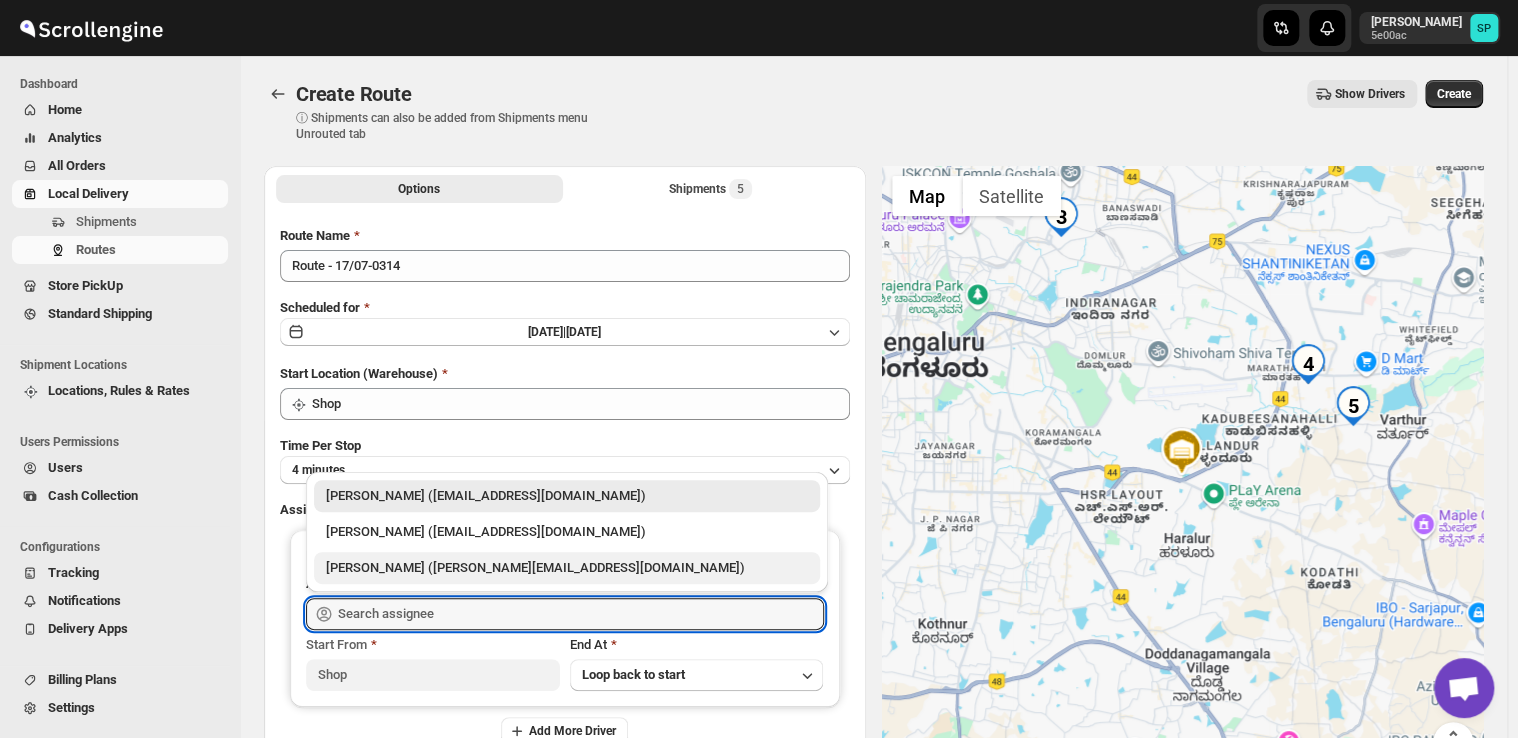 click on "[PERSON_NAME] ([PERSON_NAME][EMAIL_ADDRESS][DOMAIN_NAME])" at bounding box center [567, 568] 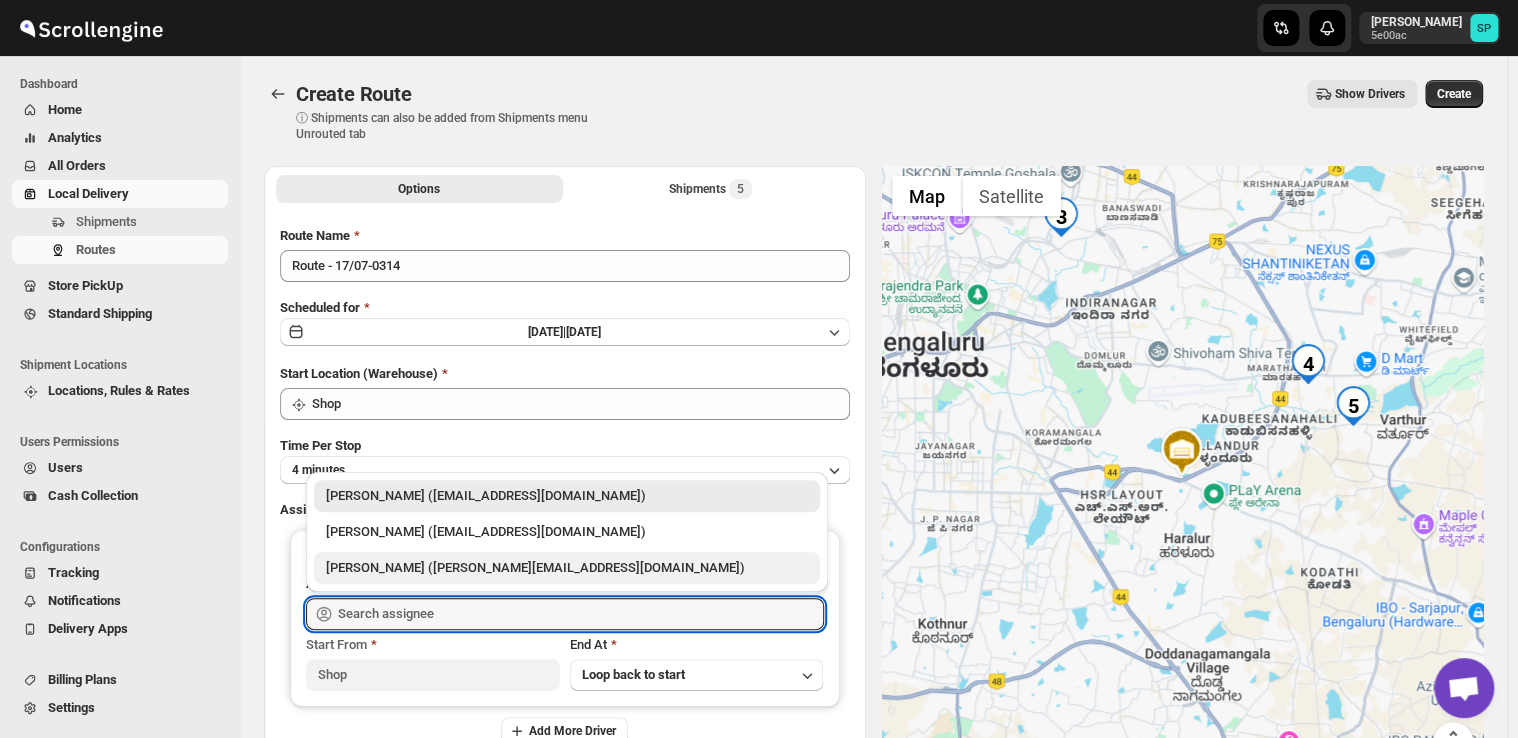 type on "[PERSON_NAME] ([PERSON_NAME][EMAIL_ADDRESS][DOMAIN_NAME])" 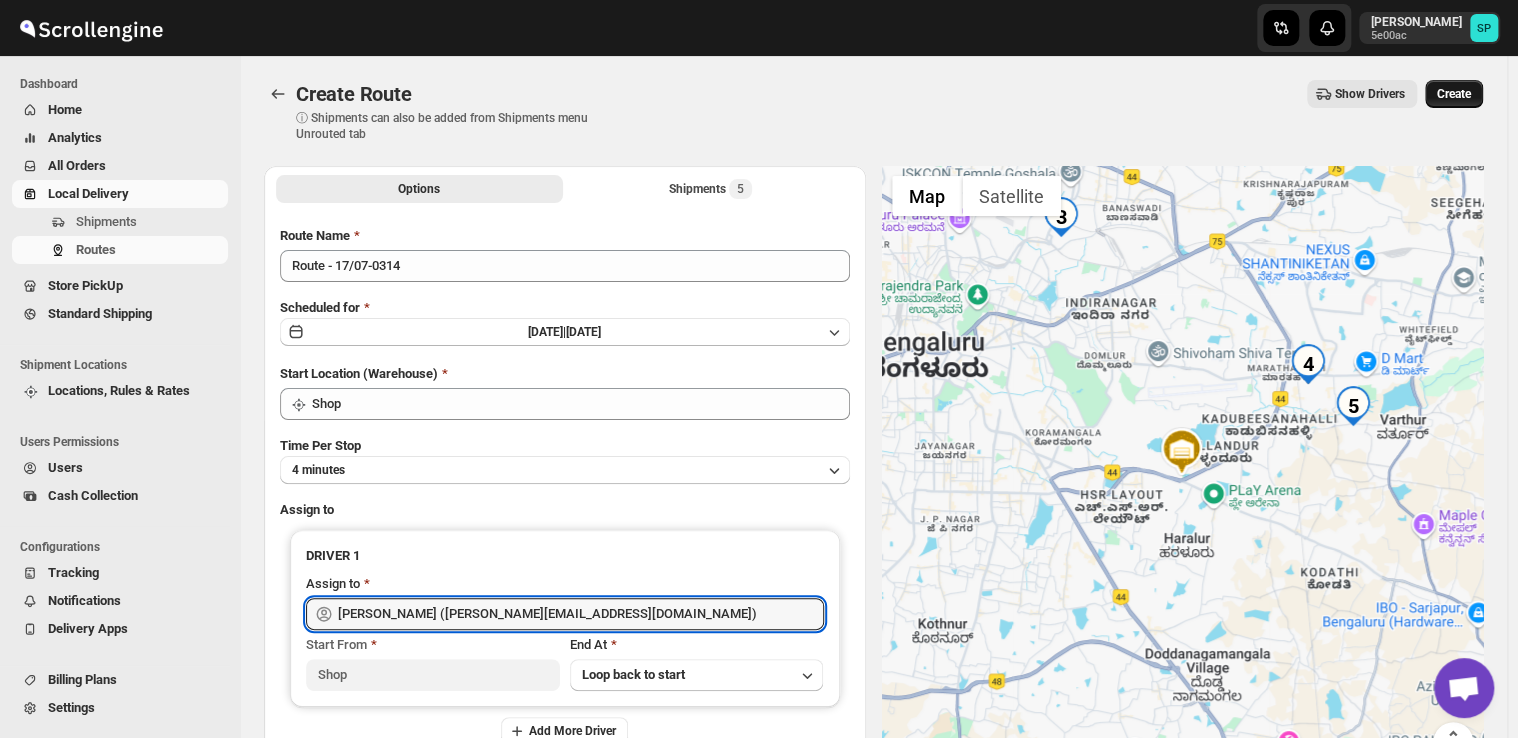 click on "Create" at bounding box center (1454, 94) 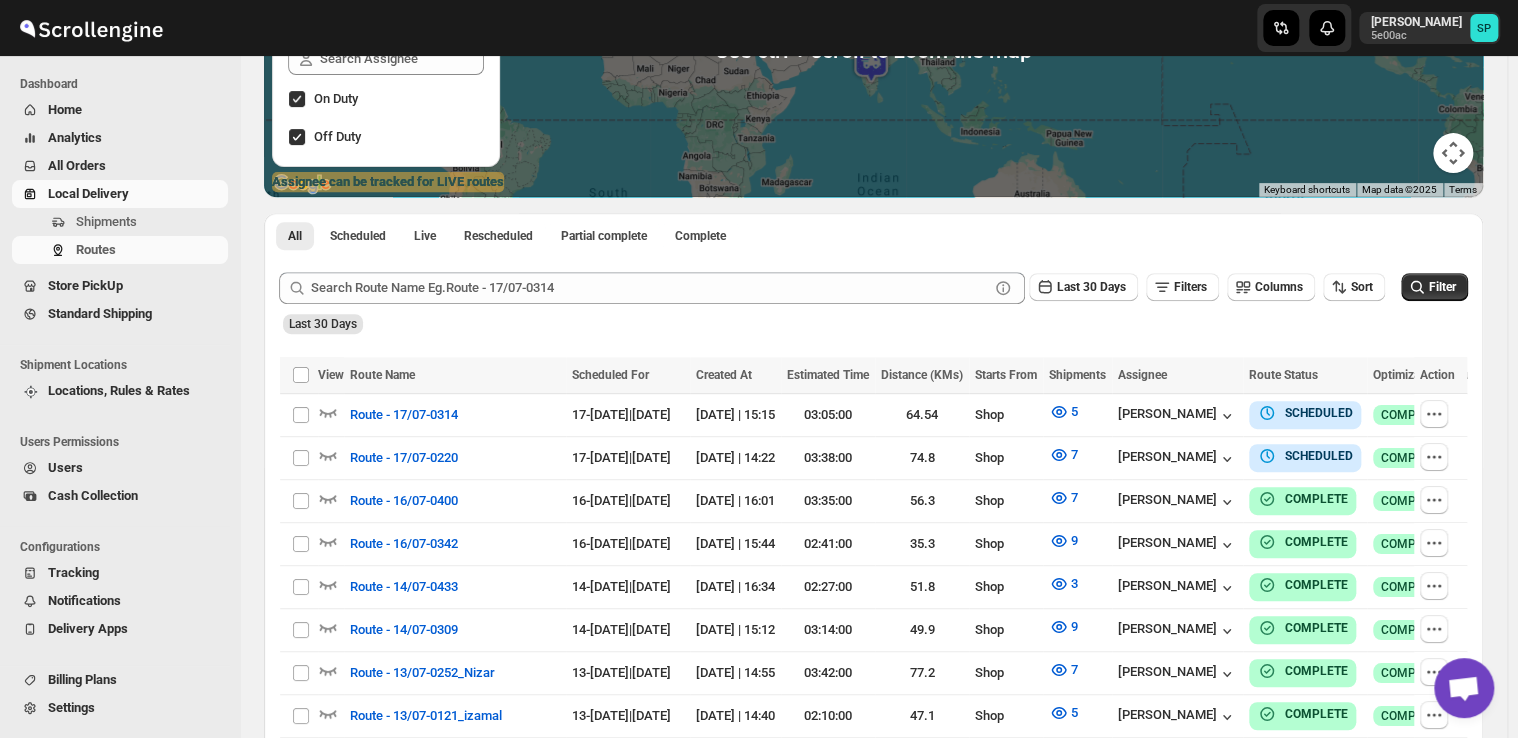 scroll, scrollTop: 400, scrollLeft: 0, axis: vertical 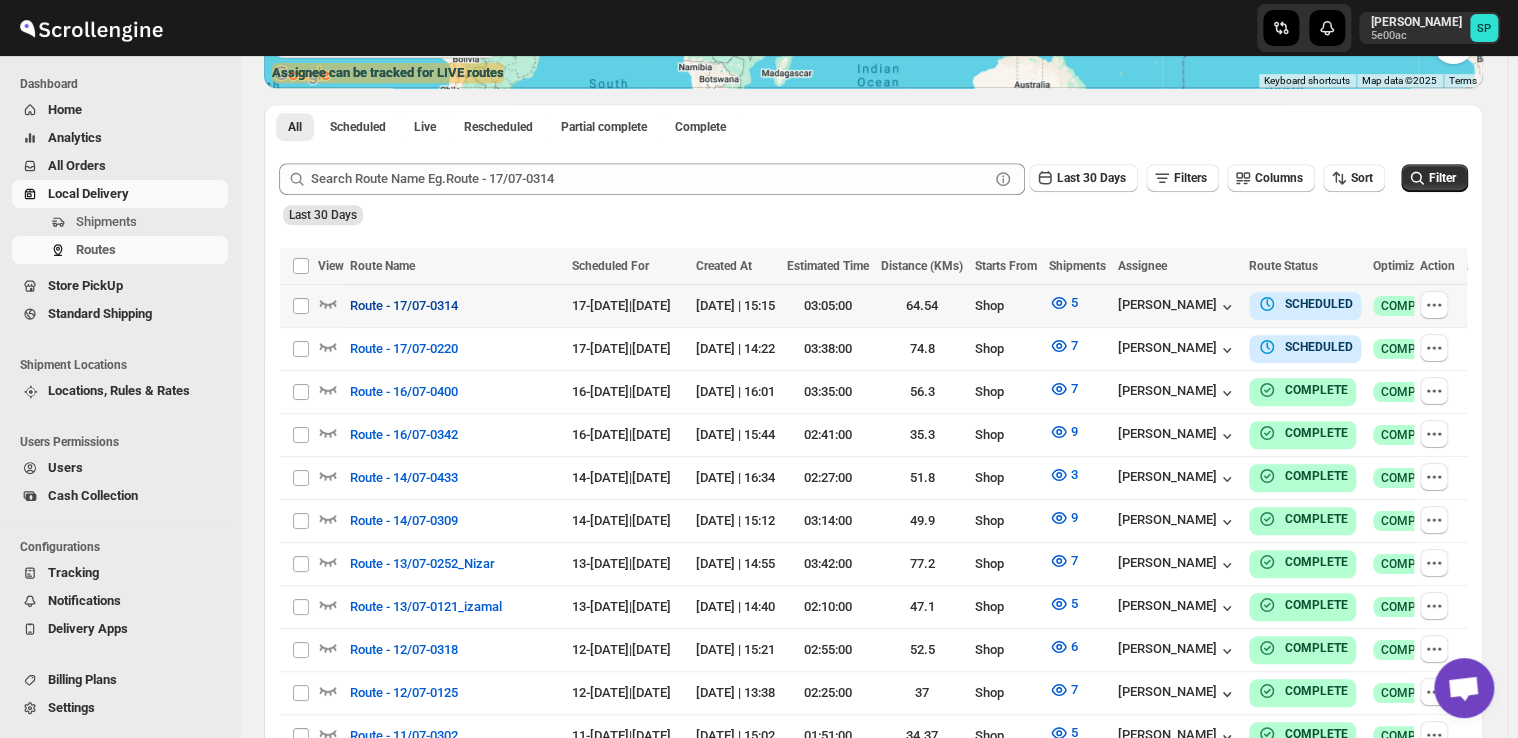 click on "Route - 17/07-0314" at bounding box center (404, 306) 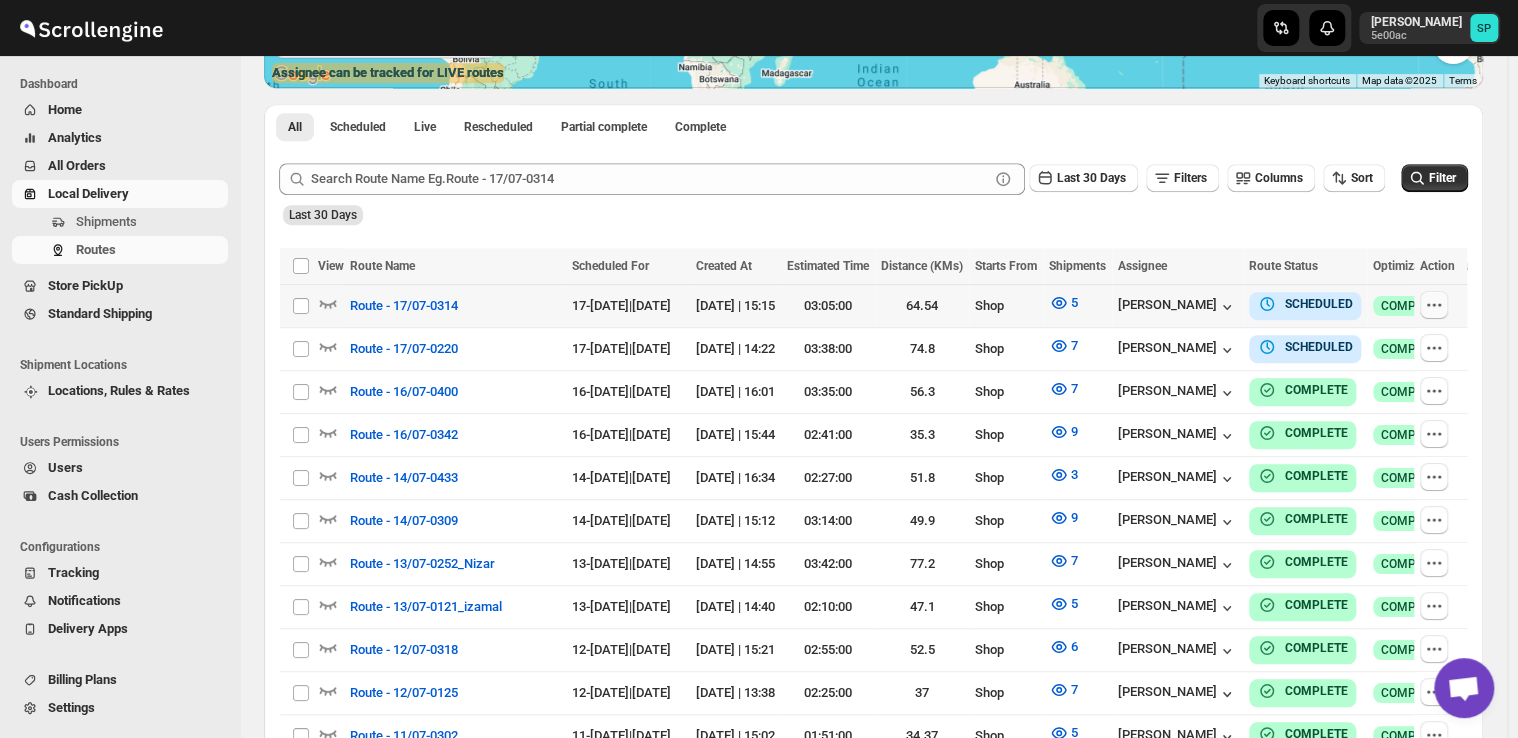 click 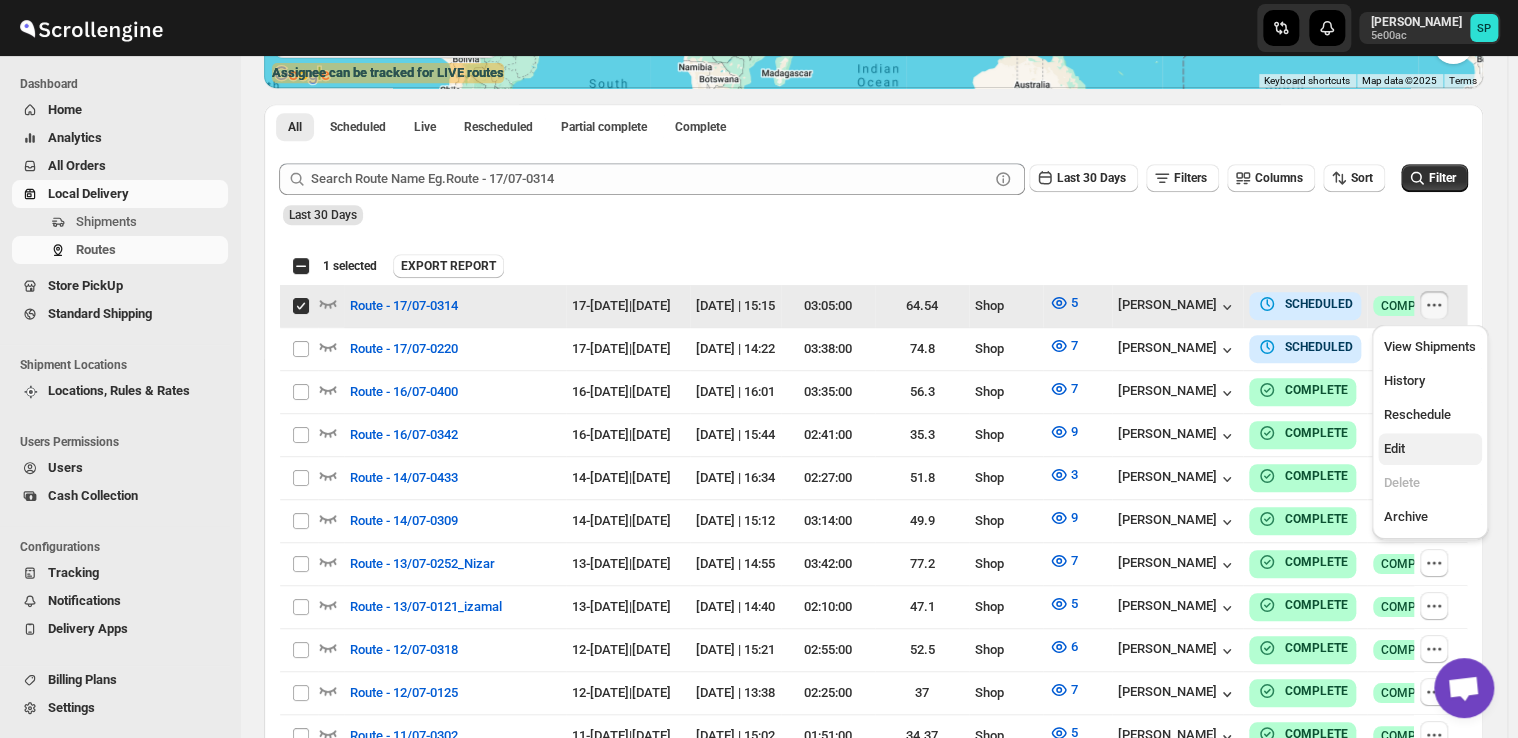 click on "Edit" at bounding box center (1430, 449) 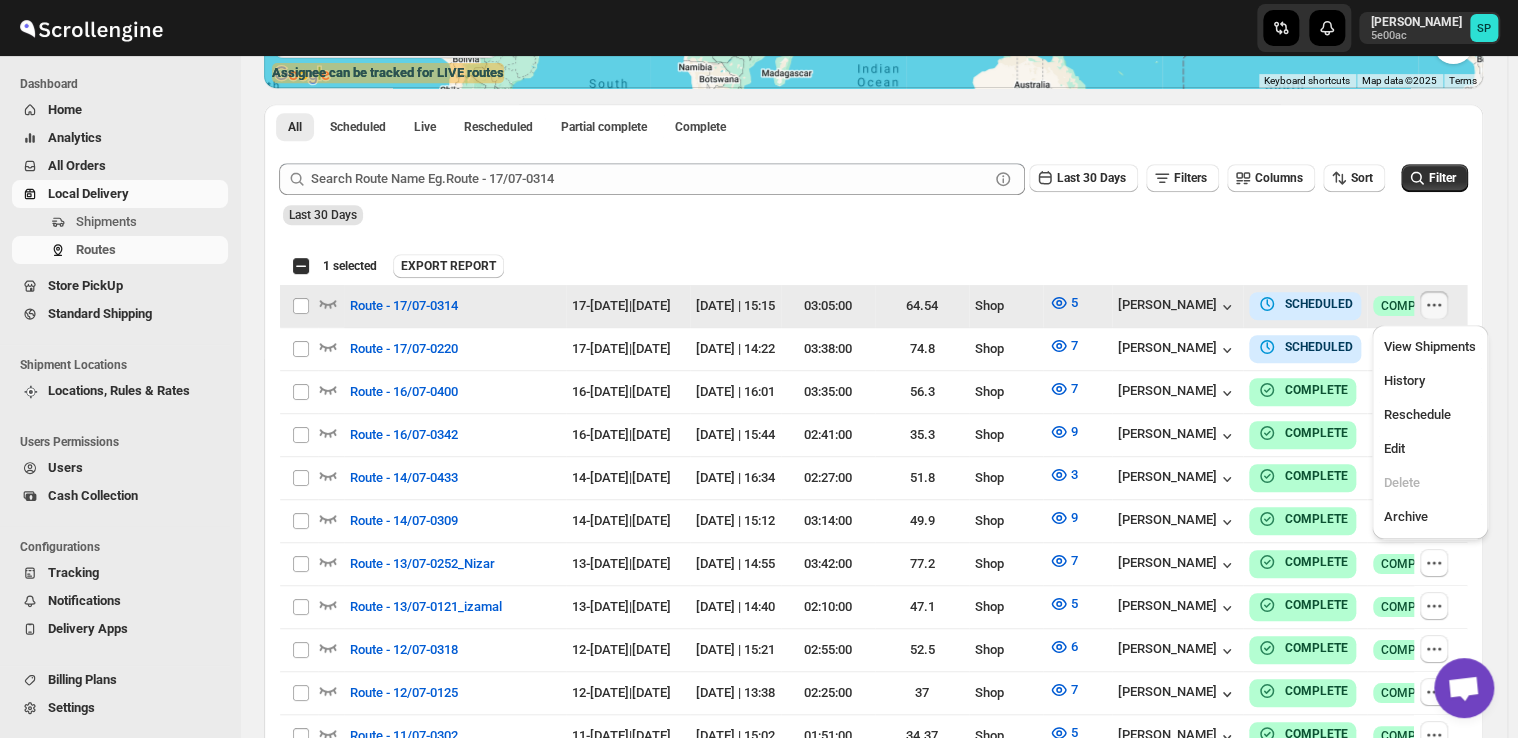 checkbox on "false" 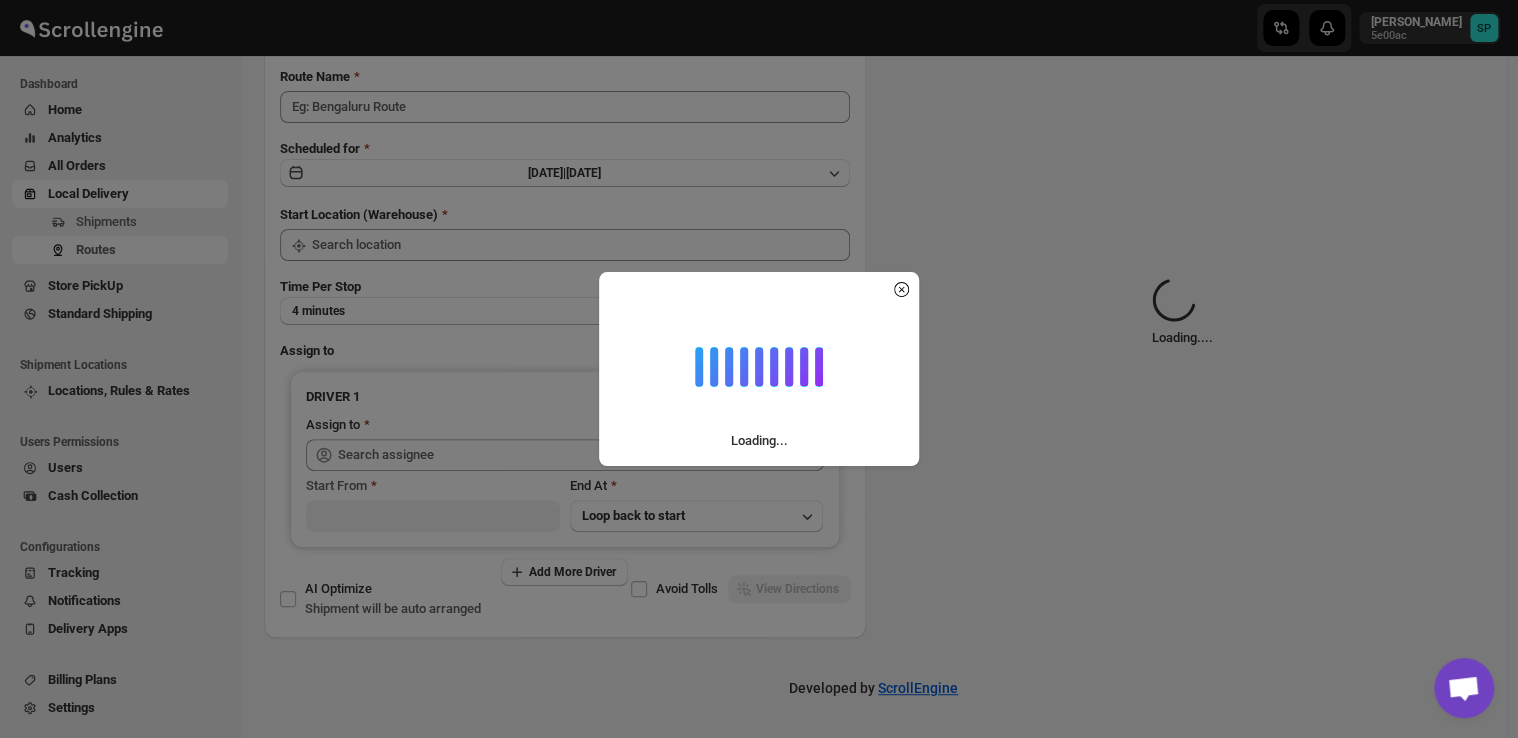 scroll, scrollTop: 0, scrollLeft: 0, axis: both 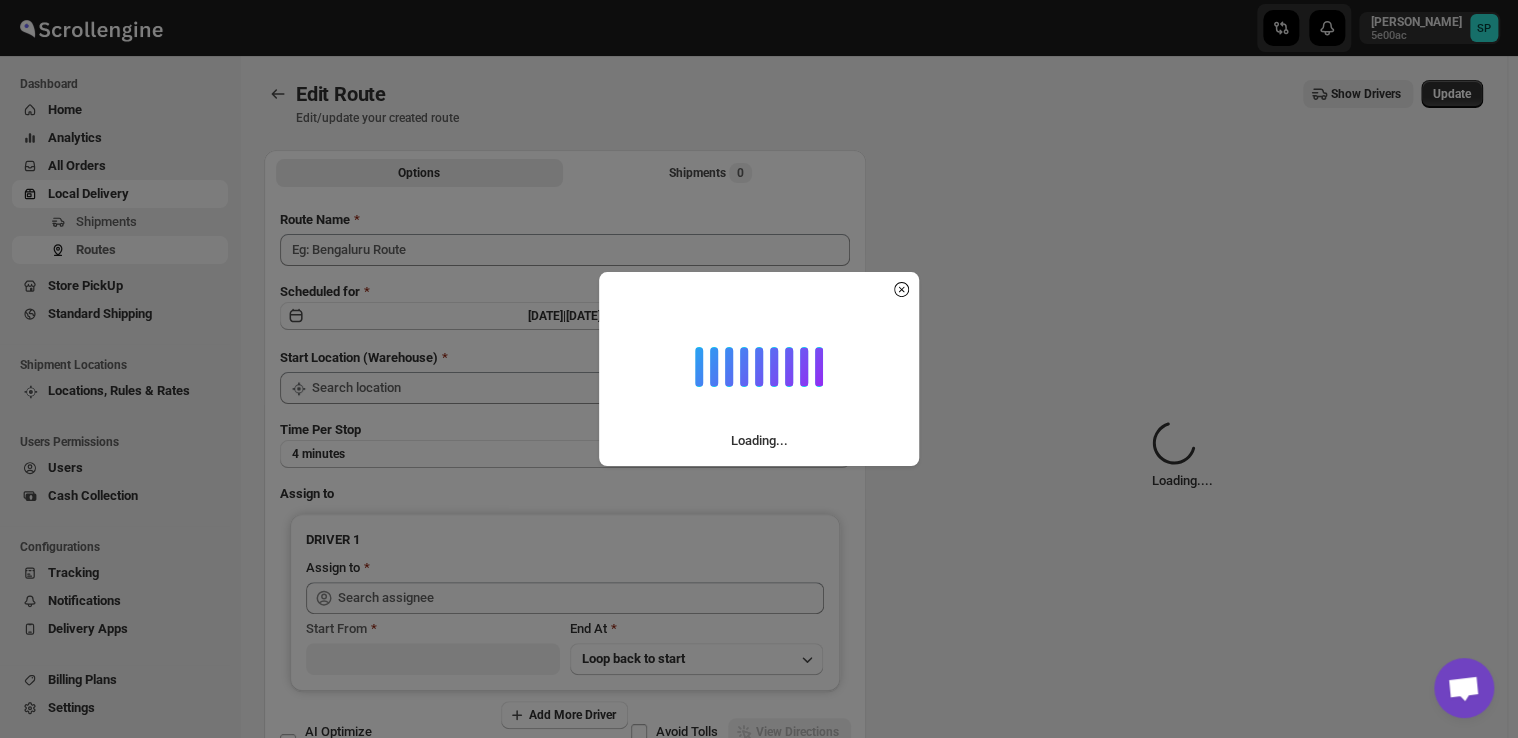 type on "Route - 17/07-0314" 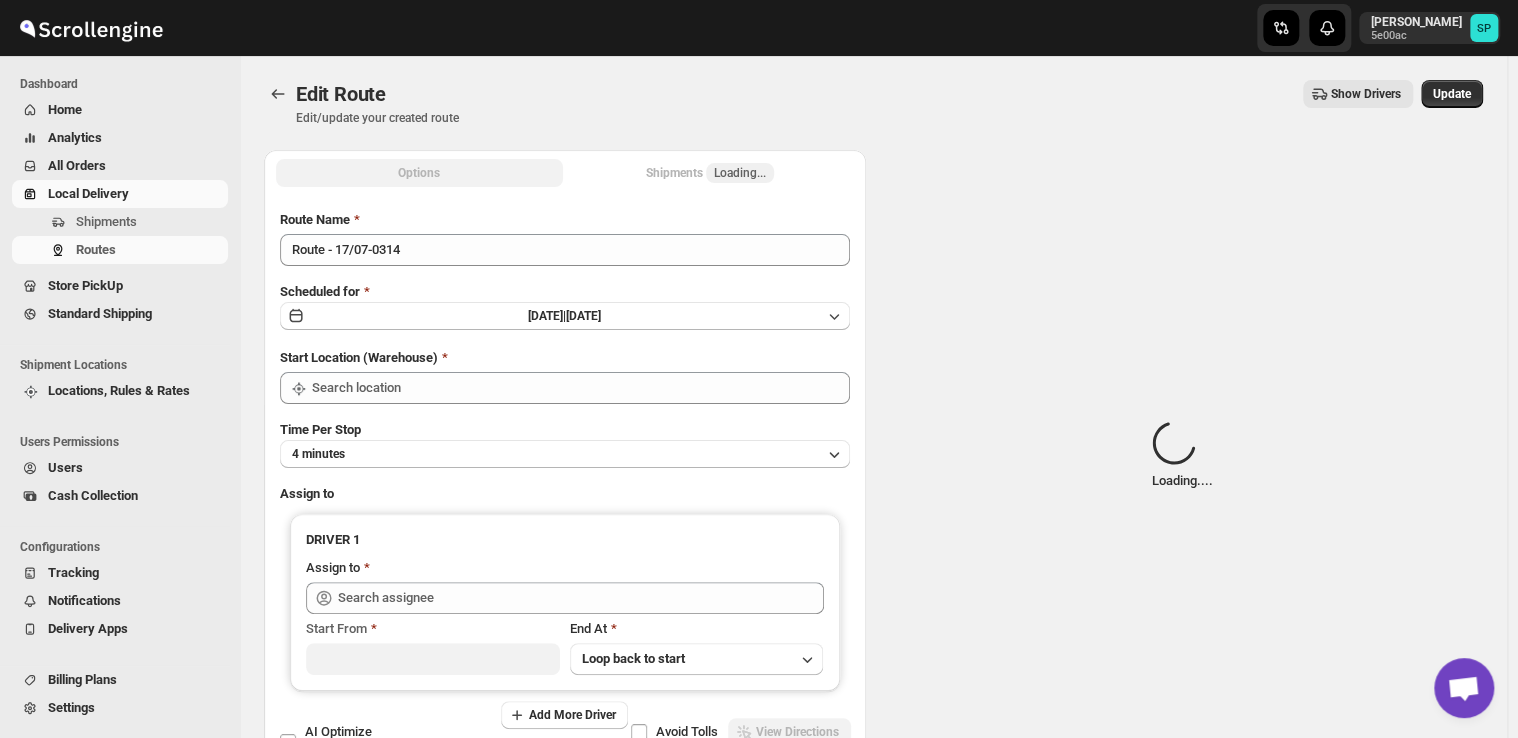 type on "Shop" 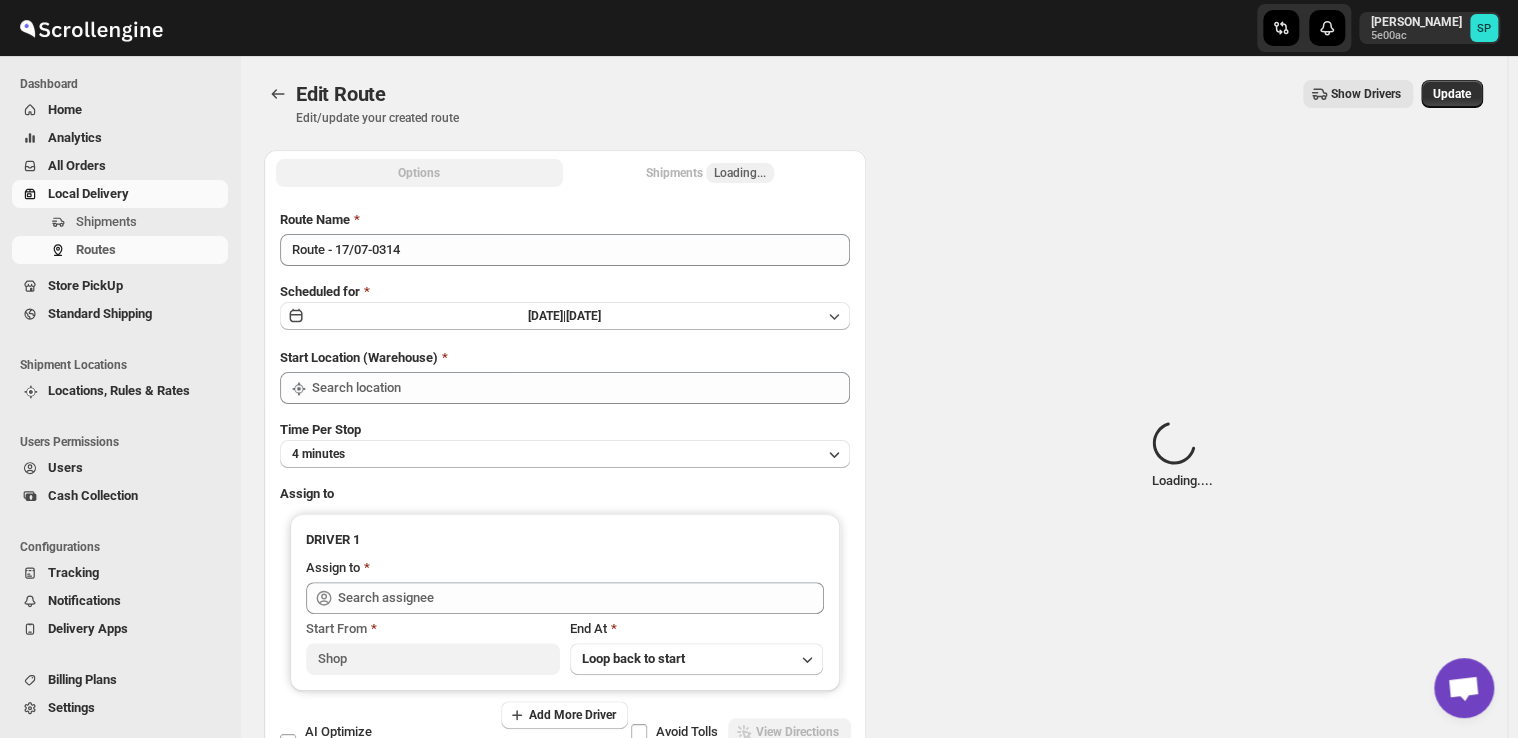 type on "Shop" 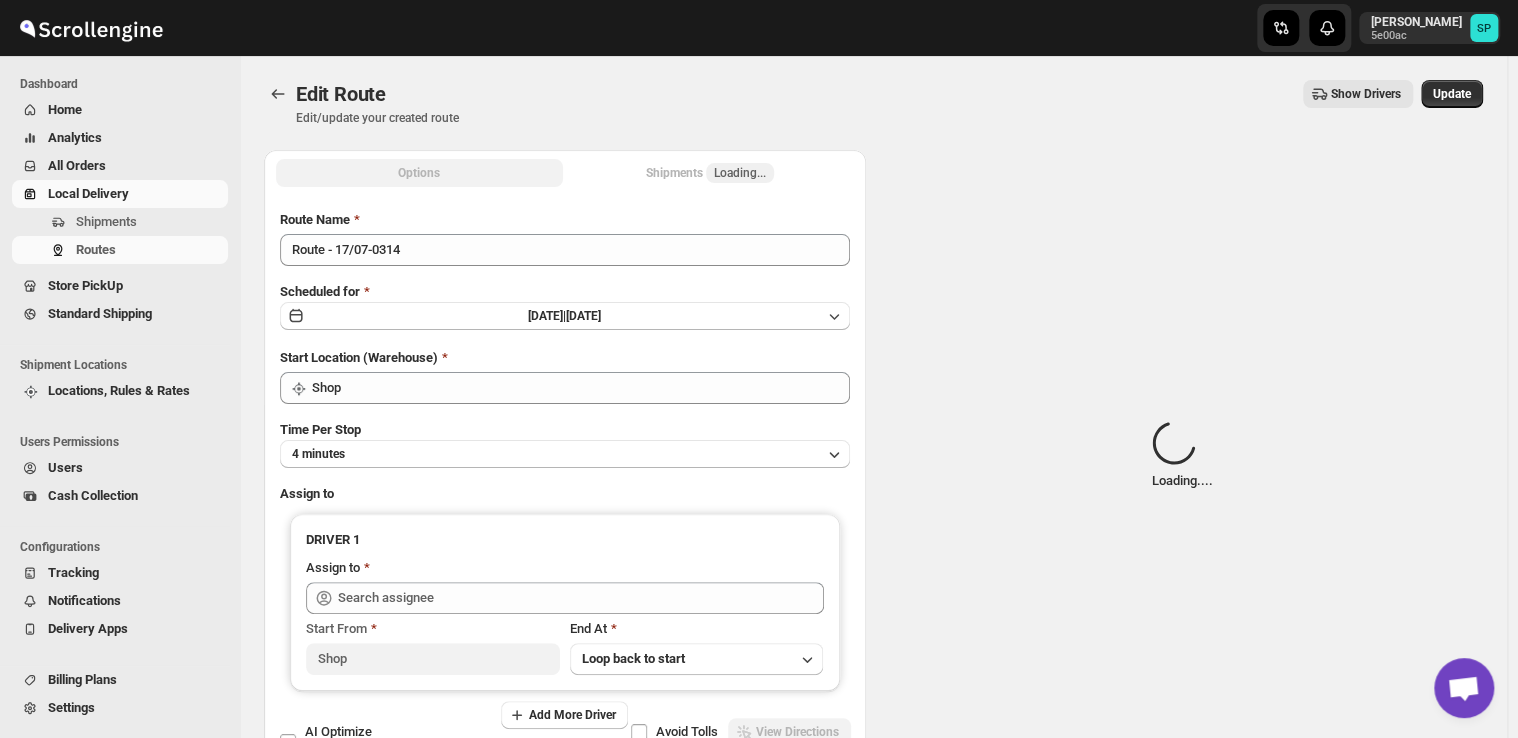 type on "[PERSON_NAME] ([PERSON_NAME][EMAIL_ADDRESS][DOMAIN_NAME])" 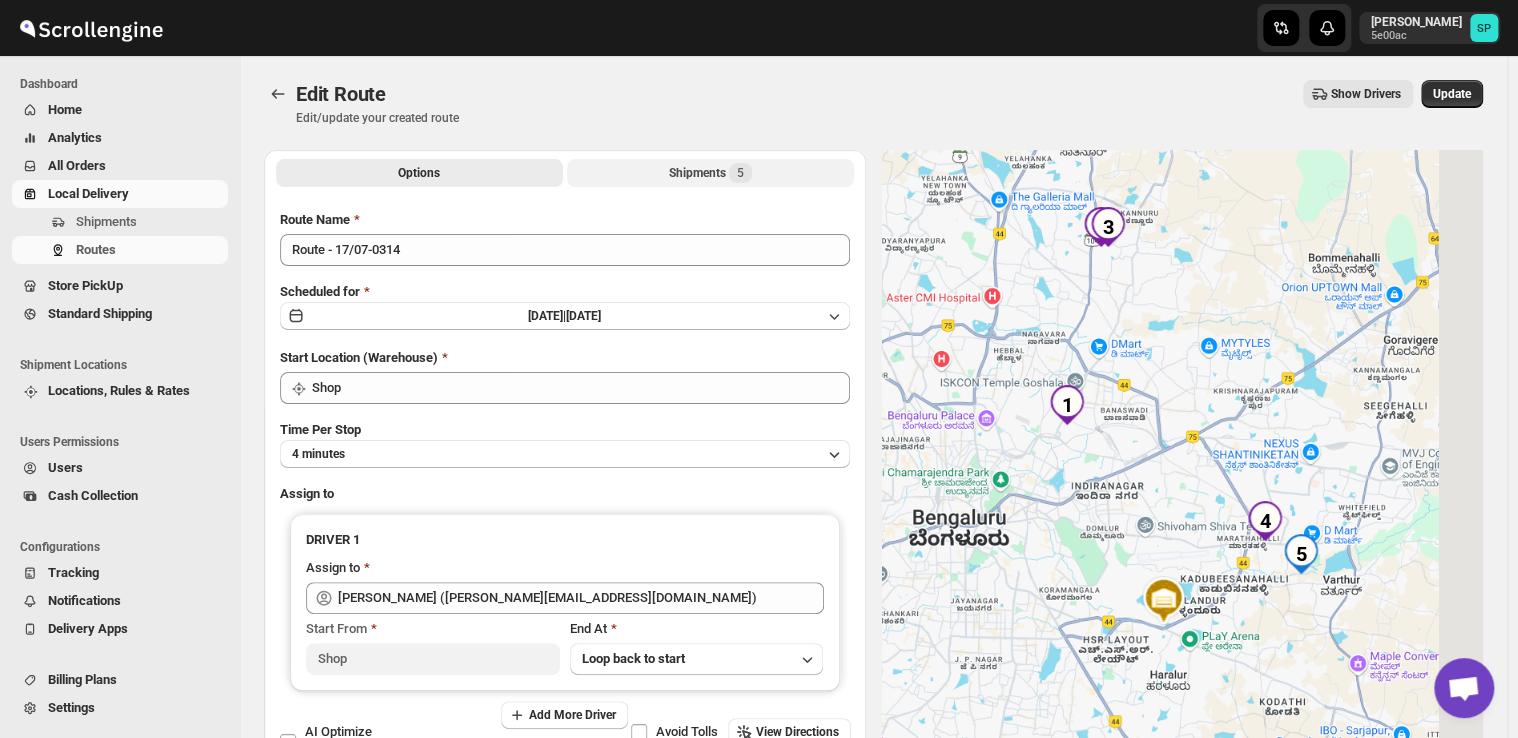 click on "Shipments   5" at bounding box center [710, 173] 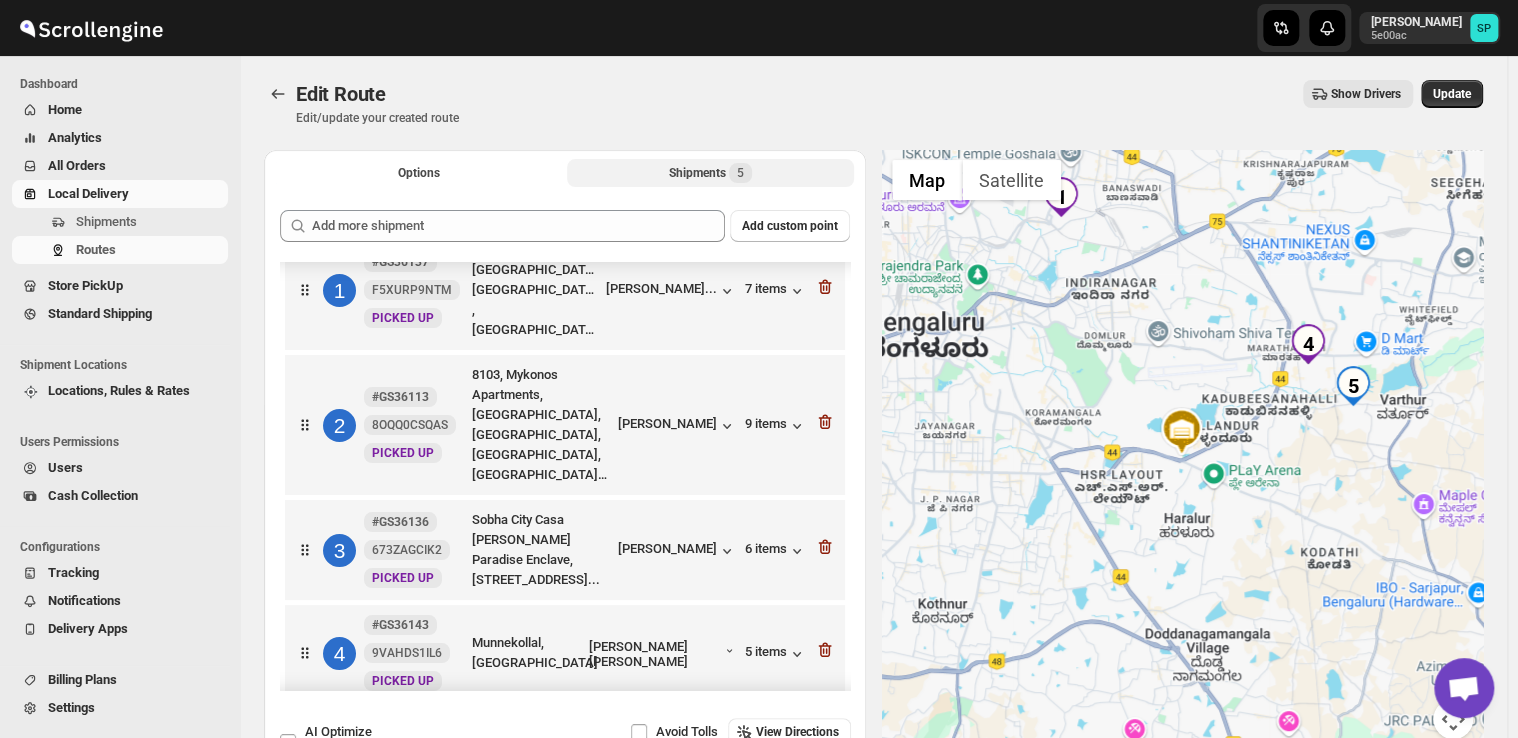 scroll, scrollTop: 120, scrollLeft: 0, axis: vertical 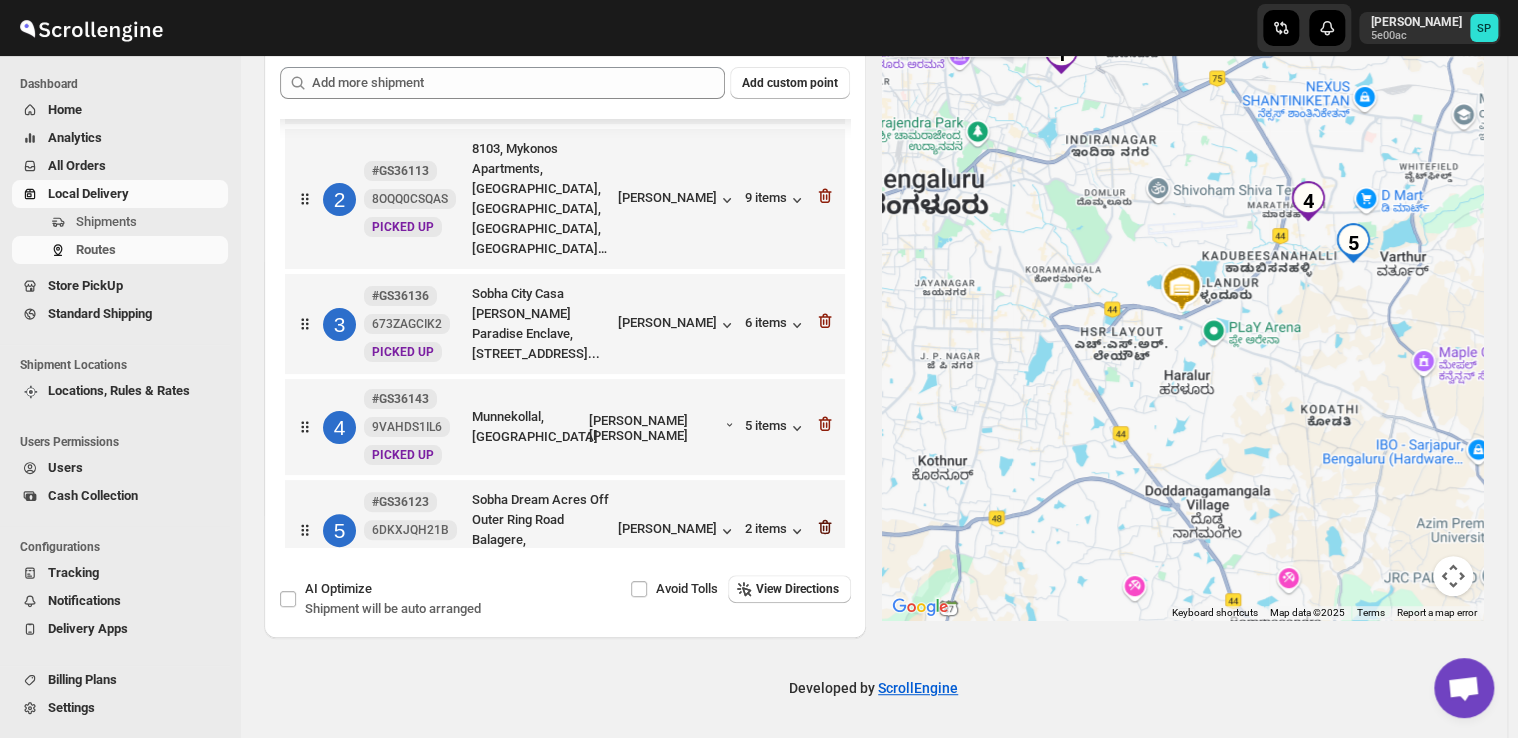 click 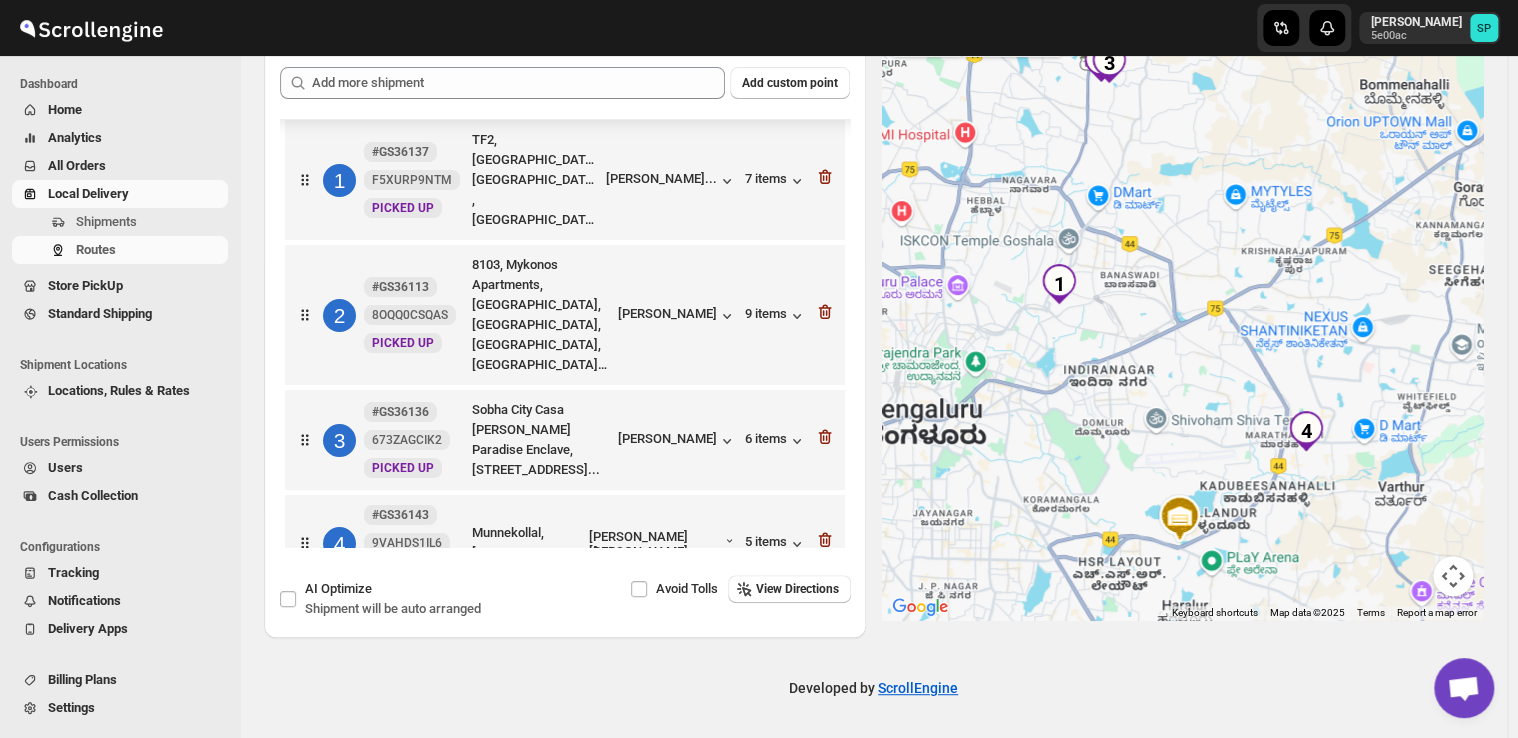 scroll, scrollTop: 0, scrollLeft: 0, axis: both 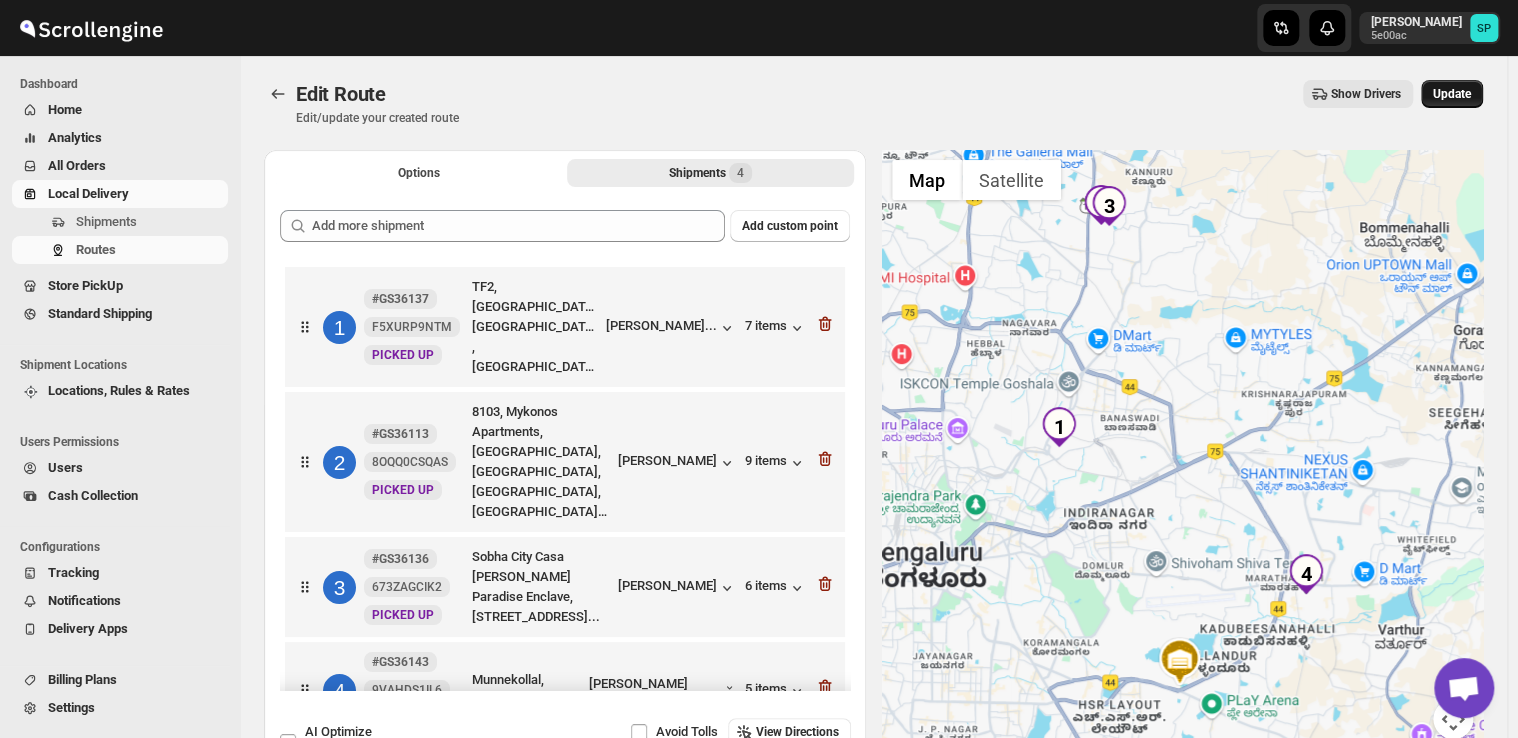 click on "Update" at bounding box center (1452, 94) 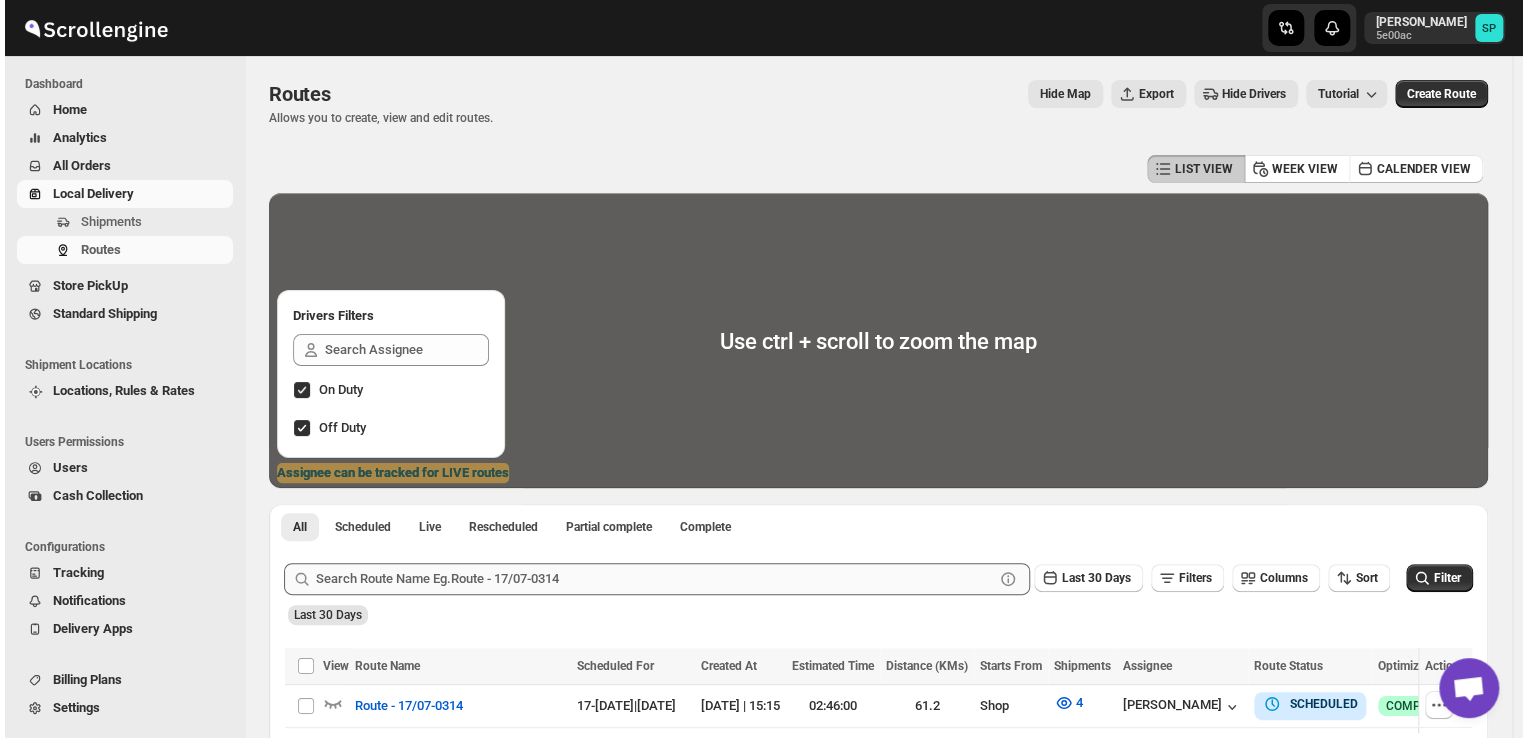 scroll, scrollTop: 300, scrollLeft: 0, axis: vertical 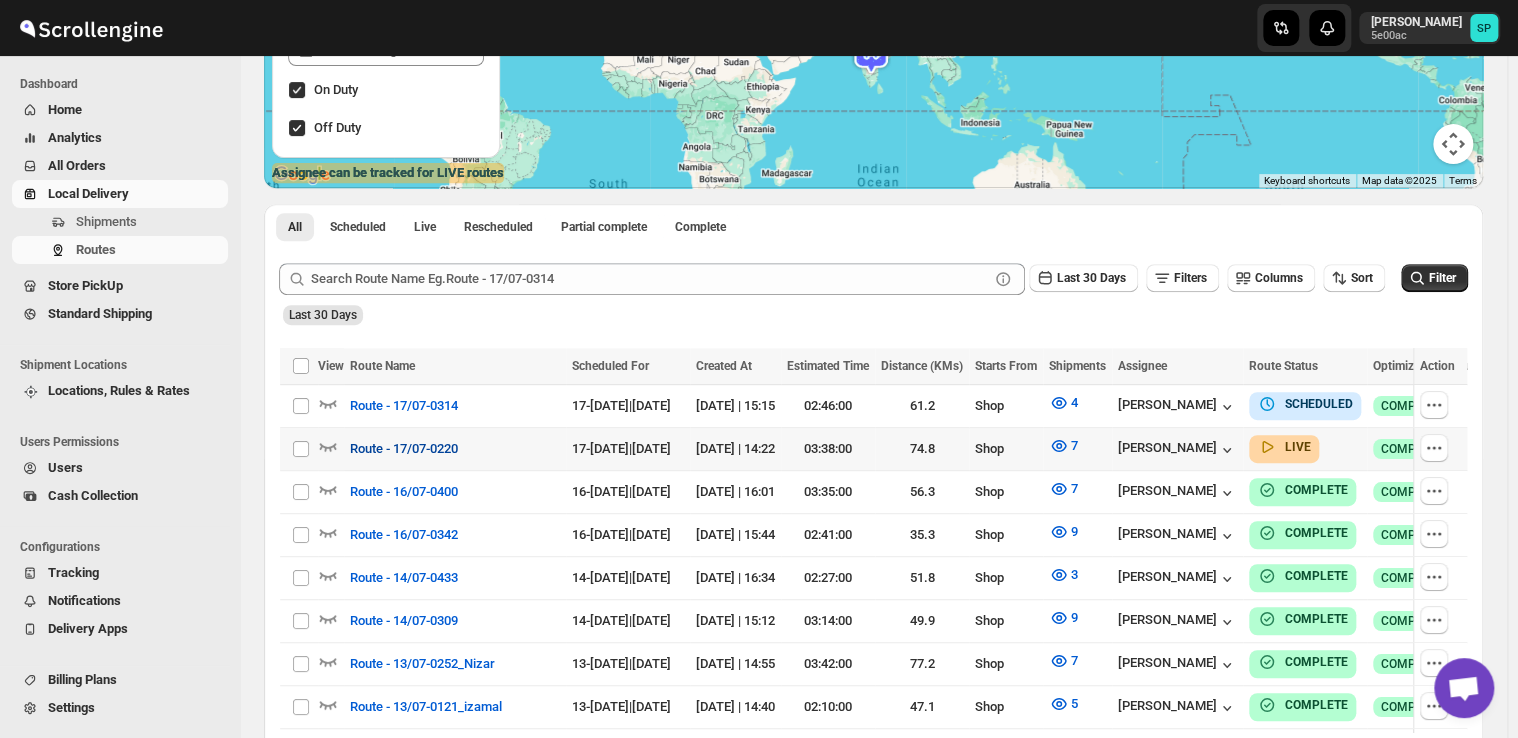 click on "Route - 17/07-0220" at bounding box center [404, 449] 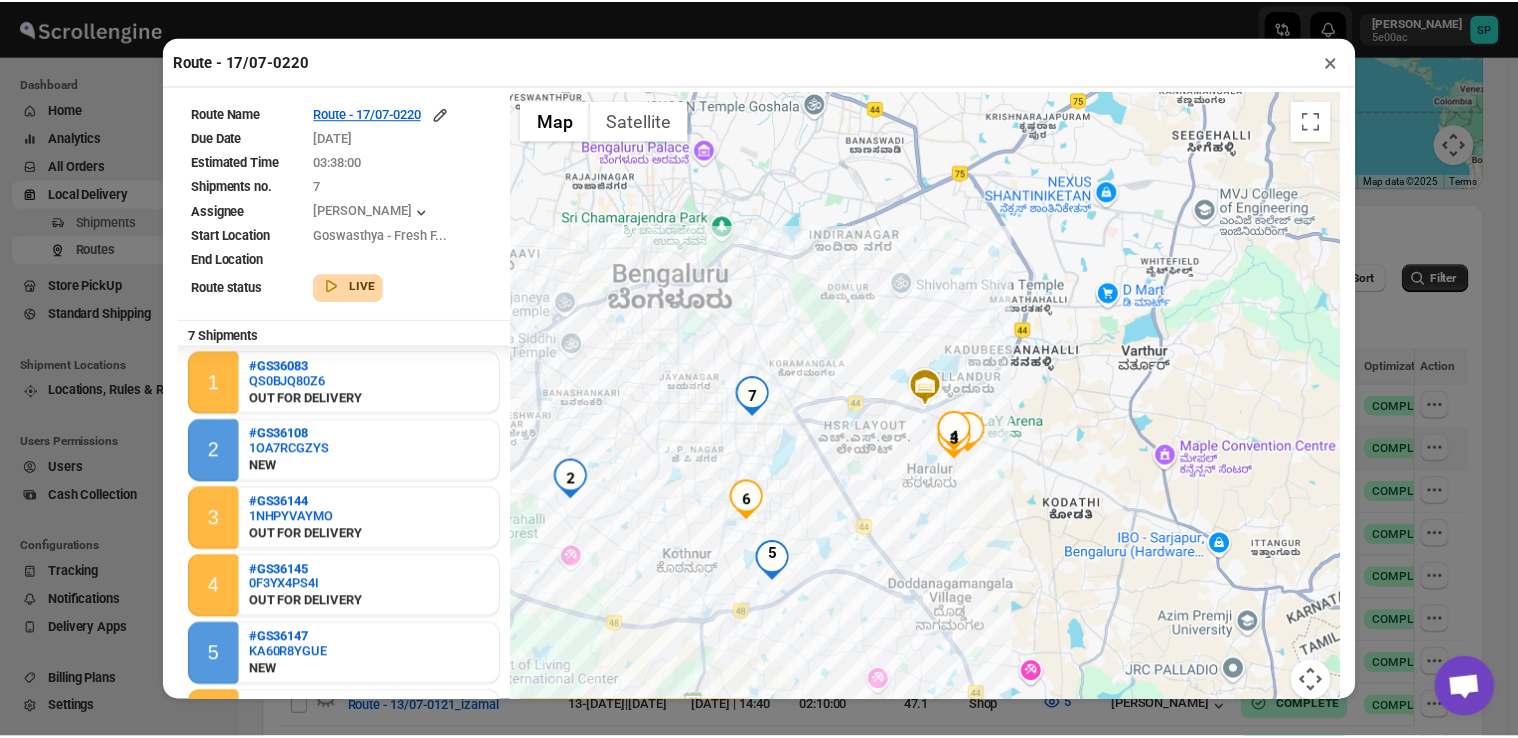 scroll, scrollTop: 0, scrollLeft: 0, axis: both 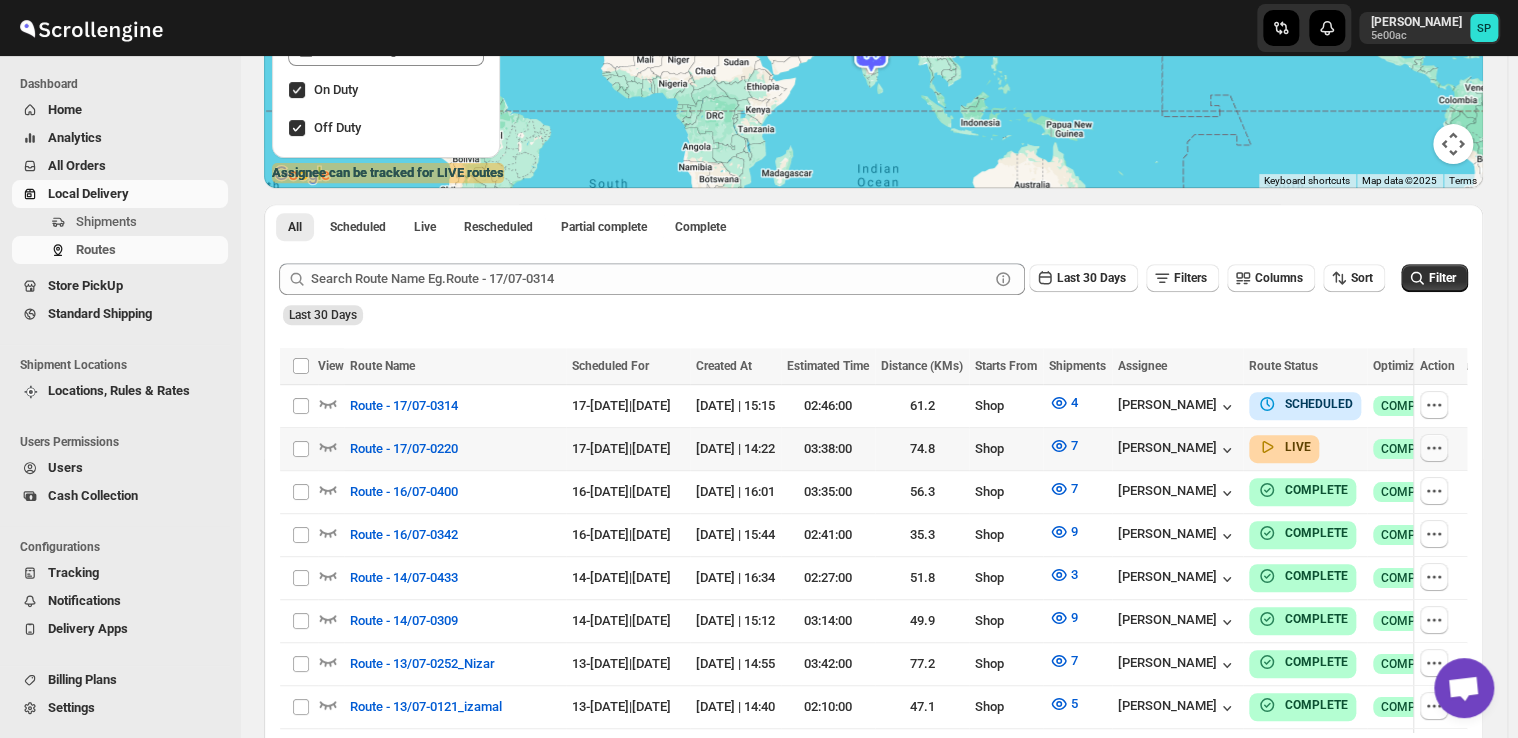 click 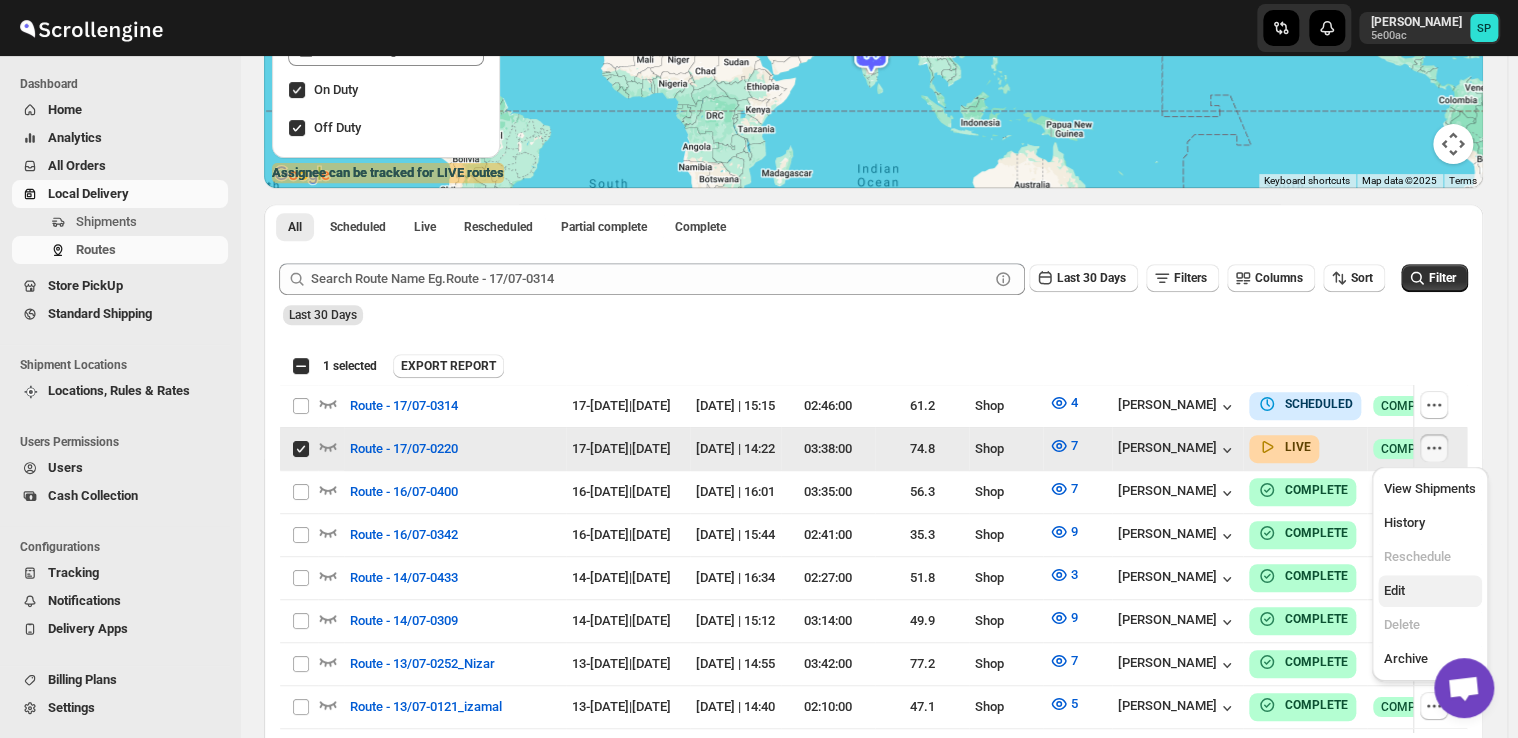 click on "Edit" at bounding box center [1430, 591] 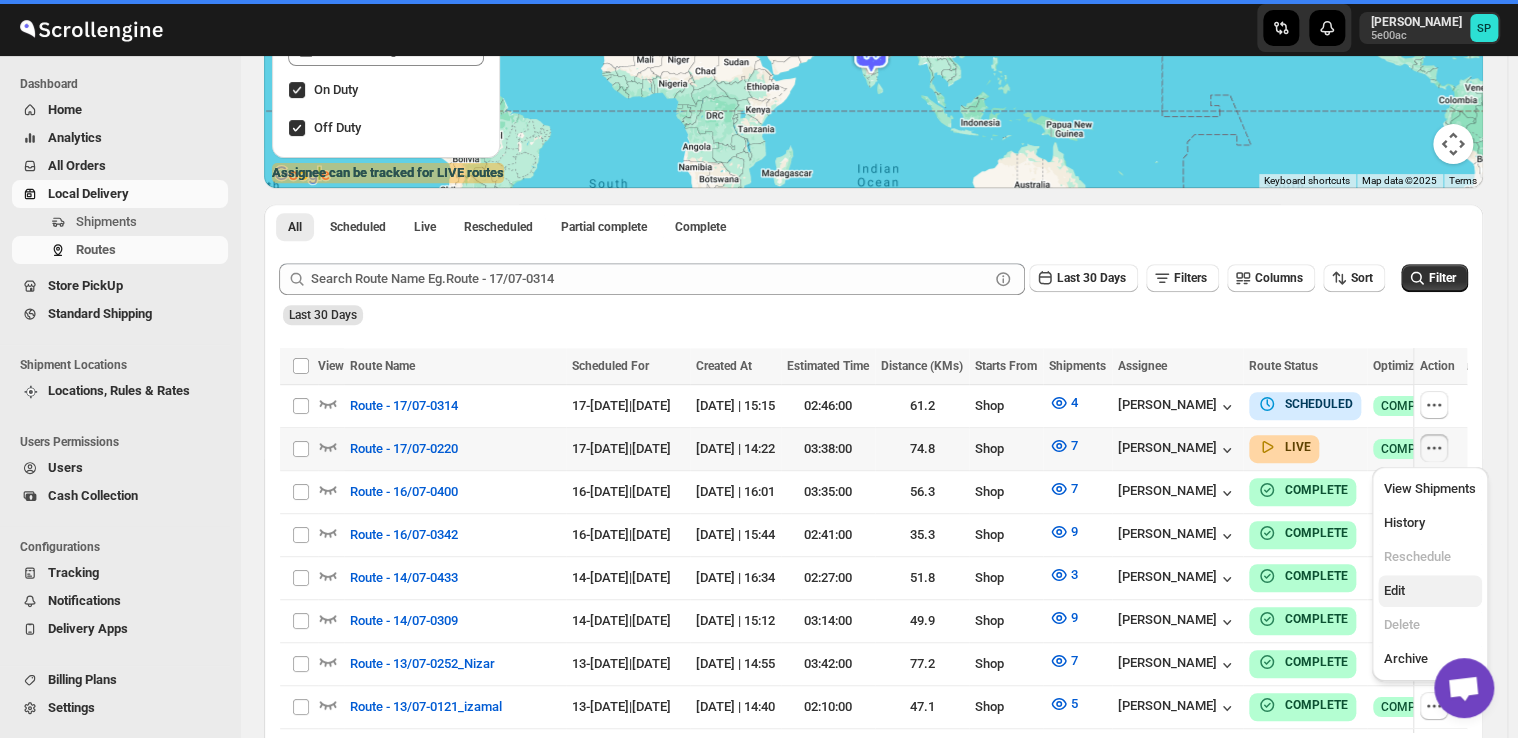 checkbox on "false" 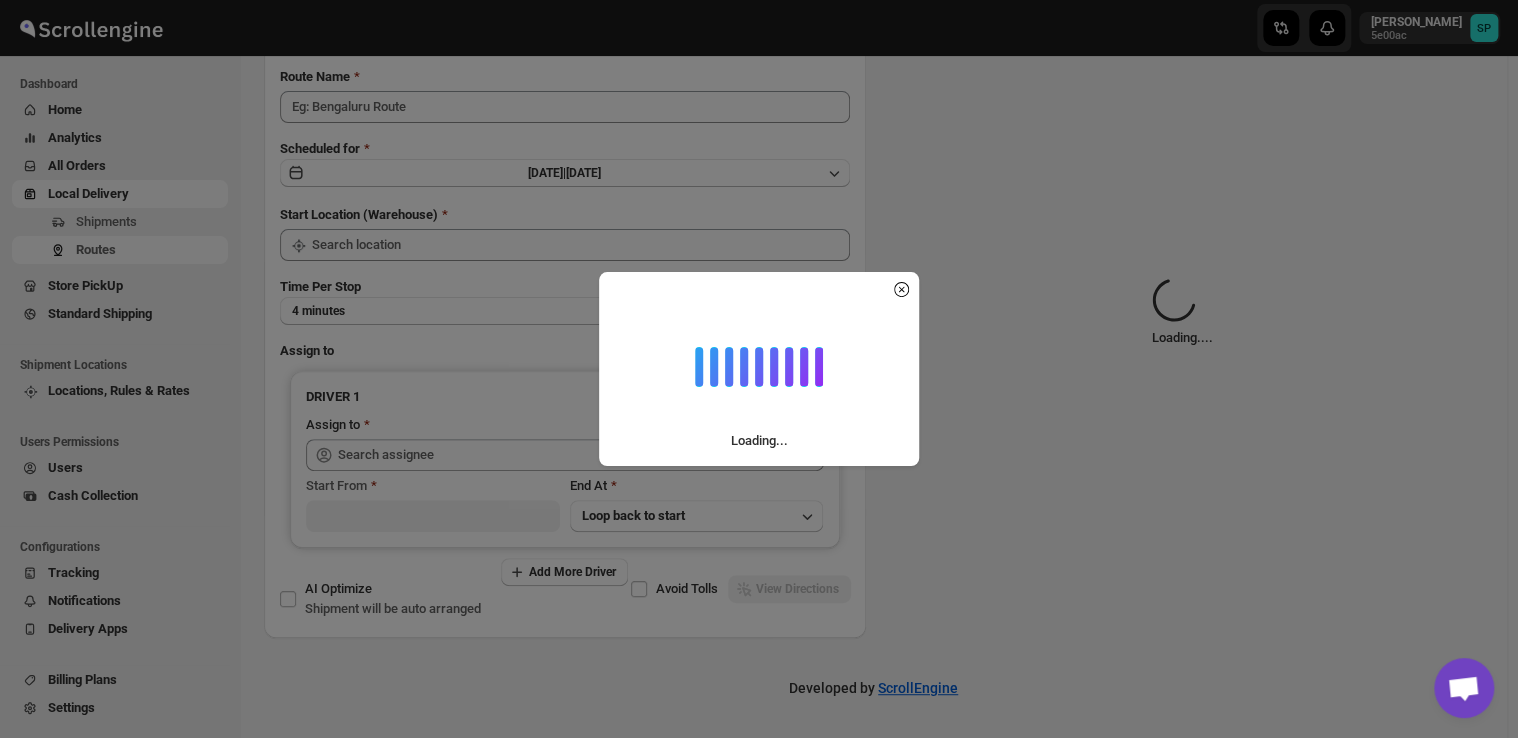 scroll, scrollTop: 0, scrollLeft: 0, axis: both 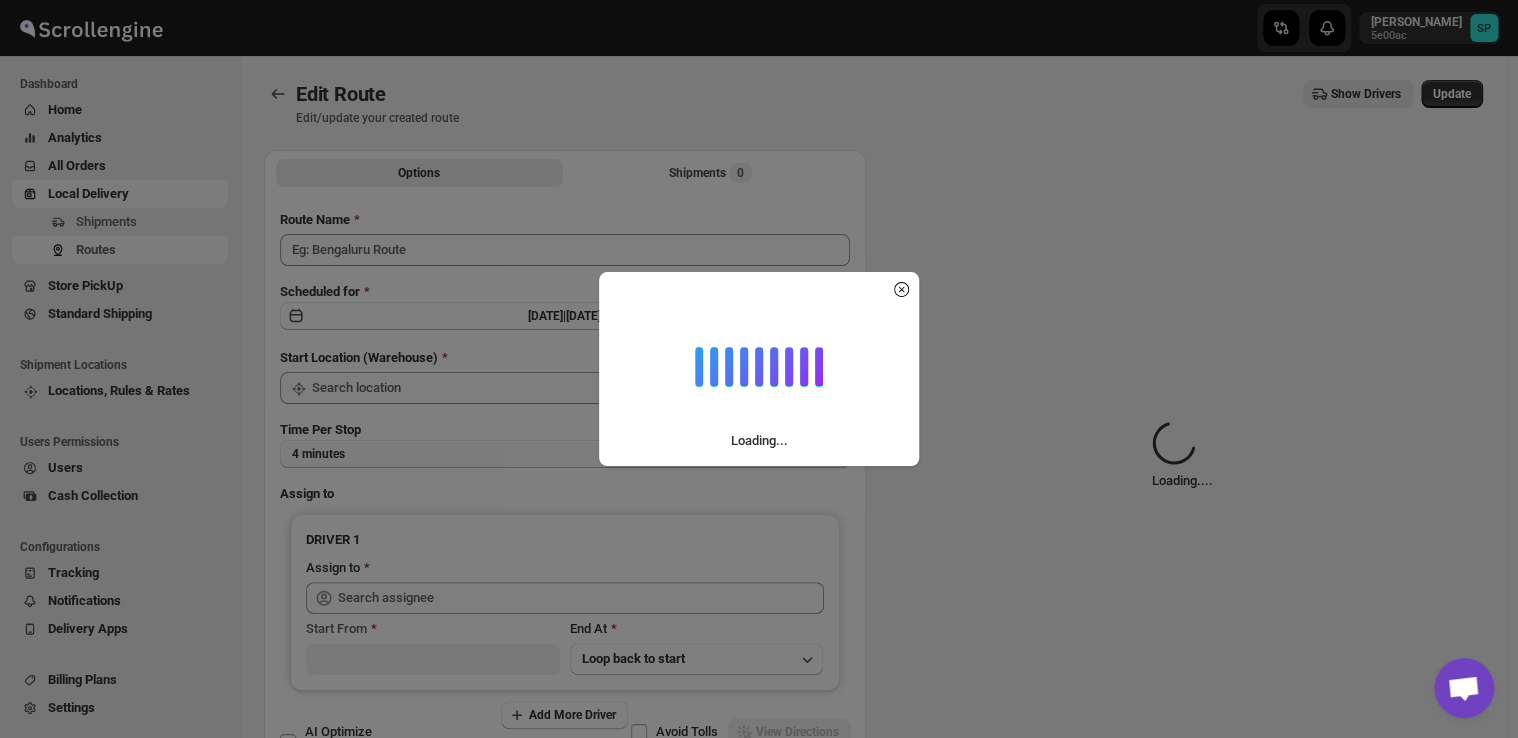 type on "Route - 17/07-0220" 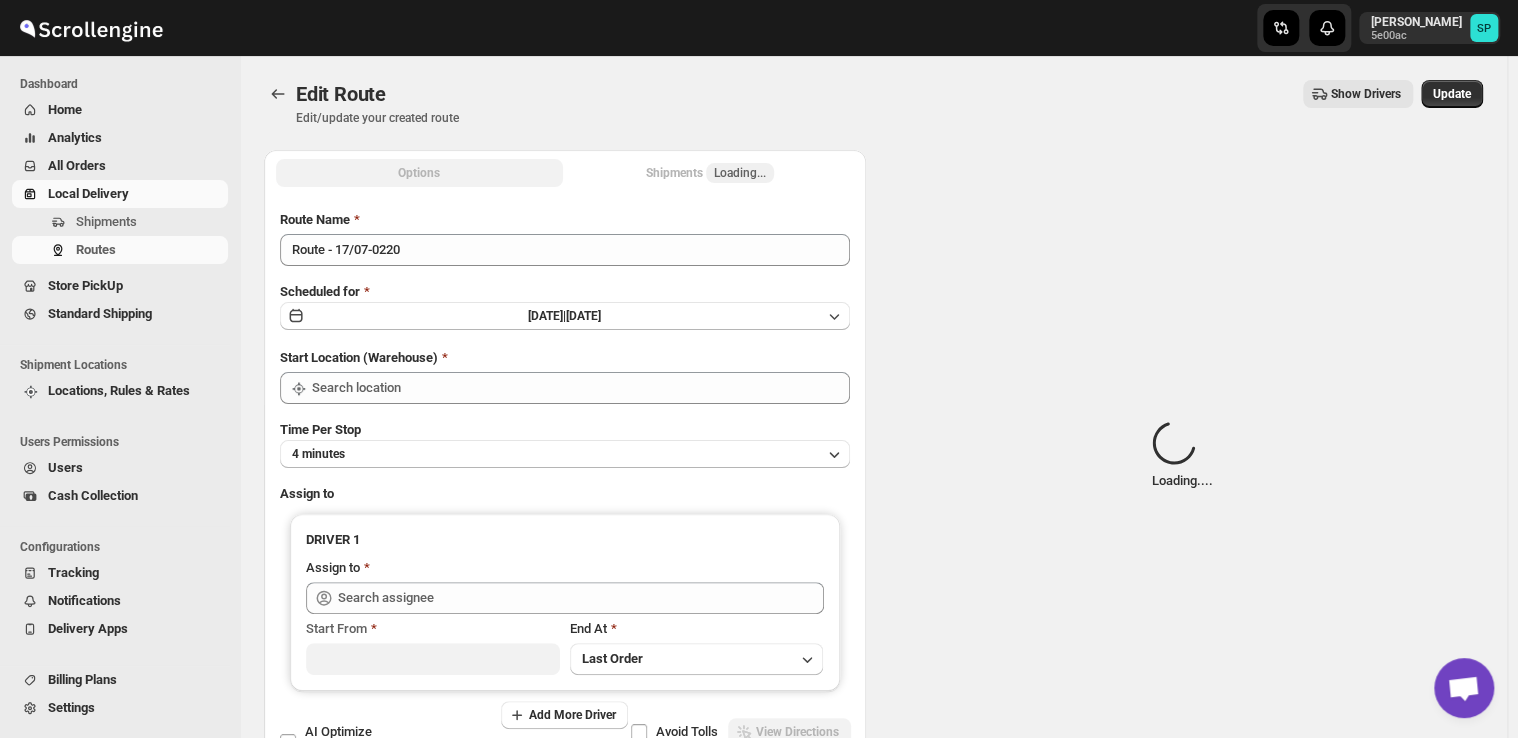 type on "Shop" 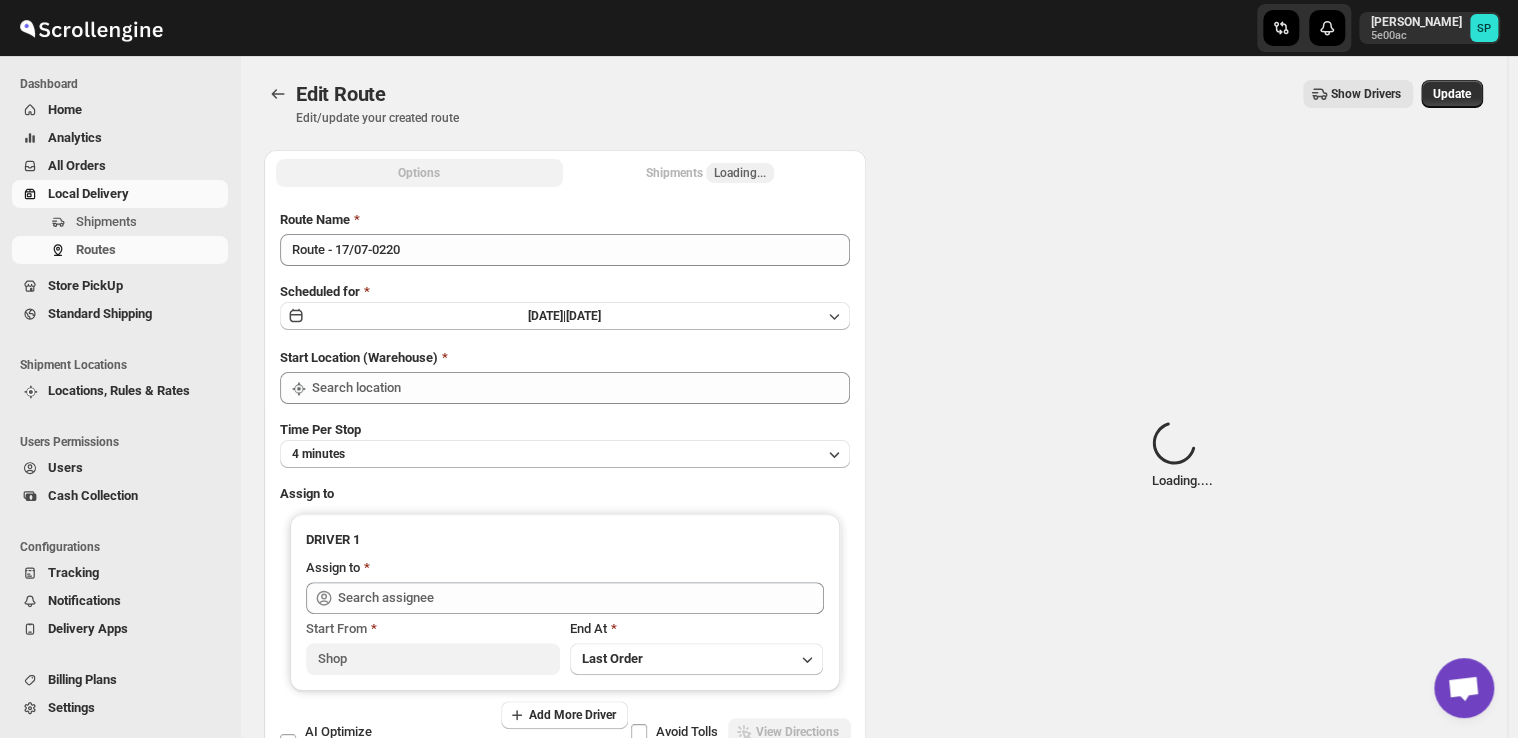 type on "Shop" 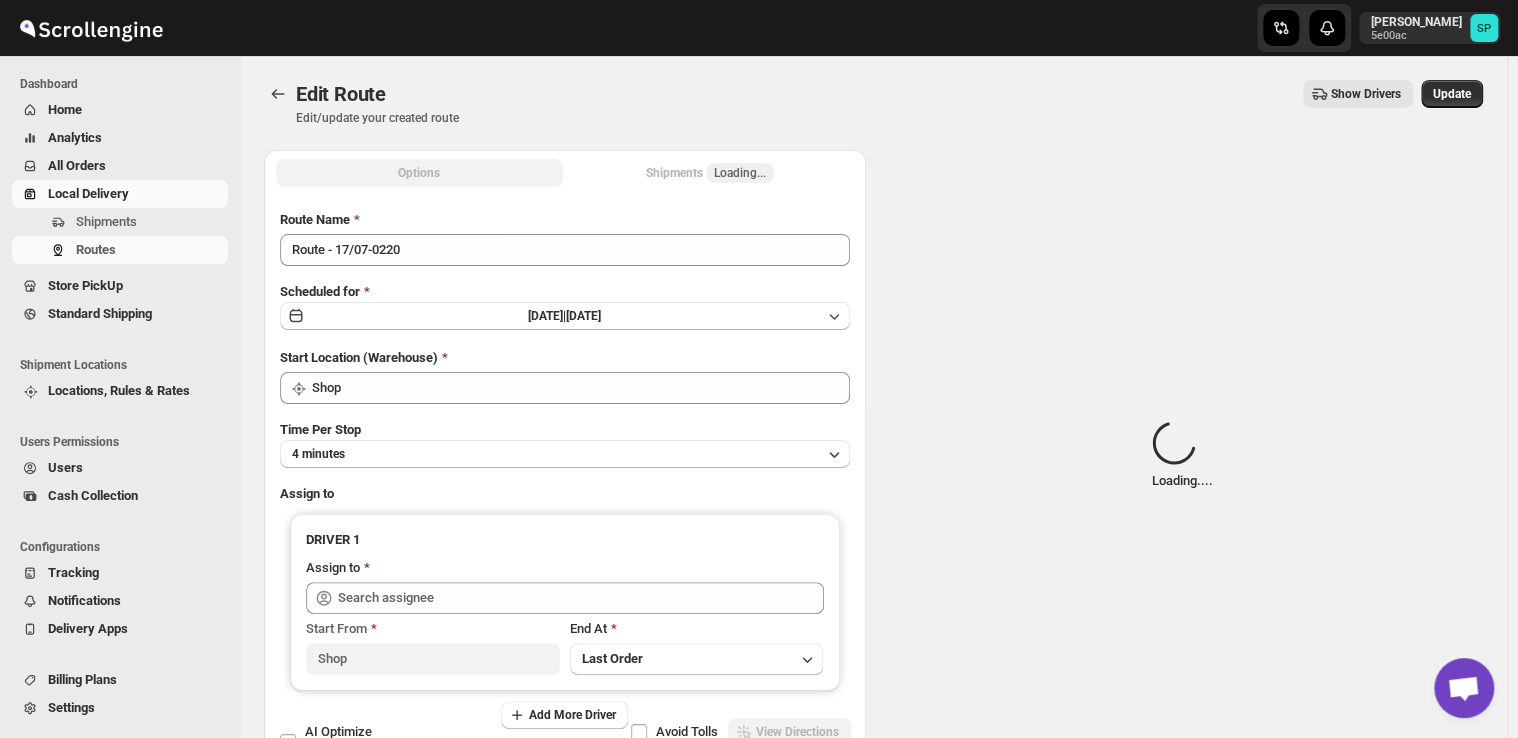 type on "[PERSON_NAME] ([EMAIL_ADDRESS][DOMAIN_NAME])" 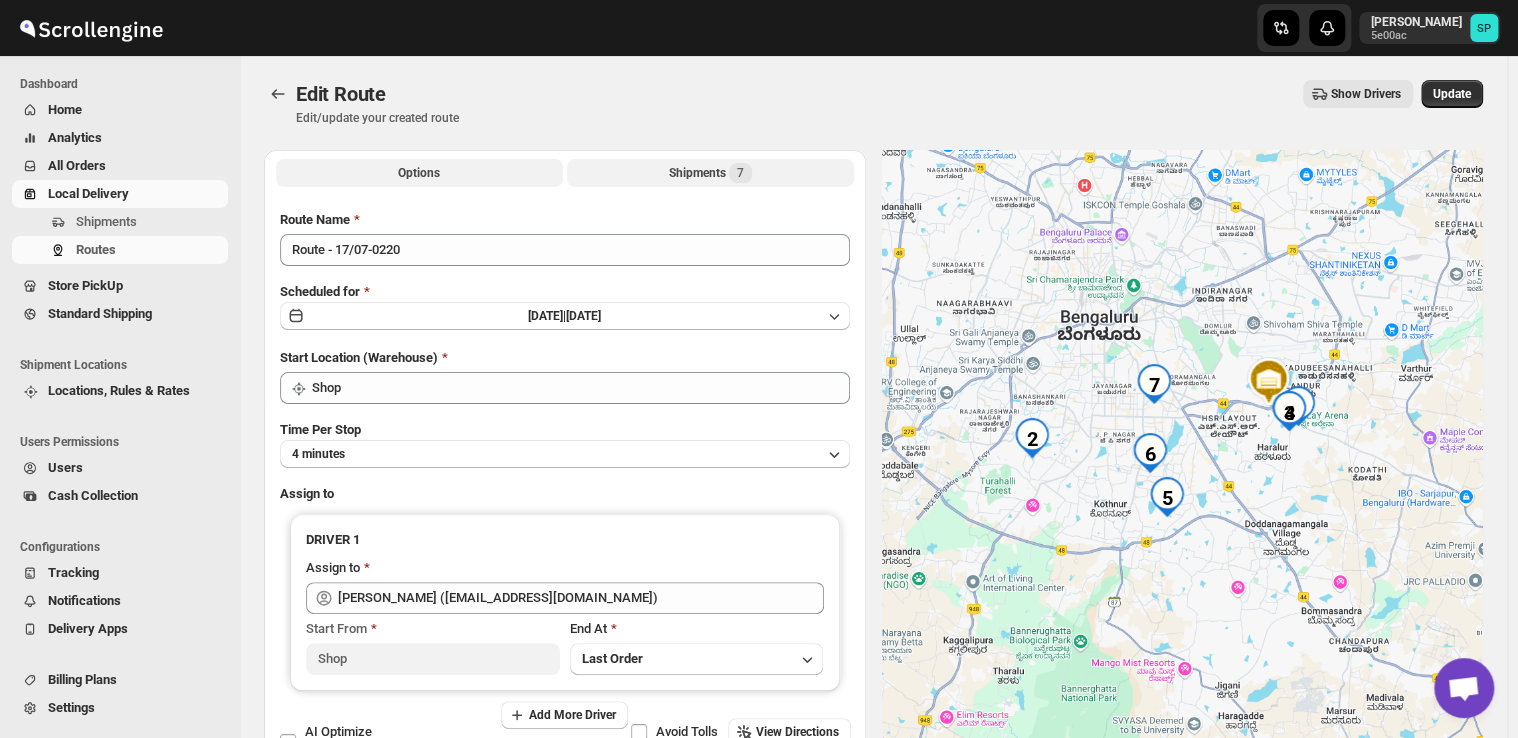 click on "Shipments   7" at bounding box center [710, 173] 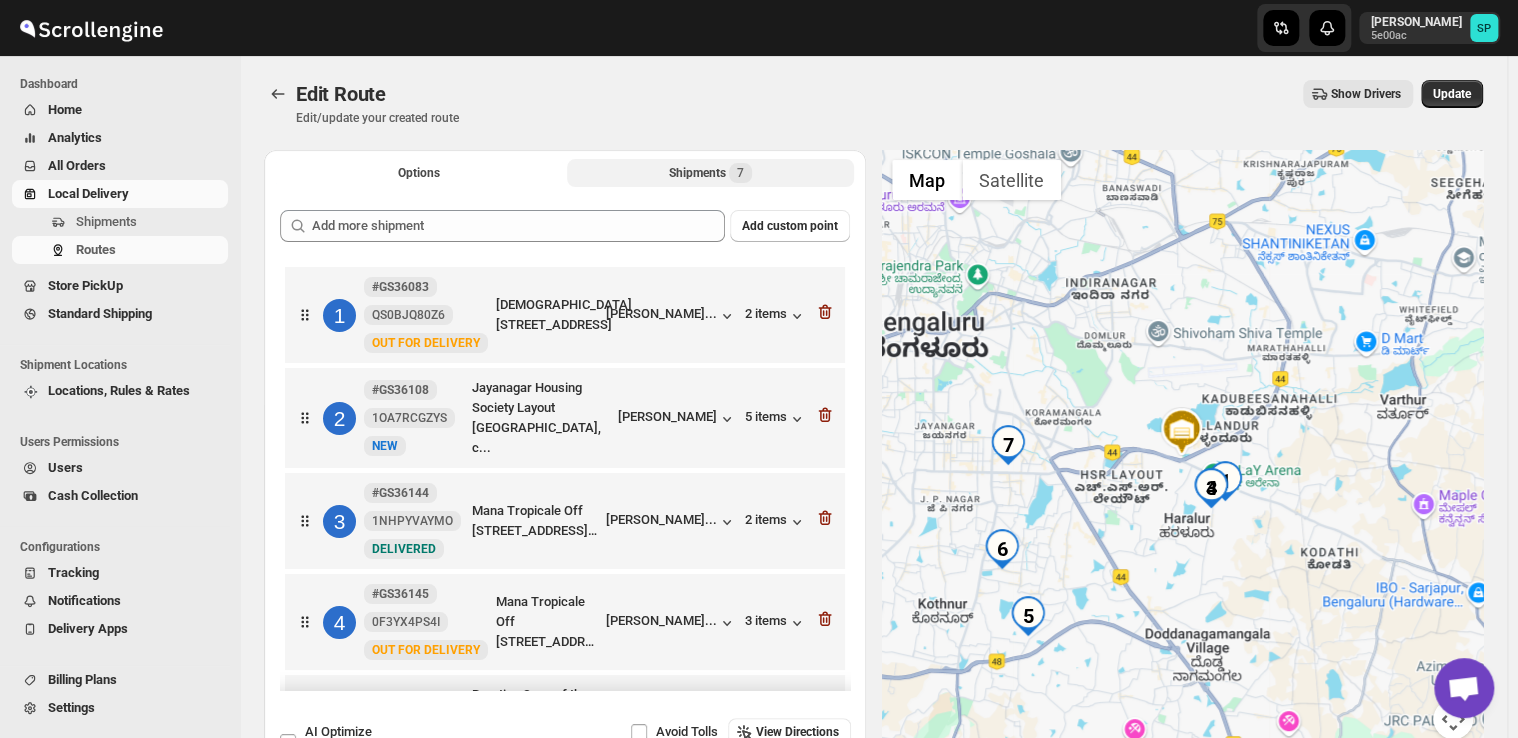 type 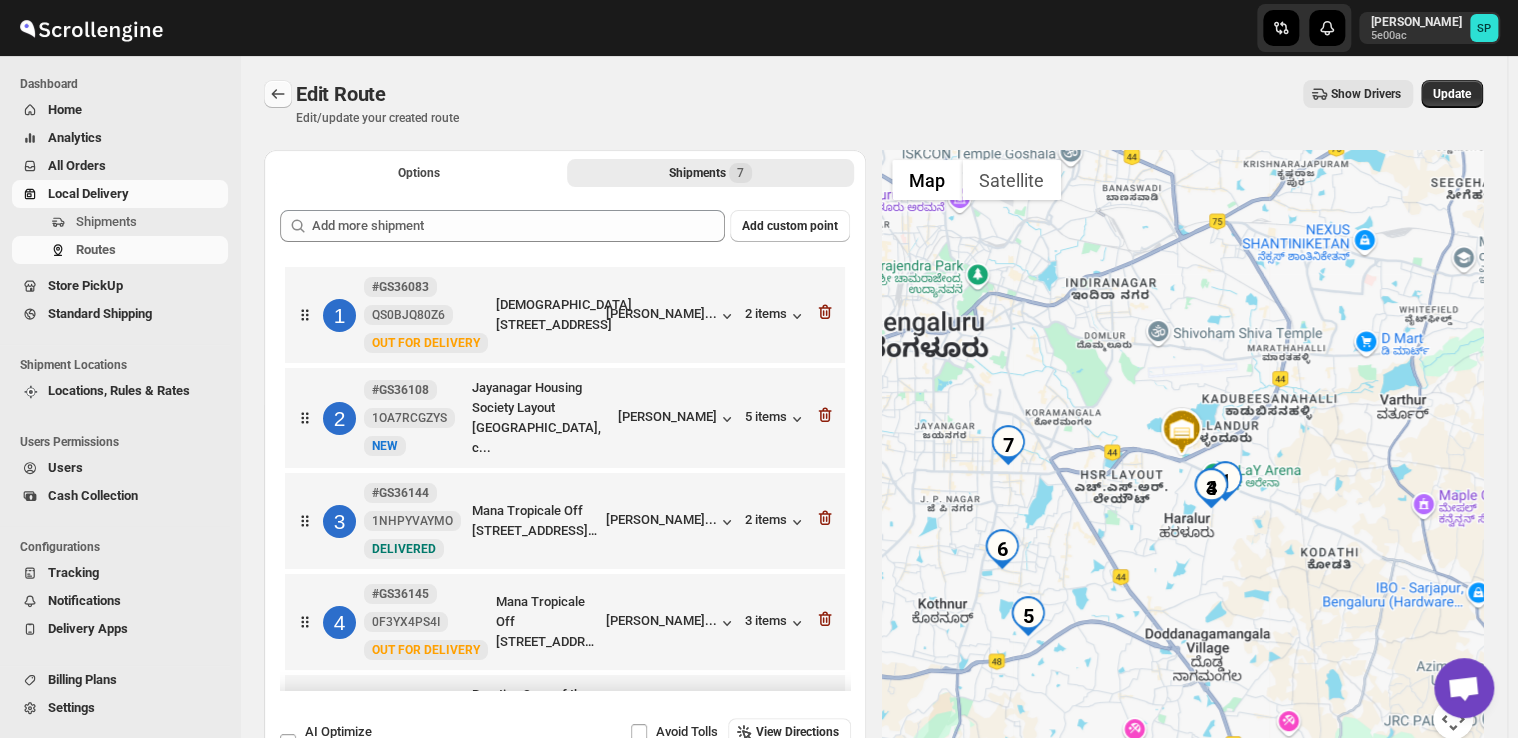 click at bounding box center [278, 94] 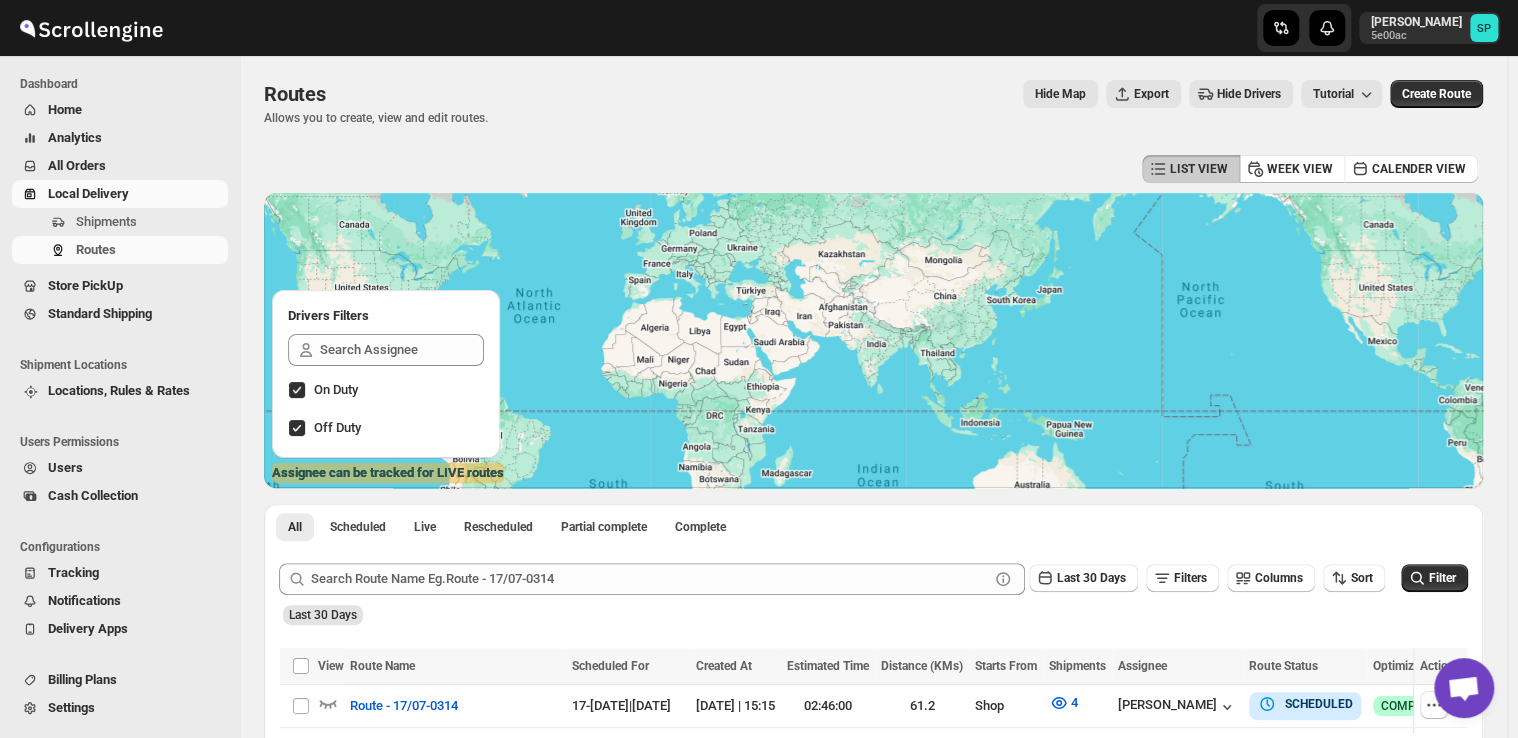scroll, scrollTop: 400, scrollLeft: 0, axis: vertical 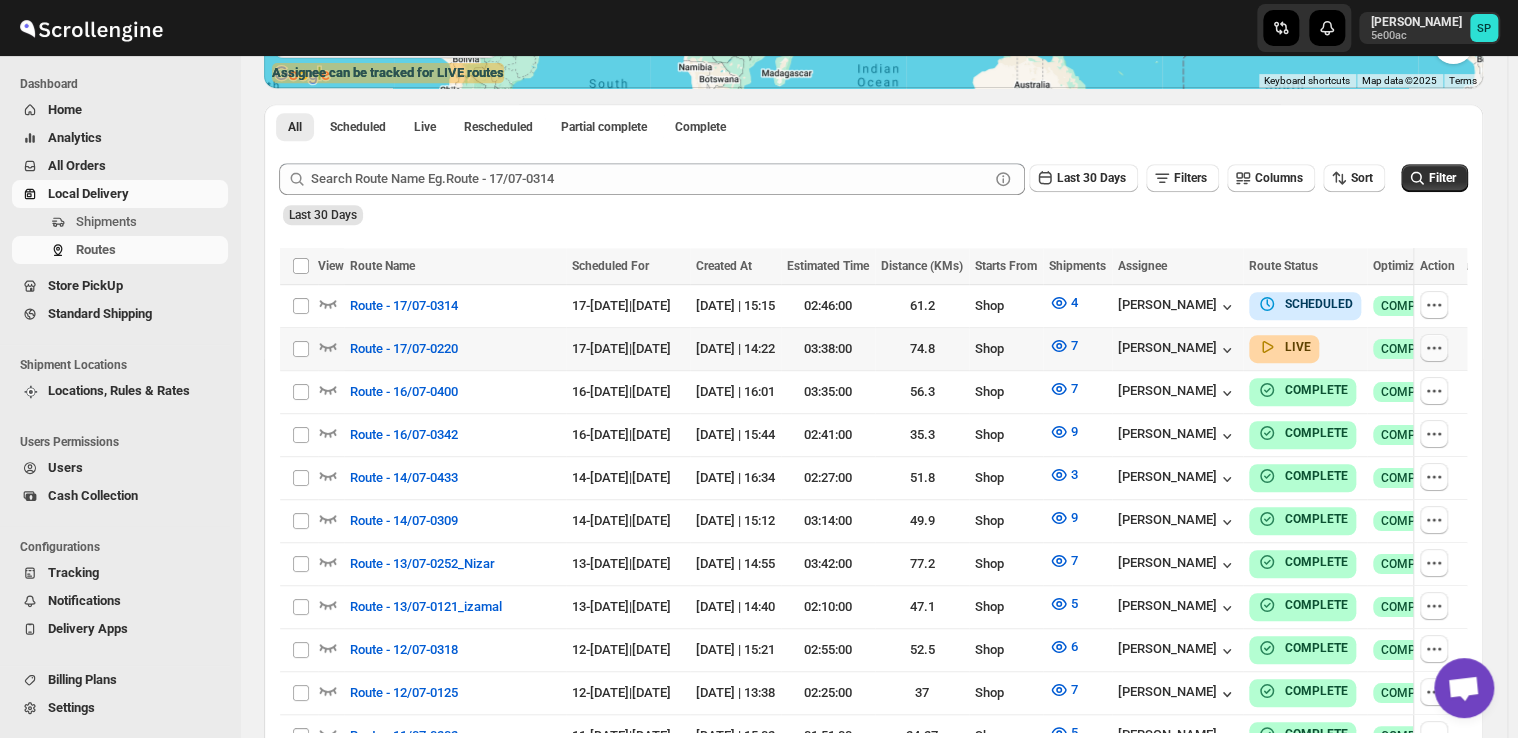click 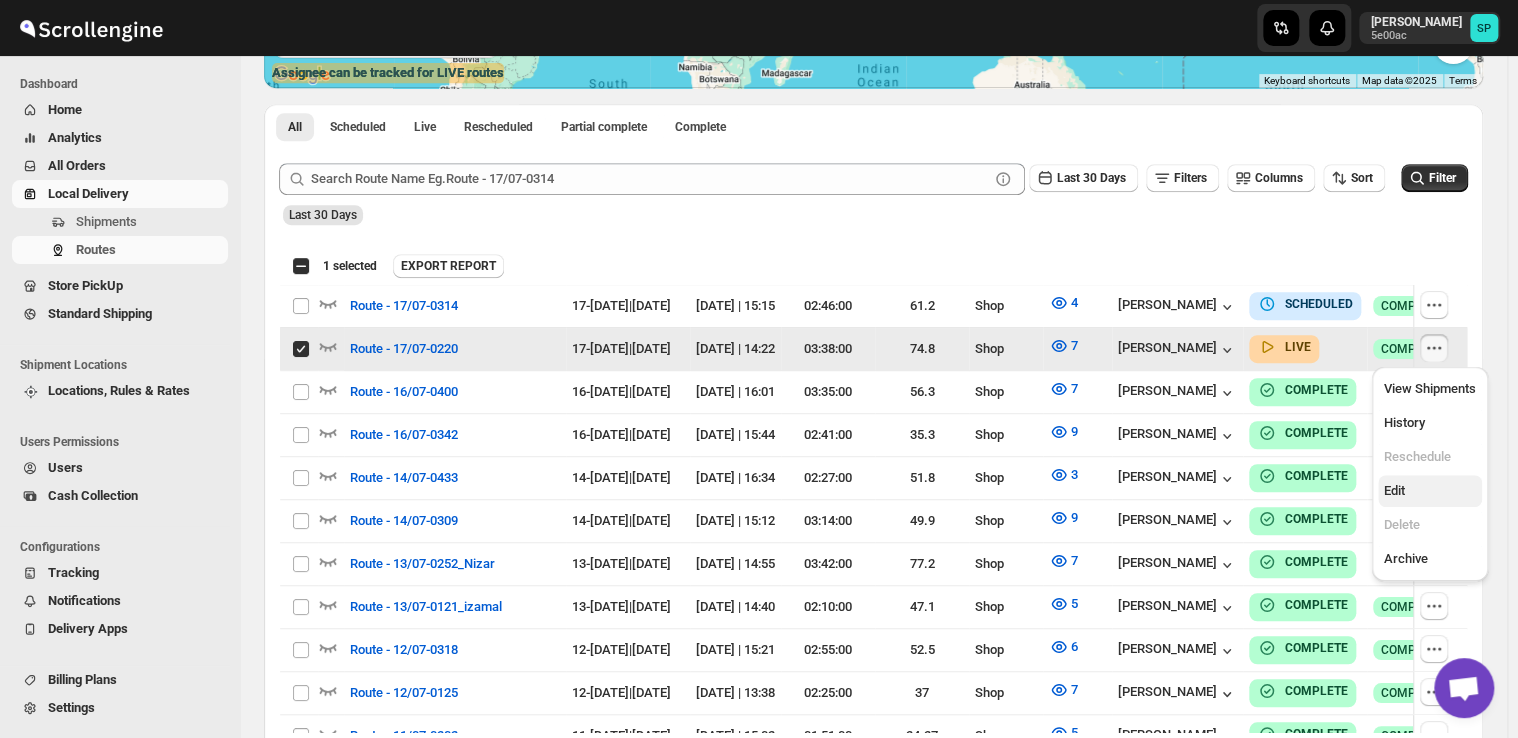 click on "Edit" at bounding box center (1394, 490) 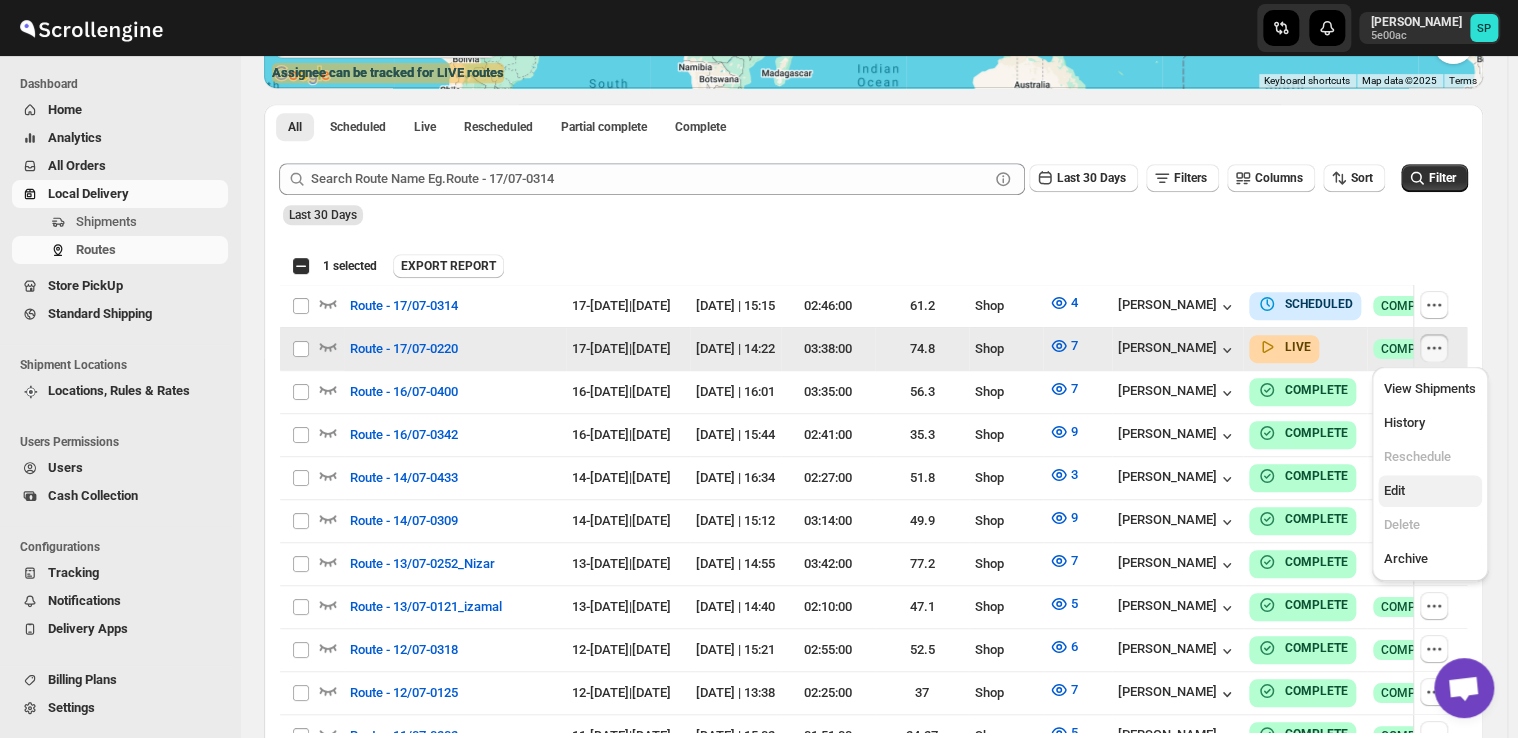 checkbox on "false" 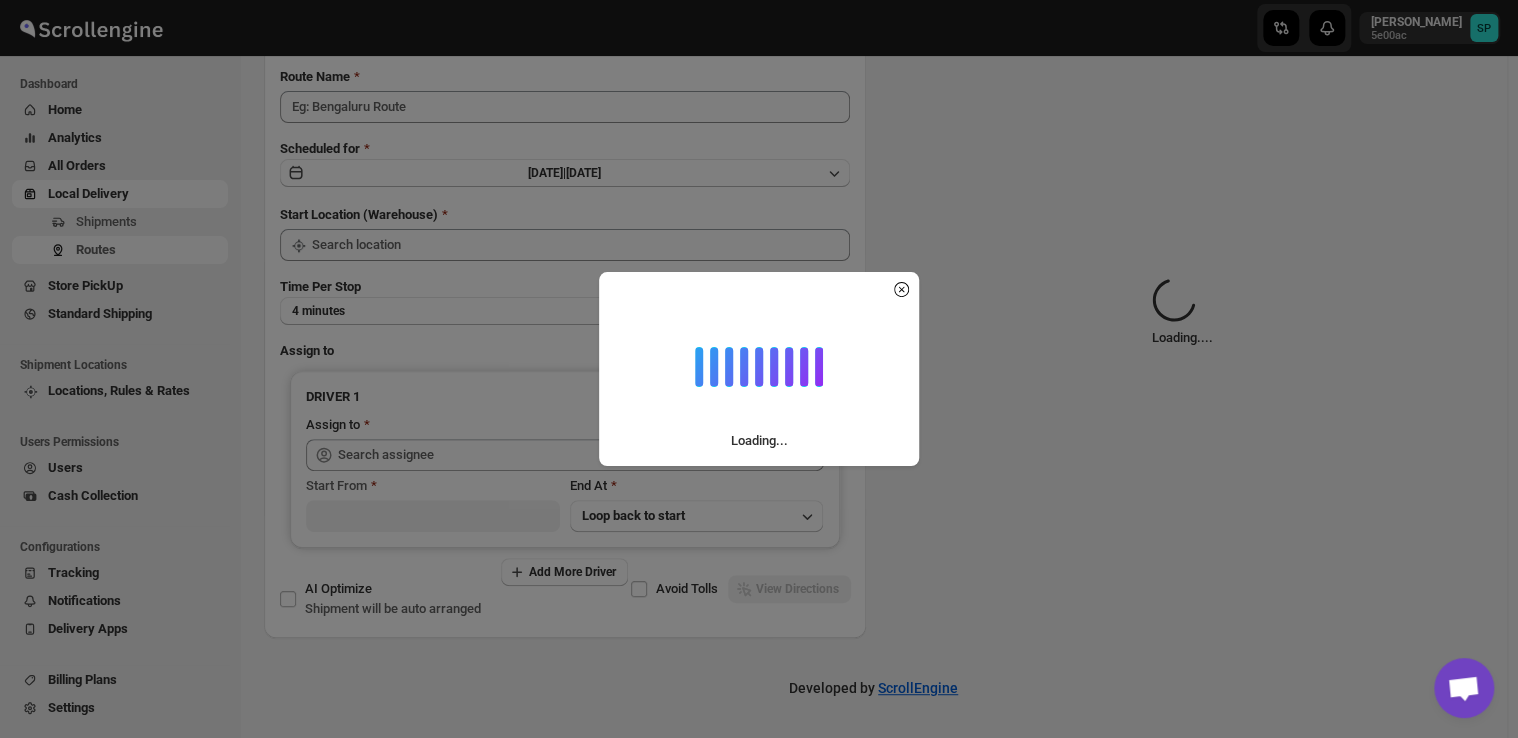 scroll, scrollTop: 0, scrollLeft: 0, axis: both 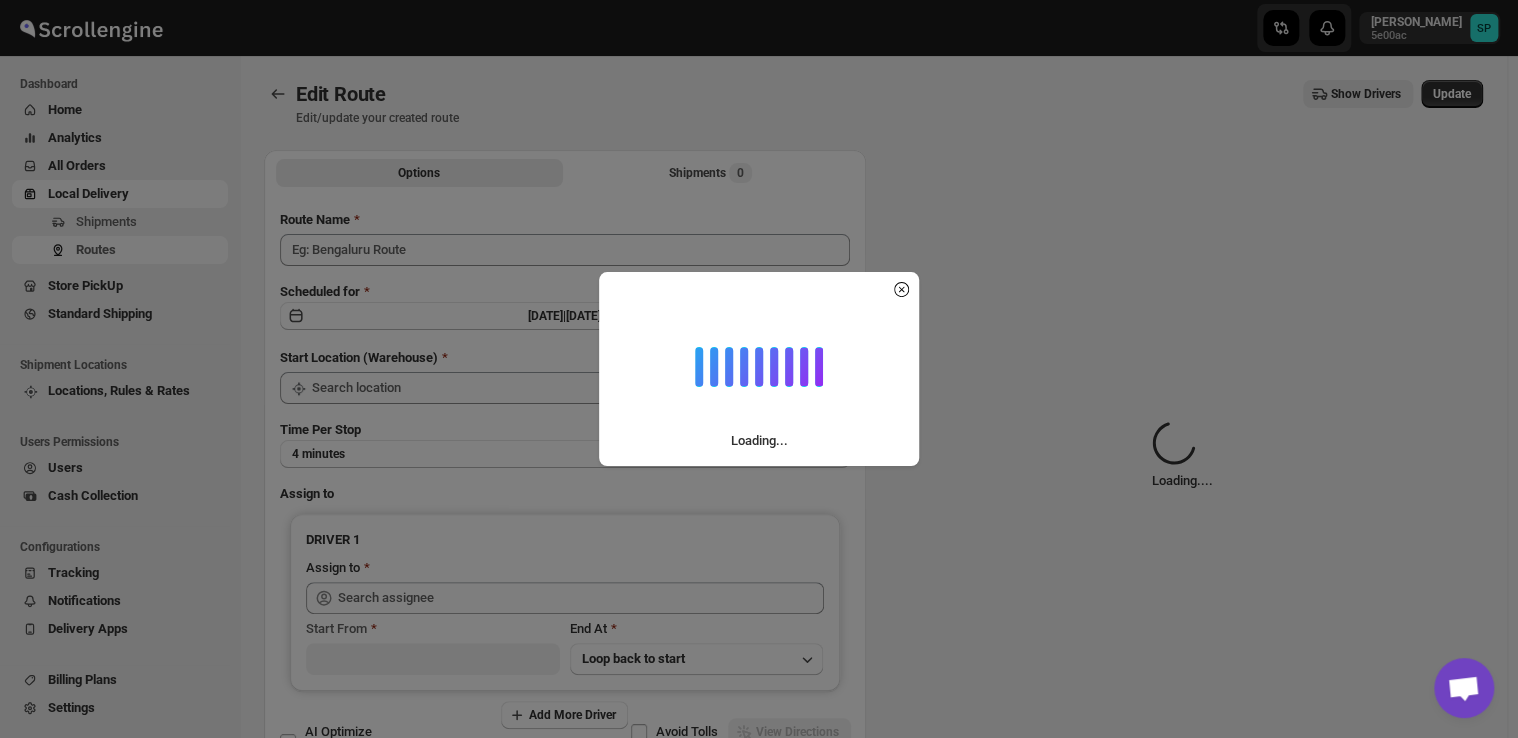 type on "Route - 17/07-0220" 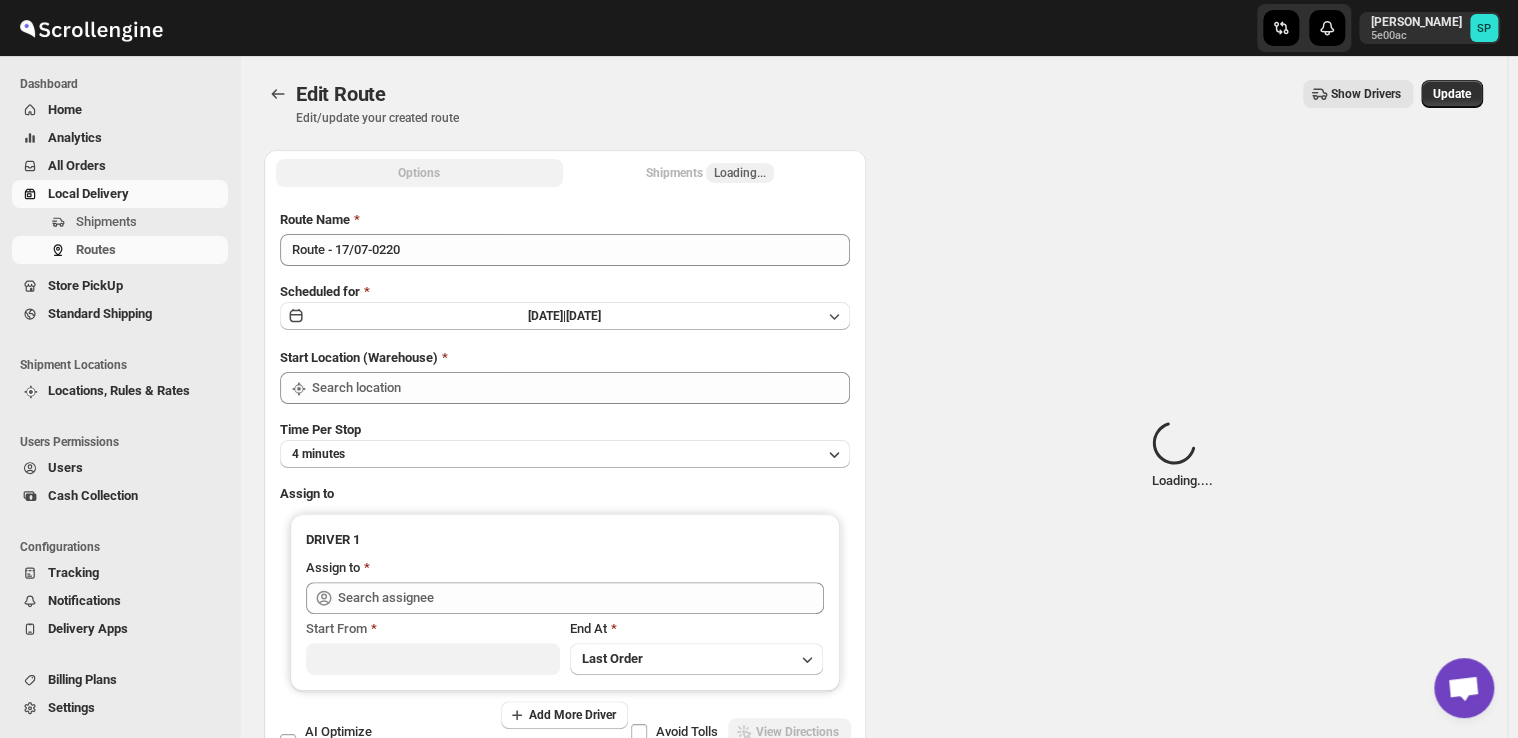 type on "Shop" 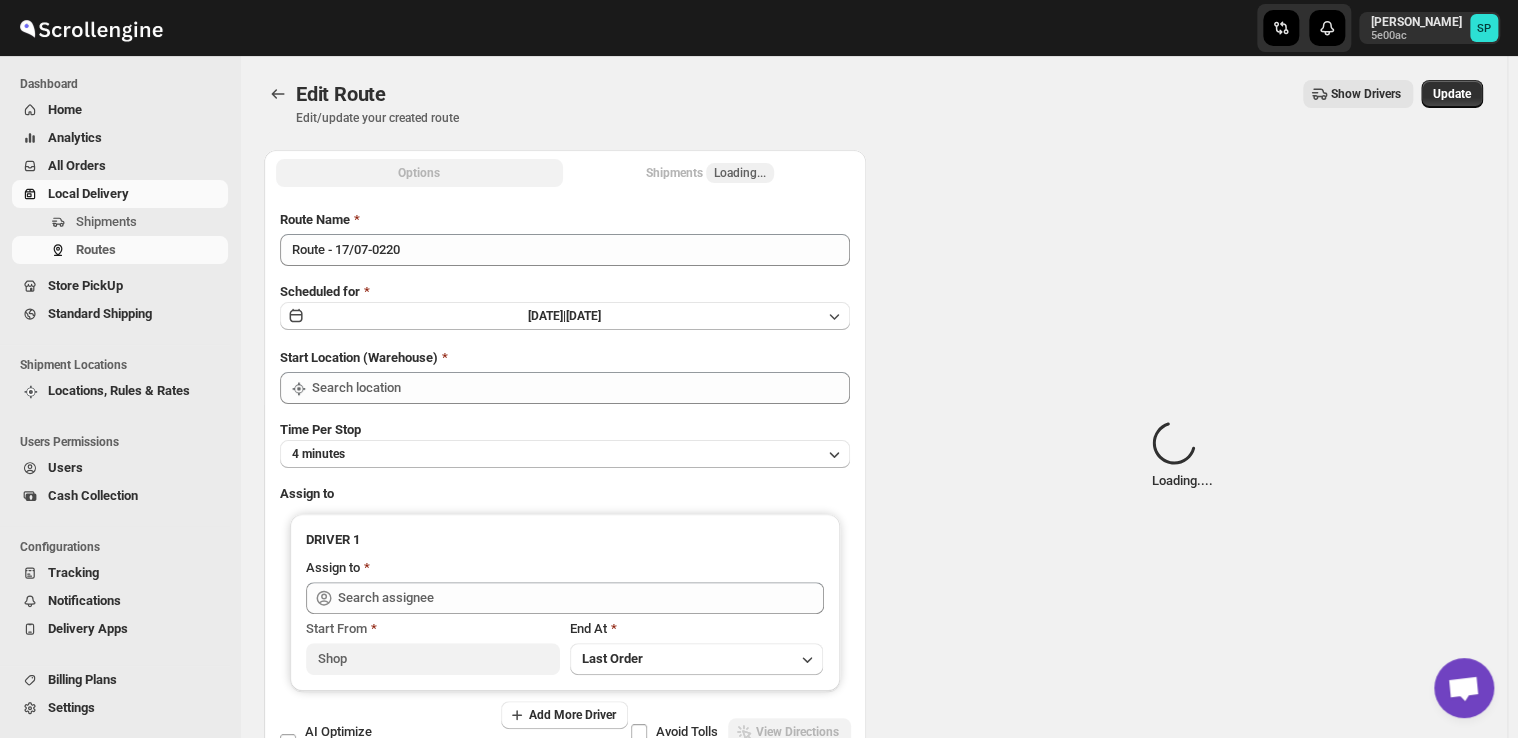 type on "Shop" 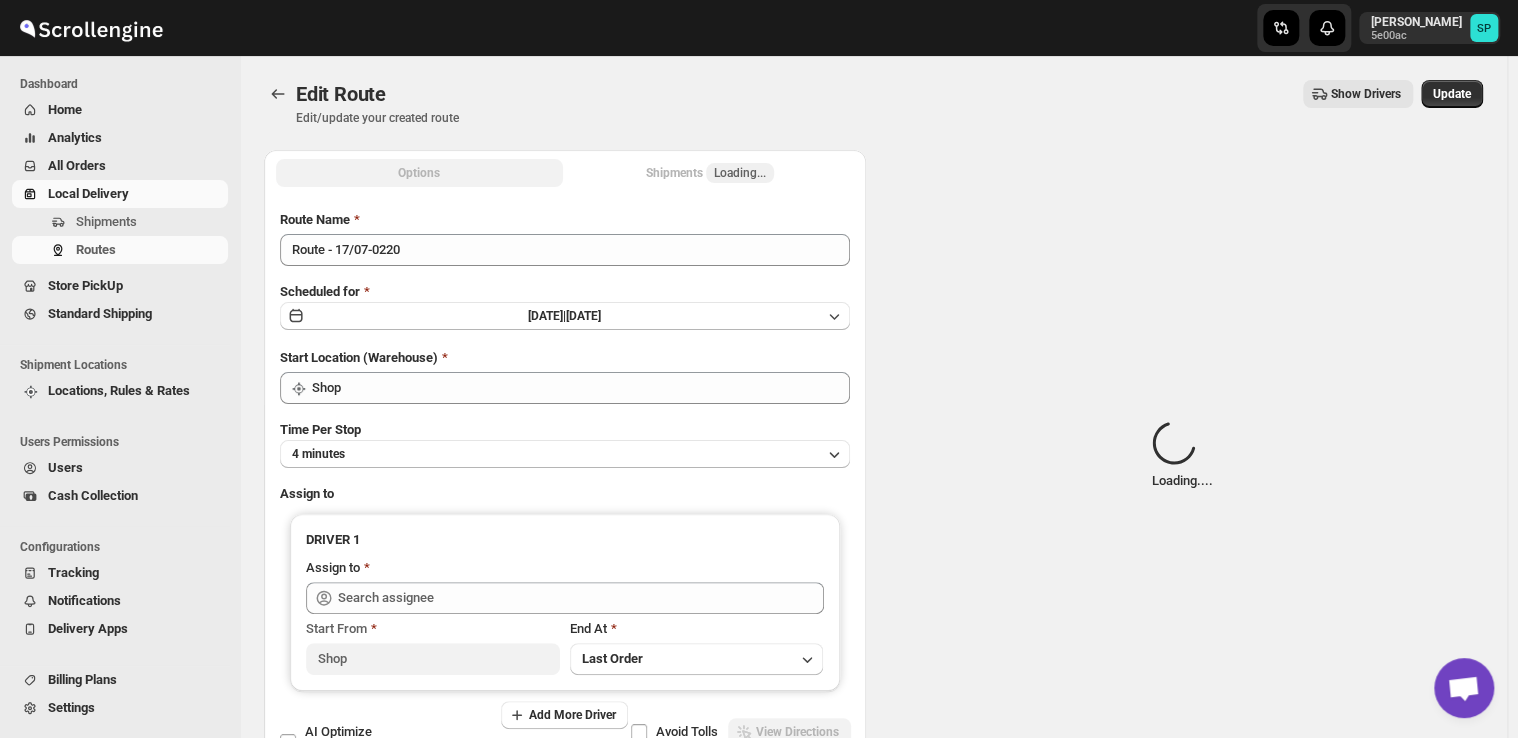 type on "[PERSON_NAME] ([EMAIL_ADDRESS][DOMAIN_NAME])" 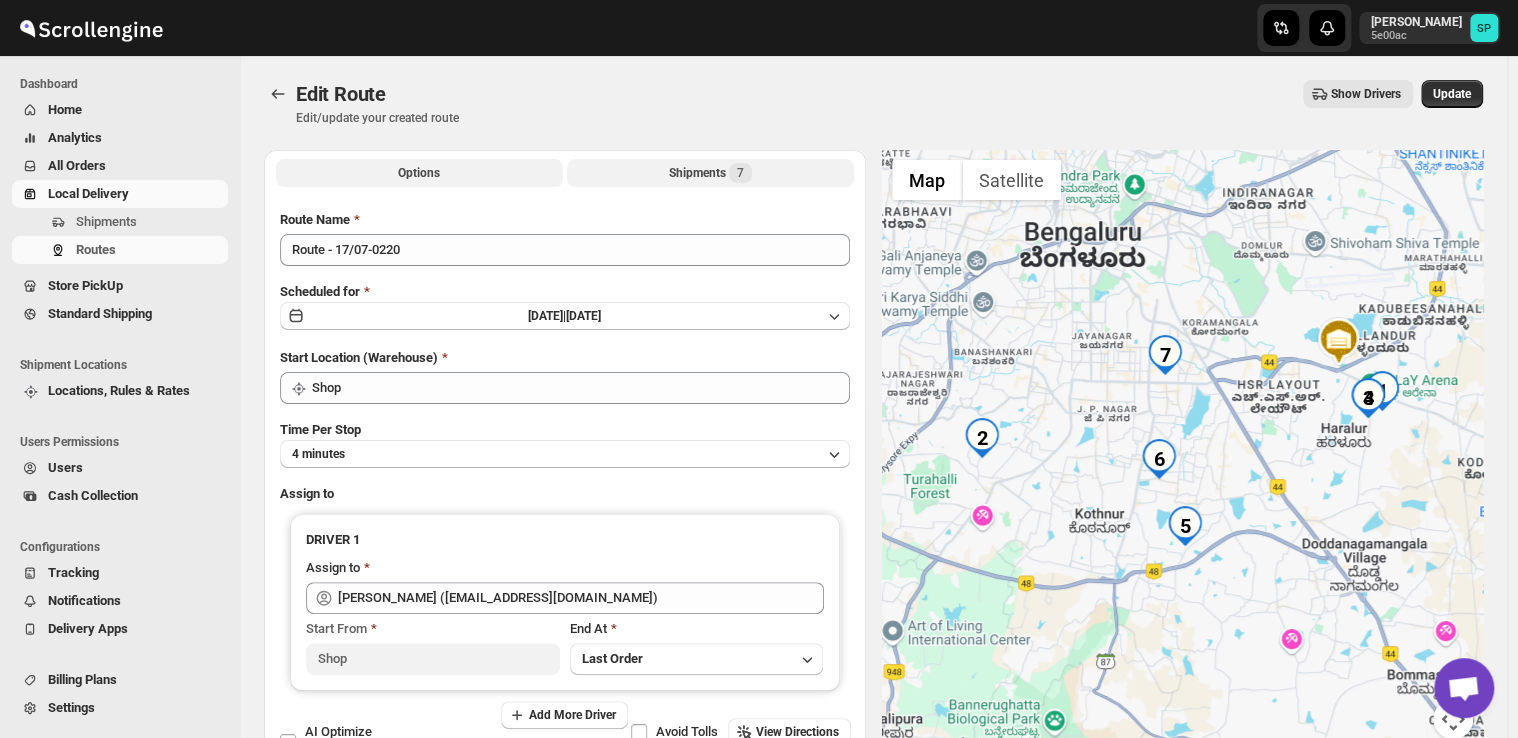 click on "Shipments   7" at bounding box center [710, 173] 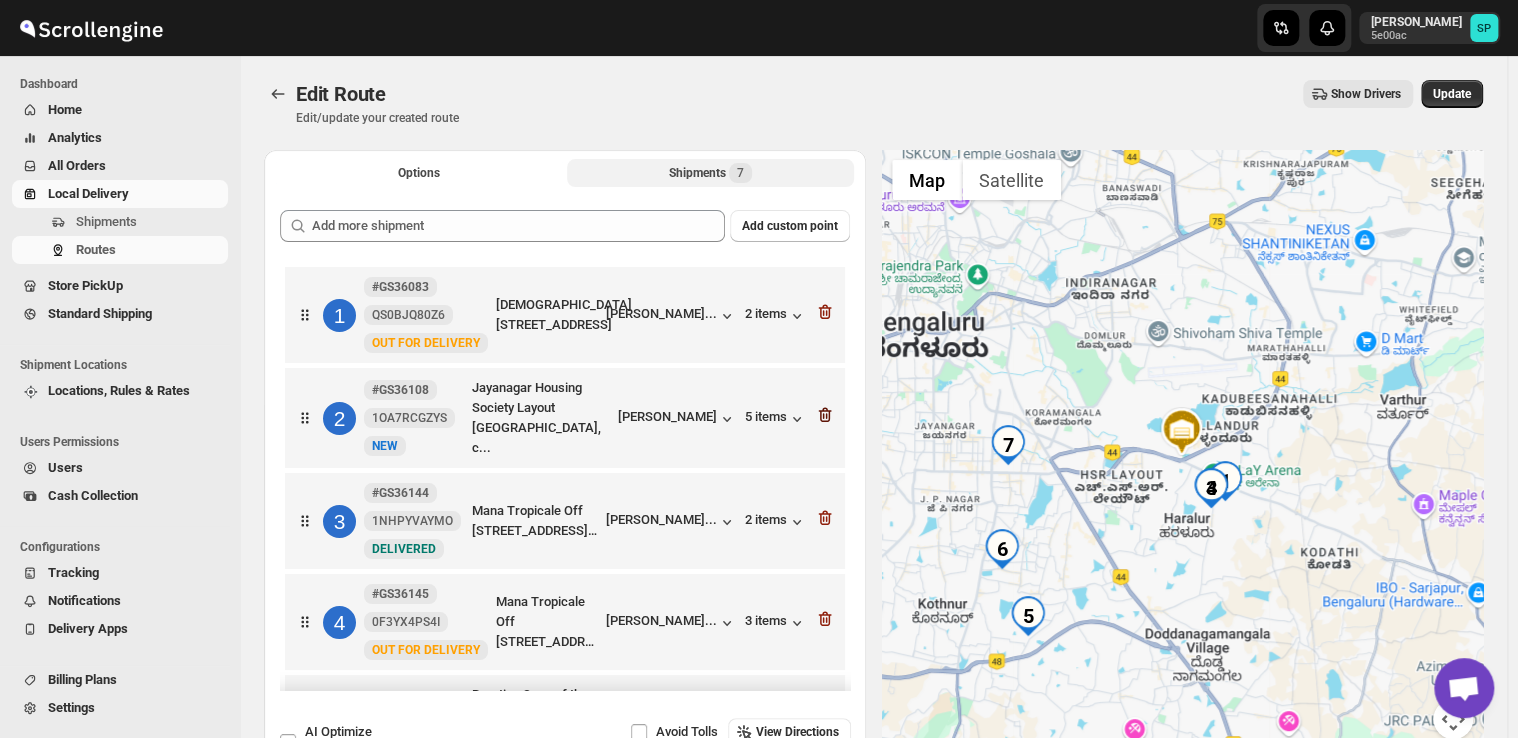 click 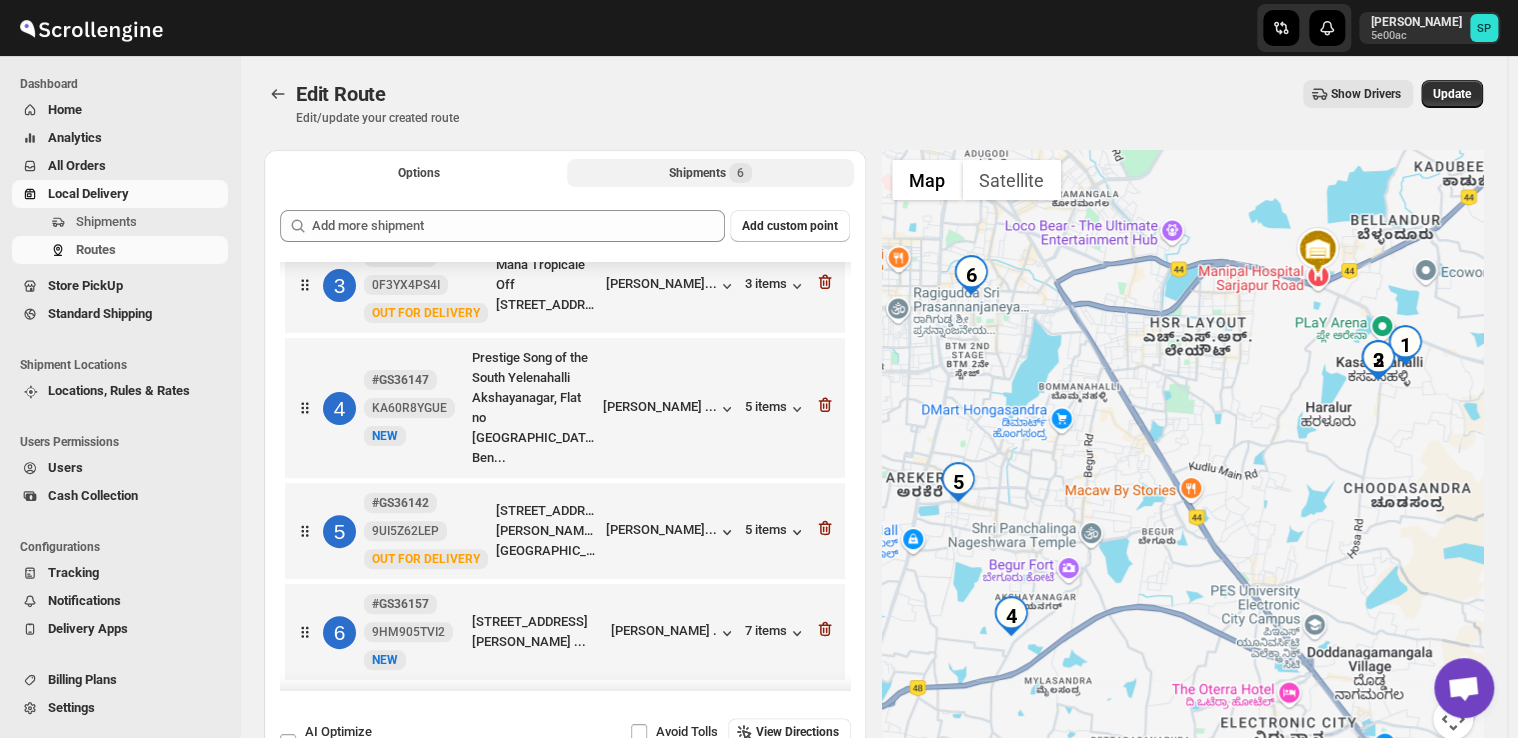 scroll, scrollTop: 0, scrollLeft: 0, axis: both 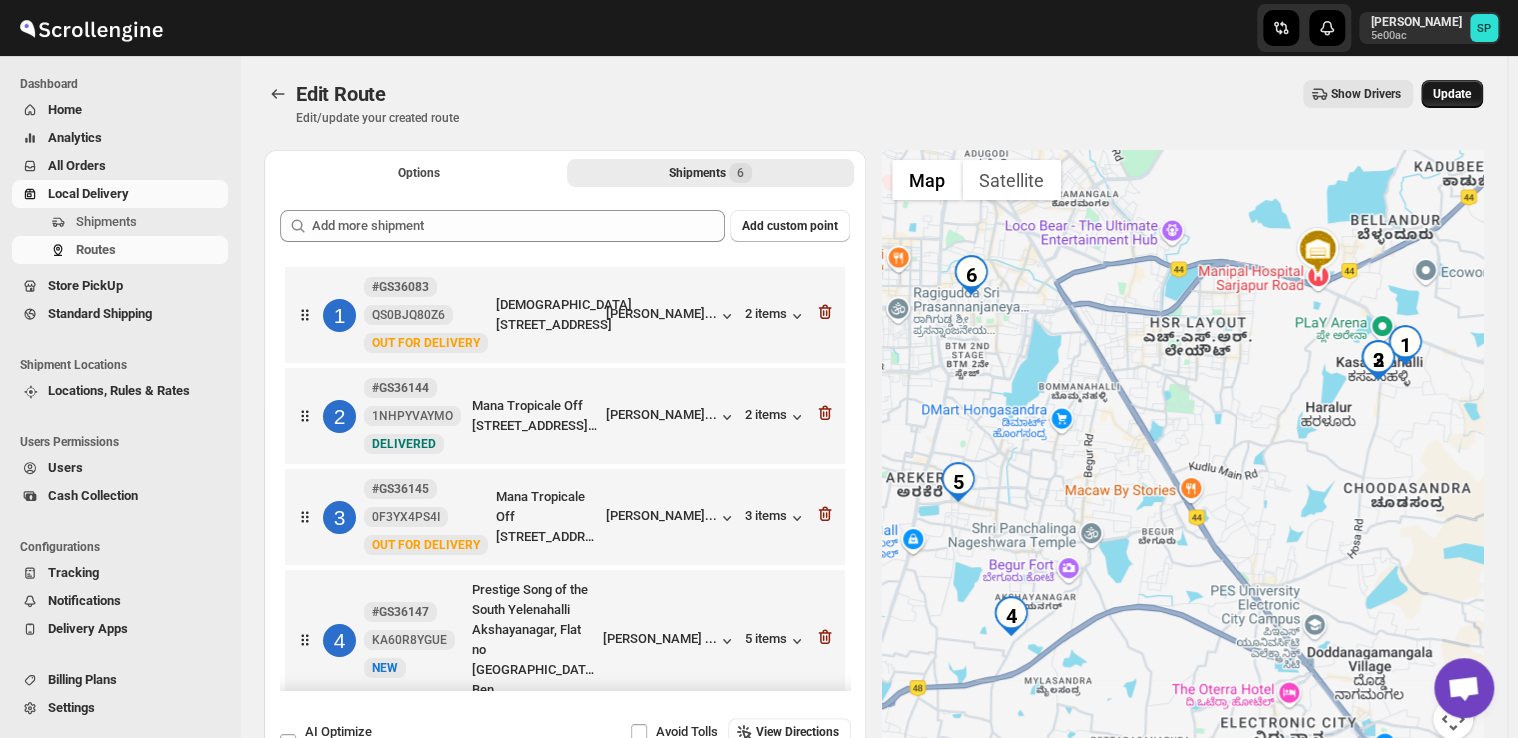click on "Update" at bounding box center [1452, 94] 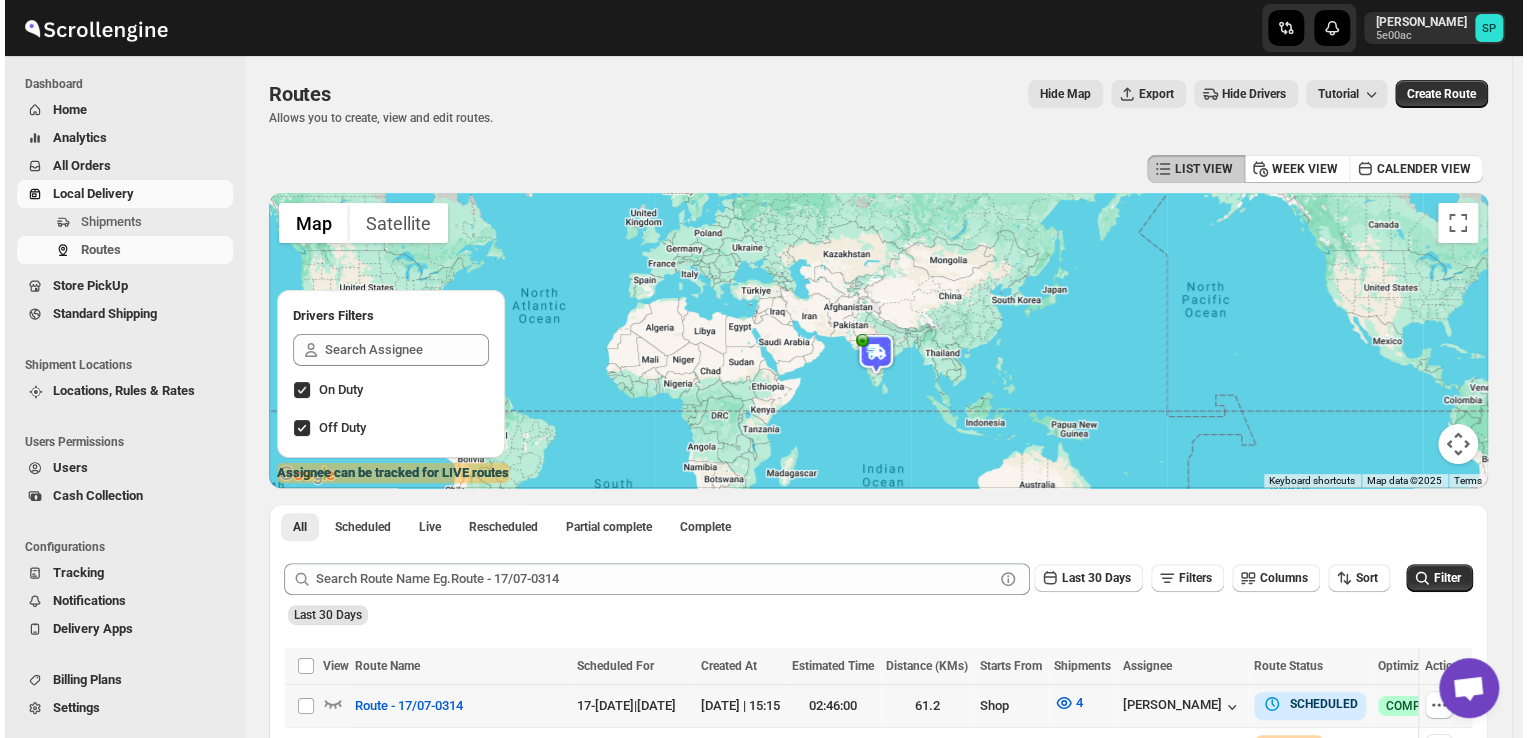scroll, scrollTop: 300, scrollLeft: 0, axis: vertical 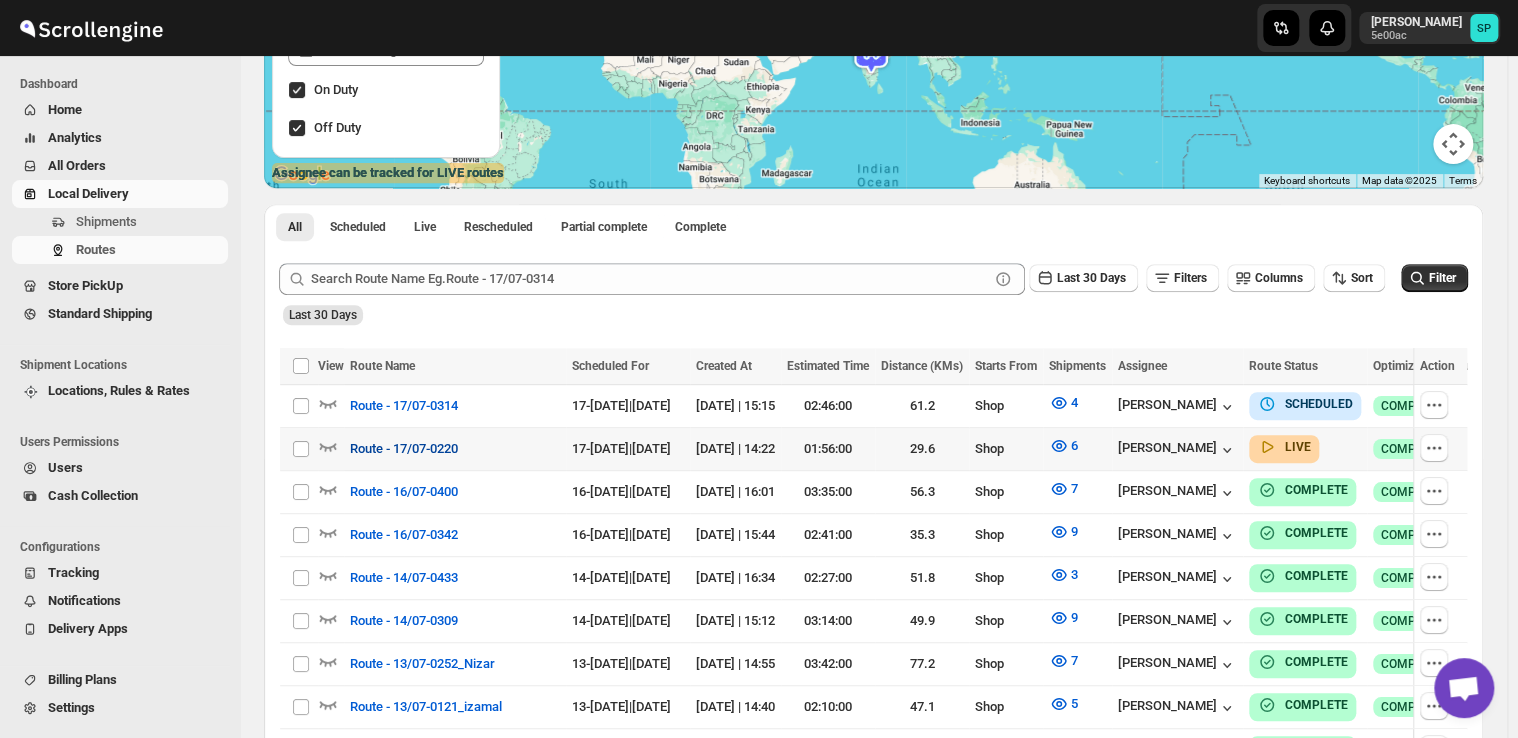 click on "Route - 17/07-0220" at bounding box center [404, 449] 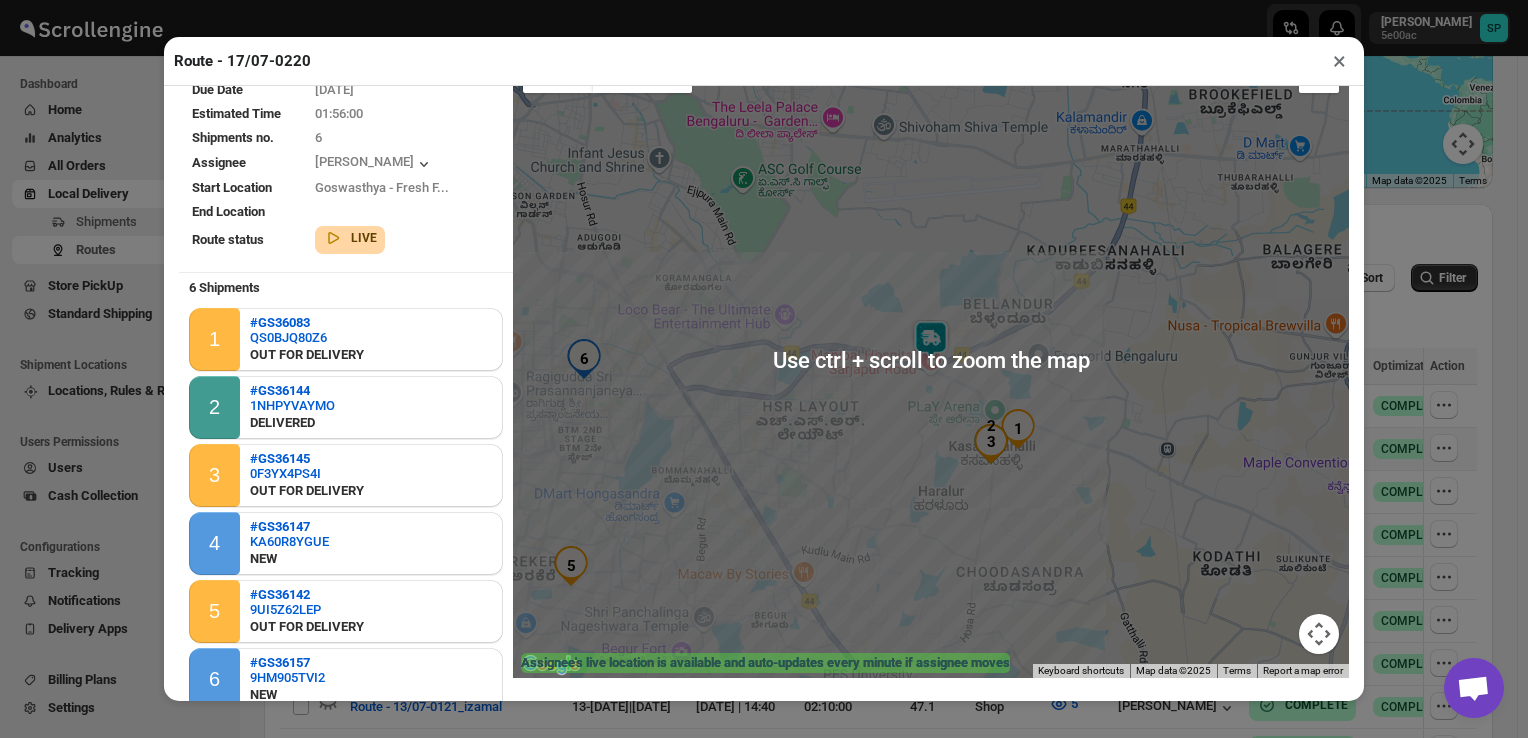 scroll, scrollTop: 15, scrollLeft: 0, axis: vertical 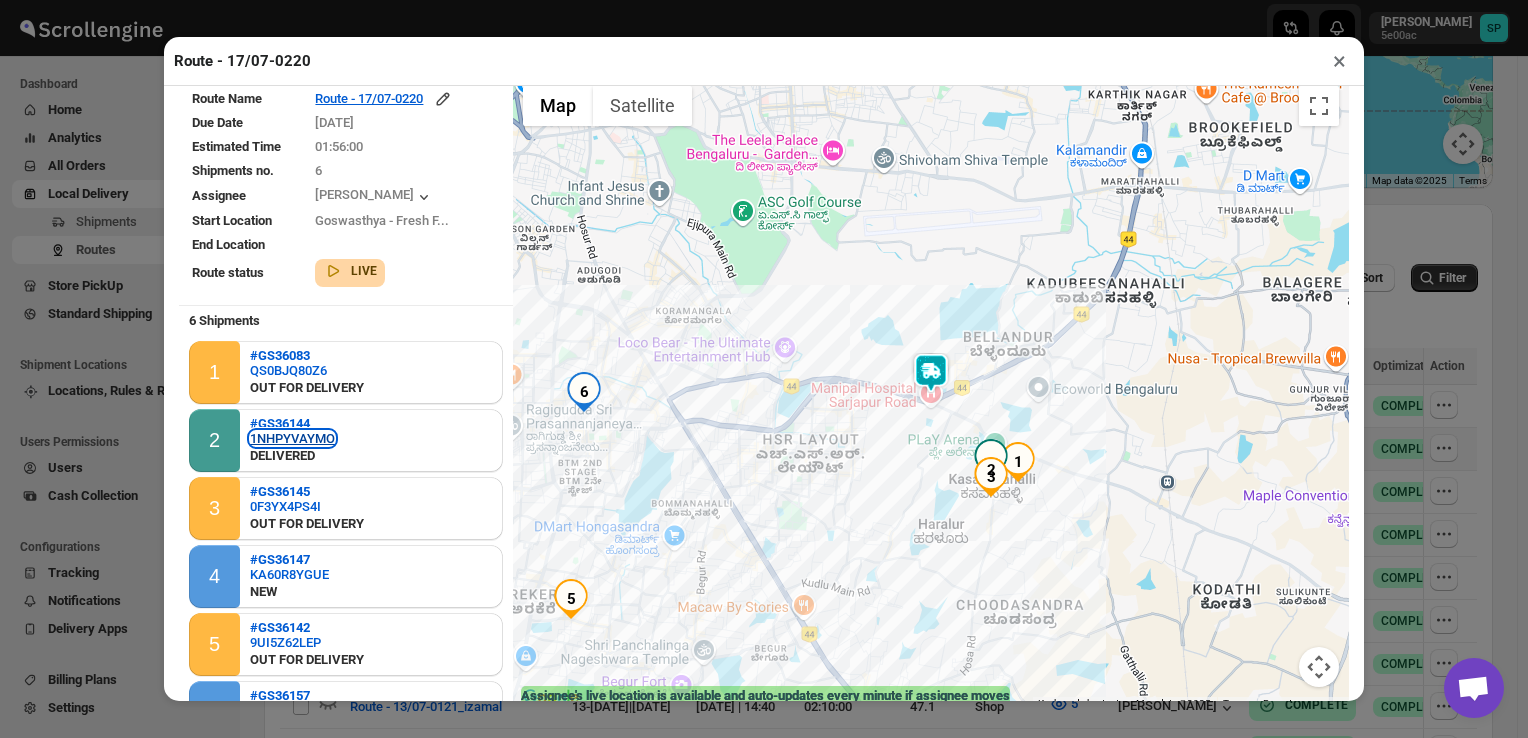 click on "1NHPYVAYMO" at bounding box center (292, 438) 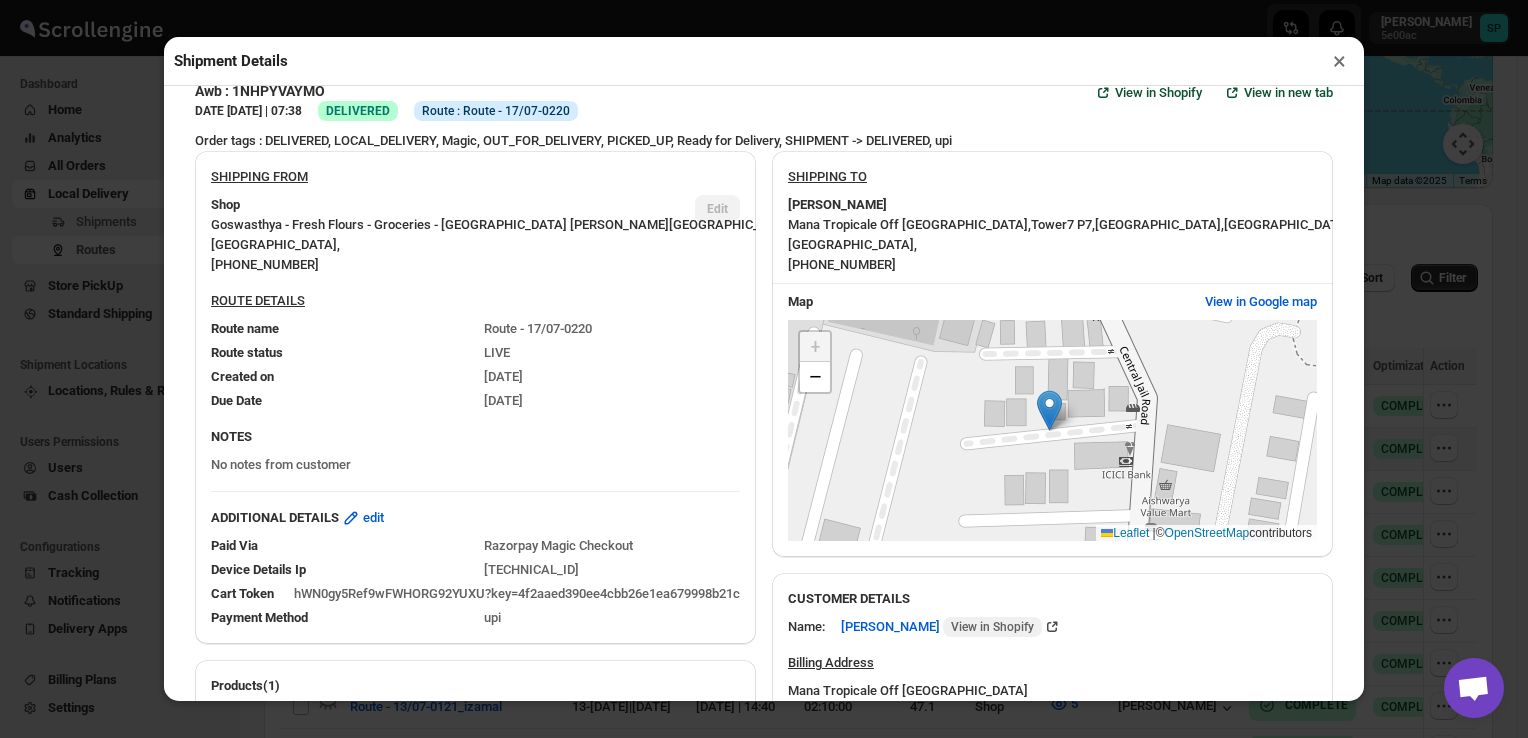 scroll, scrollTop: 0, scrollLeft: 0, axis: both 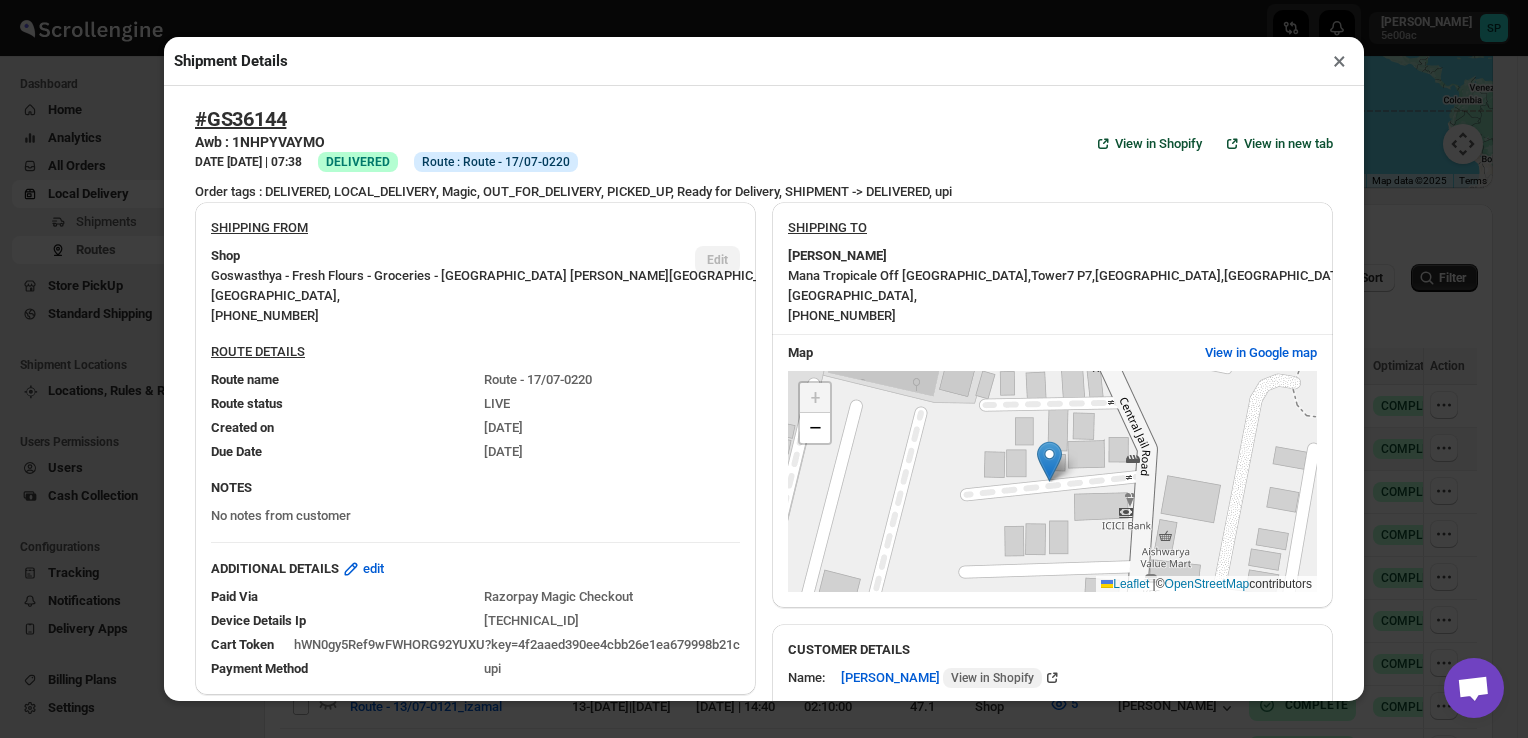 click on "×" at bounding box center (1339, 61) 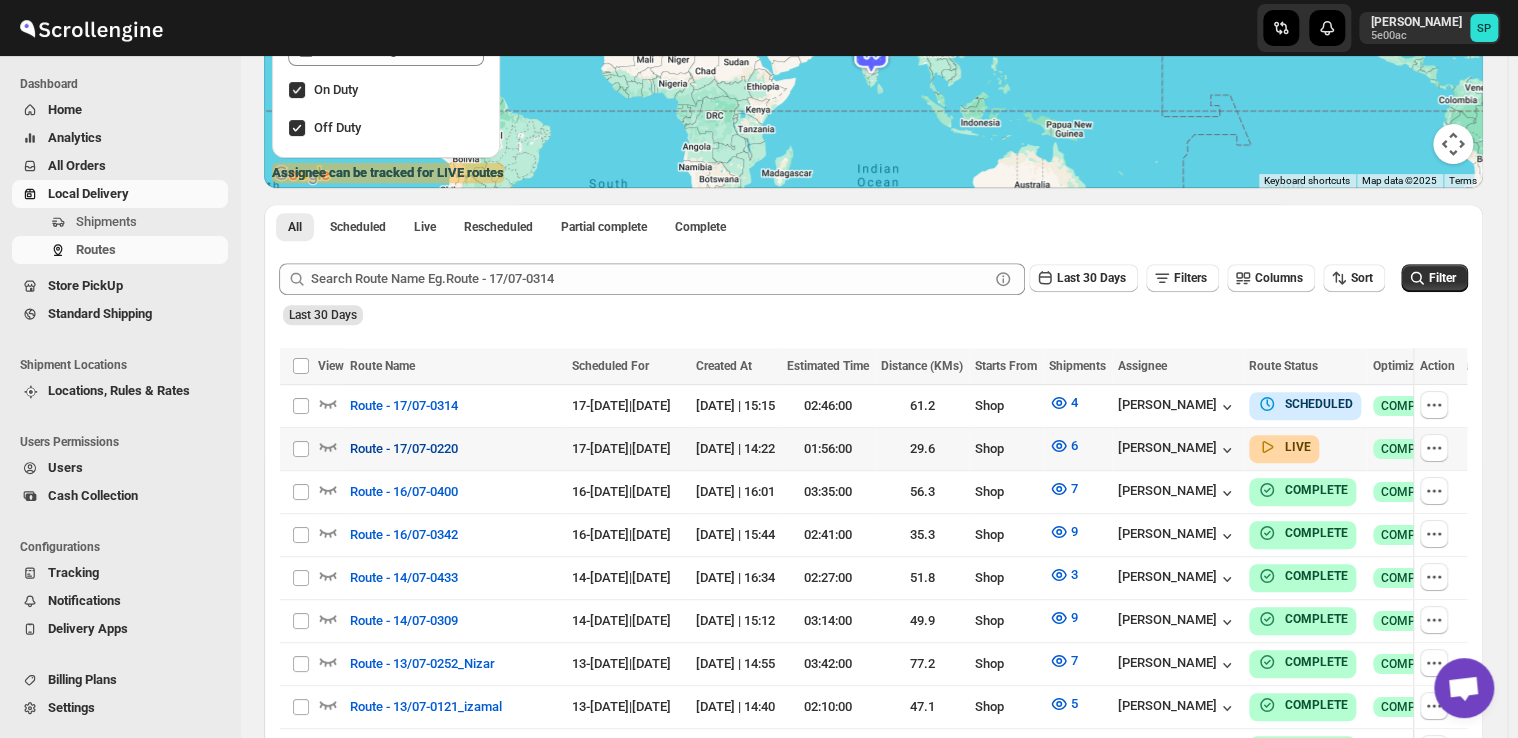 click on "Route - 17/07-0220" at bounding box center [404, 449] 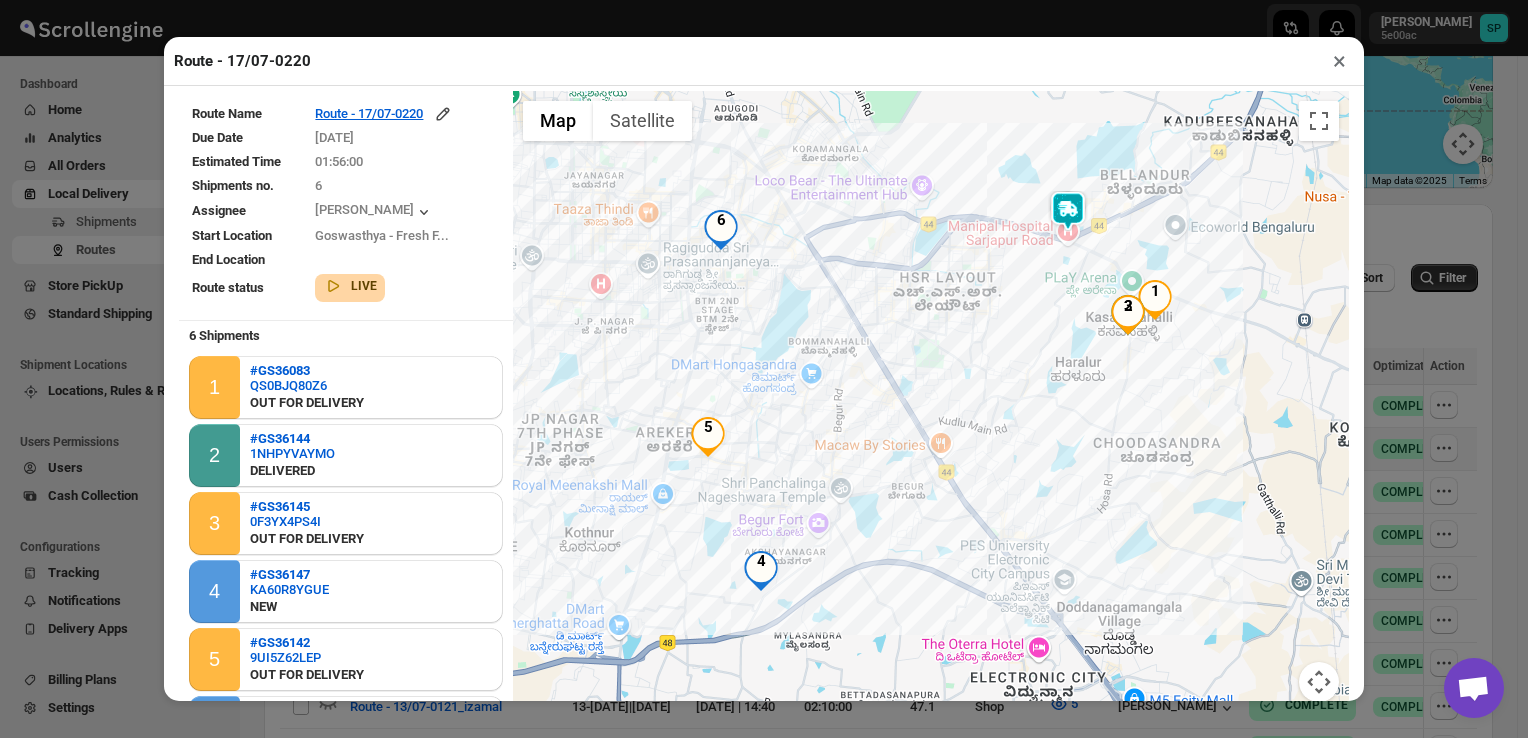 click on "×" at bounding box center [1339, 61] 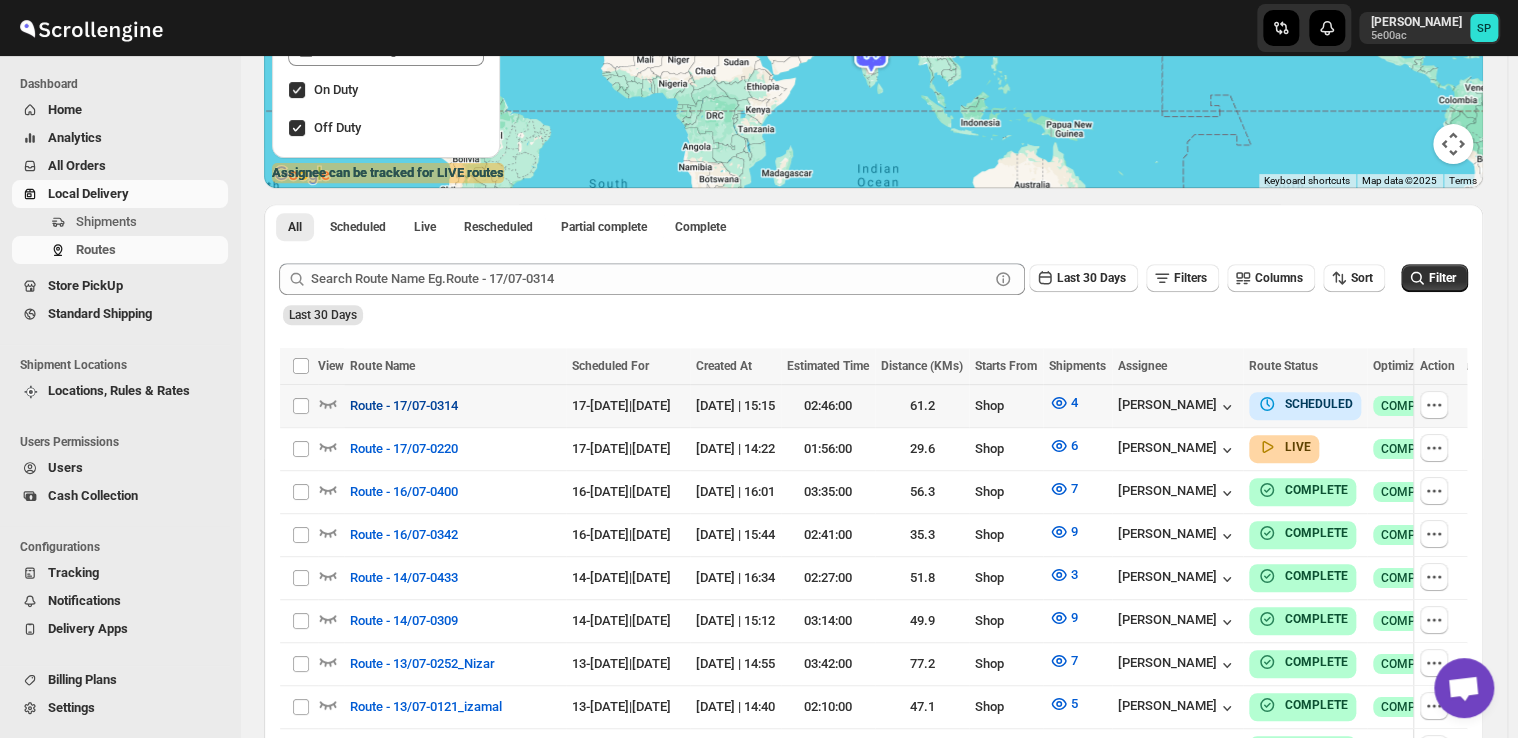 click on "Route - 17/07-0314" at bounding box center (404, 406) 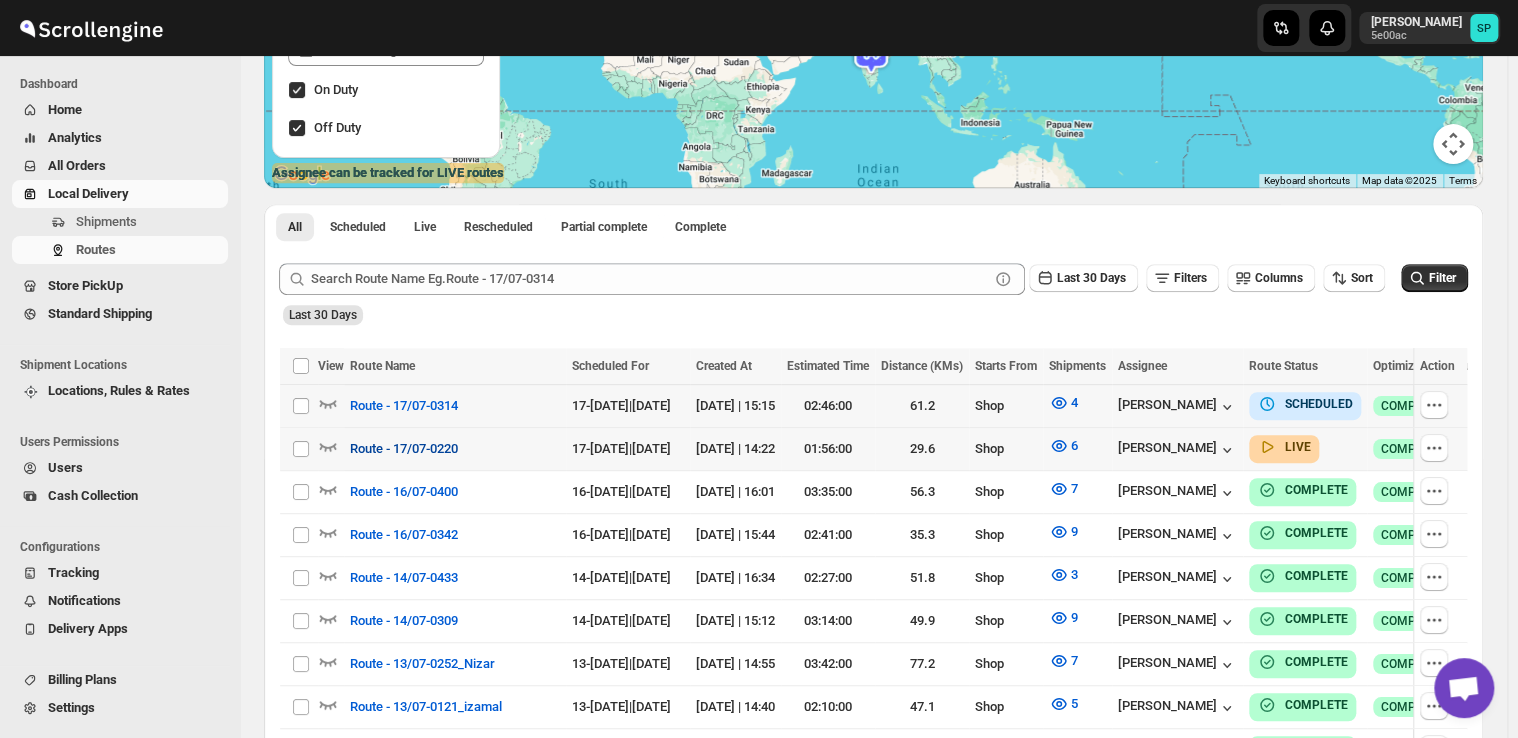 click on "Route - 17/07-0220" at bounding box center [404, 449] 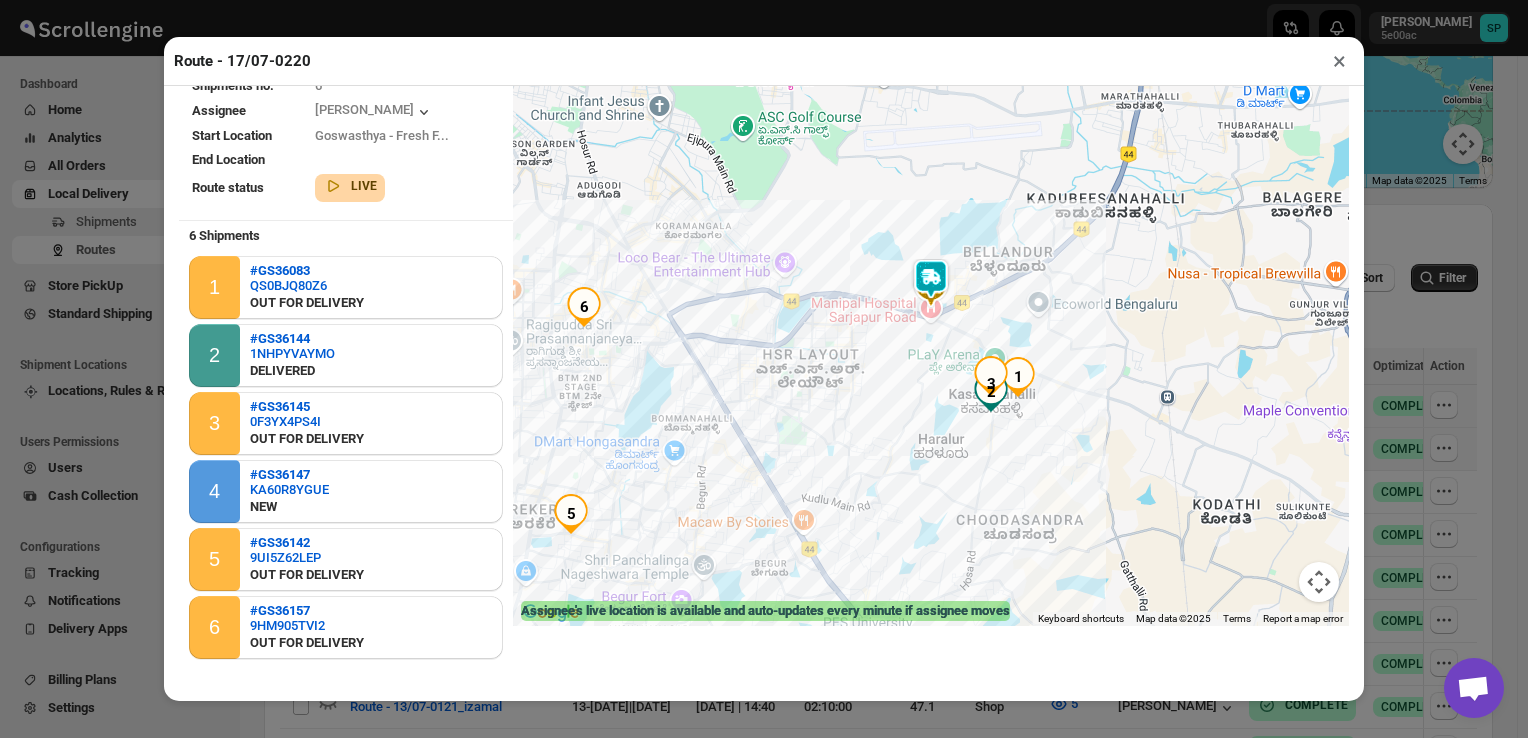 scroll, scrollTop: 115, scrollLeft: 0, axis: vertical 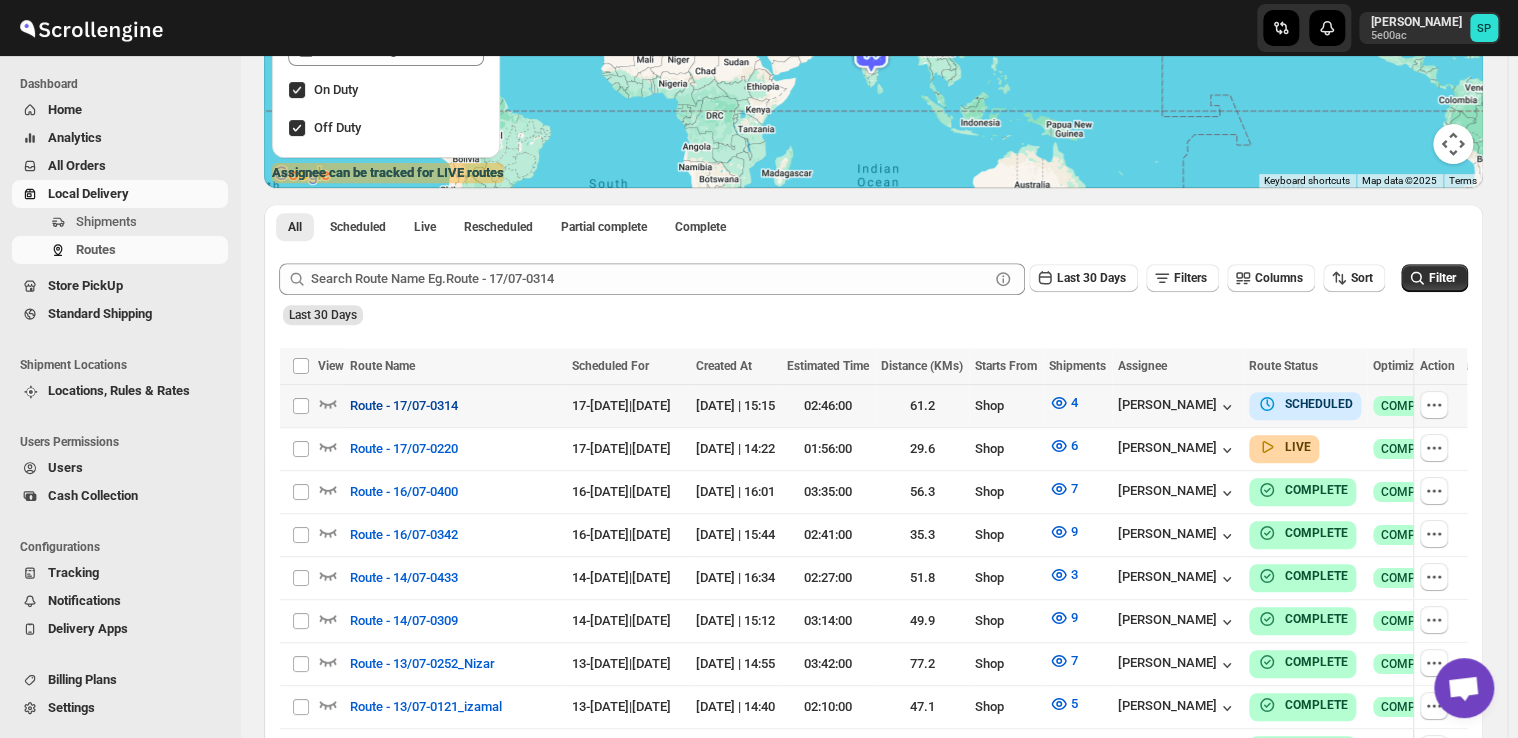 click on "Route - 17/07-0314" at bounding box center (404, 406) 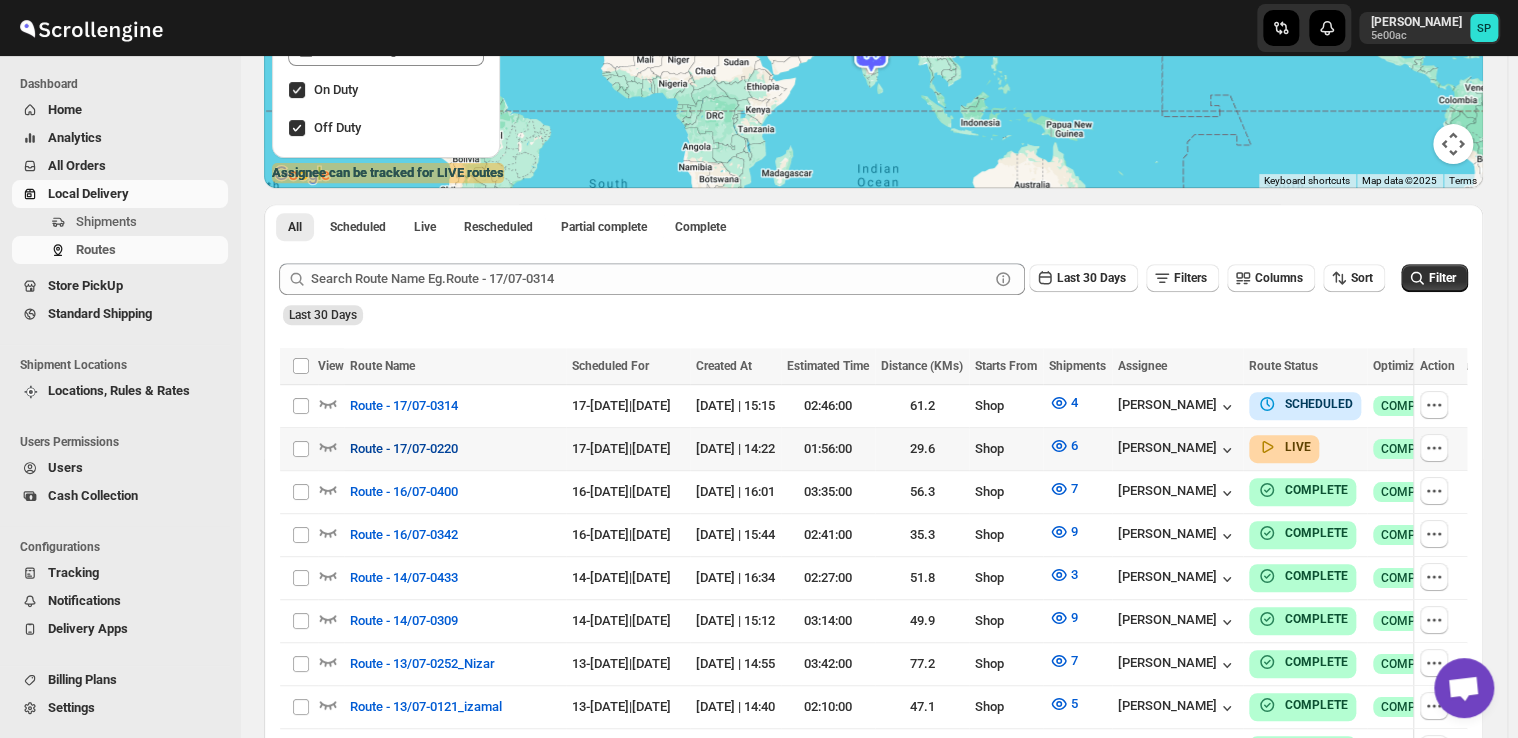 click on "Route - 17/07-0220" at bounding box center (404, 449) 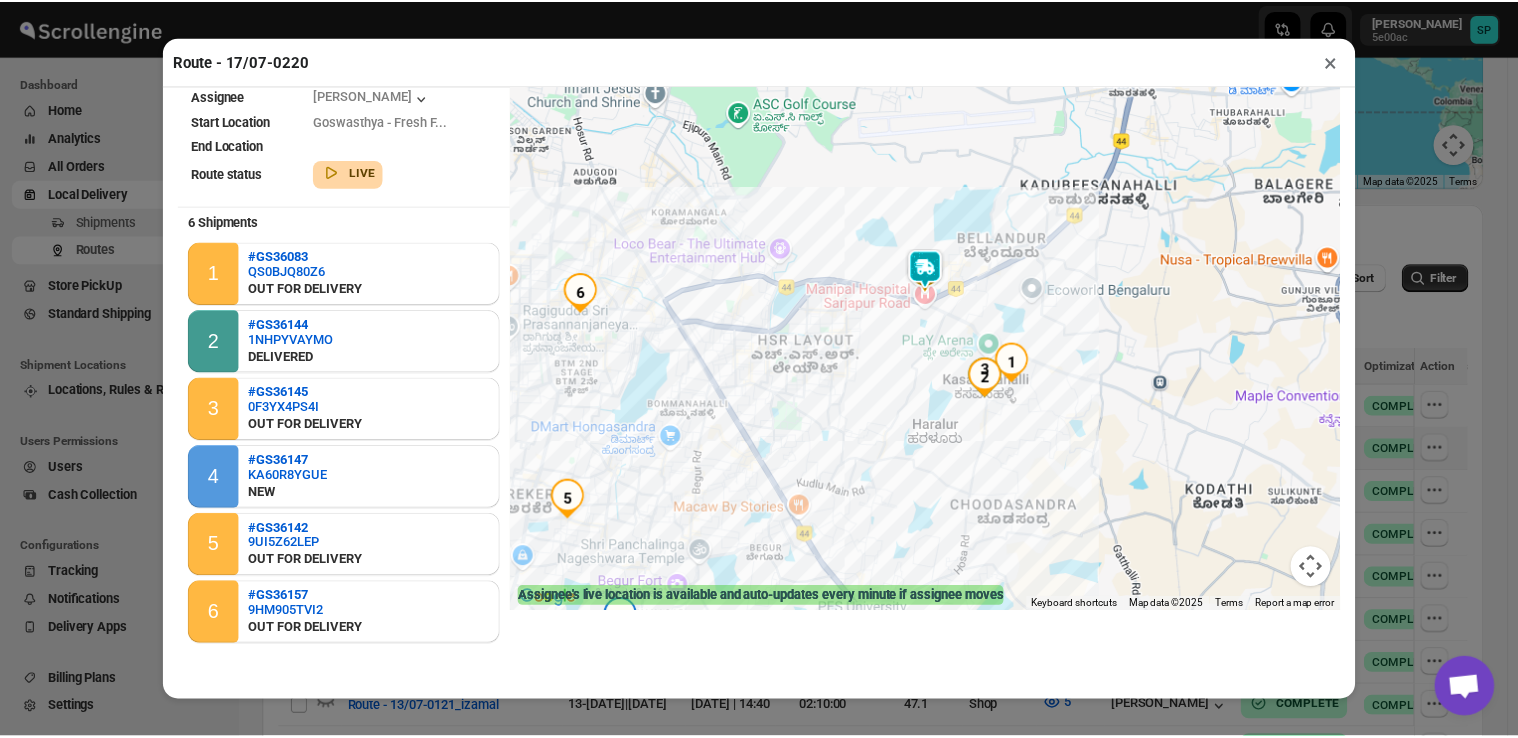 scroll, scrollTop: 115, scrollLeft: 0, axis: vertical 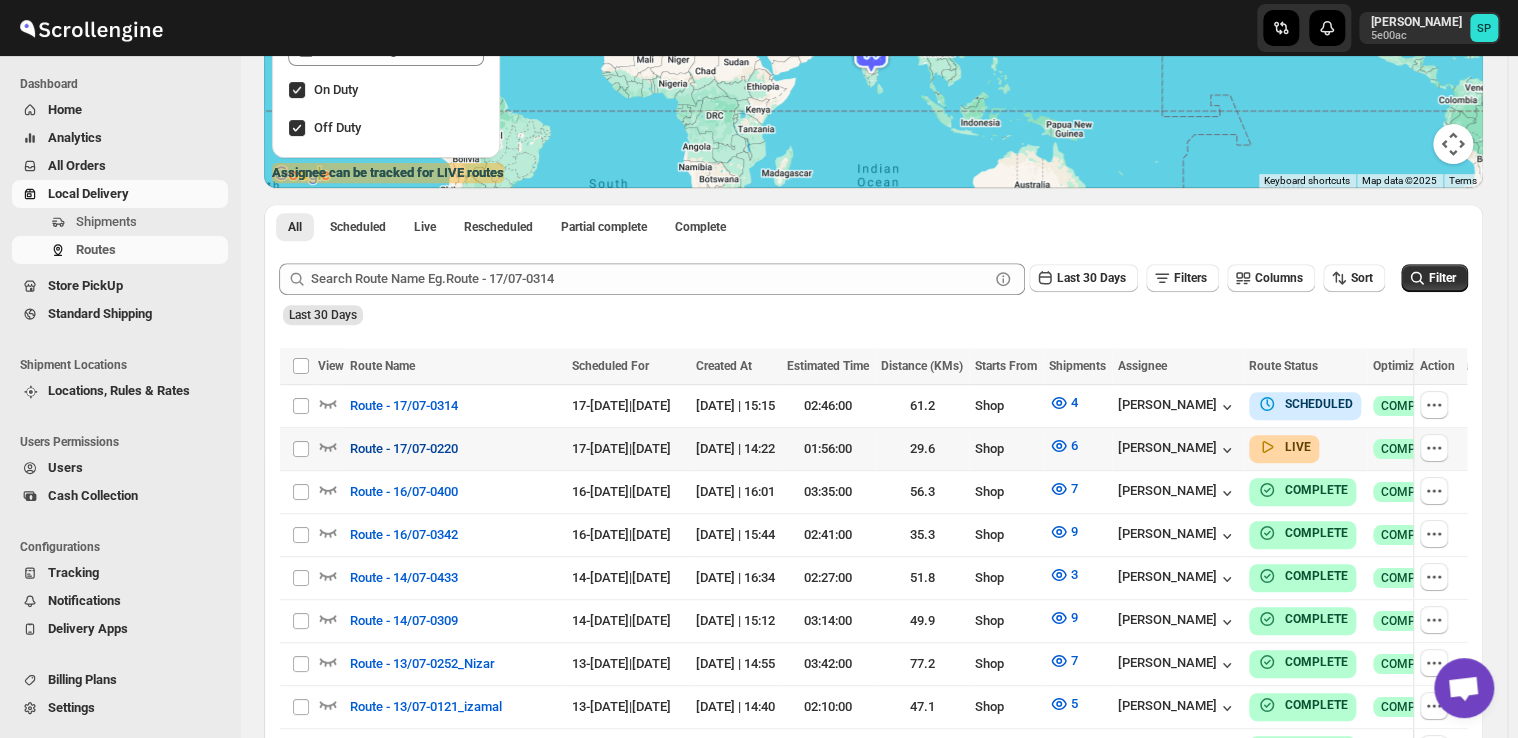 click on "Route - 17/07-0220" at bounding box center [404, 449] 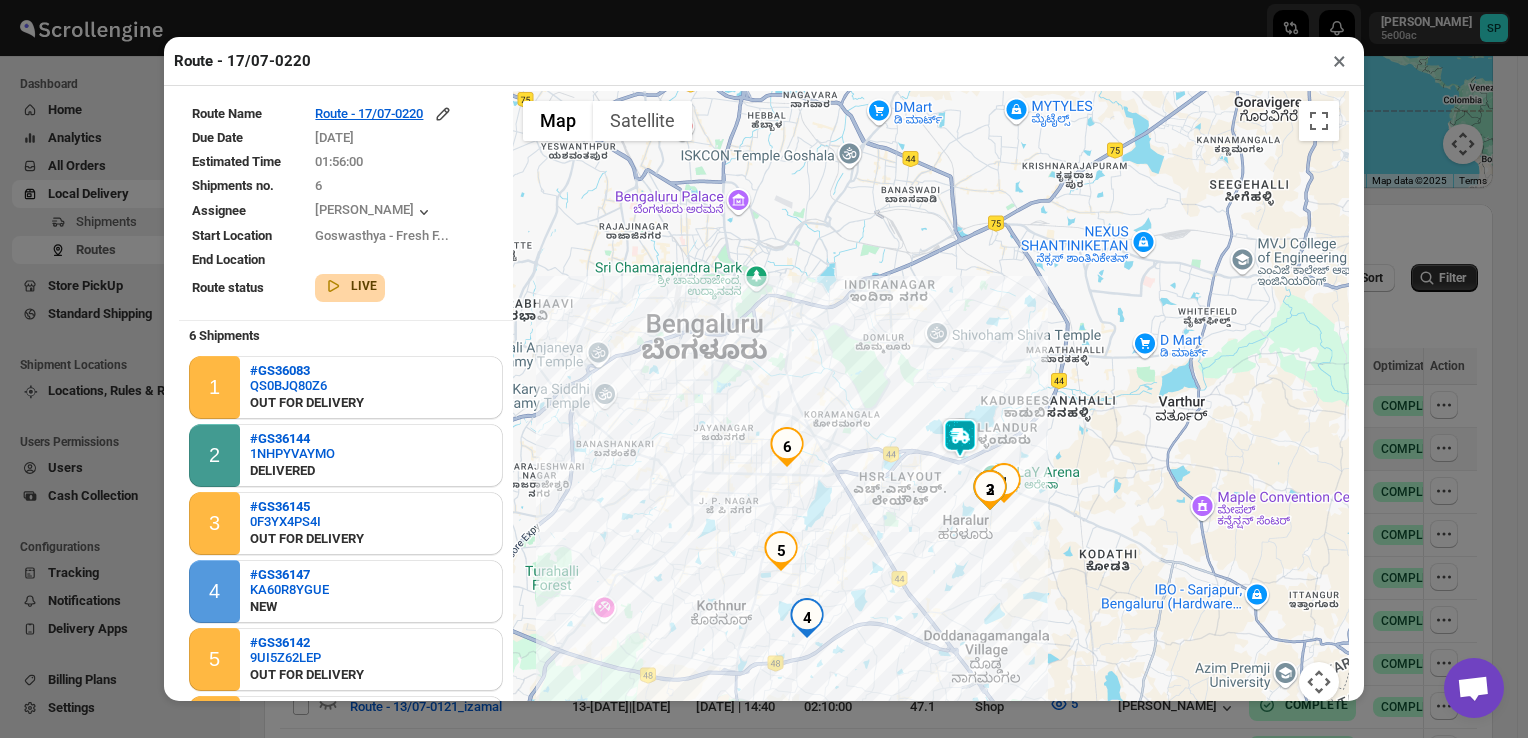 click on "×" at bounding box center (1339, 61) 